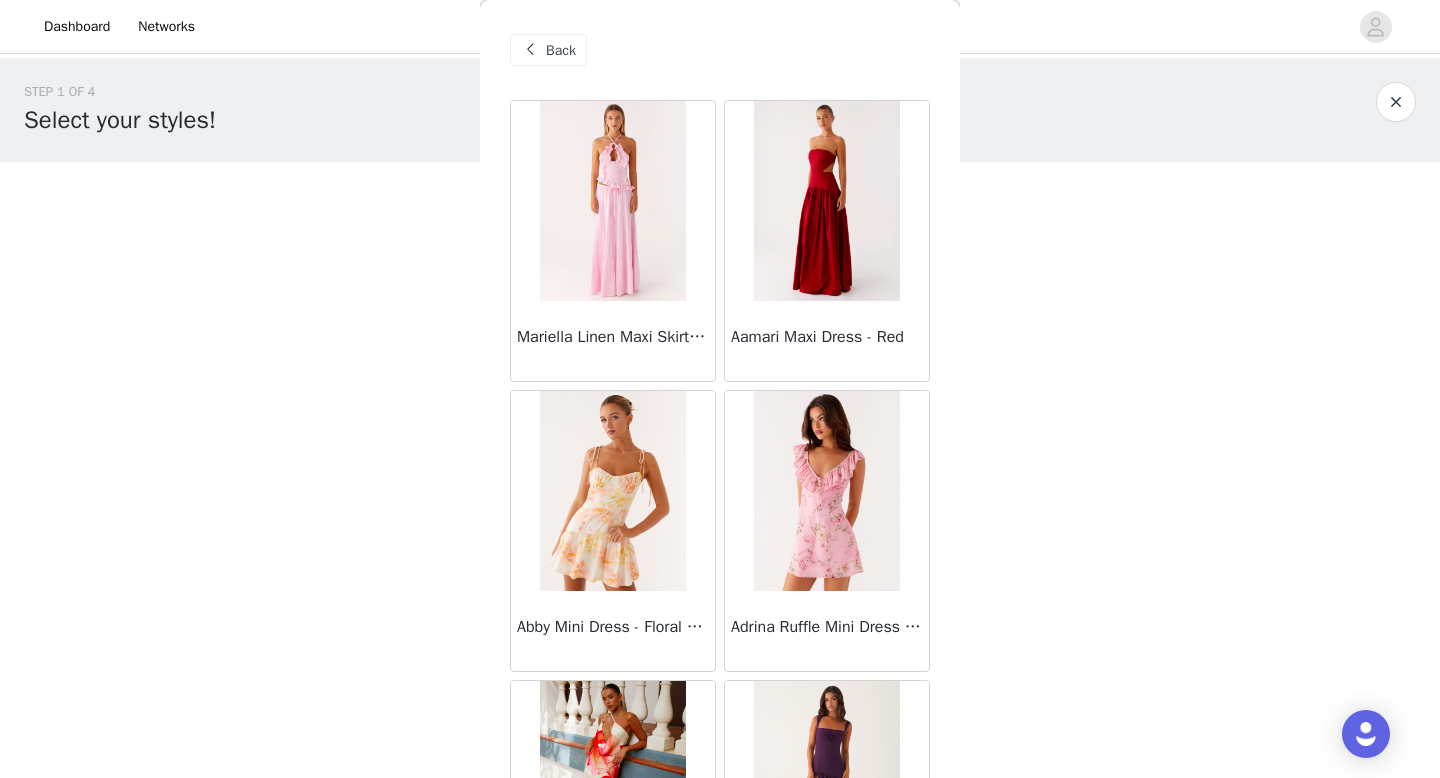 scroll, scrollTop: 0, scrollLeft: 0, axis: both 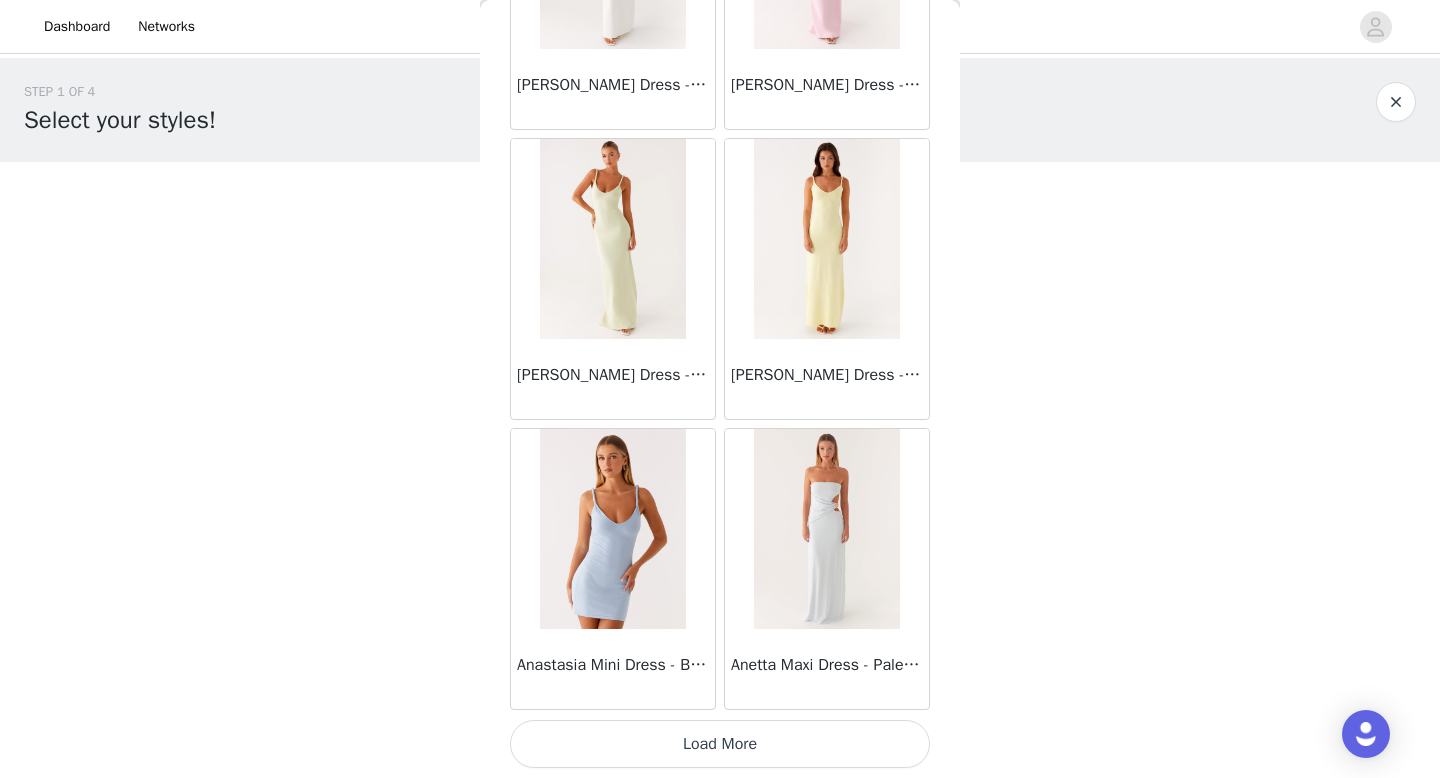 click on "Load More" at bounding box center [720, 744] 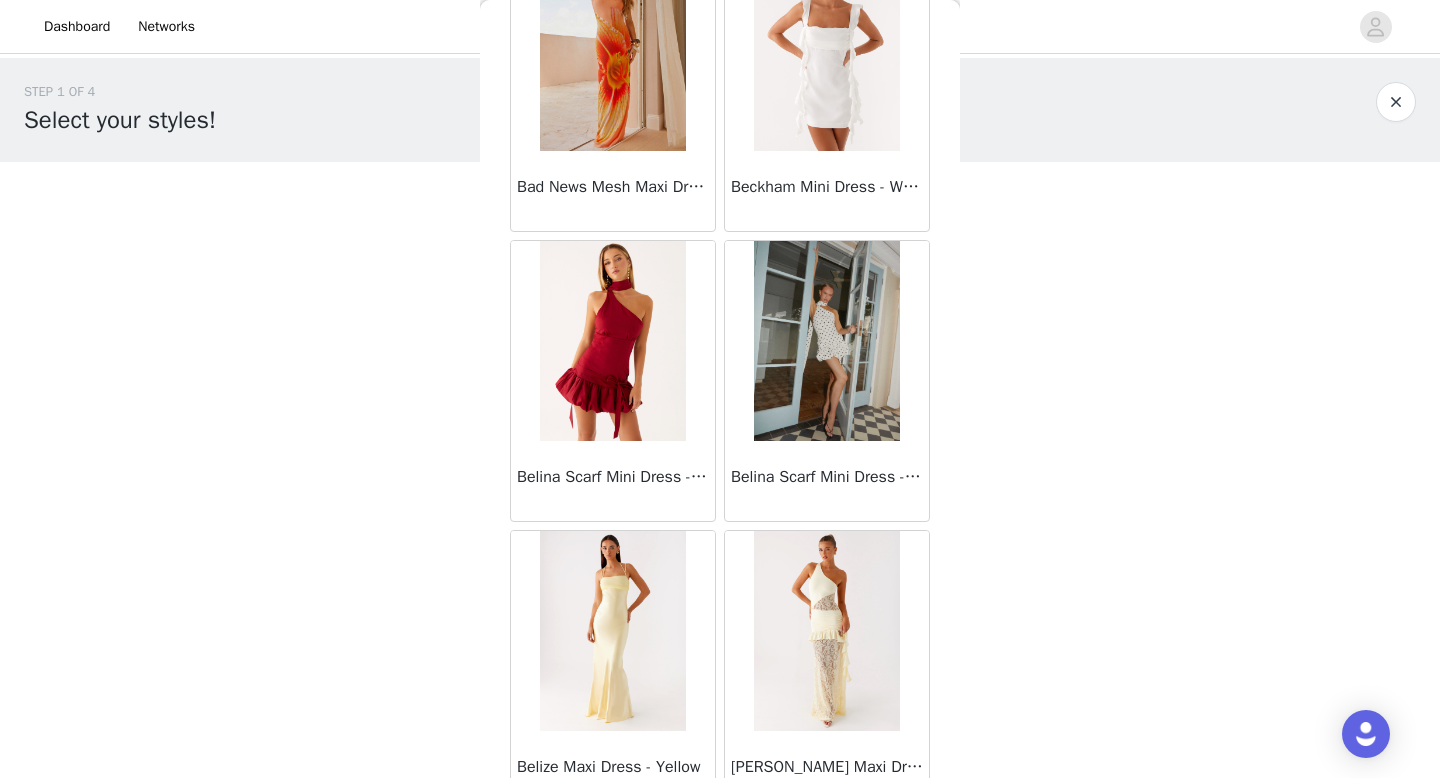 scroll, scrollTop: 5182, scrollLeft: 0, axis: vertical 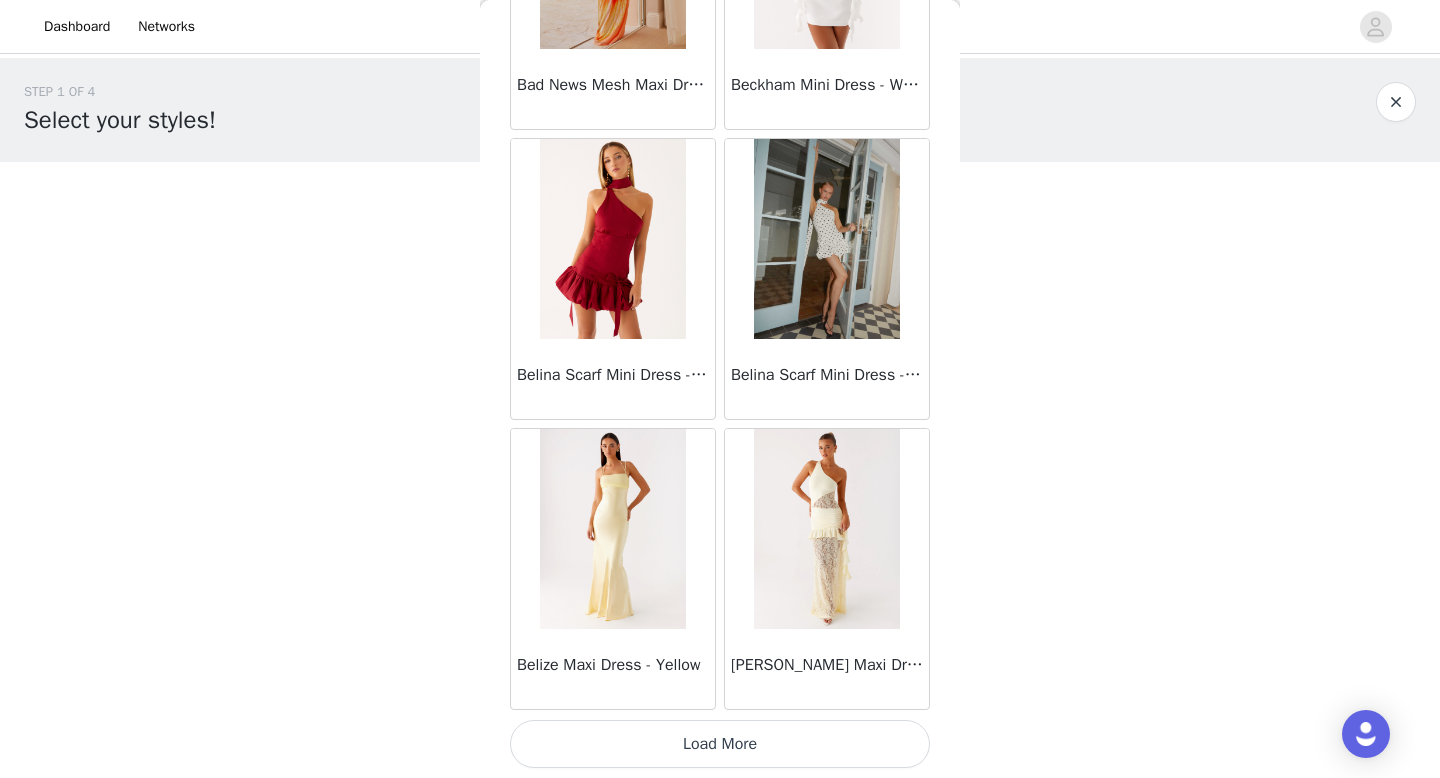 click on "Load More" at bounding box center [720, 744] 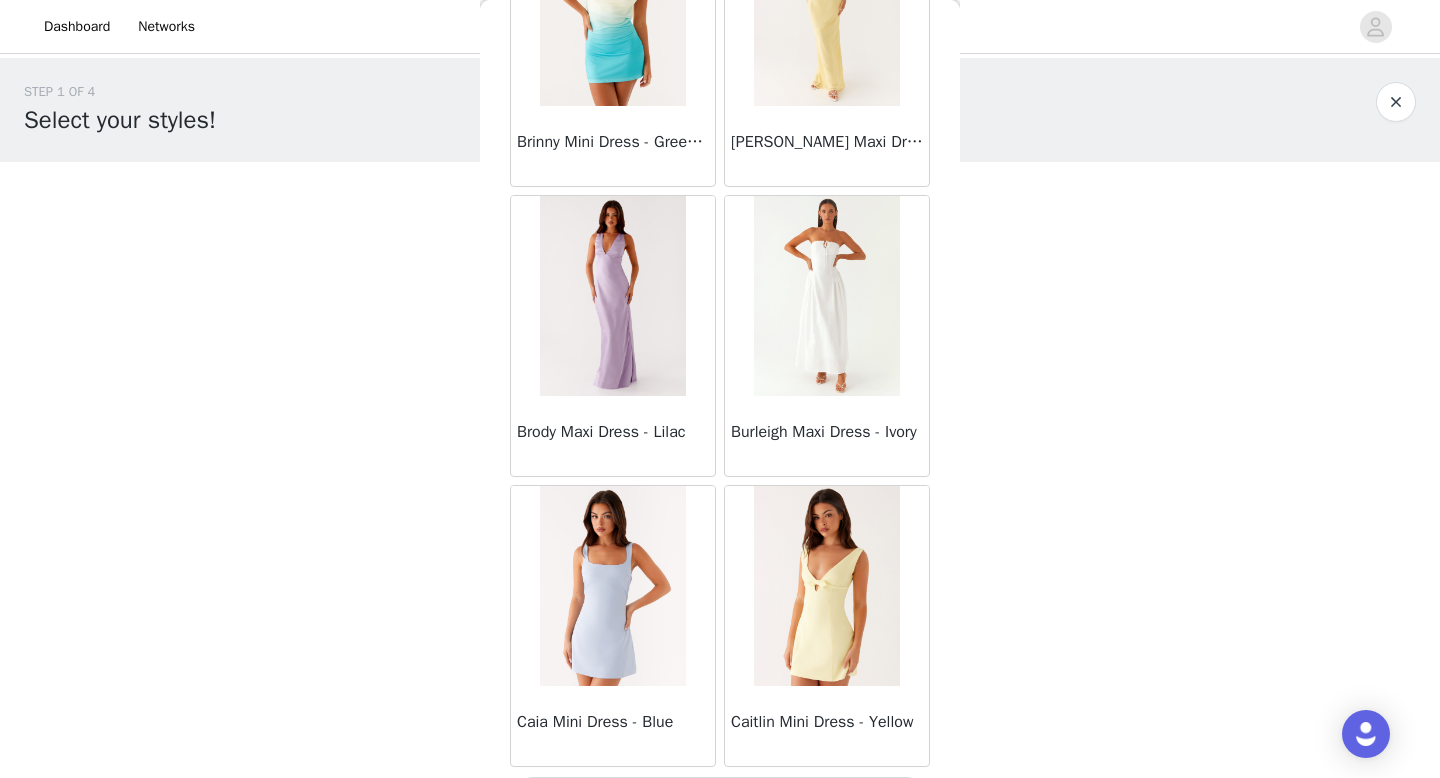 scroll, scrollTop: 8082, scrollLeft: 0, axis: vertical 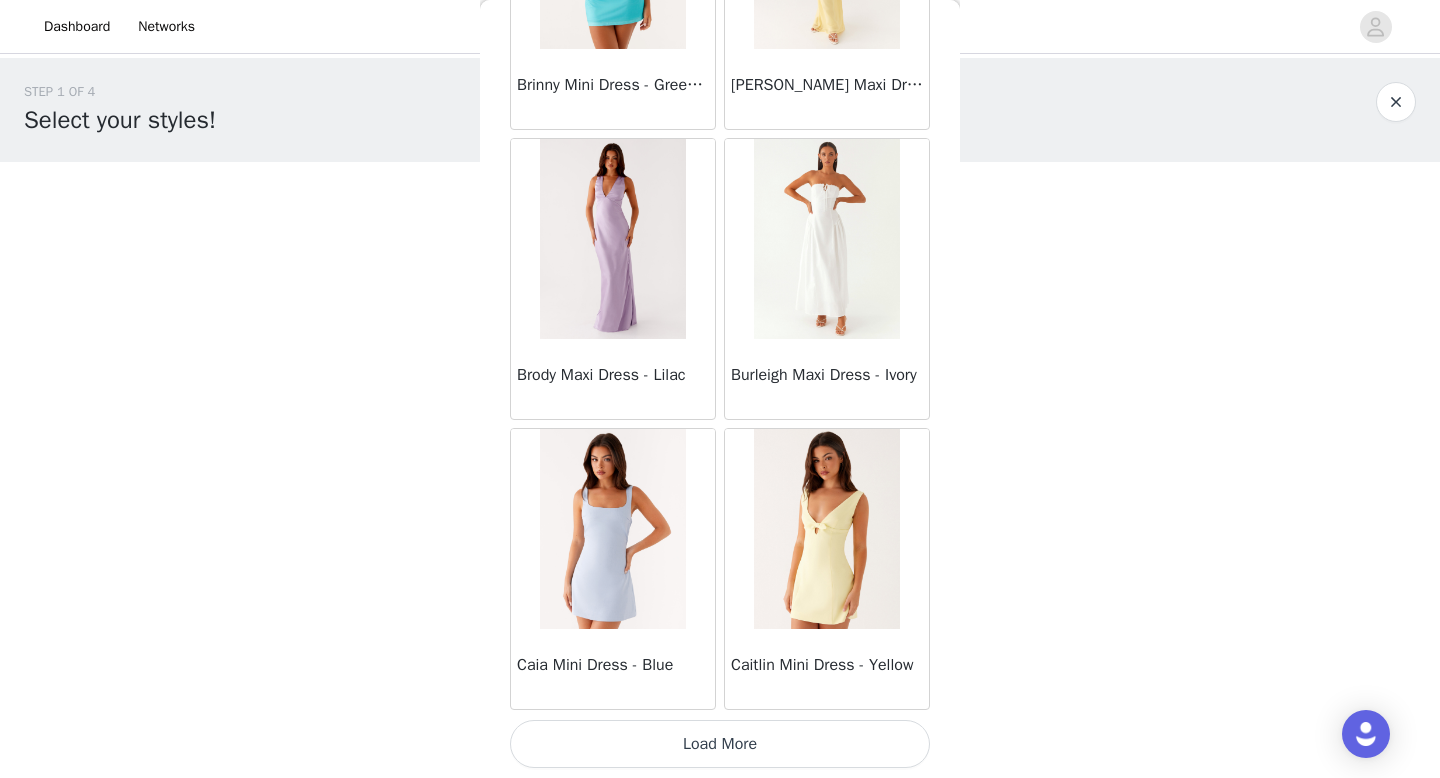 click on "Load More" at bounding box center [720, 744] 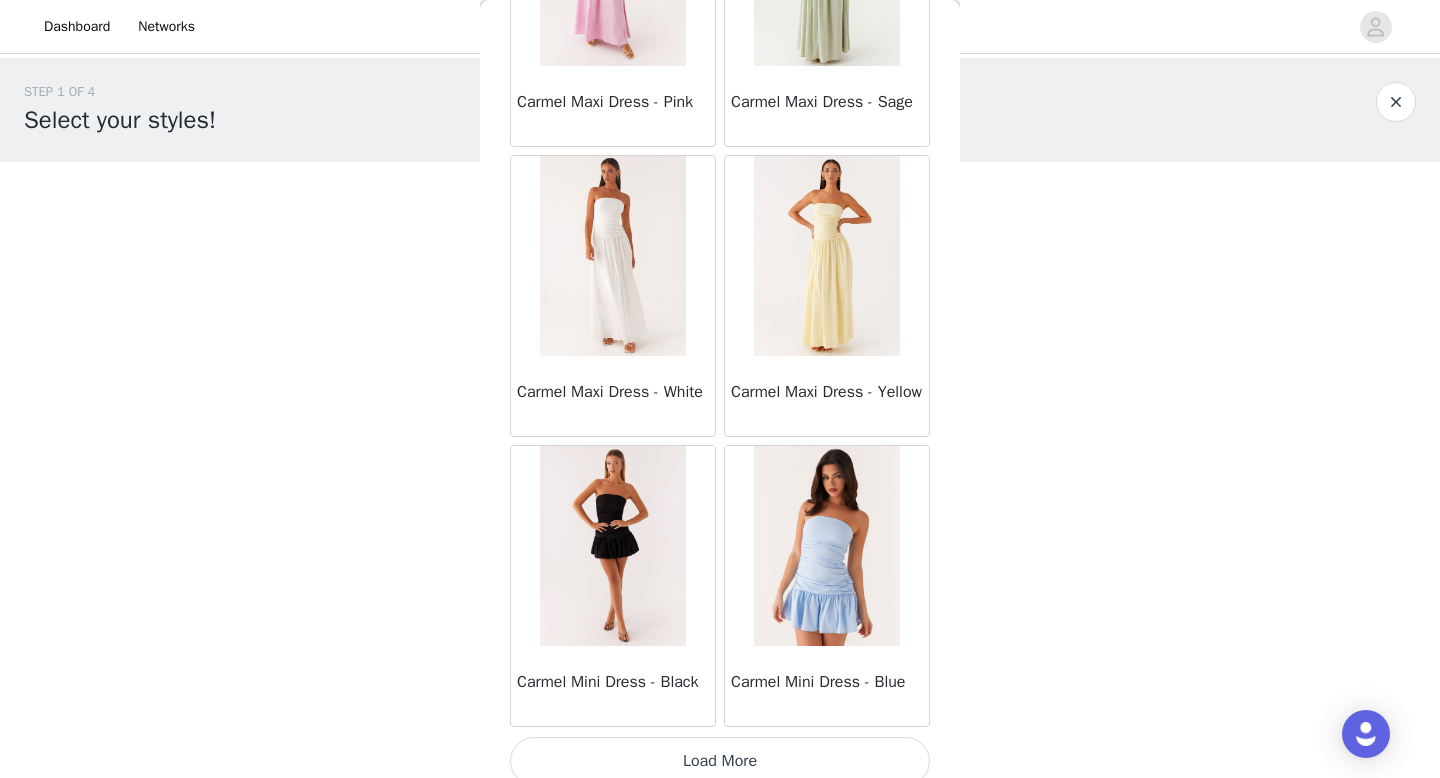 scroll, scrollTop: 10982, scrollLeft: 0, axis: vertical 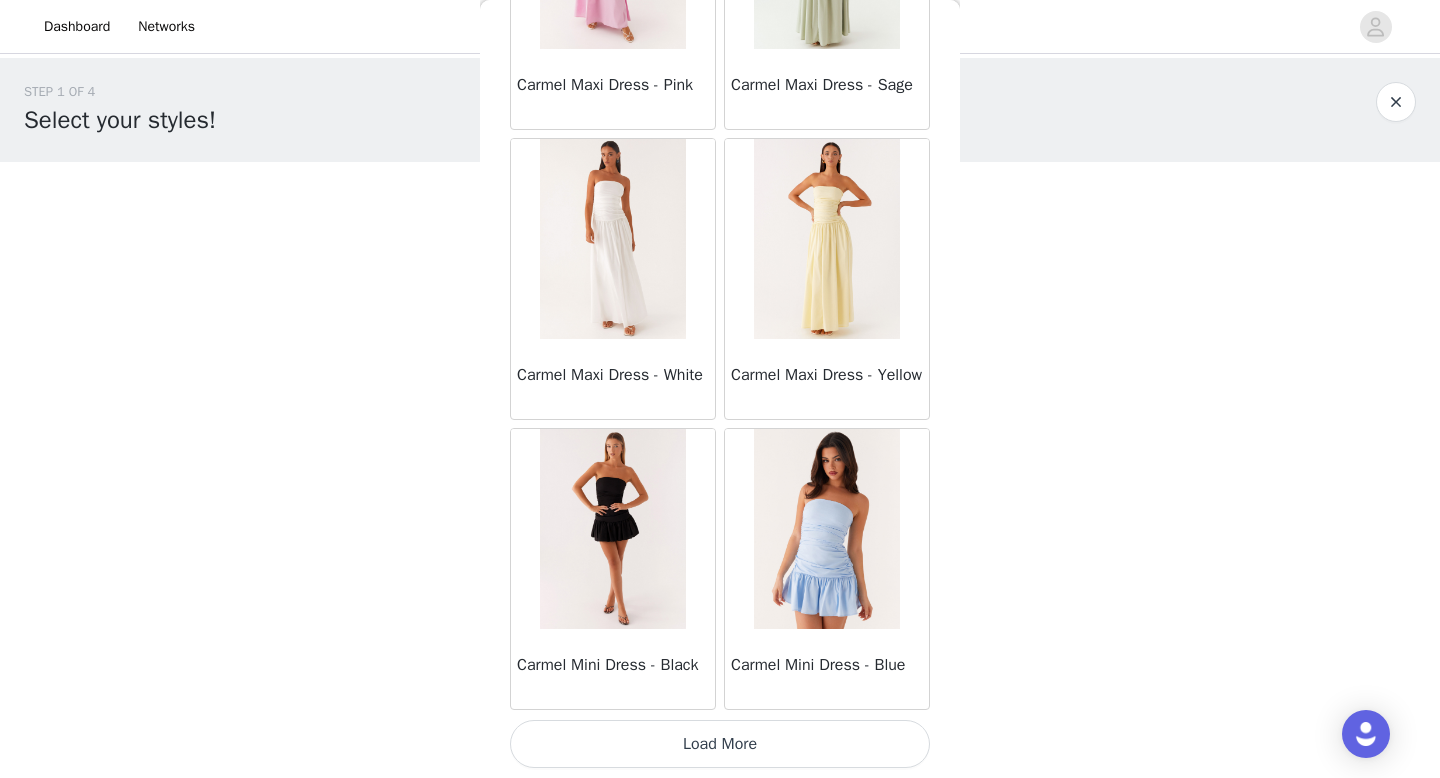 click on "Load More" at bounding box center (720, 744) 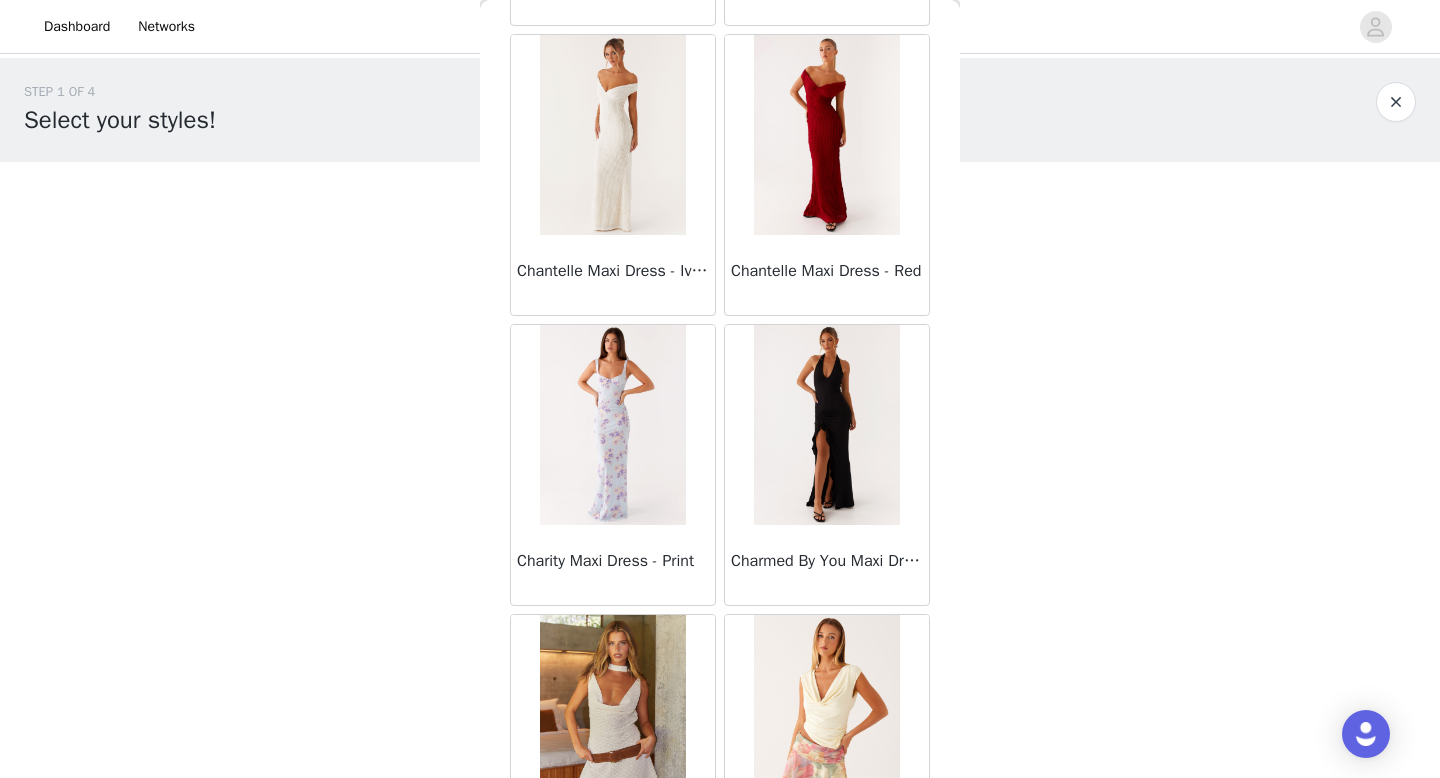 scroll, scrollTop: 13882, scrollLeft: 0, axis: vertical 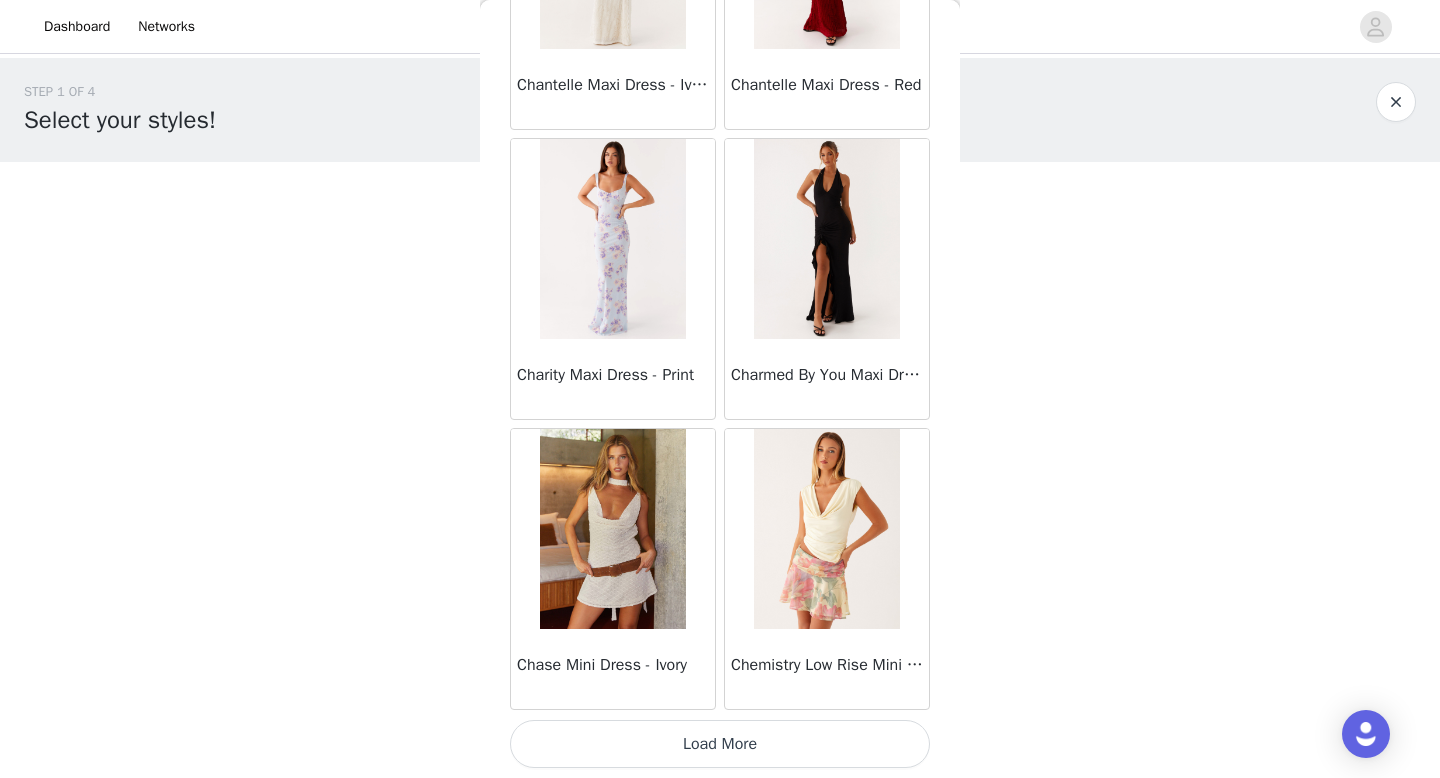 click on "Load More" at bounding box center [720, 744] 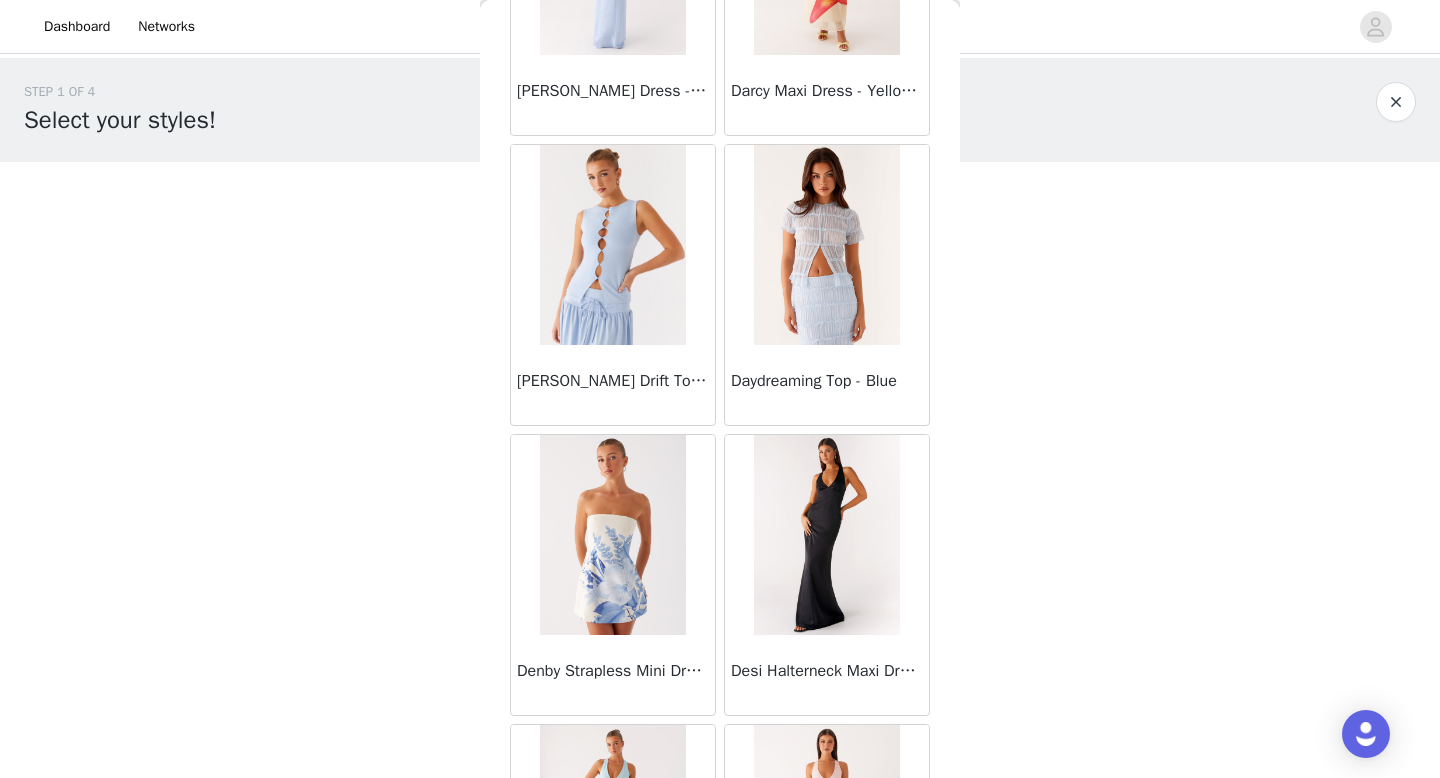 scroll, scrollTop: 16782, scrollLeft: 0, axis: vertical 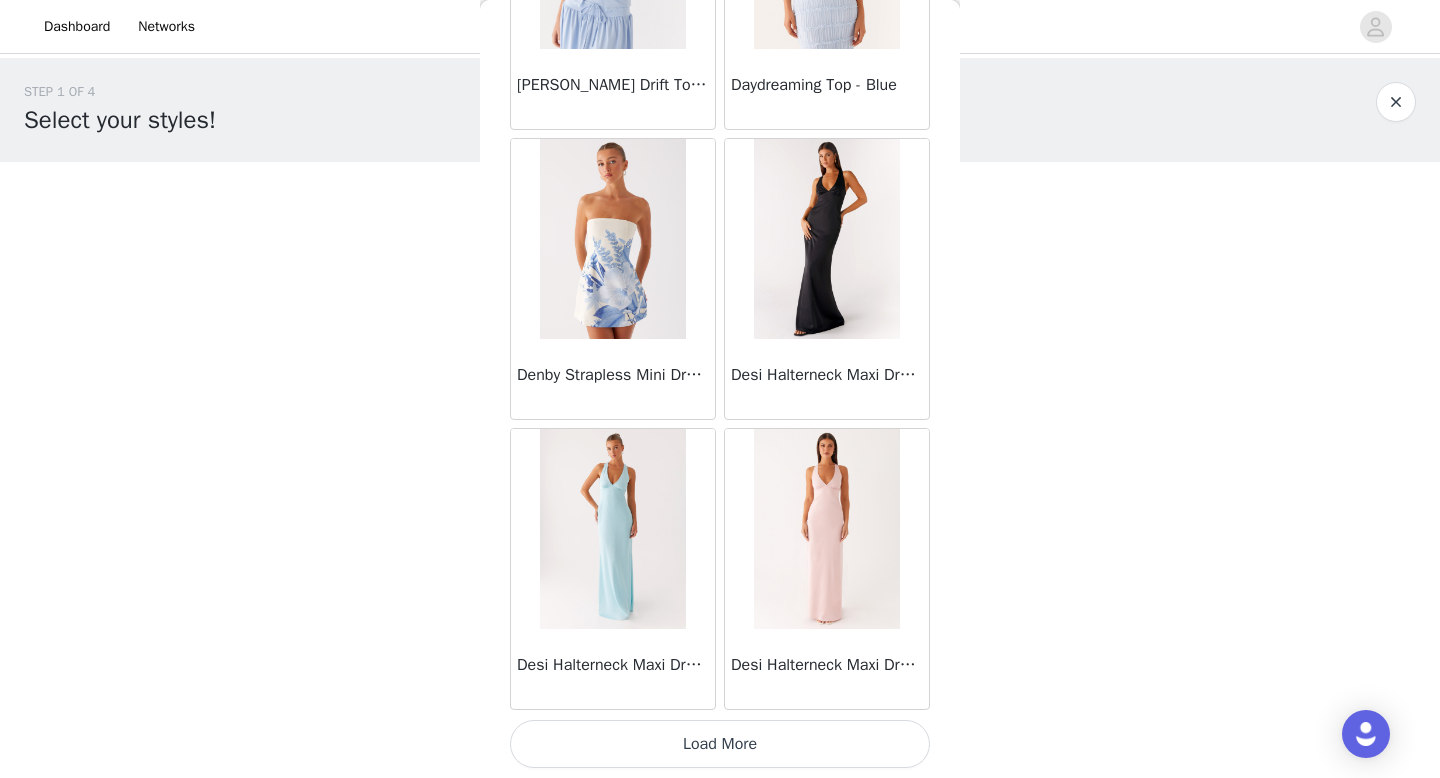 click on "Load More" at bounding box center [720, 744] 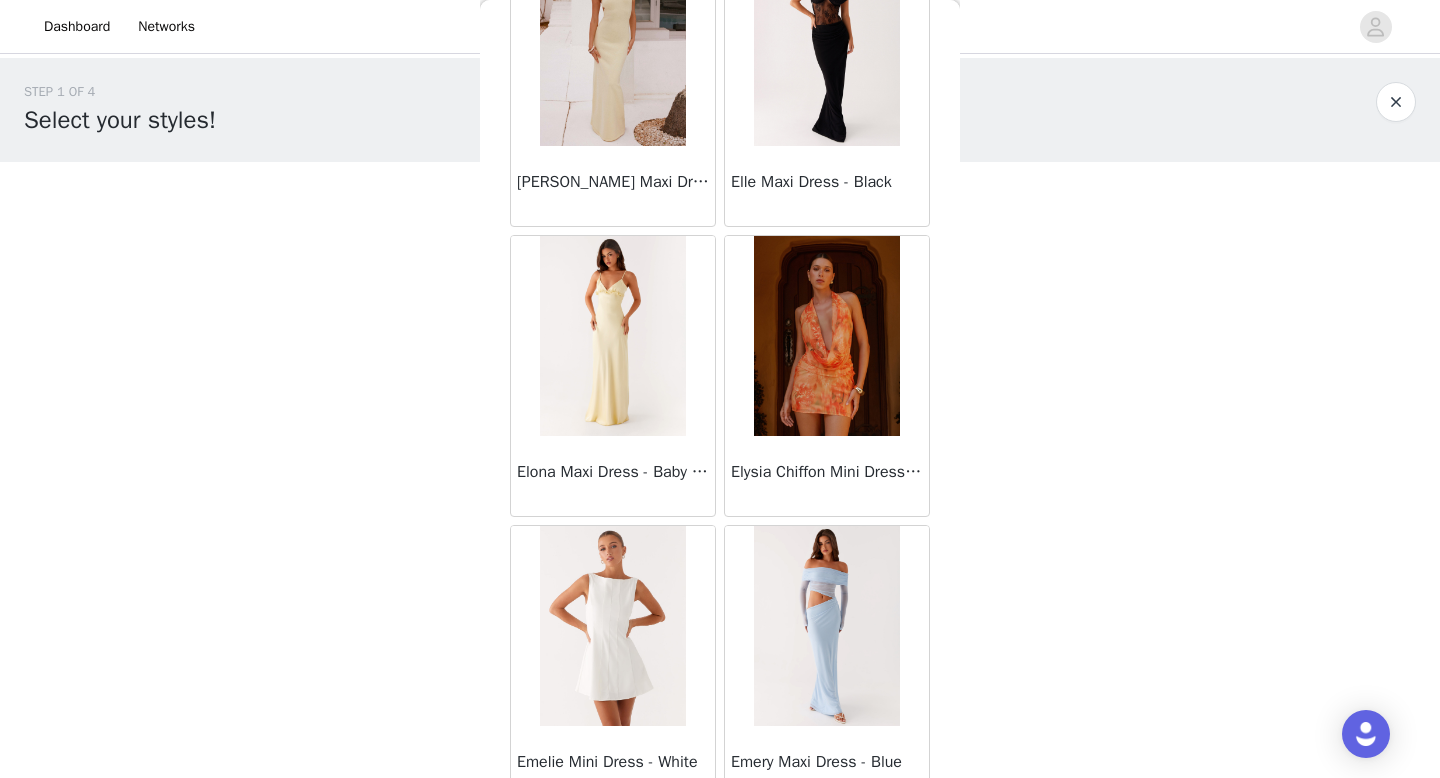 scroll, scrollTop: 19682, scrollLeft: 0, axis: vertical 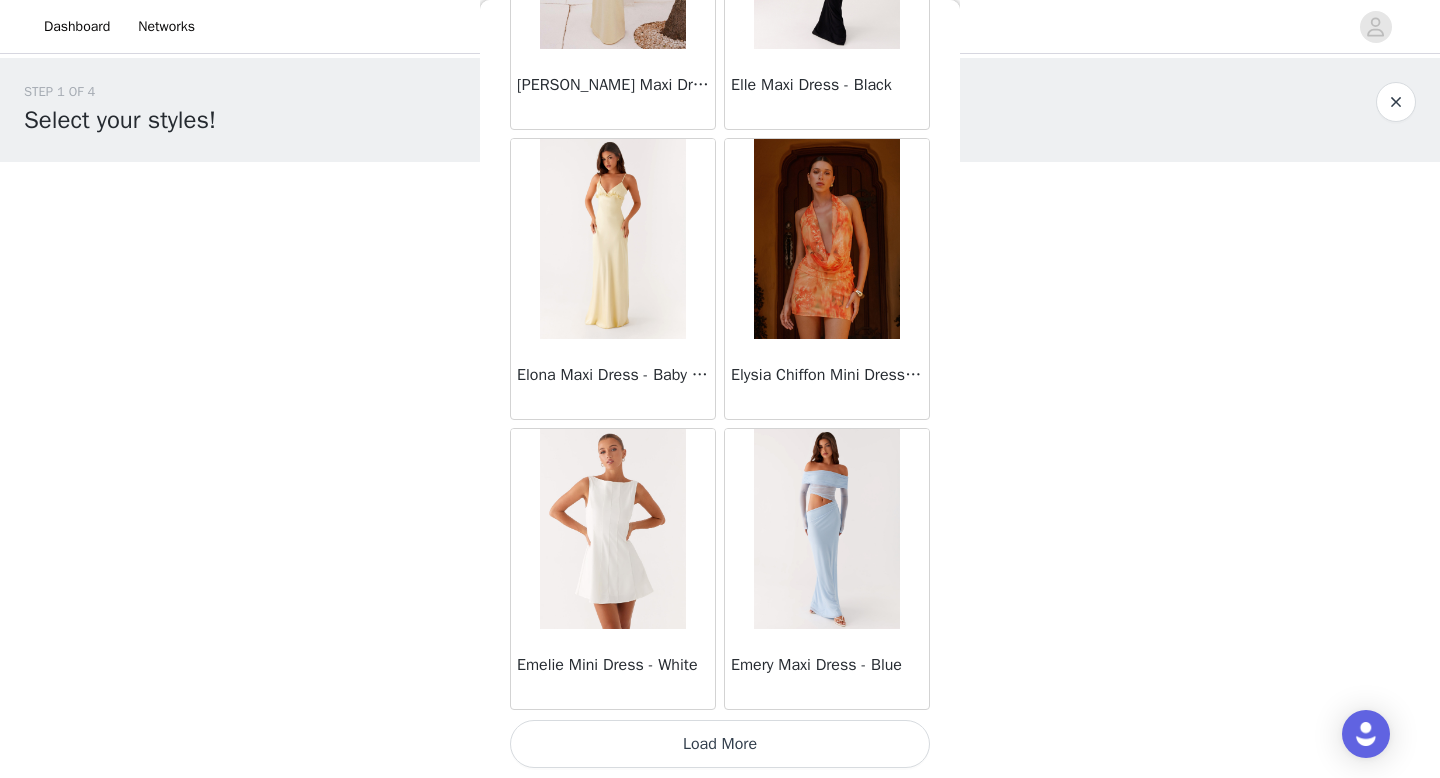 click on "Load More" at bounding box center [720, 744] 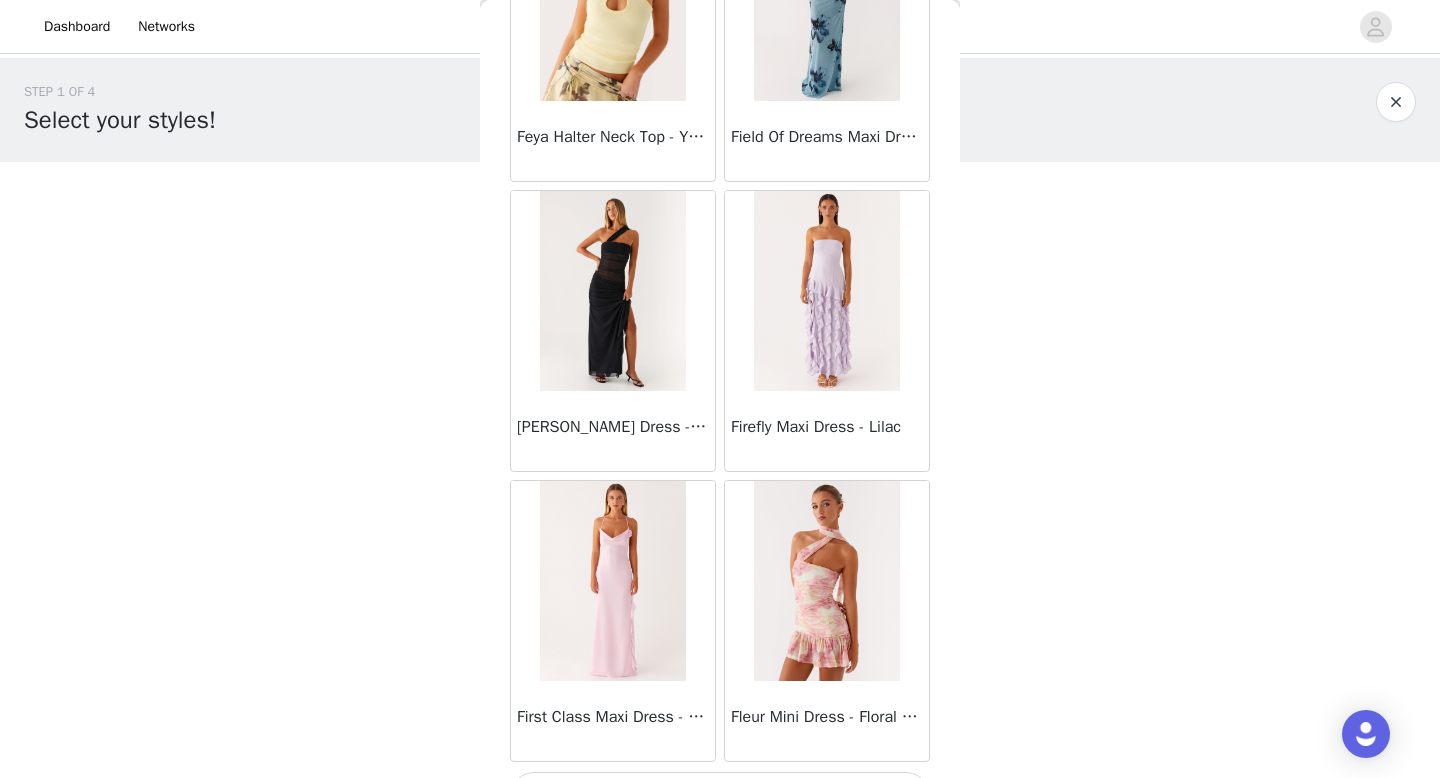 scroll, scrollTop: 22582, scrollLeft: 0, axis: vertical 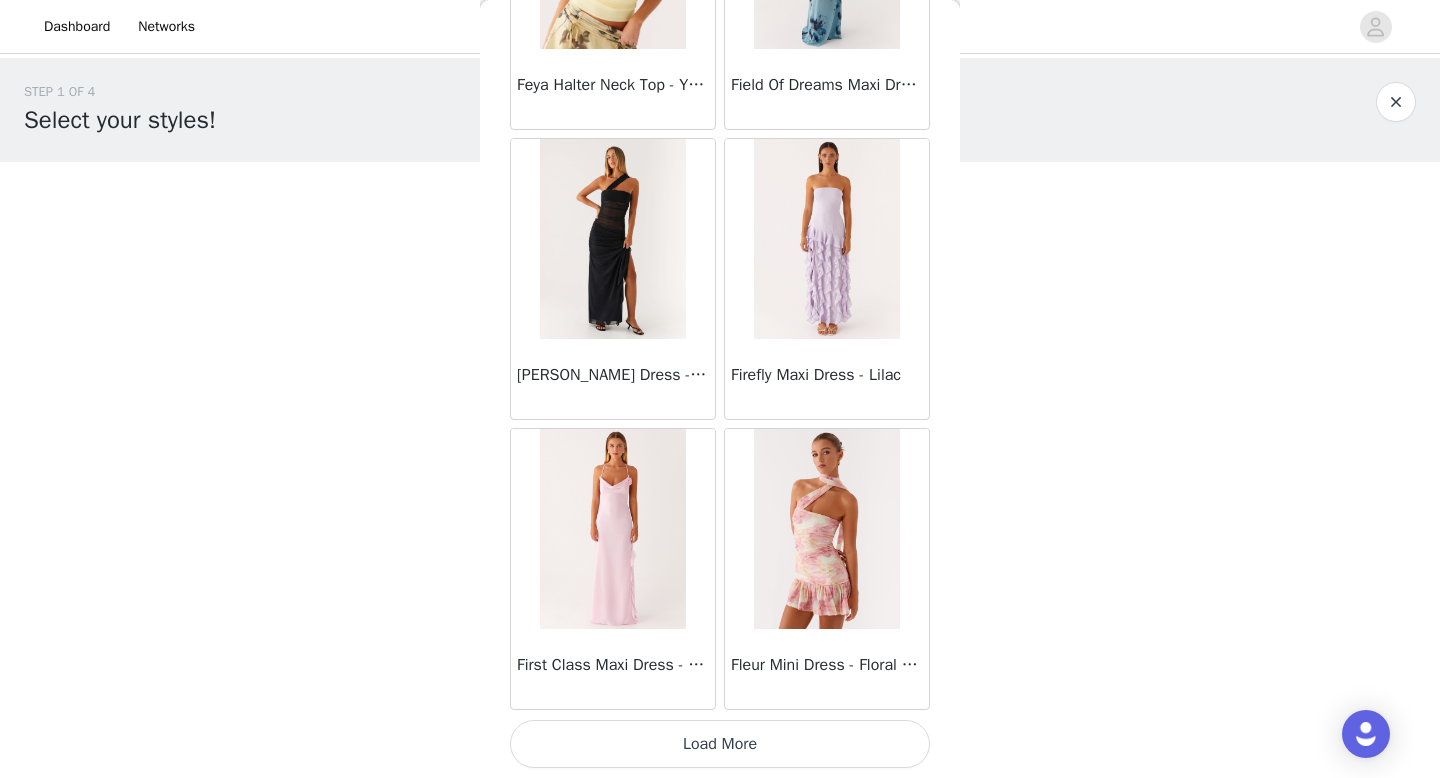 click on "Load More" at bounding box center (720, 744) 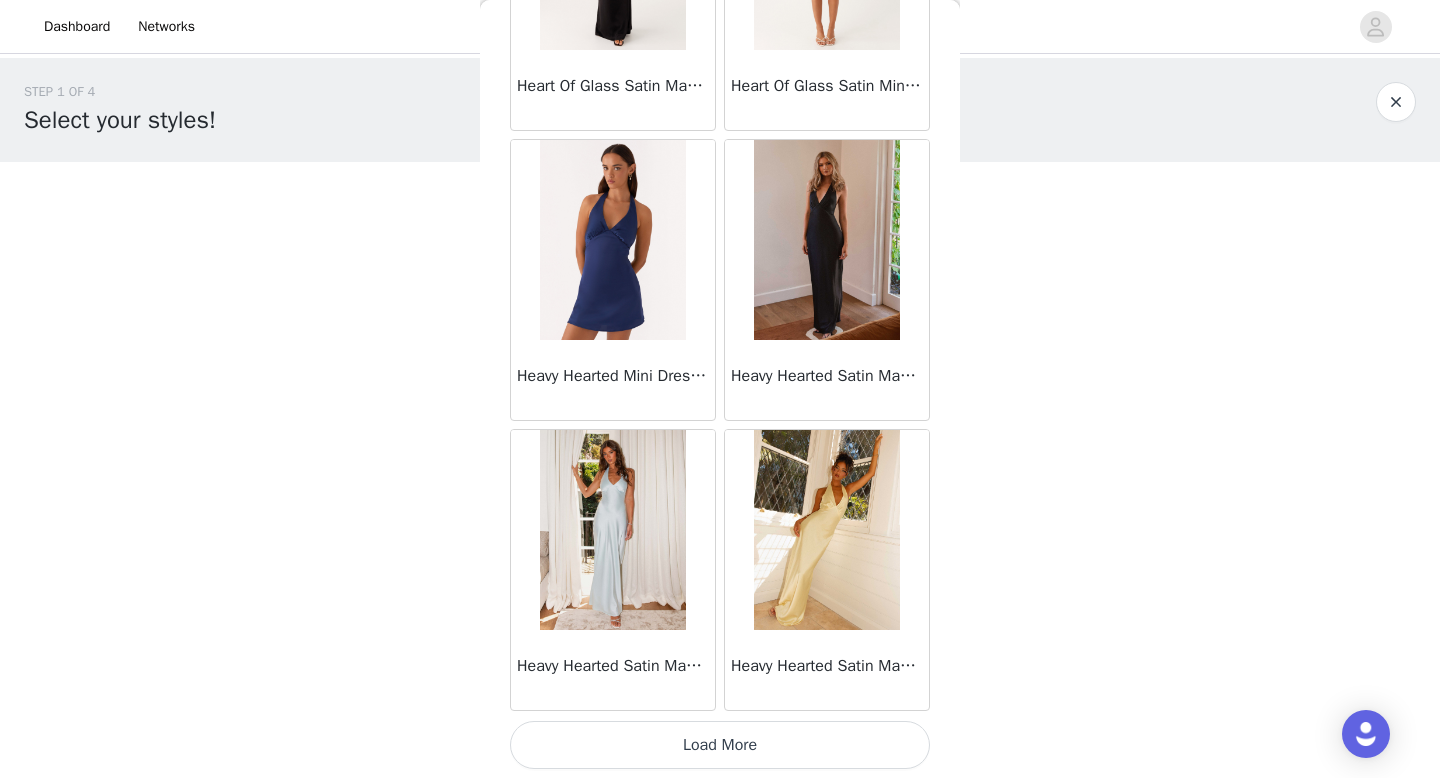 scroll, scrollTop: 25482, scrollLeft: 0, axis: vertical 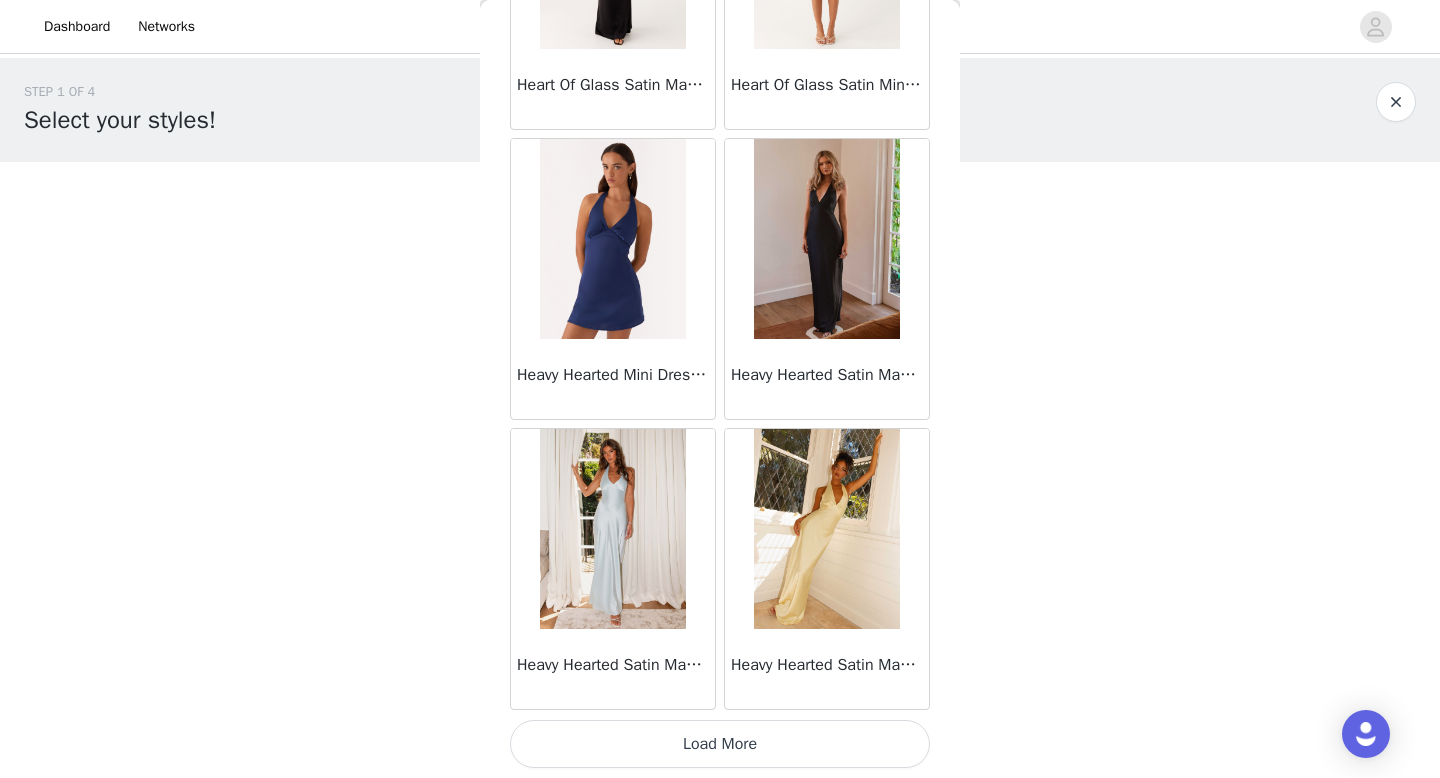 click on "Load More" at bounding box center [720, 744] 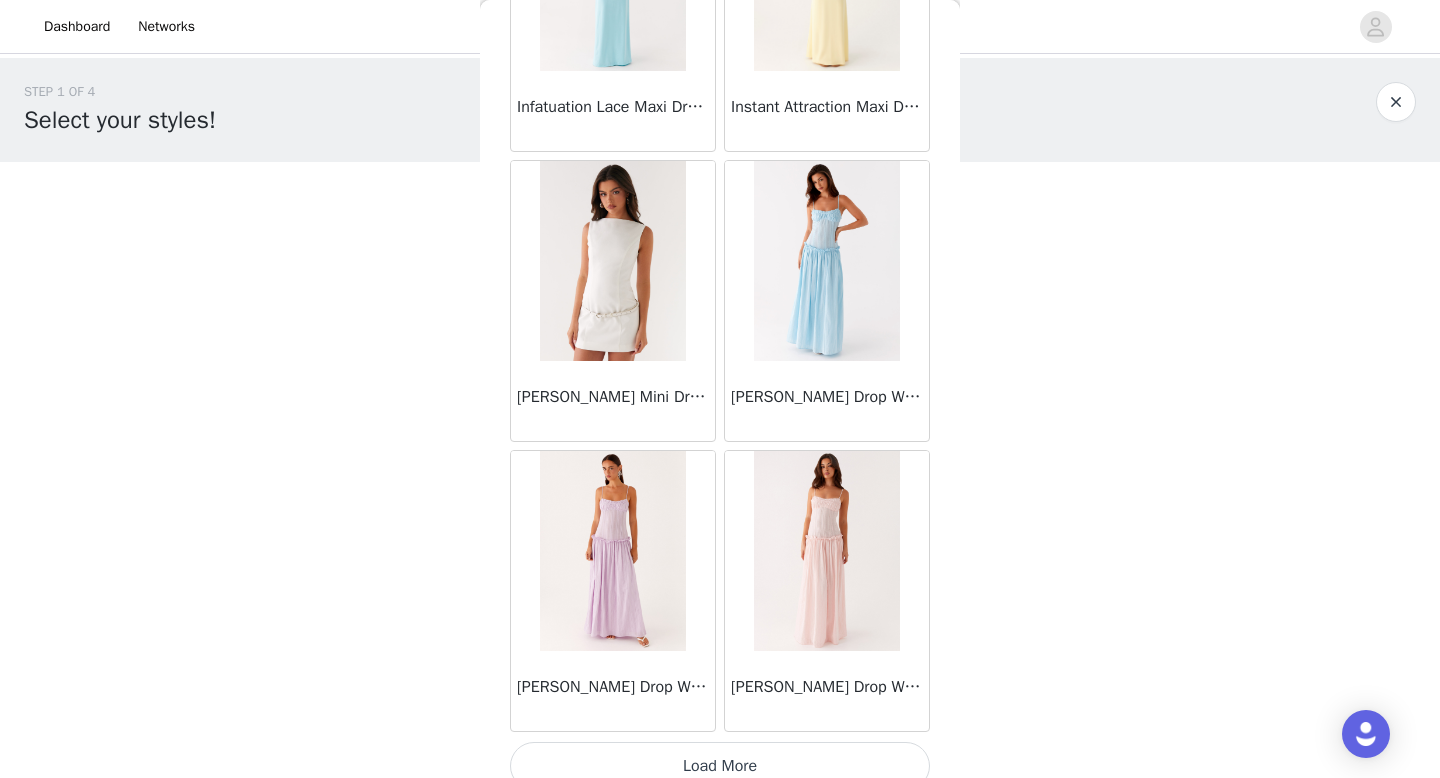 scroll, scrollTop: 28382, scrollLeft: 0, axis: vertical 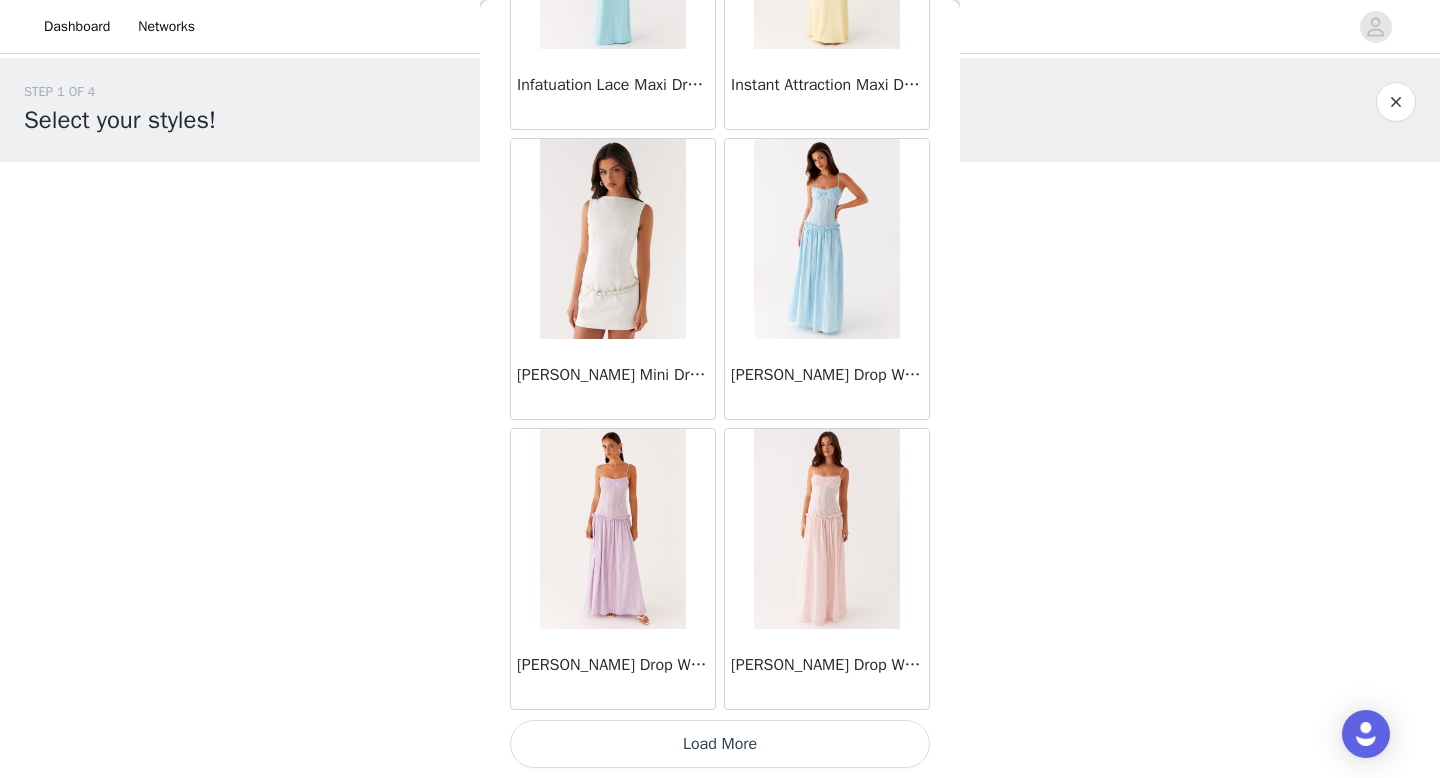 click on "Load More" at bounding box center (720, 744) 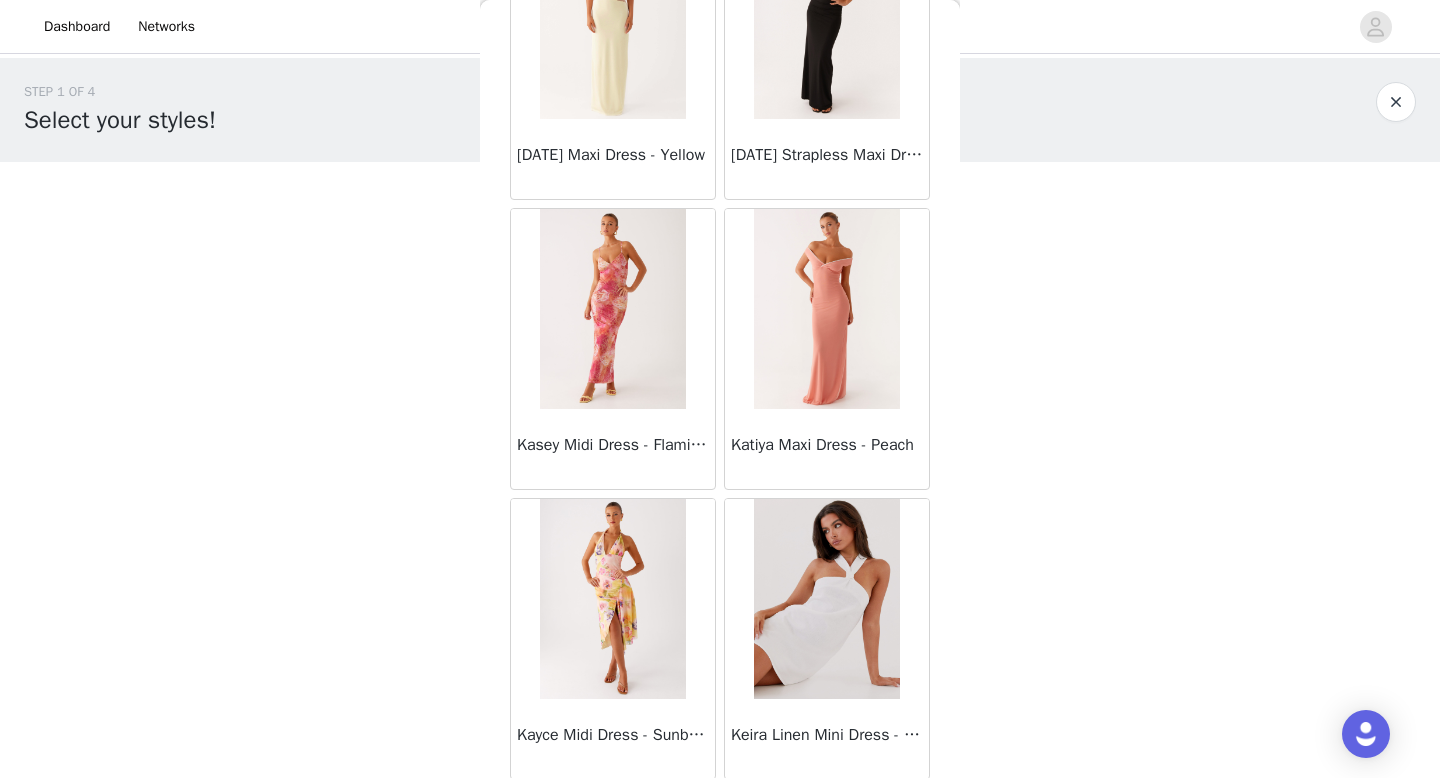scroll, scrollTop: 31282, scrollLeft: 0, axis: vertical 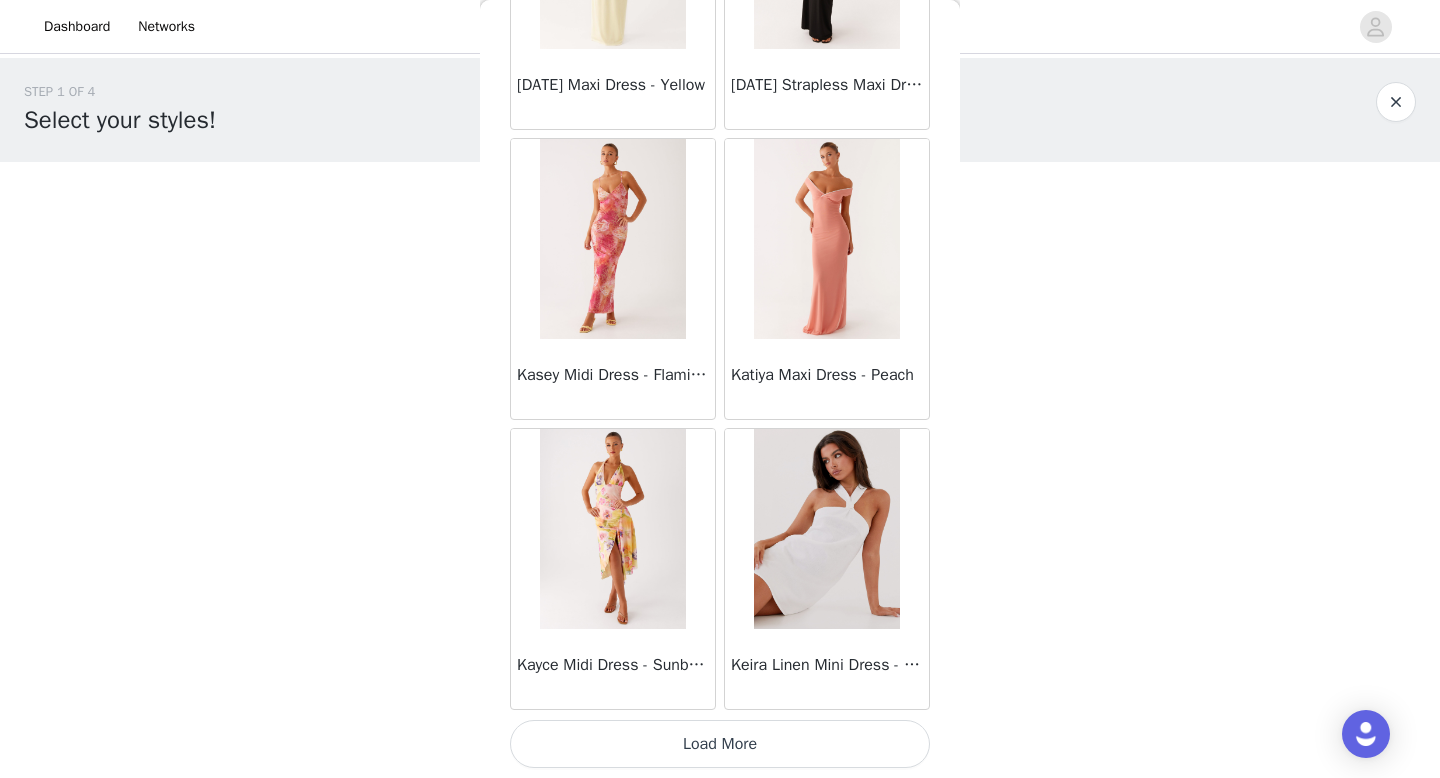 click on "Load More" at bounding box center [720, 744] 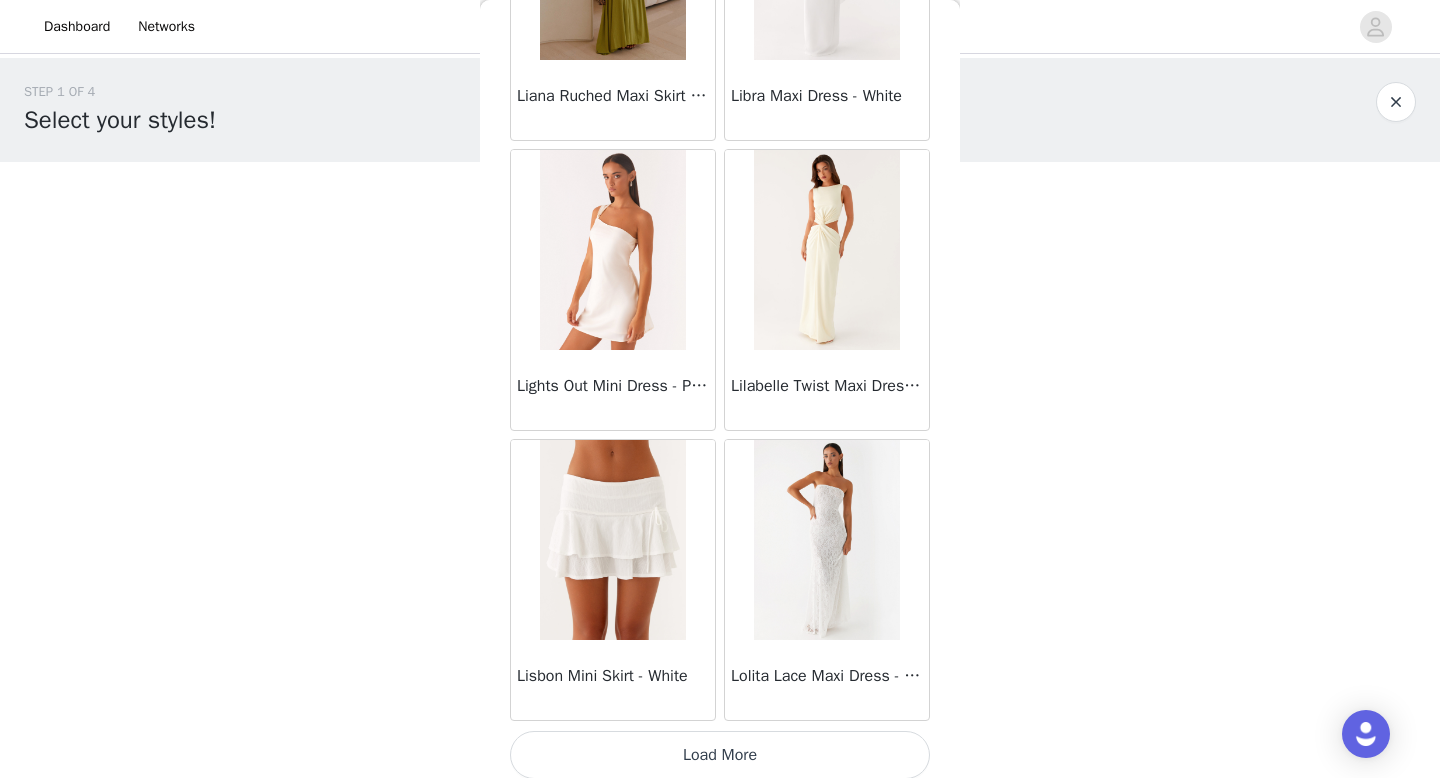 scroll, scrollTop: 34182, scrollLeft: 0, axis: vertical 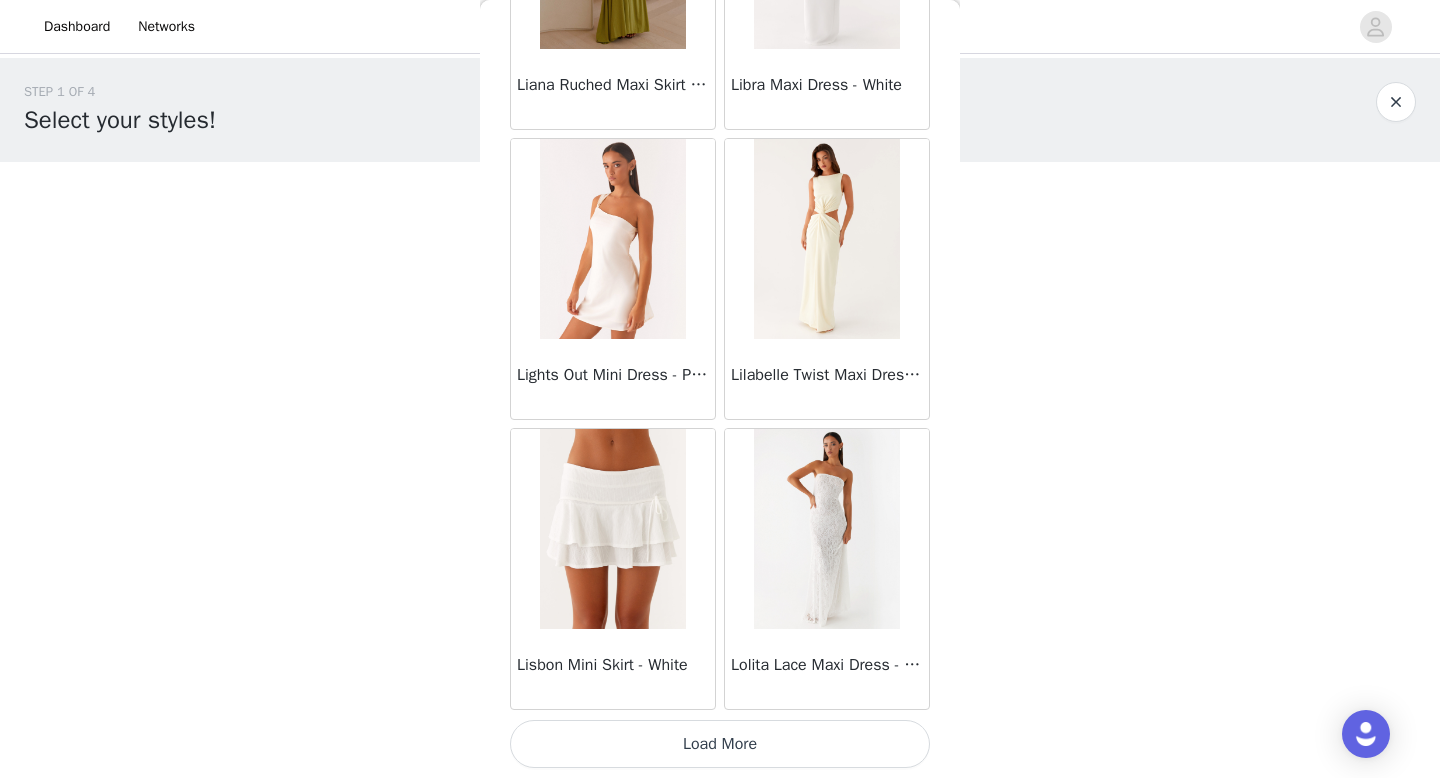 click on "Load More" at bounding box center [720, 744] 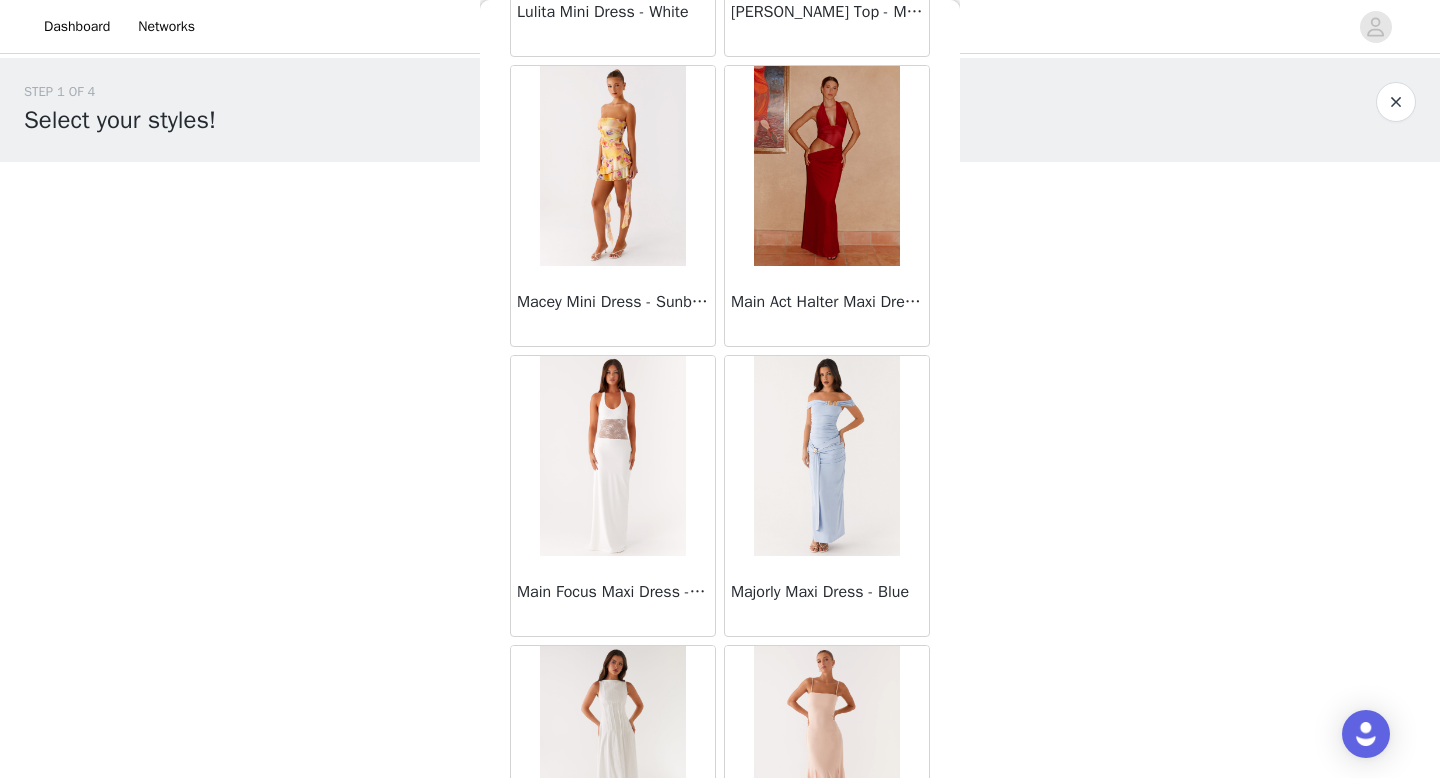 scroll, scrollTop: 37082, scrollLeft: 0, axis: vertical 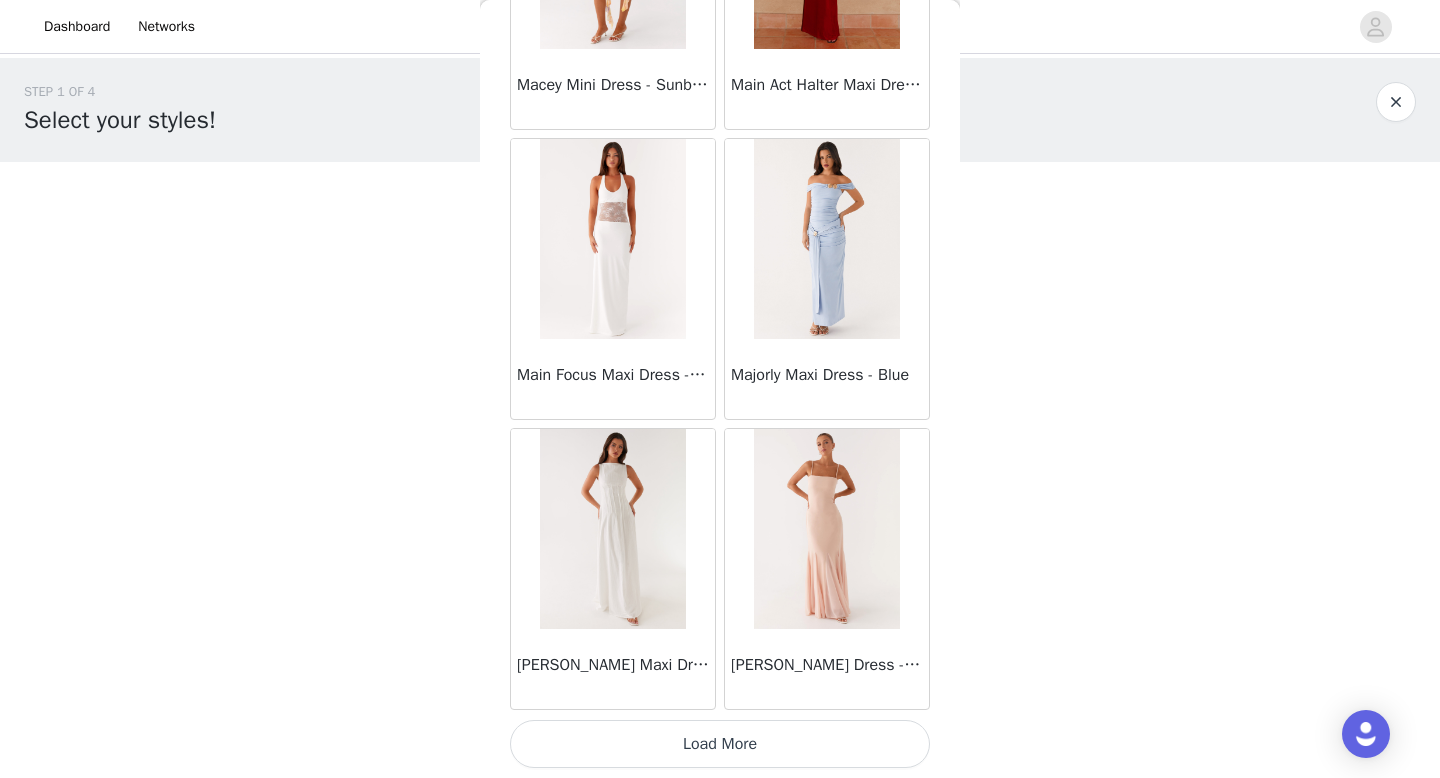 click on "Load More" at bounding box center (720, 744) 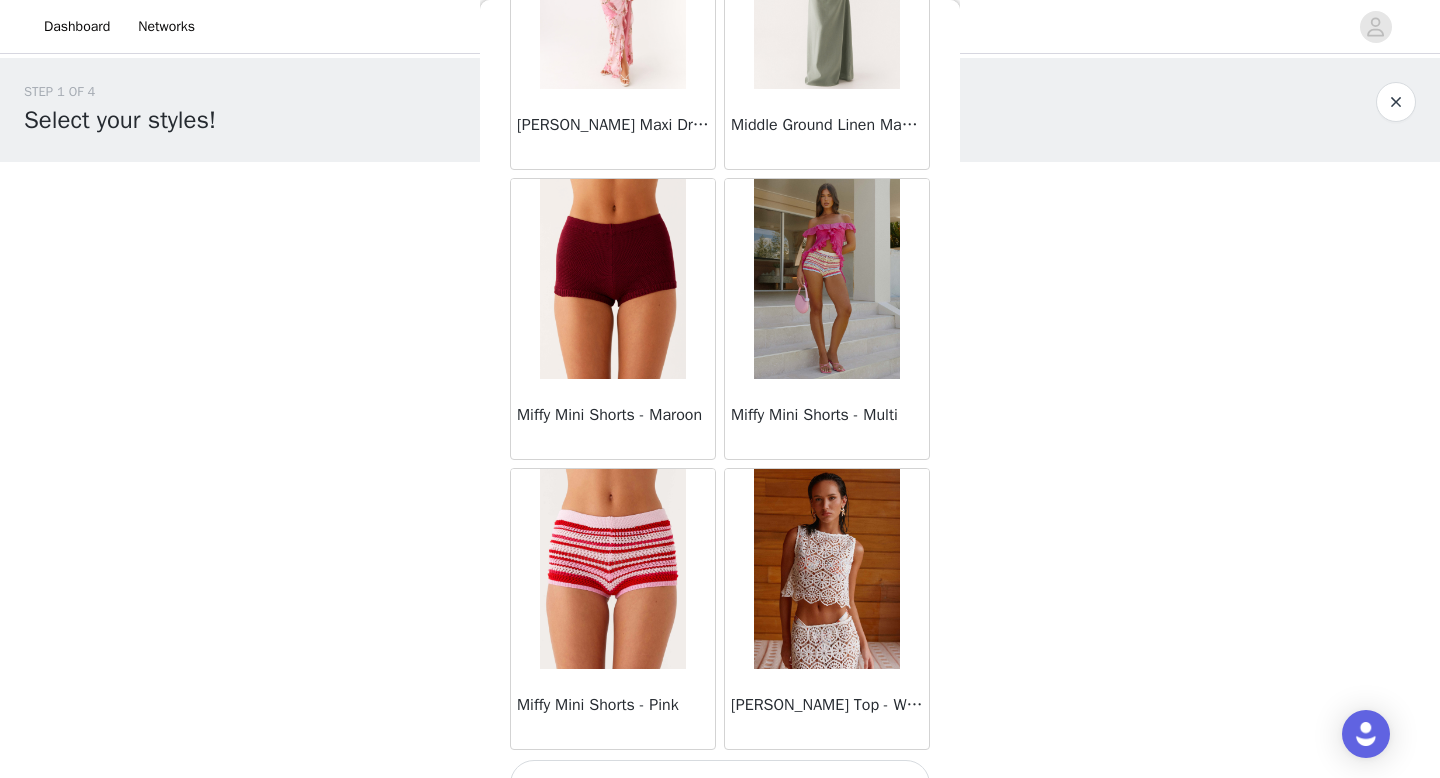 scroll, scrollTop: 39982, scrollLeft: 0, axis: vertical 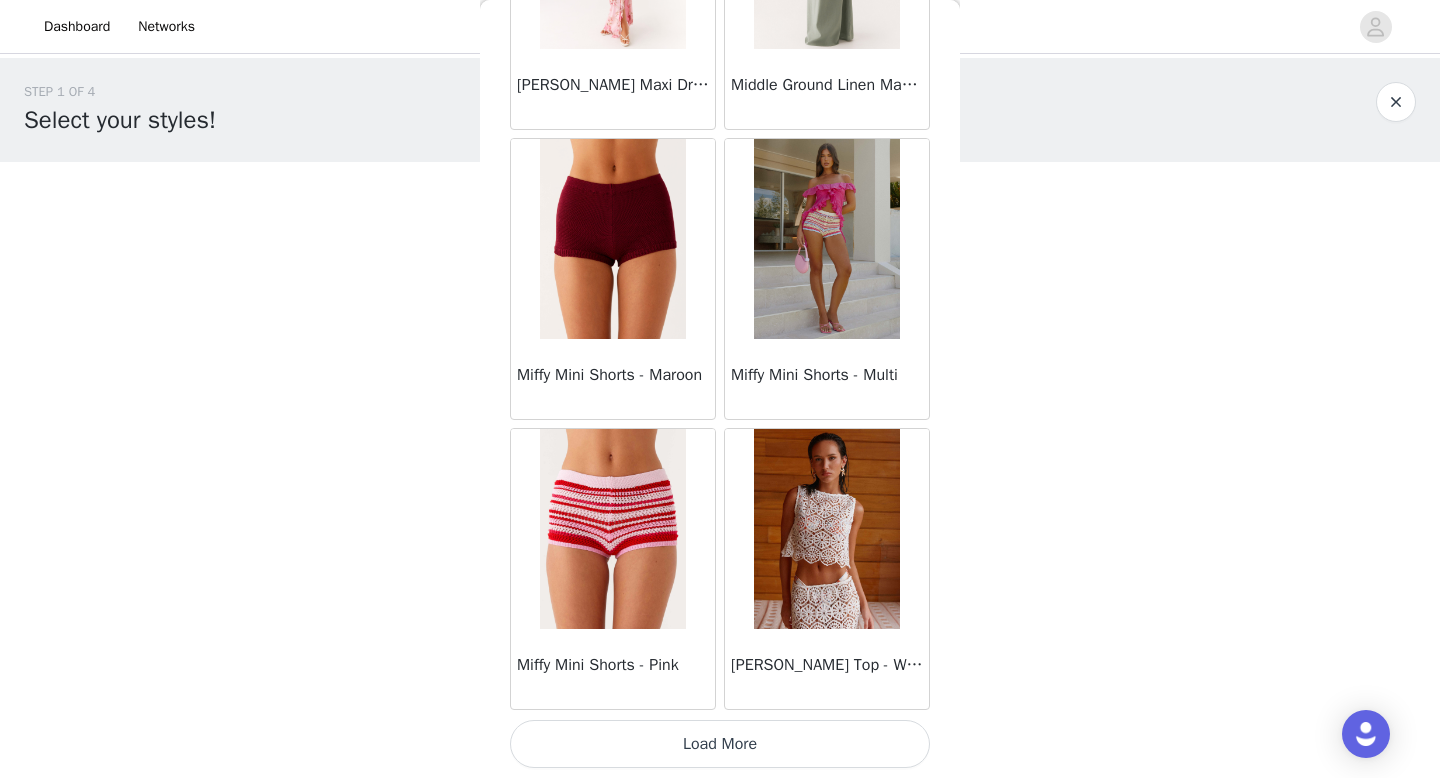 click on "Load More" at bounding box center (720, 744) 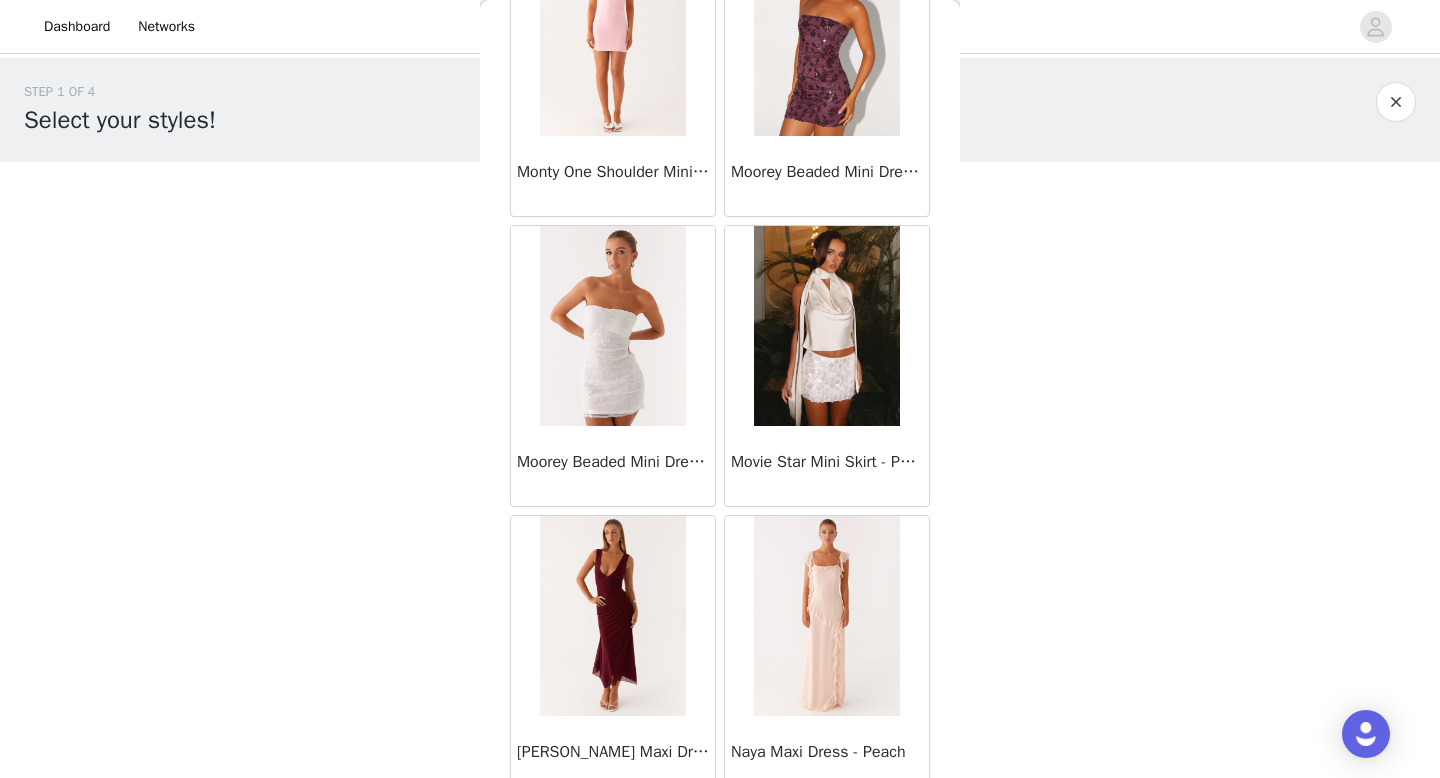 scroll, scrollTop: 42882, scrollLeft: 0, axis: vertical 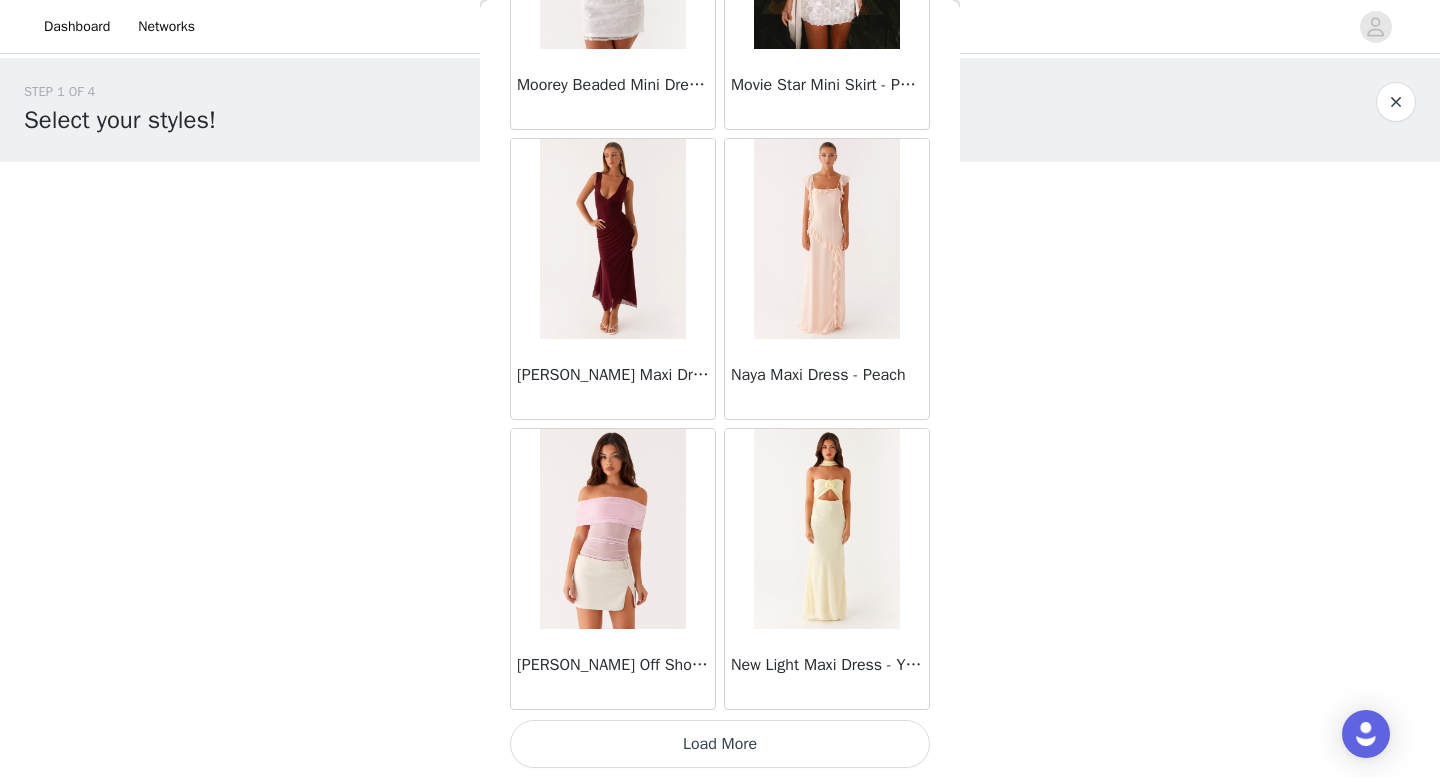 click on "Load More" at bounding box center [720, 744] 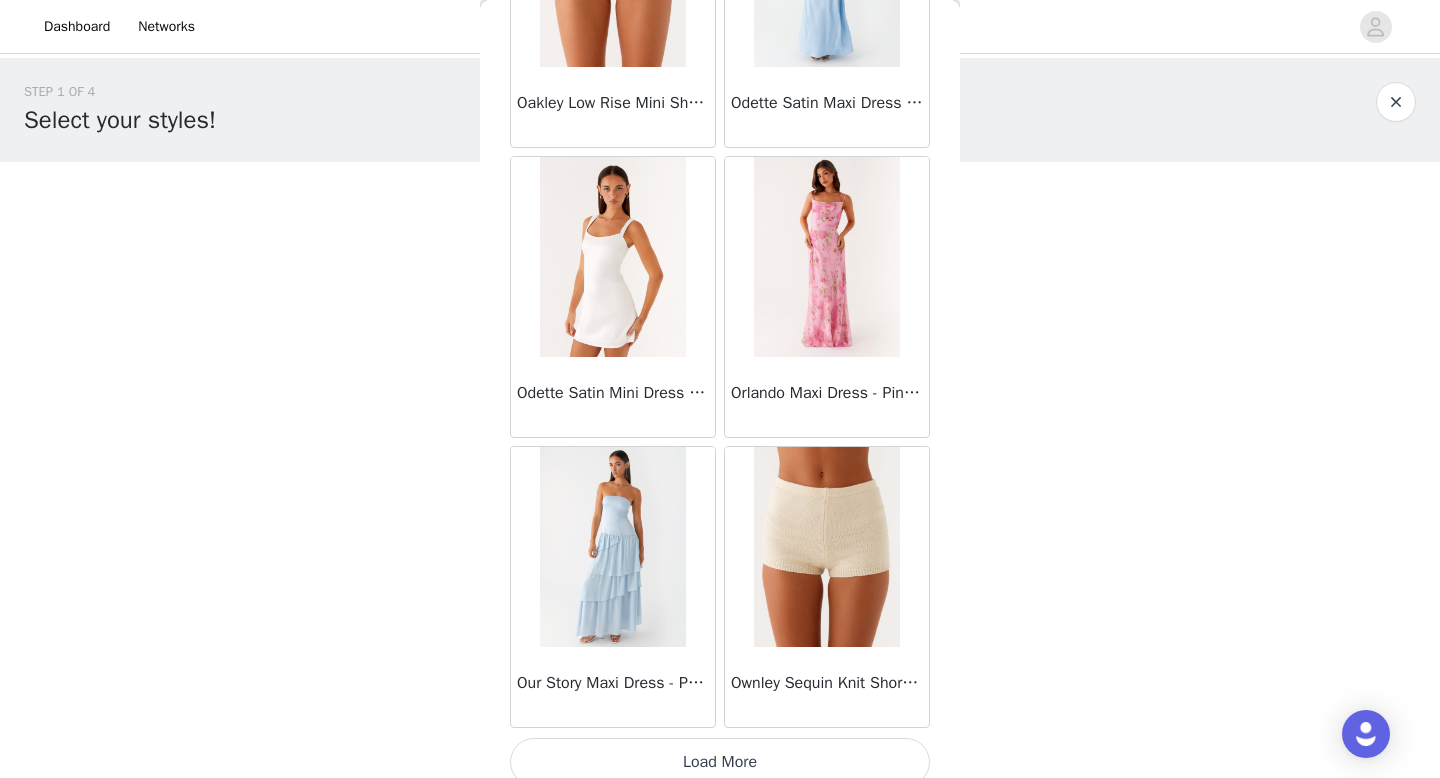 scroll, scrollTop: 45782, scrollLeft: 0, axis: vertical 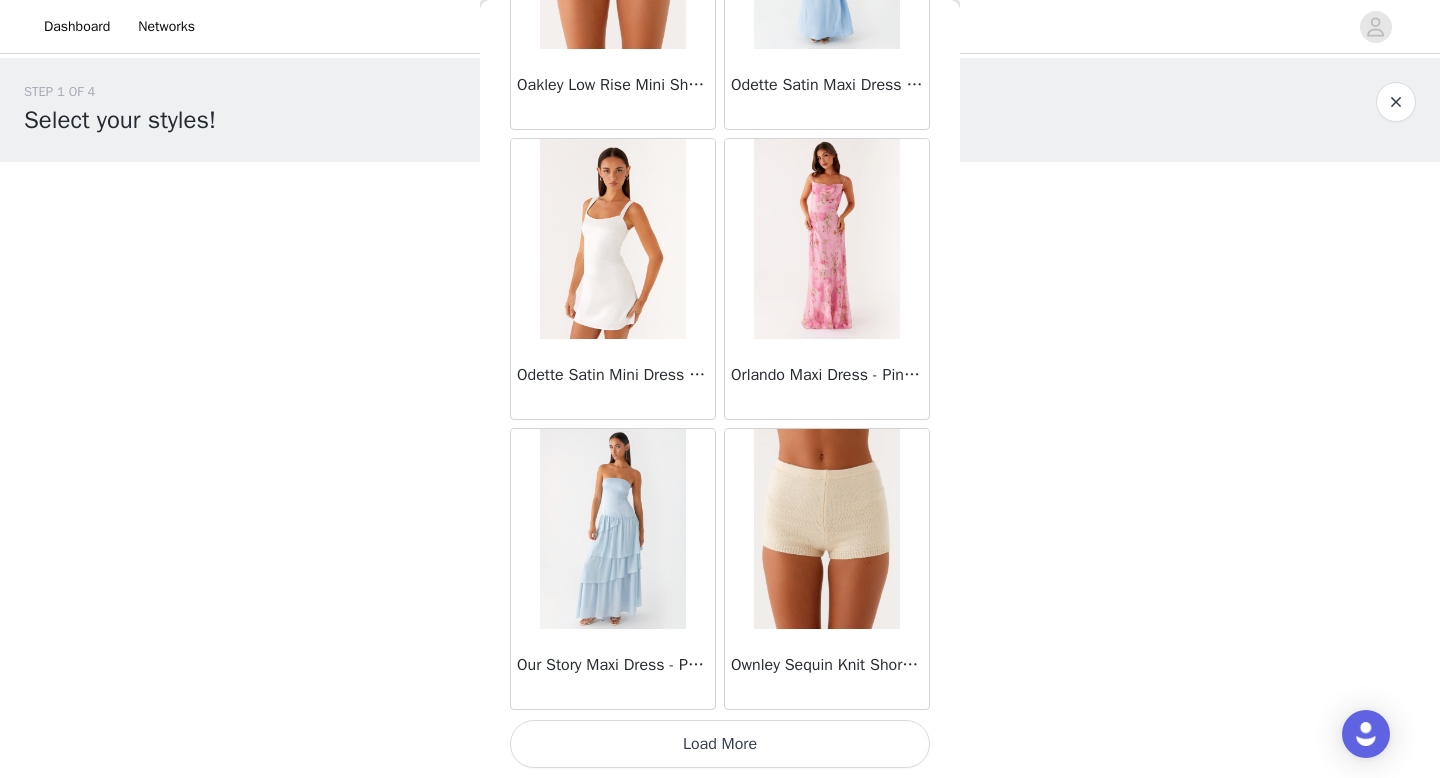 click on "Load More" at bounding box center [720, 744] 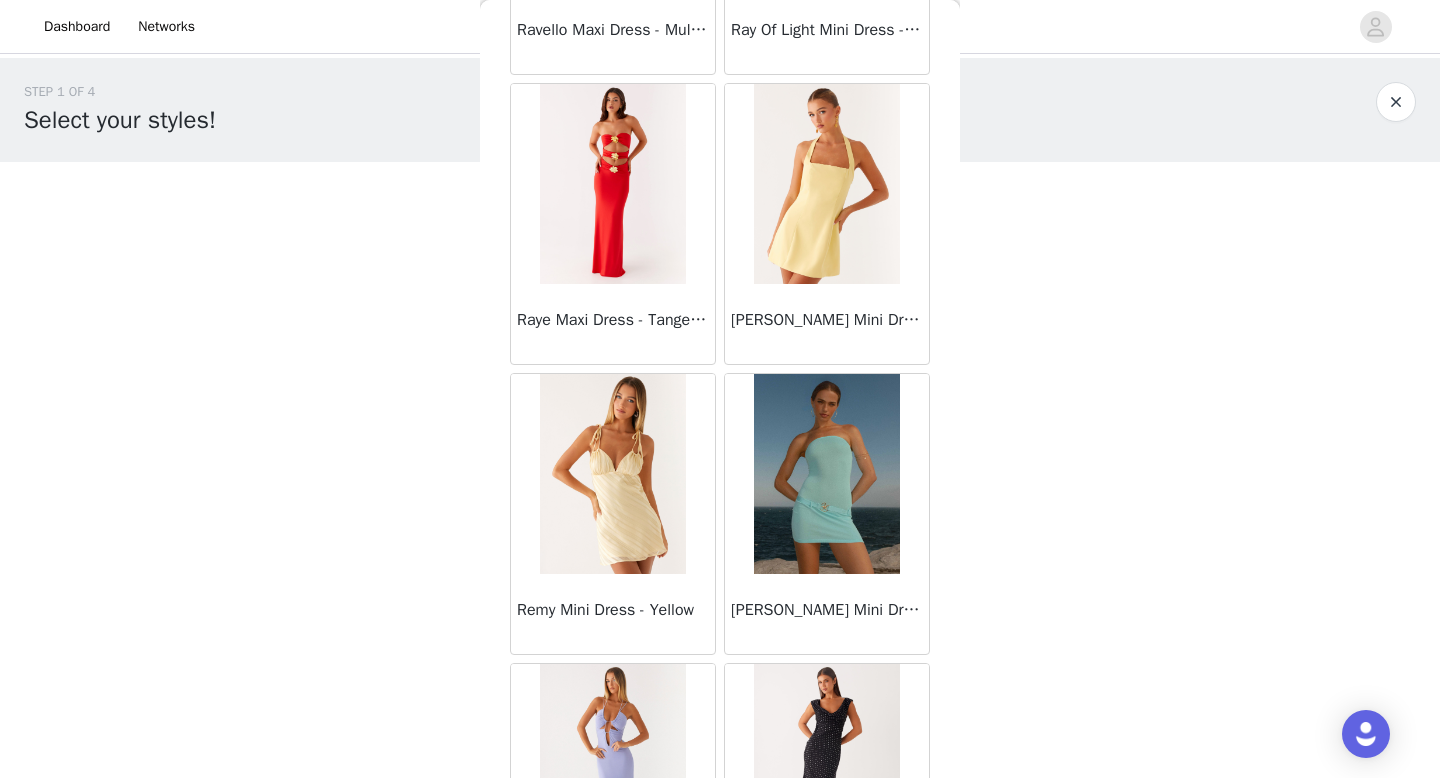 scroll, scrollTop: 48682, scrollLeft: 0, axis: vertical 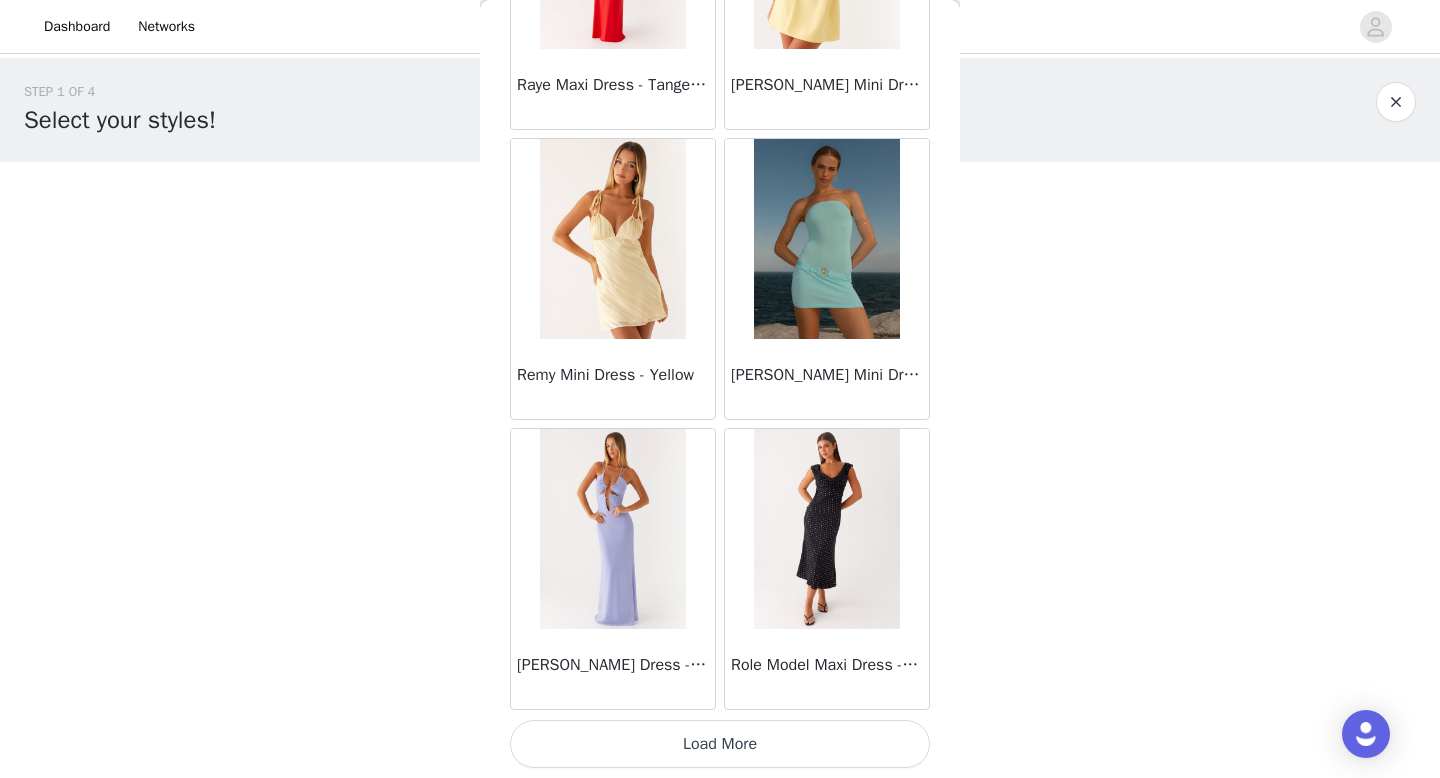 click on "Load More" at bounding box center [720, 744] 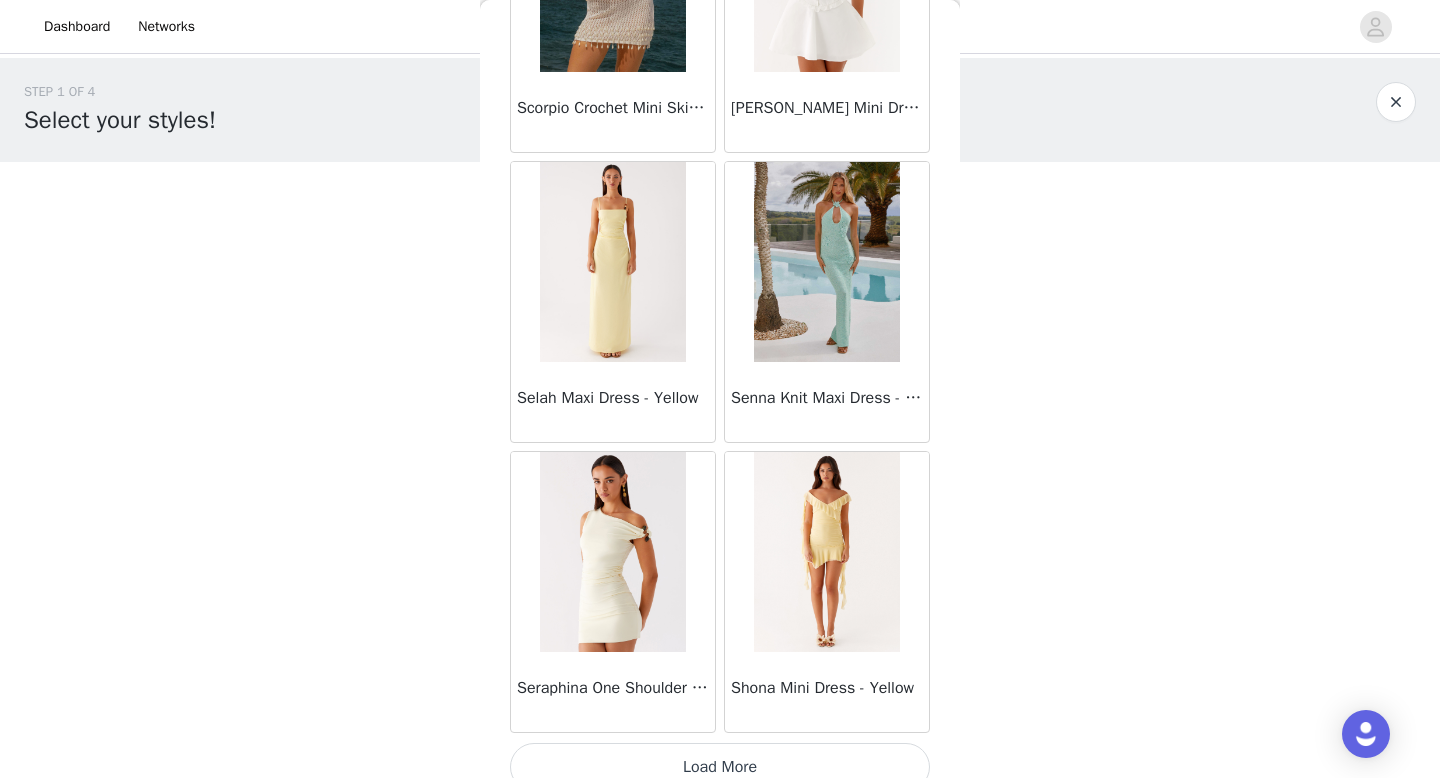 scroll, scrollTop: 51582, scrollLeft: 0, axis: vertical 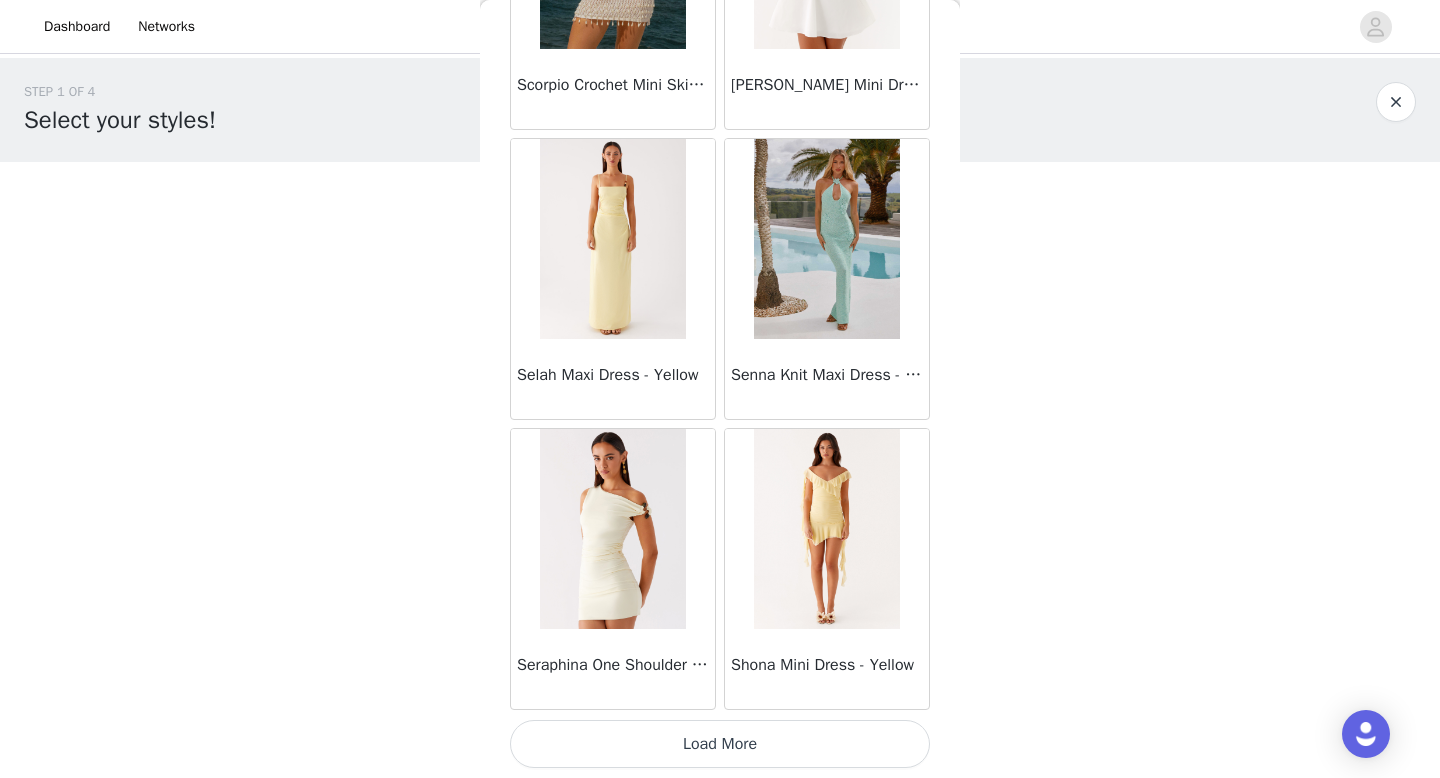 click on "Load More" at bounding box center (720, 744) 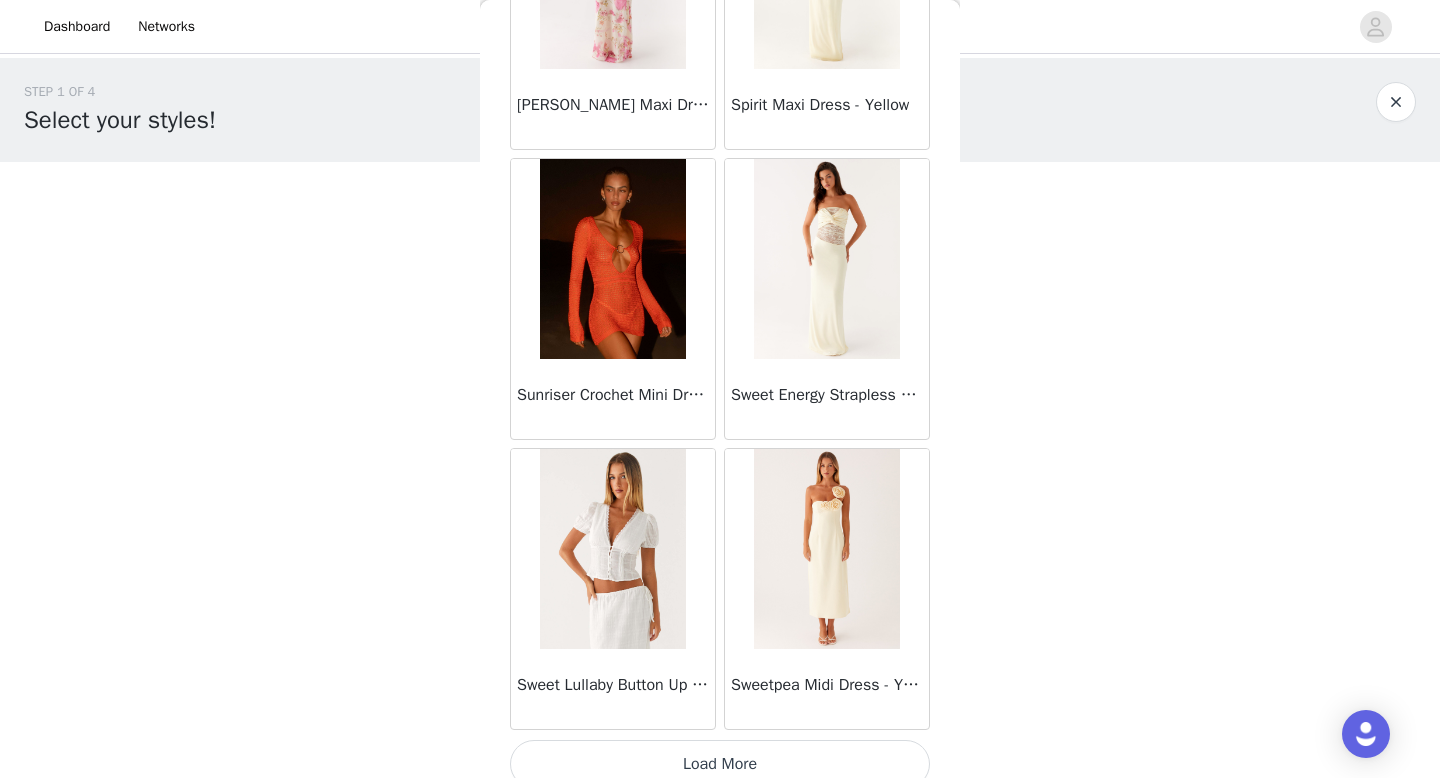 scroll, scrollTop: 54482, scrollLeft: 0, axis: vertical 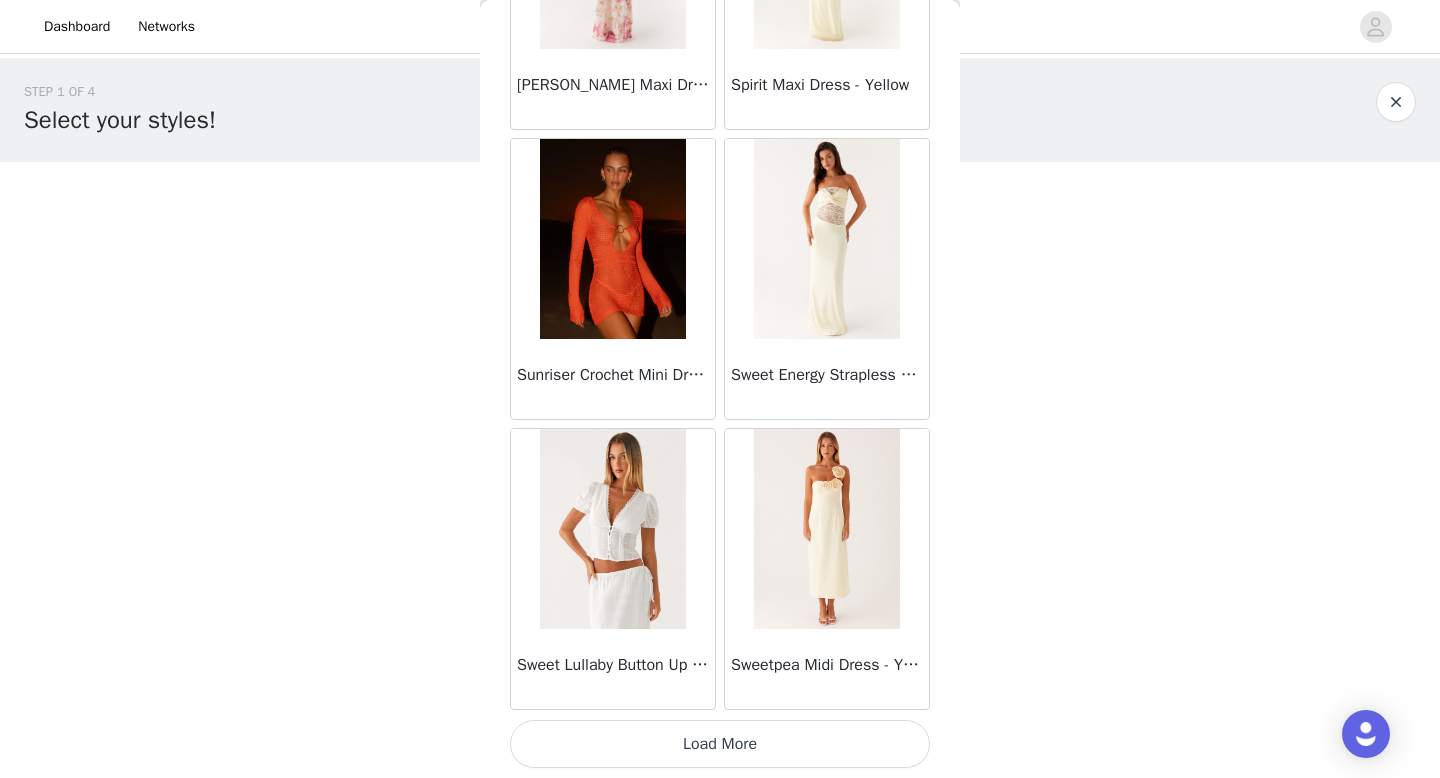 click on "Load More" at bounding box center (720, 744) 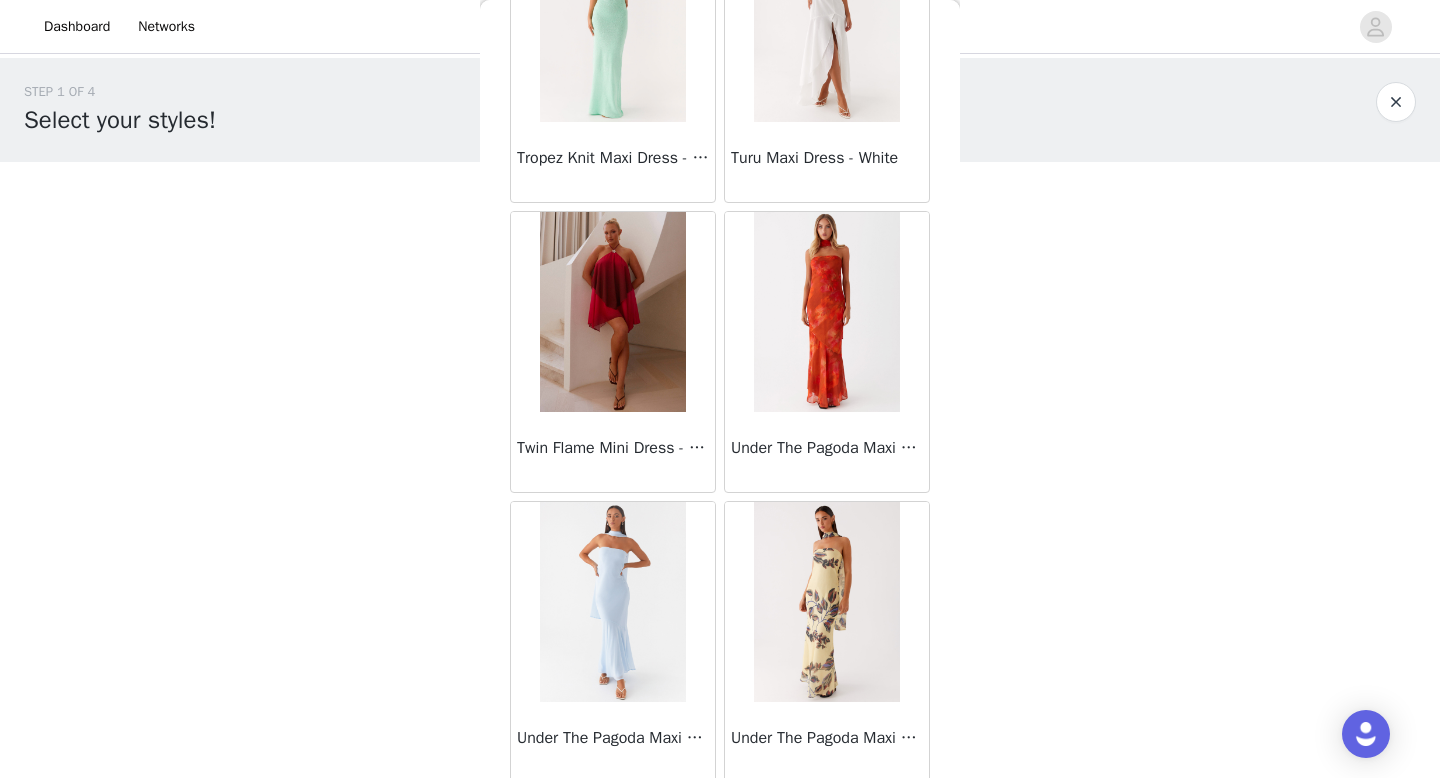 scroll, scrollTop: 57382, scrollLeft: 0, axis: vertical 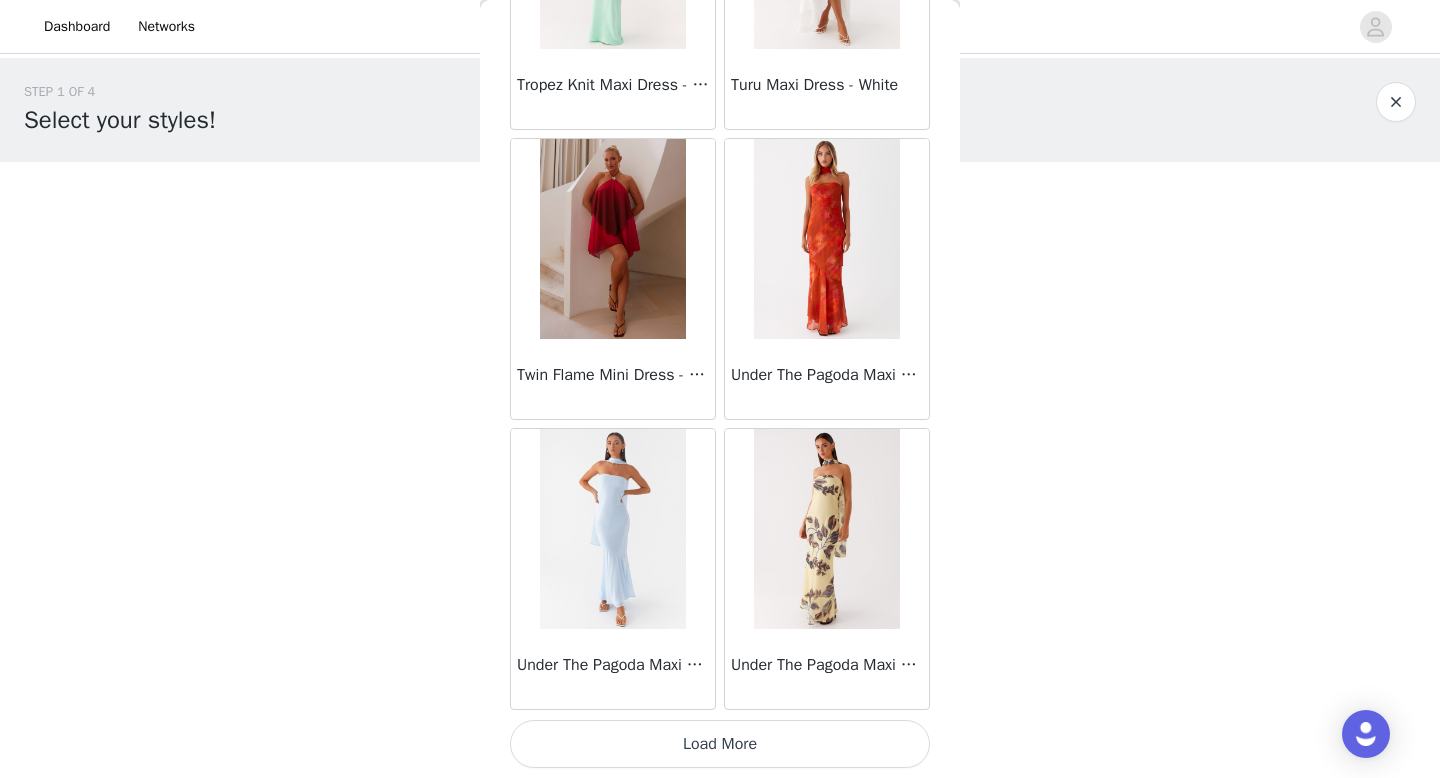 click on "Load More" at bounding box center [720, 744] 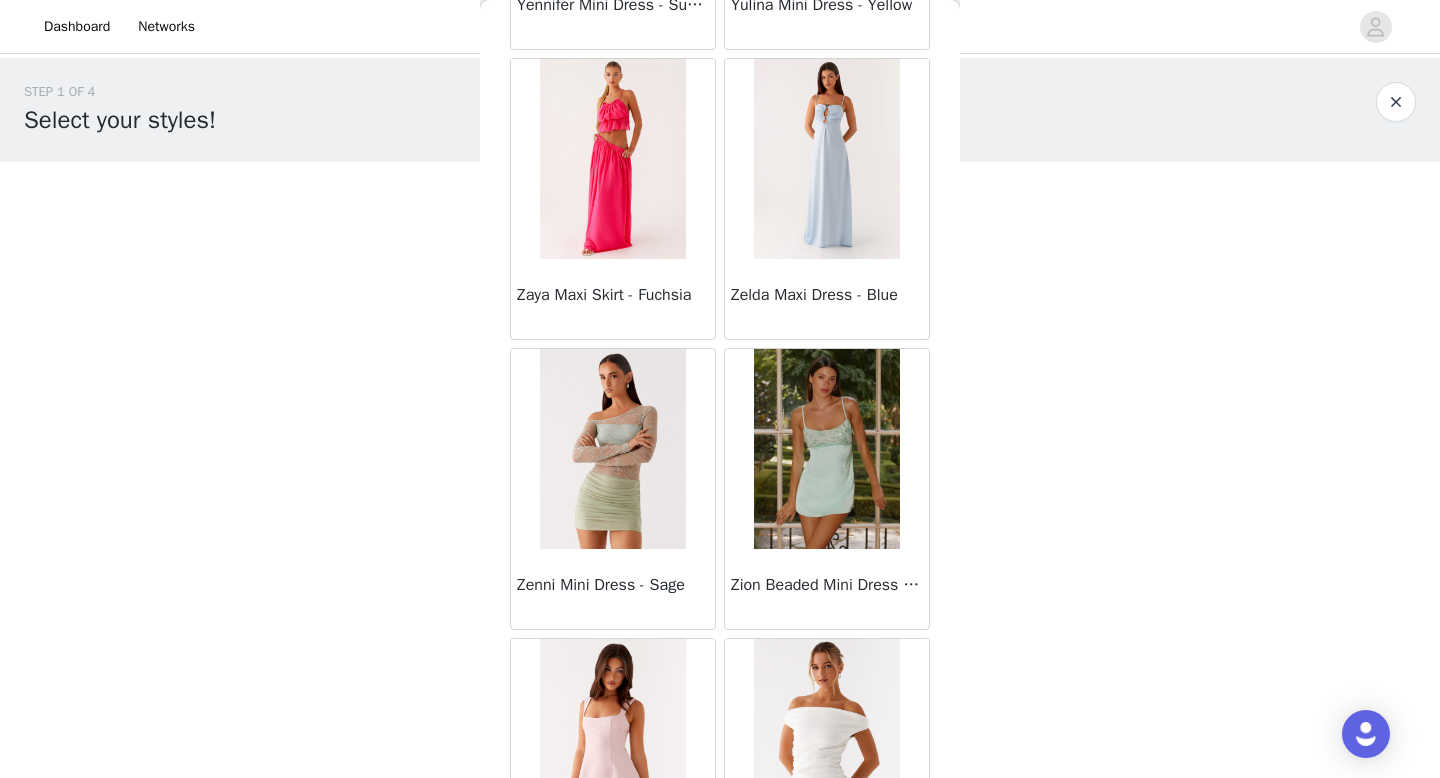 scroll, scrollTop: 60282, scrollLeft: 0, axis: vertical 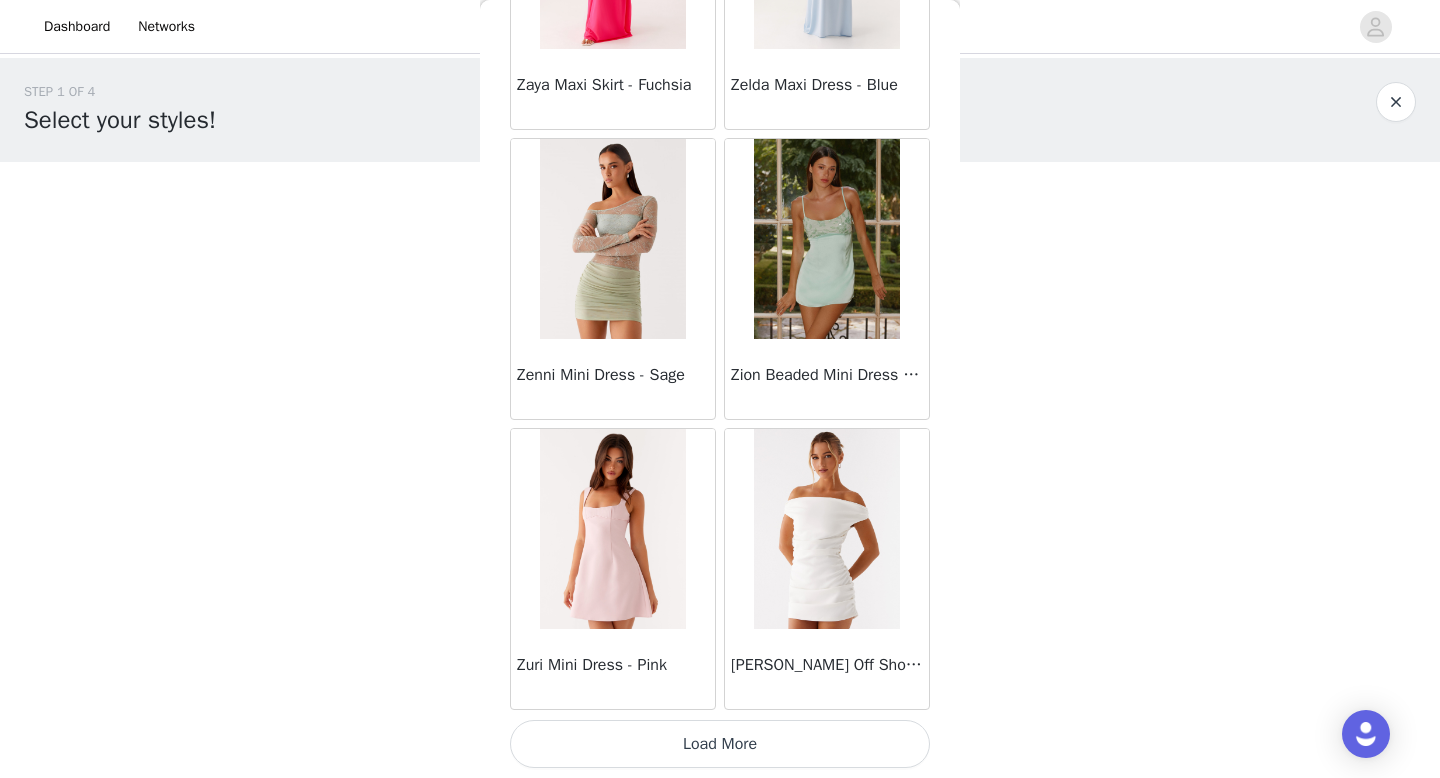 click on "Load More" at bounding box center (720, 744) 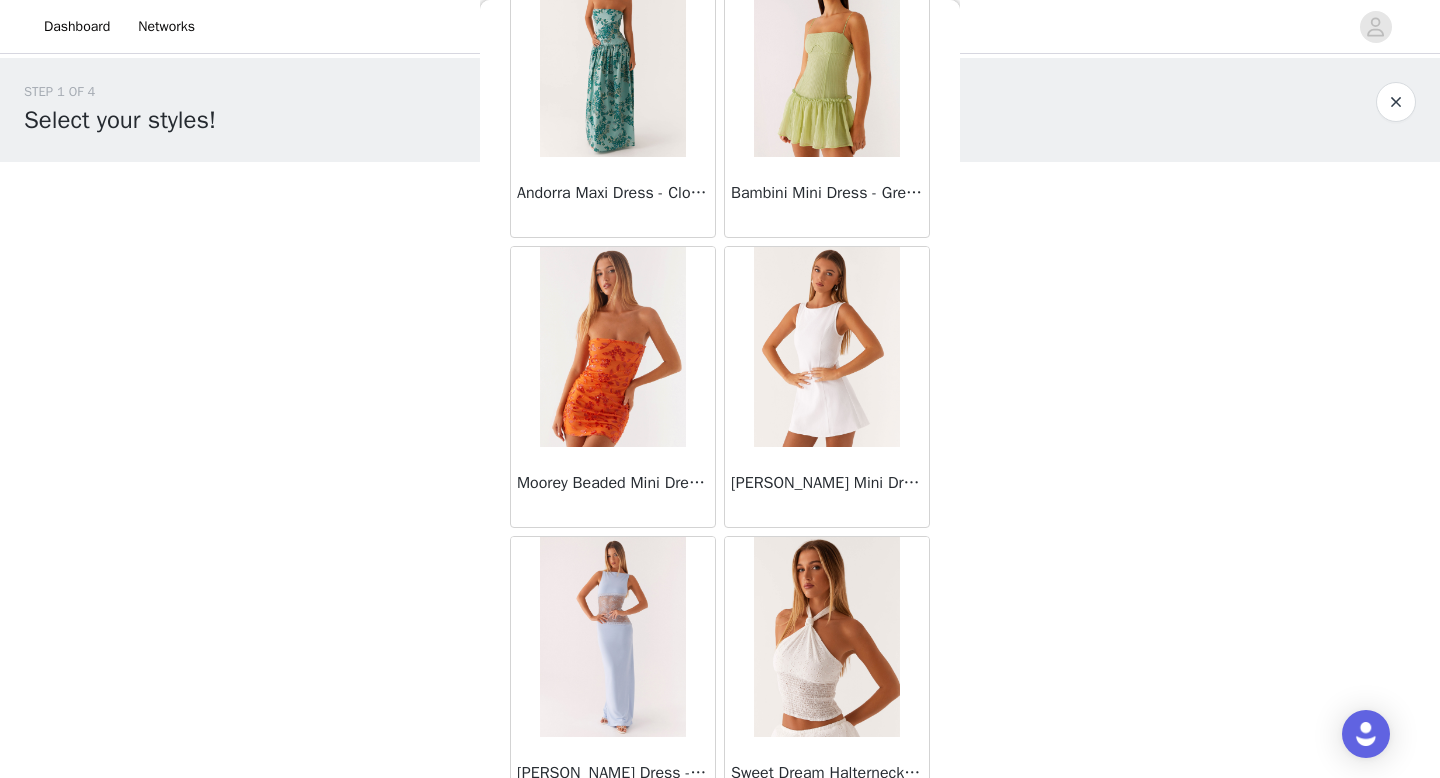 scroll, scrollTop: 63182, scrollLeft: 0, axis: vertical 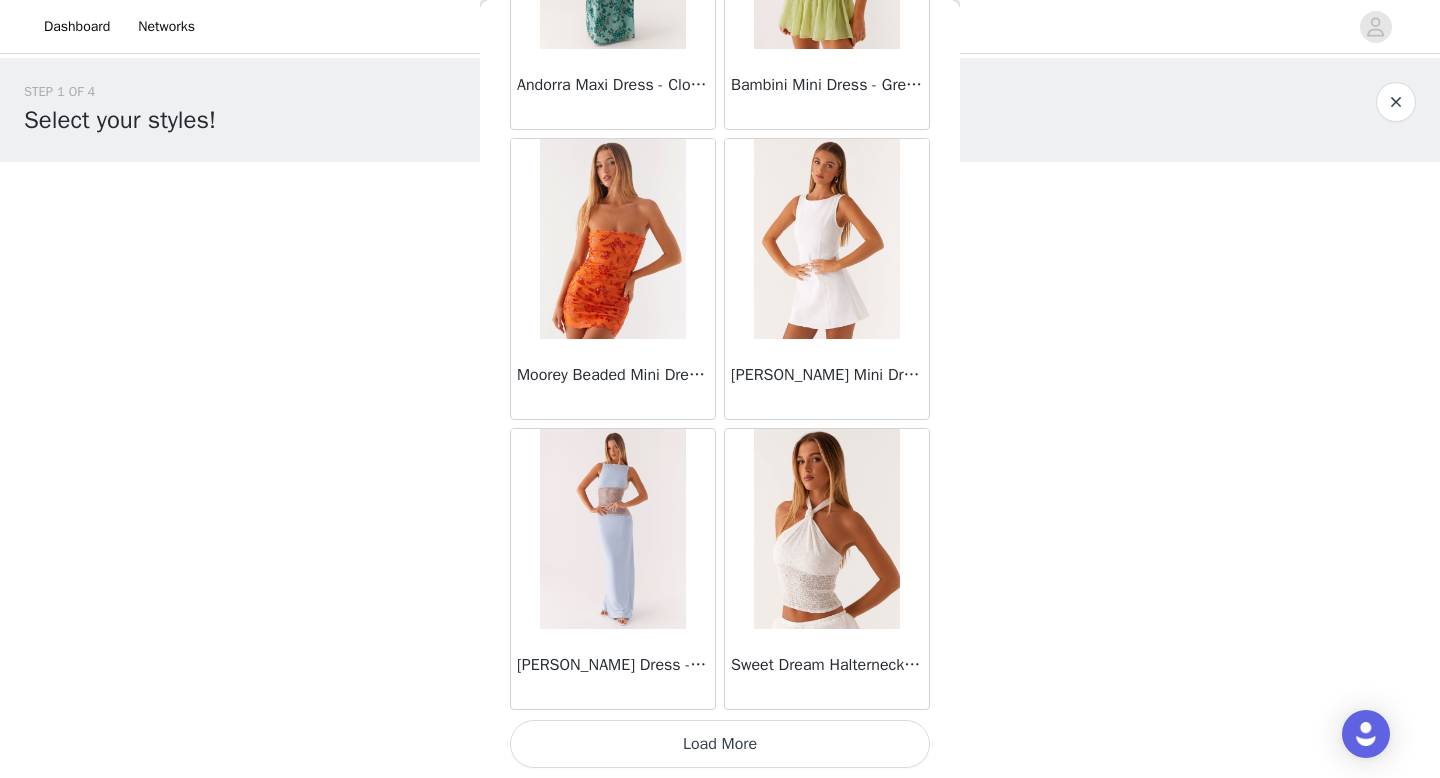 click on "Load More" at bounding box center [720, 744] 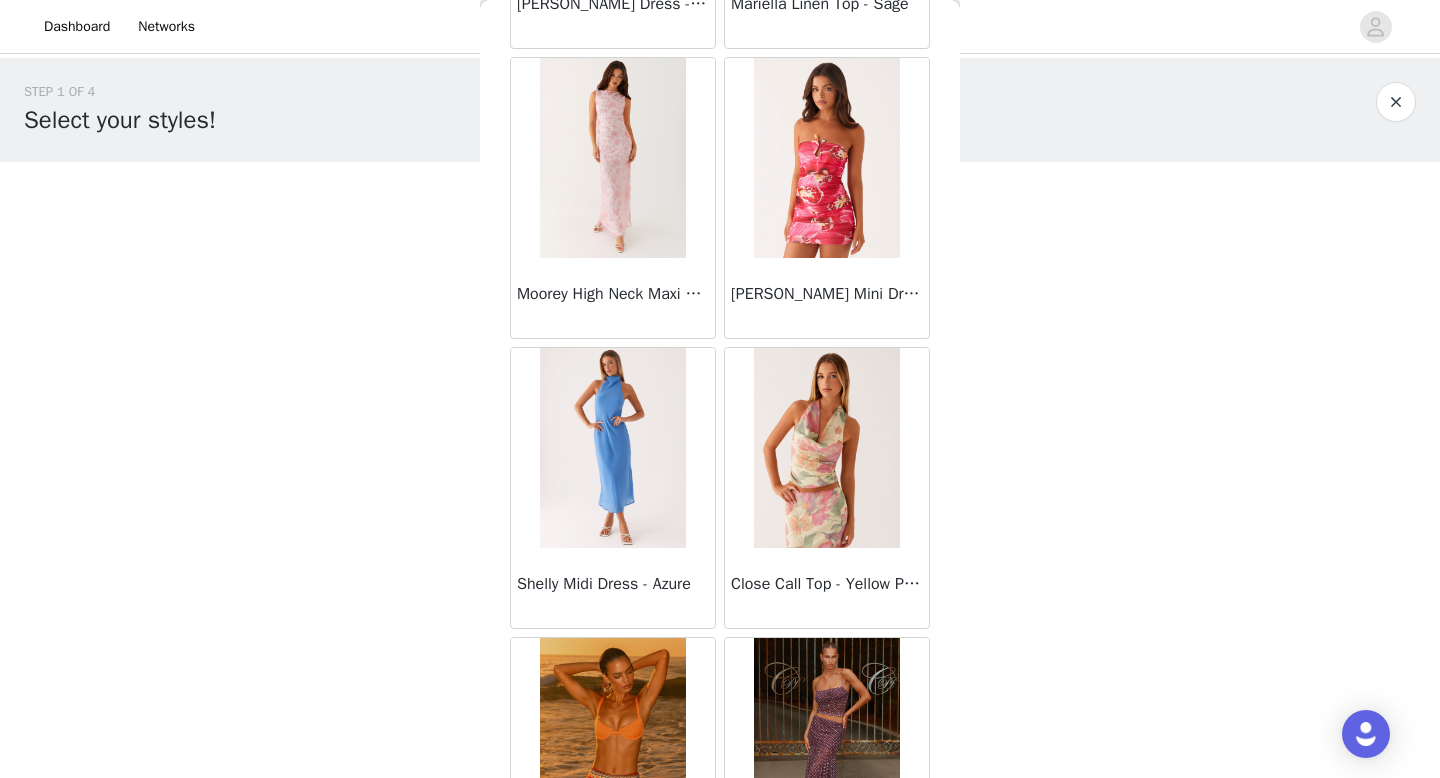 scroll, scrollTop: 66082, scrollLeft: 0, axis: vertical 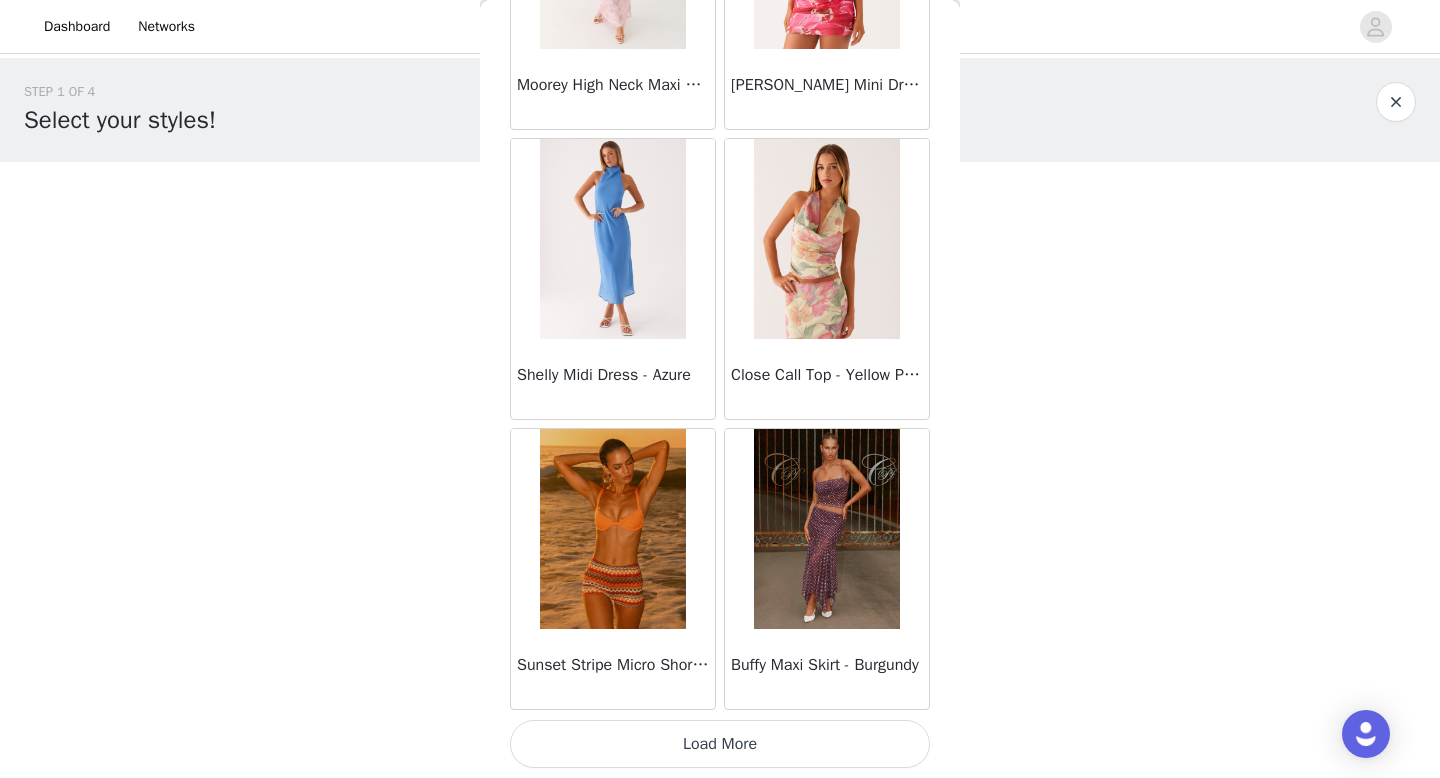 click on "Load More" at bounding box center (720, 744) 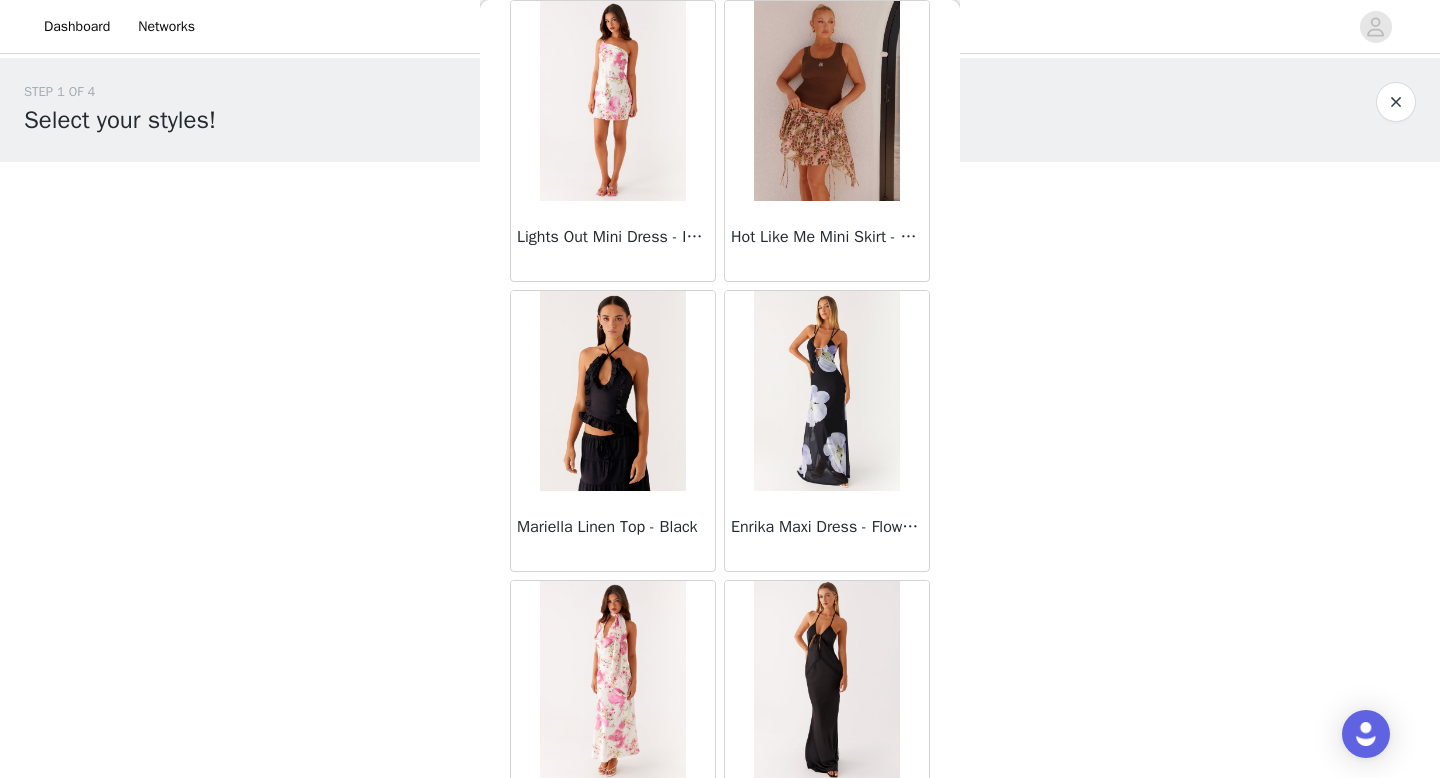 scroll, scrollTop: 68982, scrollLeft: 0, axis: vertical 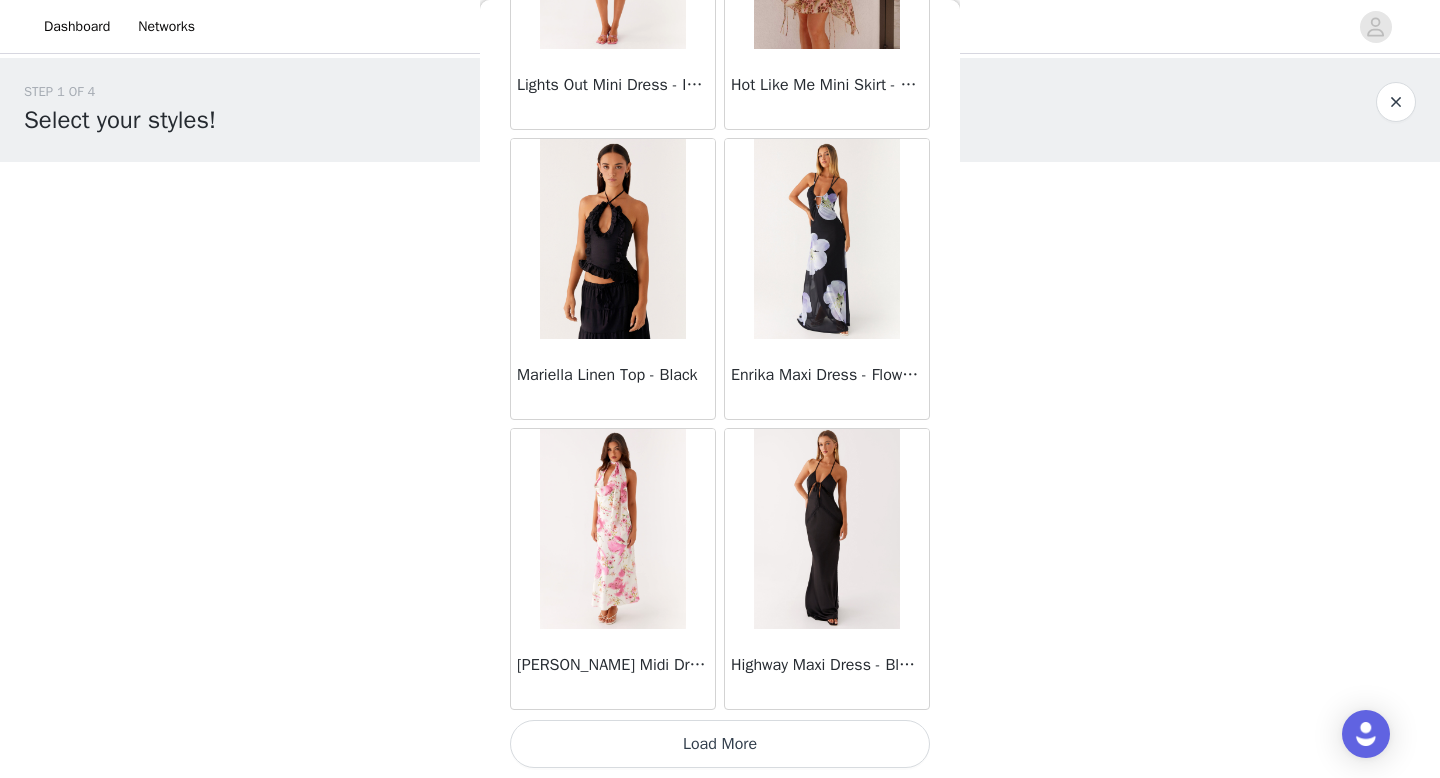 click on "Load More" at bounding box center [720, 744] 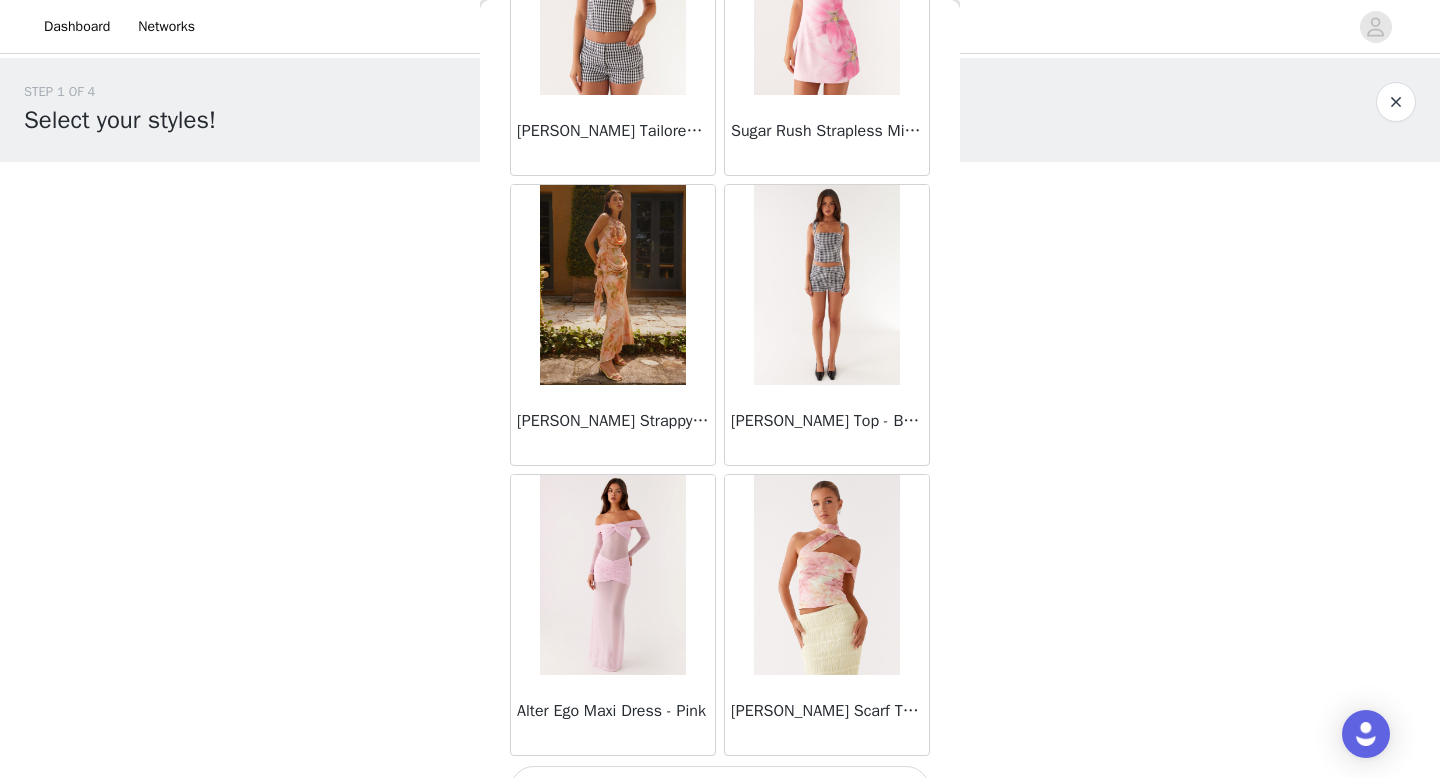 scroll, scrollTop: 71882, scrollLeft: 0, axis: vertical 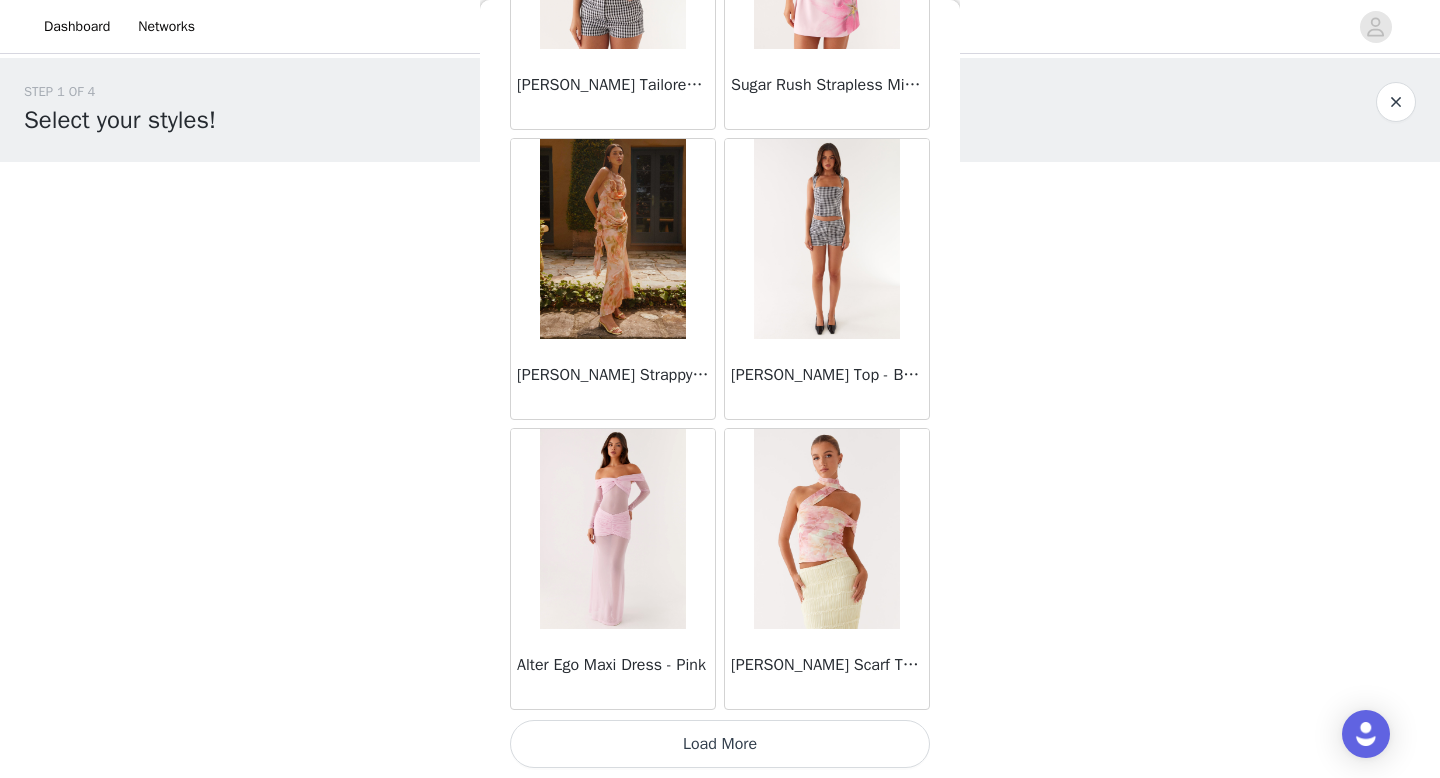 click on "Load More" at bounding box center (720, 744) 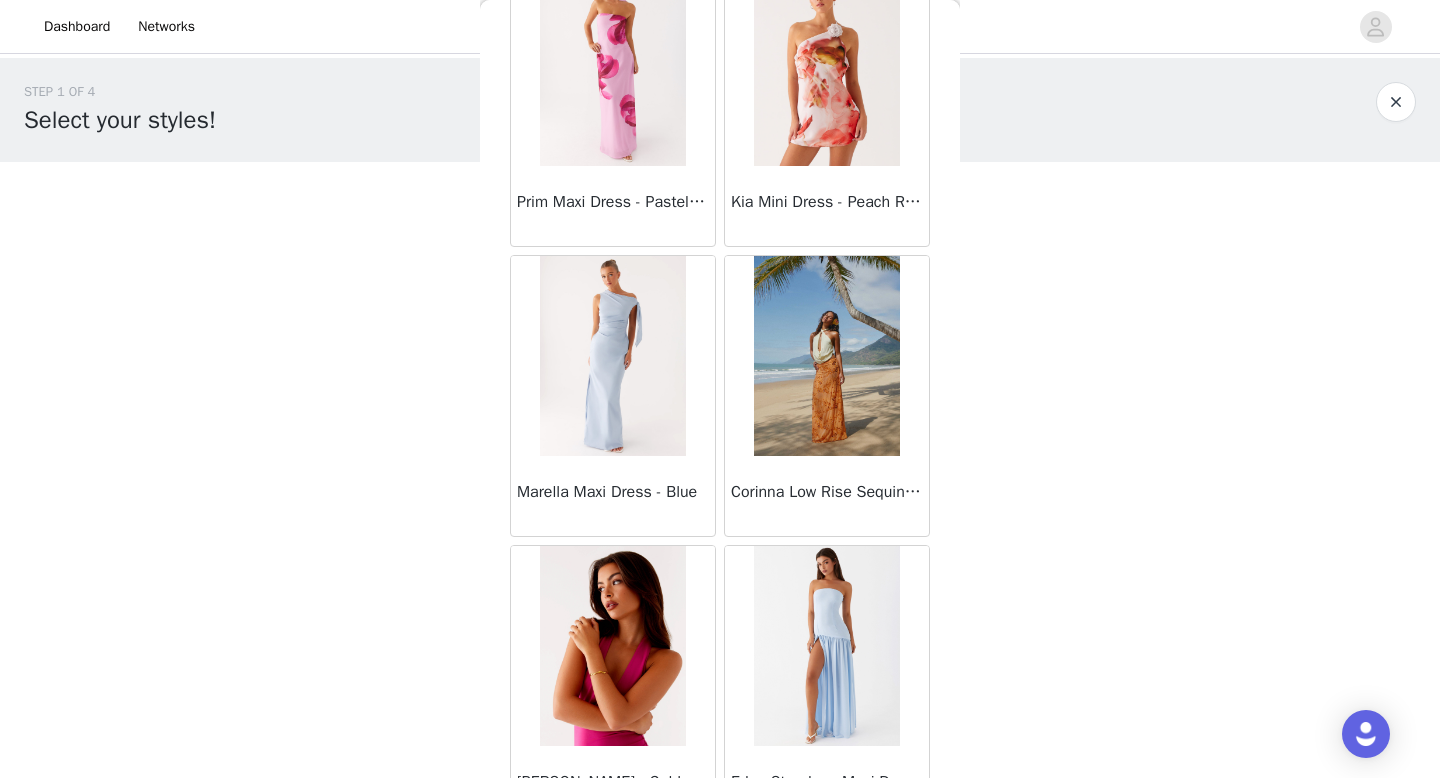 scroll, scrollTop: 74782, scrollLeft: 0, axis: vertical 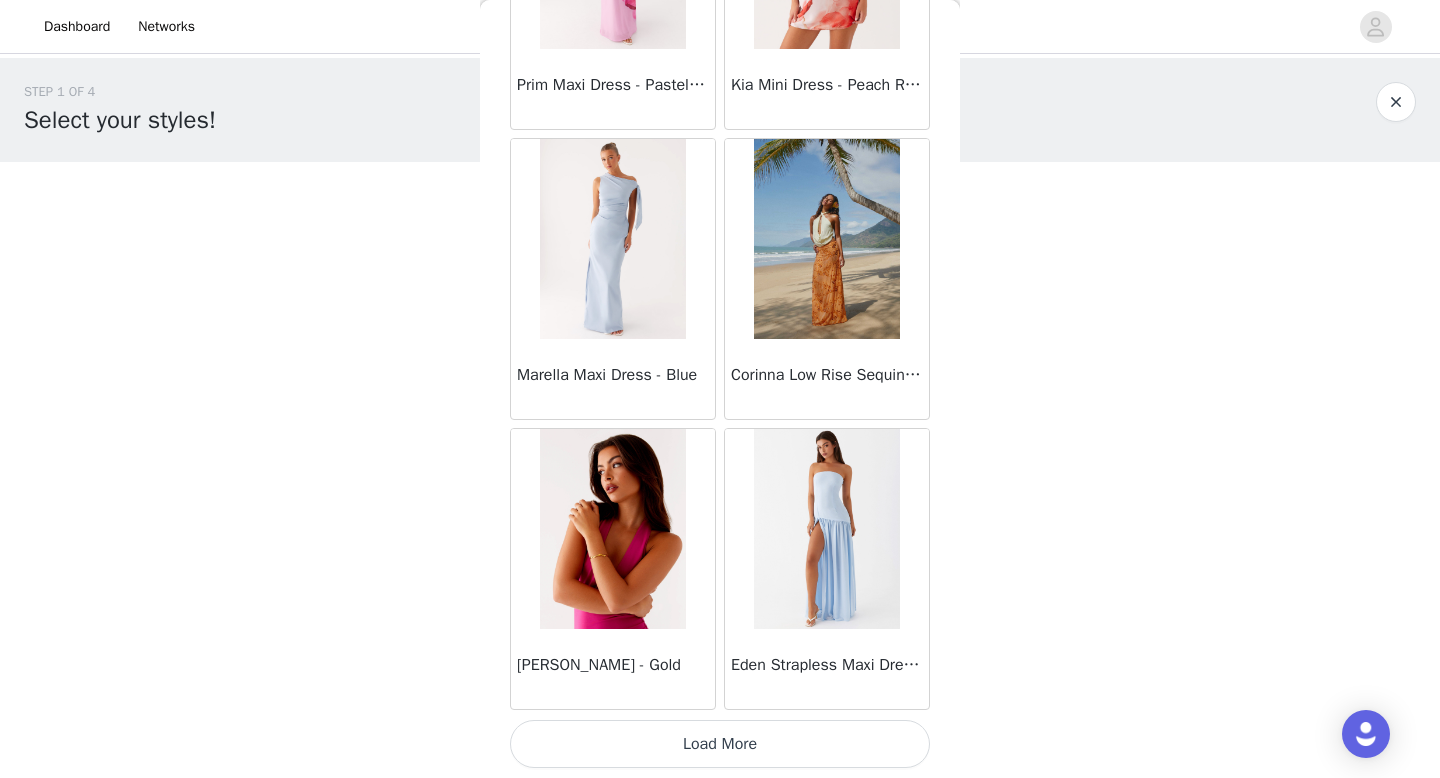click on "Load More" at bounding box center [720, 744] 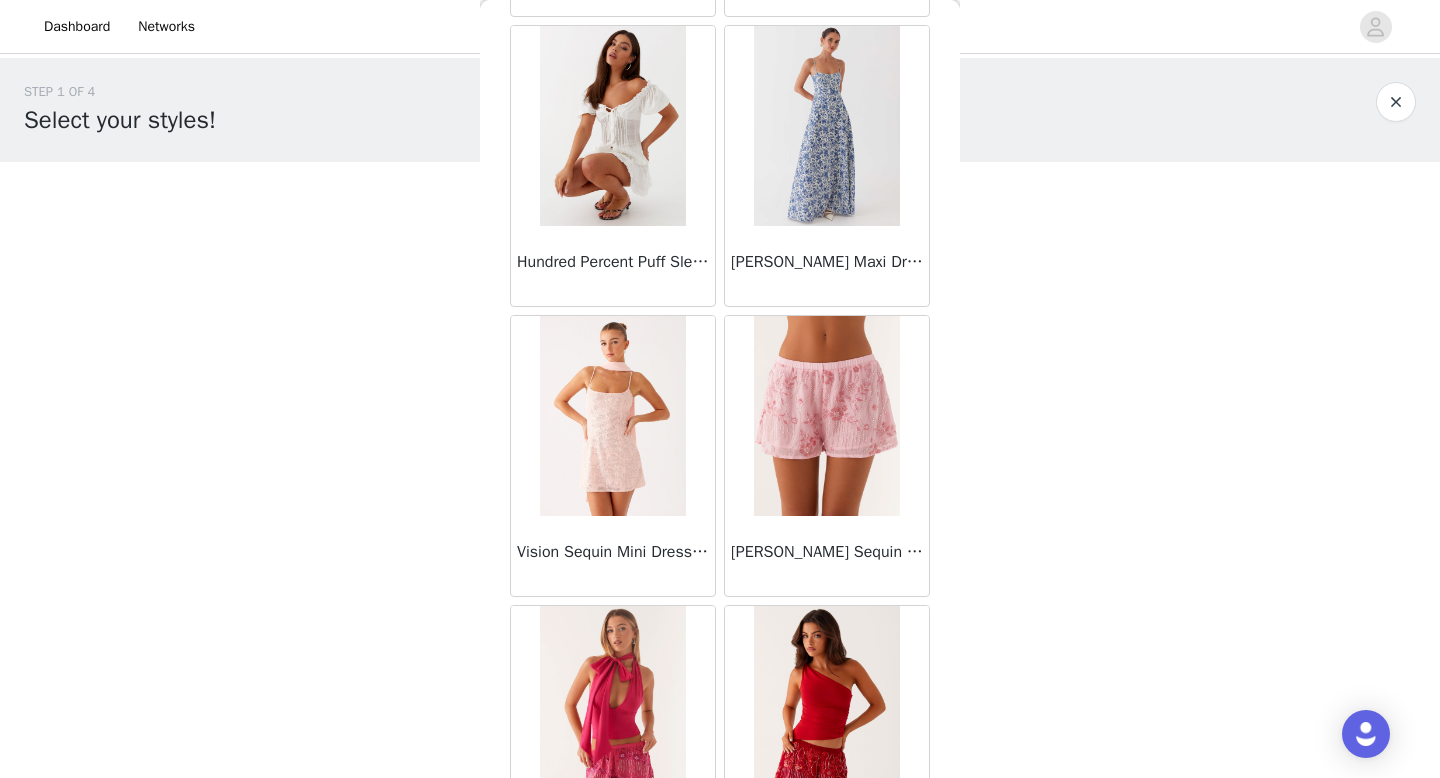 scroll, scrollTop: 77682, scrollLeft: 0, axis: vertical 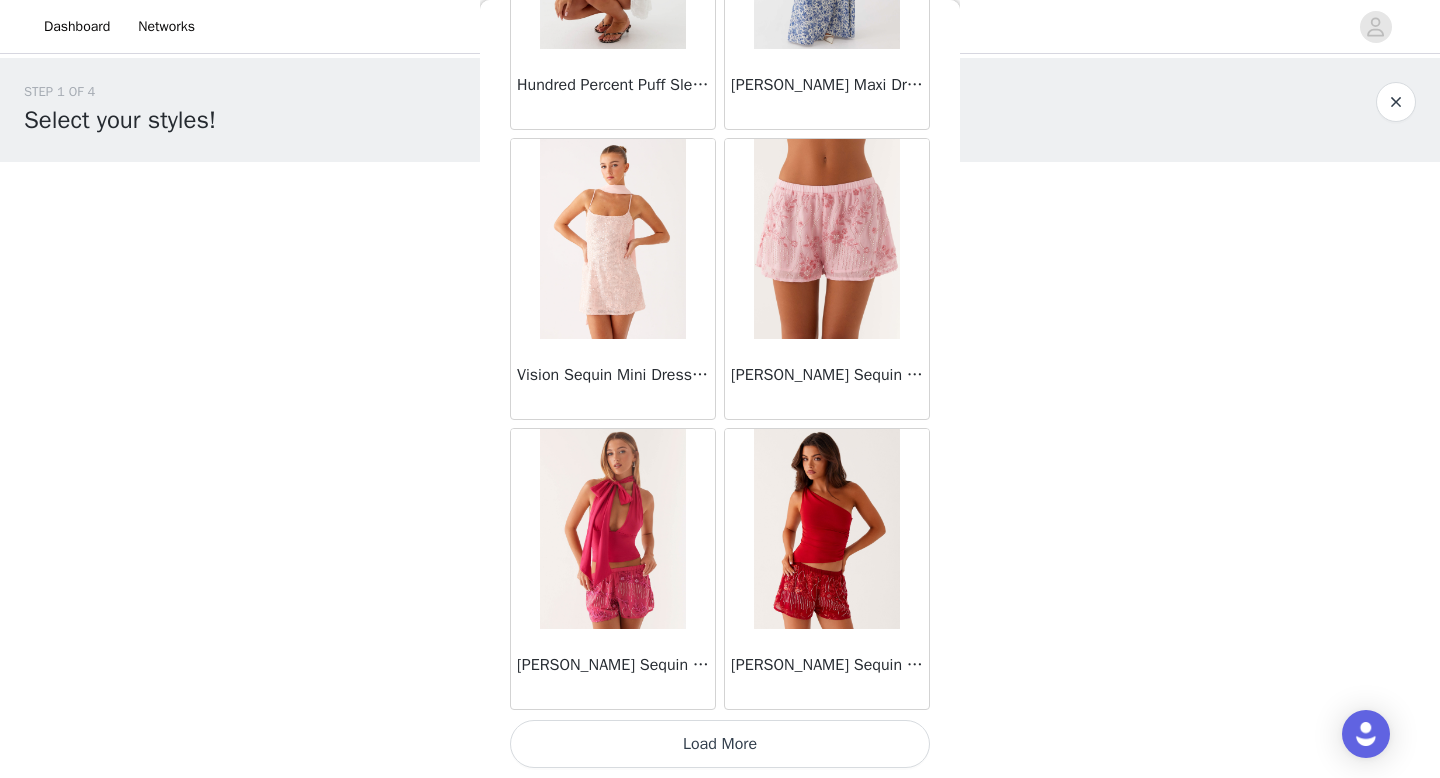 click on "Load More" at bounding box center [720, 744] 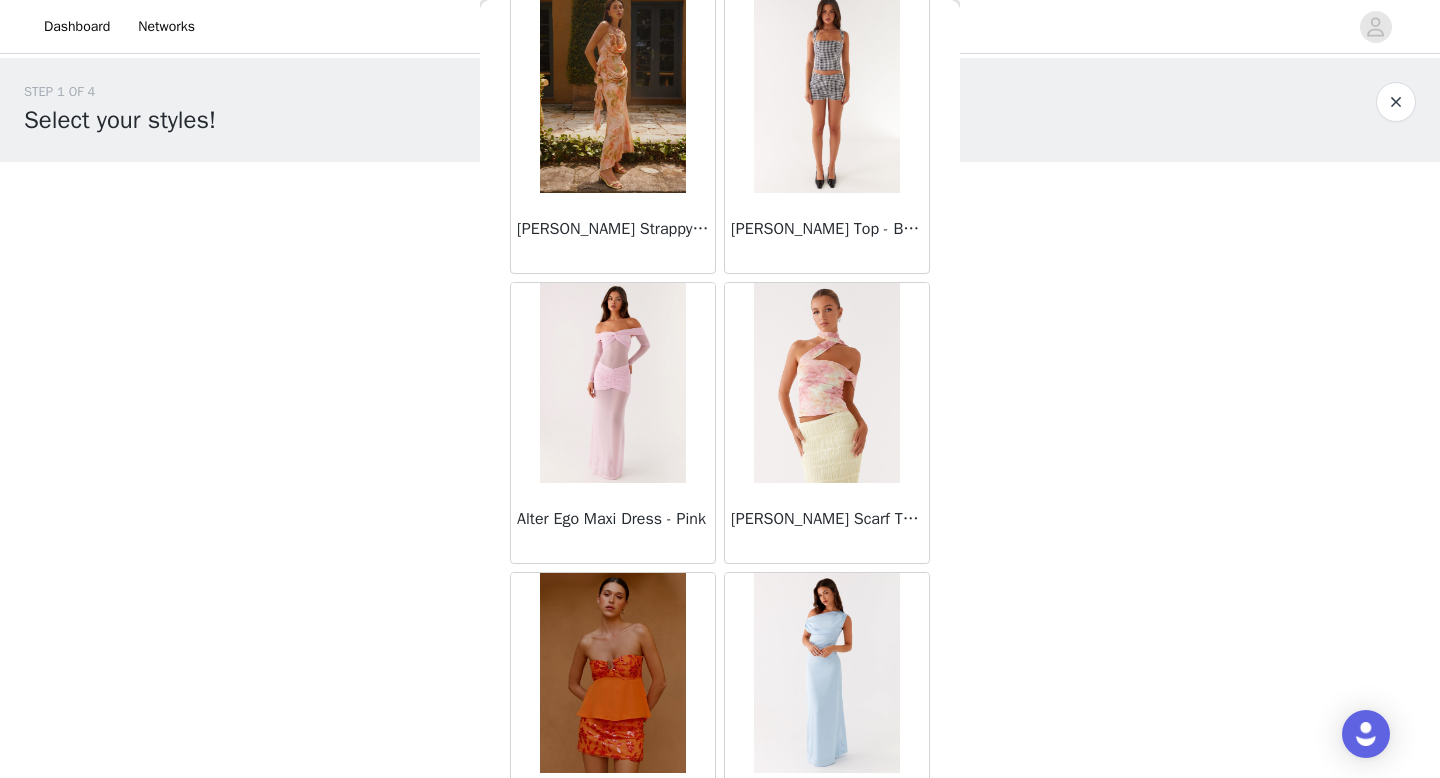 scroll, scrollTop: 69623, scrollLeft: 0, axis: vertical 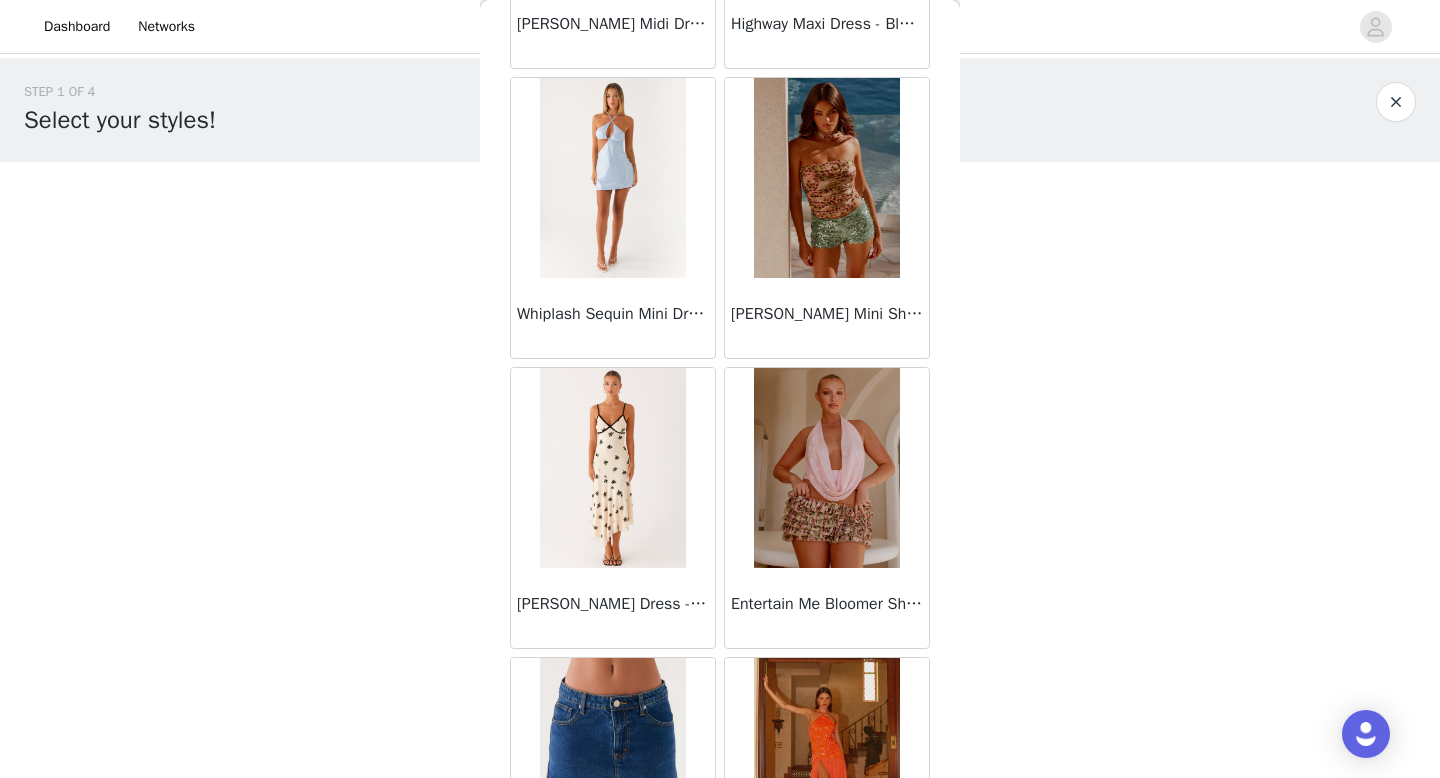 click at bounding box center (1396, 102) 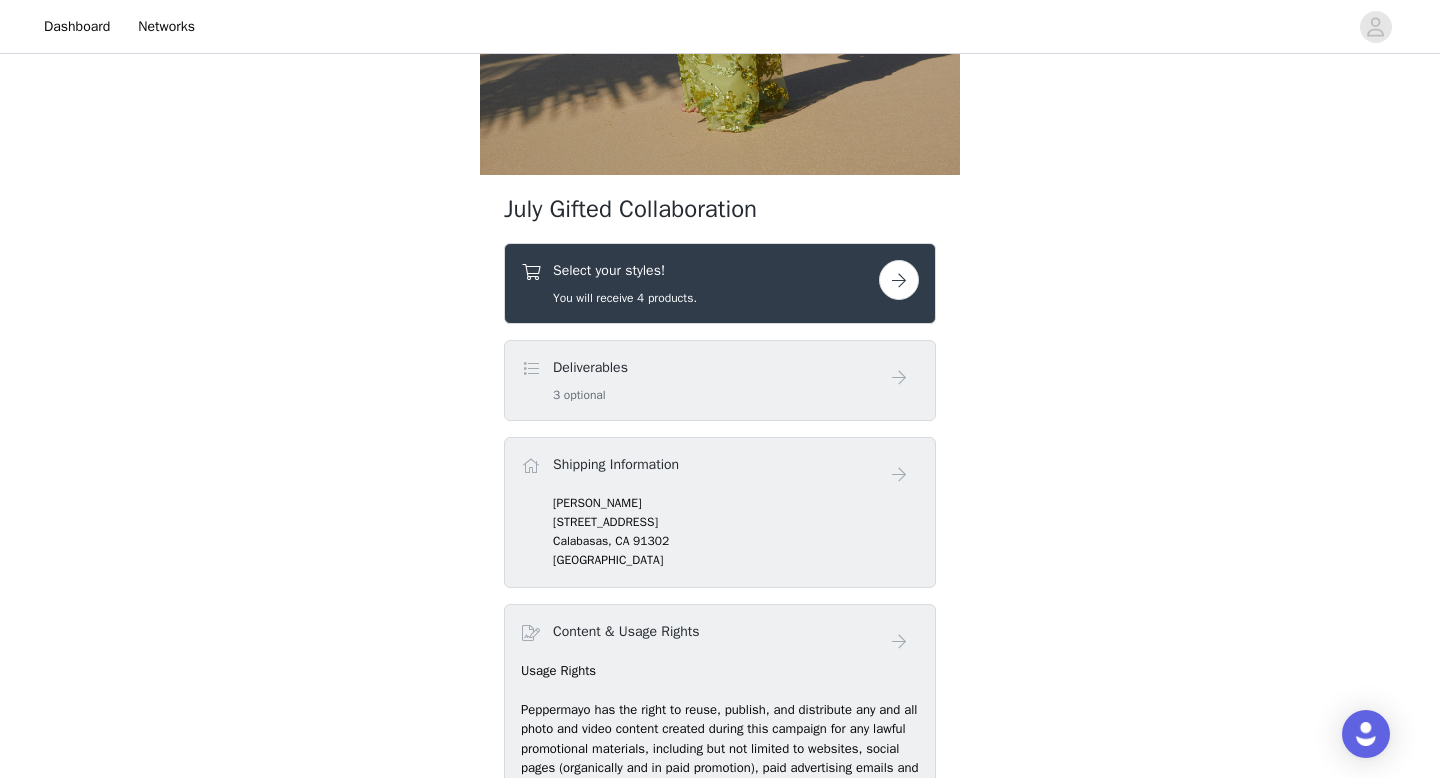 scroll, scrollTop: 610, scrollLeft: 0, axis: vertical 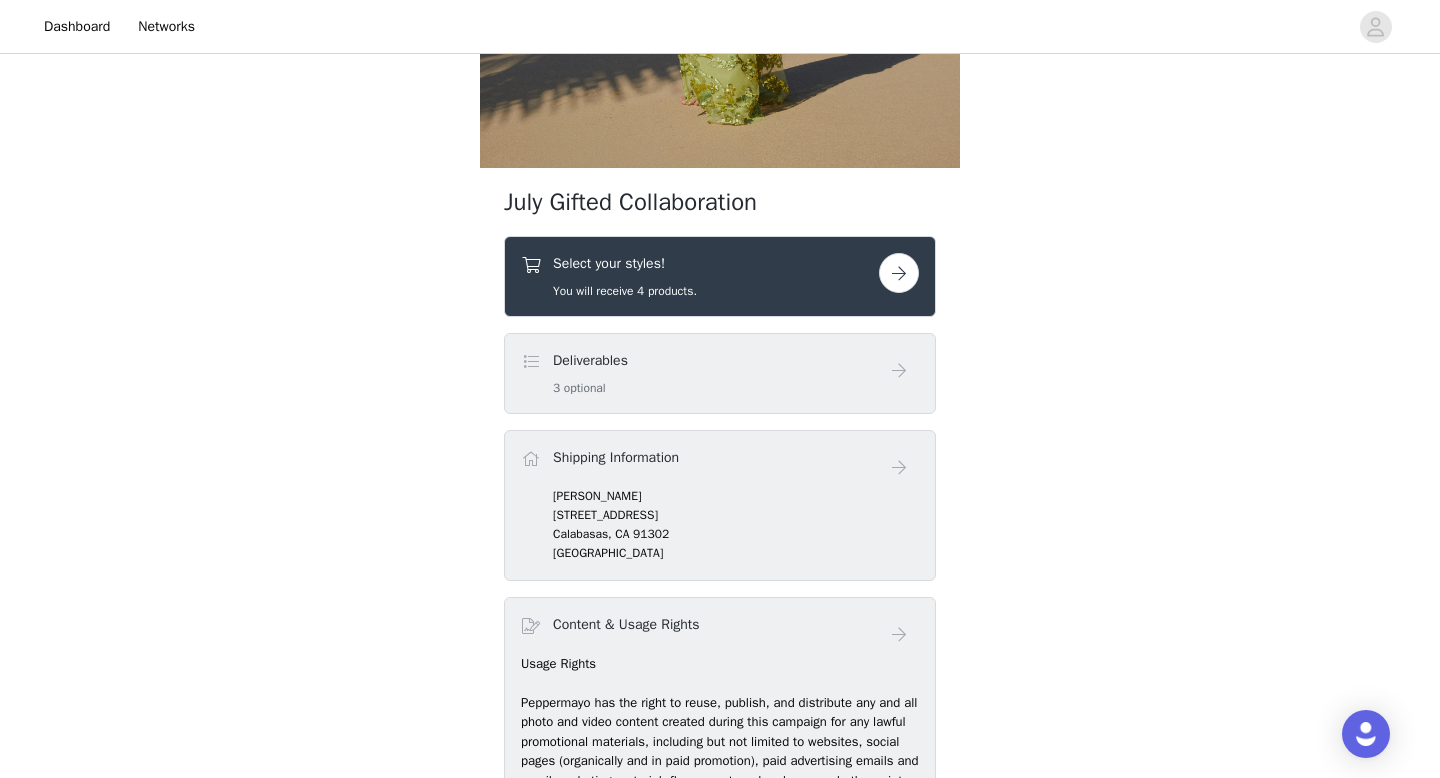 click on "You will receive 4 products." at bounding box center (625, 291) 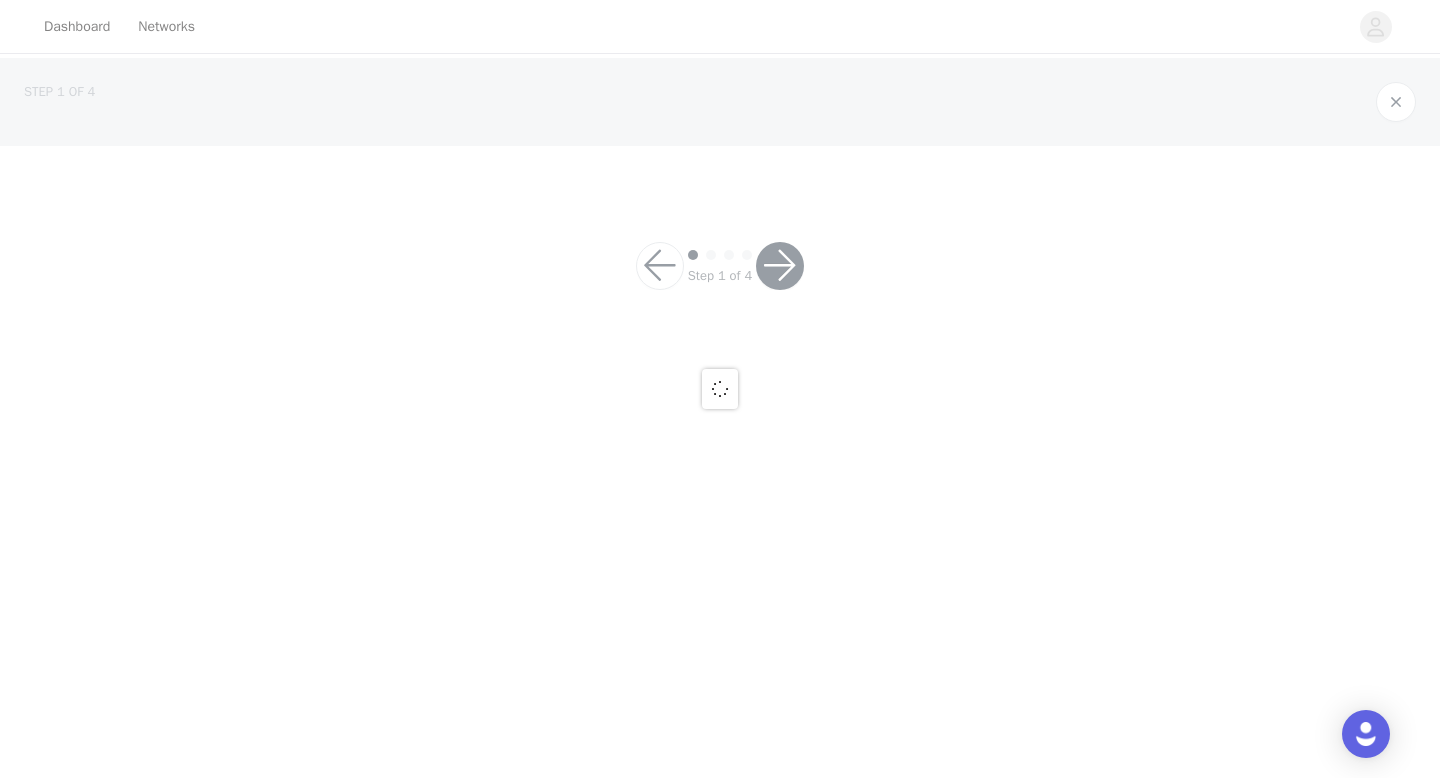 scroll, scrollTop: 0, scrollLeft: 0, axis: both 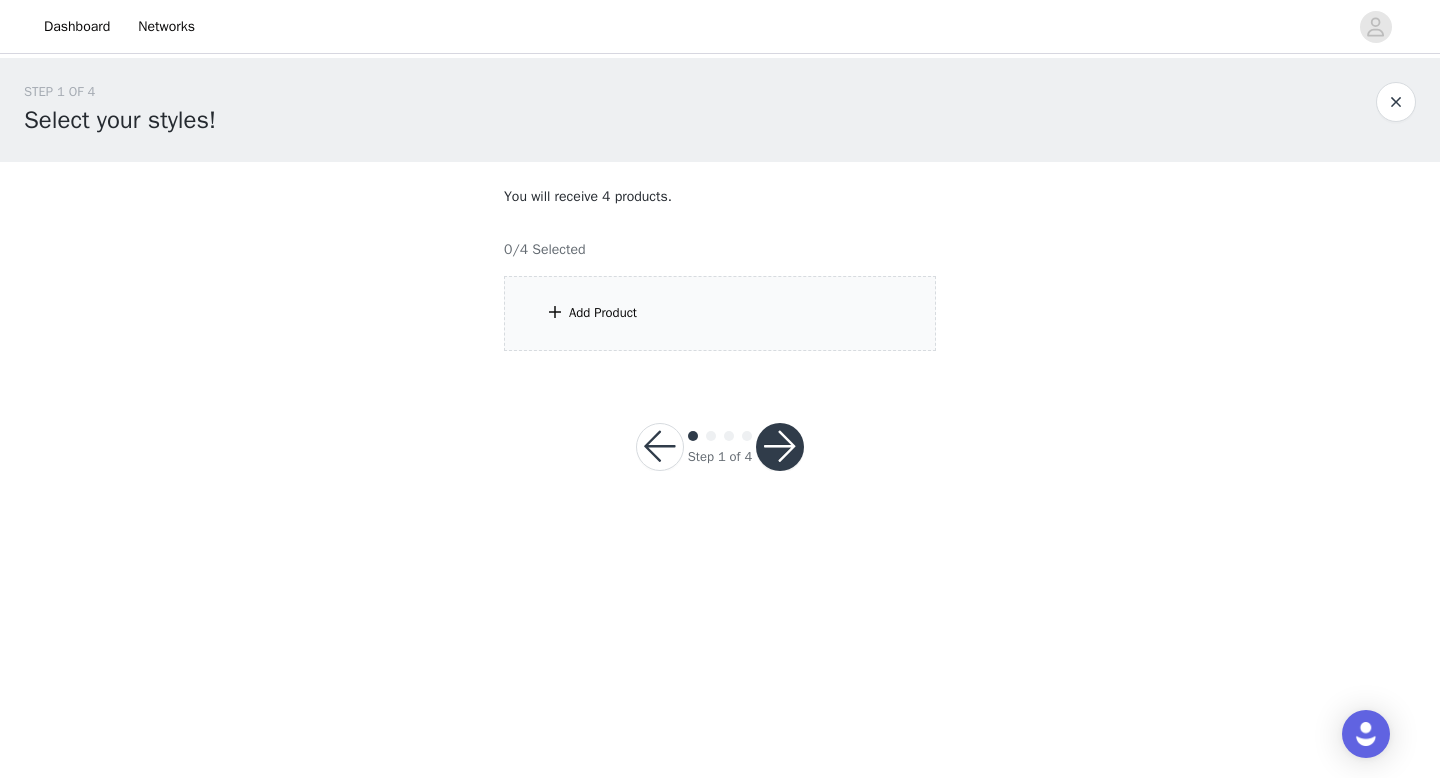 click on "Add Product" at bounding box center (720, 313) 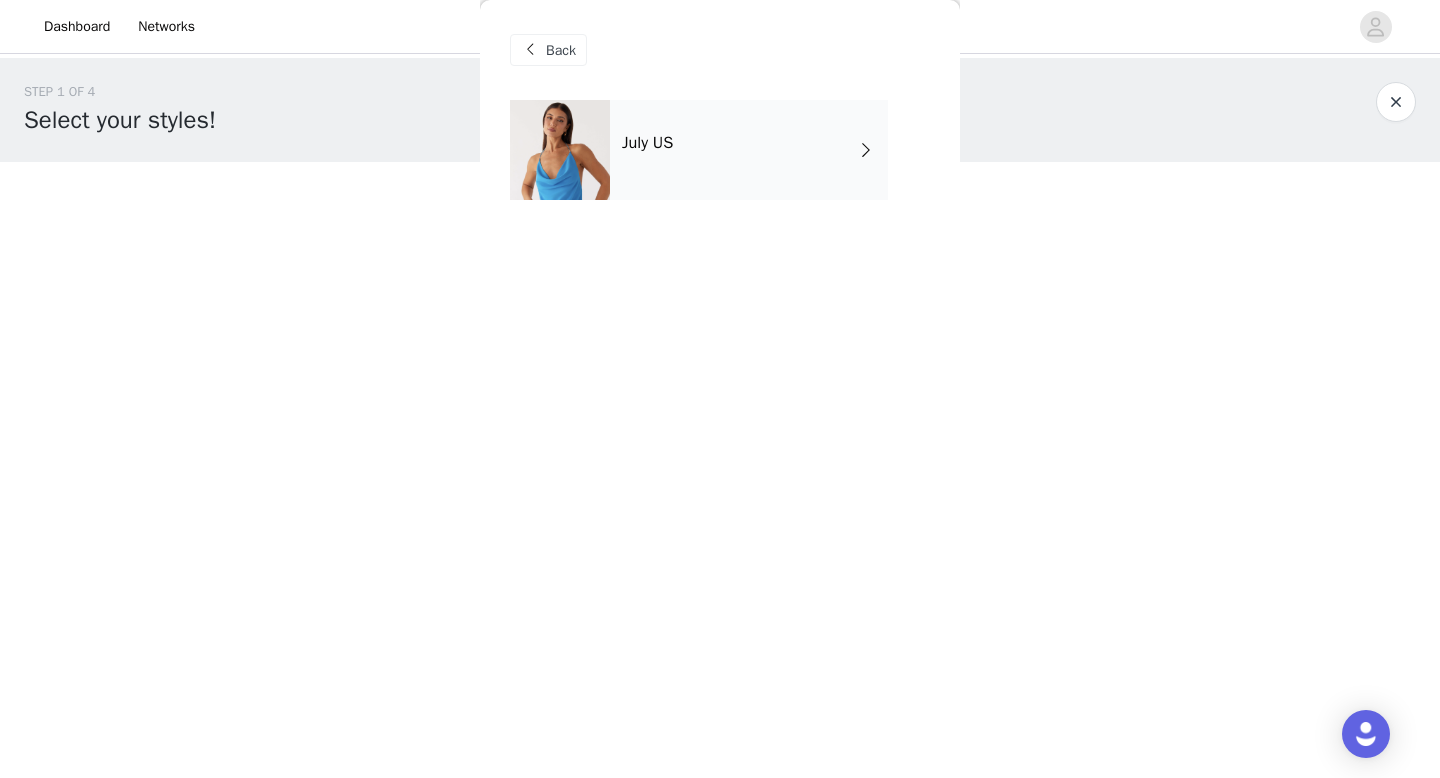 click on "July US" at bounding box center (749, 150) 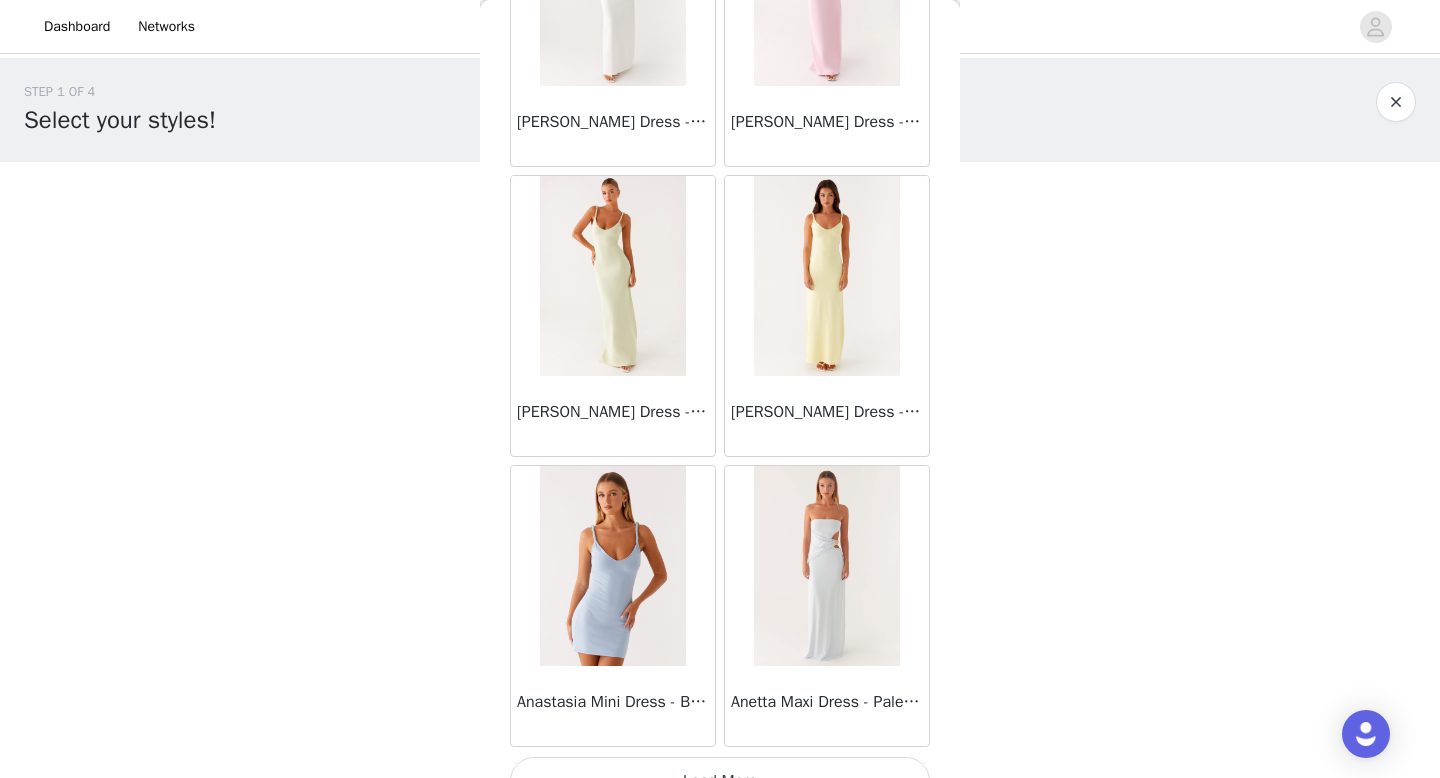 scroll, scrollTop: 2282, scrollLeft: 0, axis: vertical 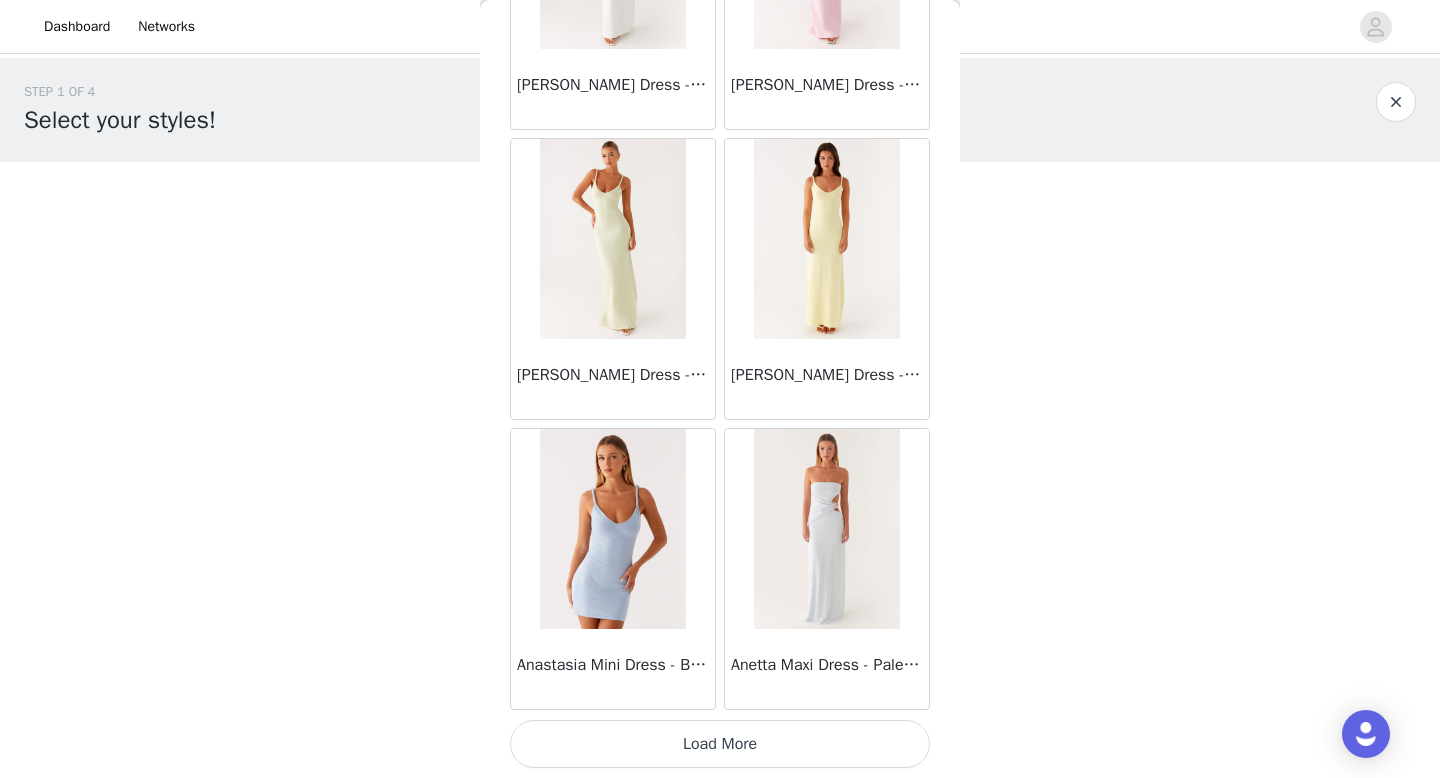 click on "Load More" at bounding box center [720, 744] 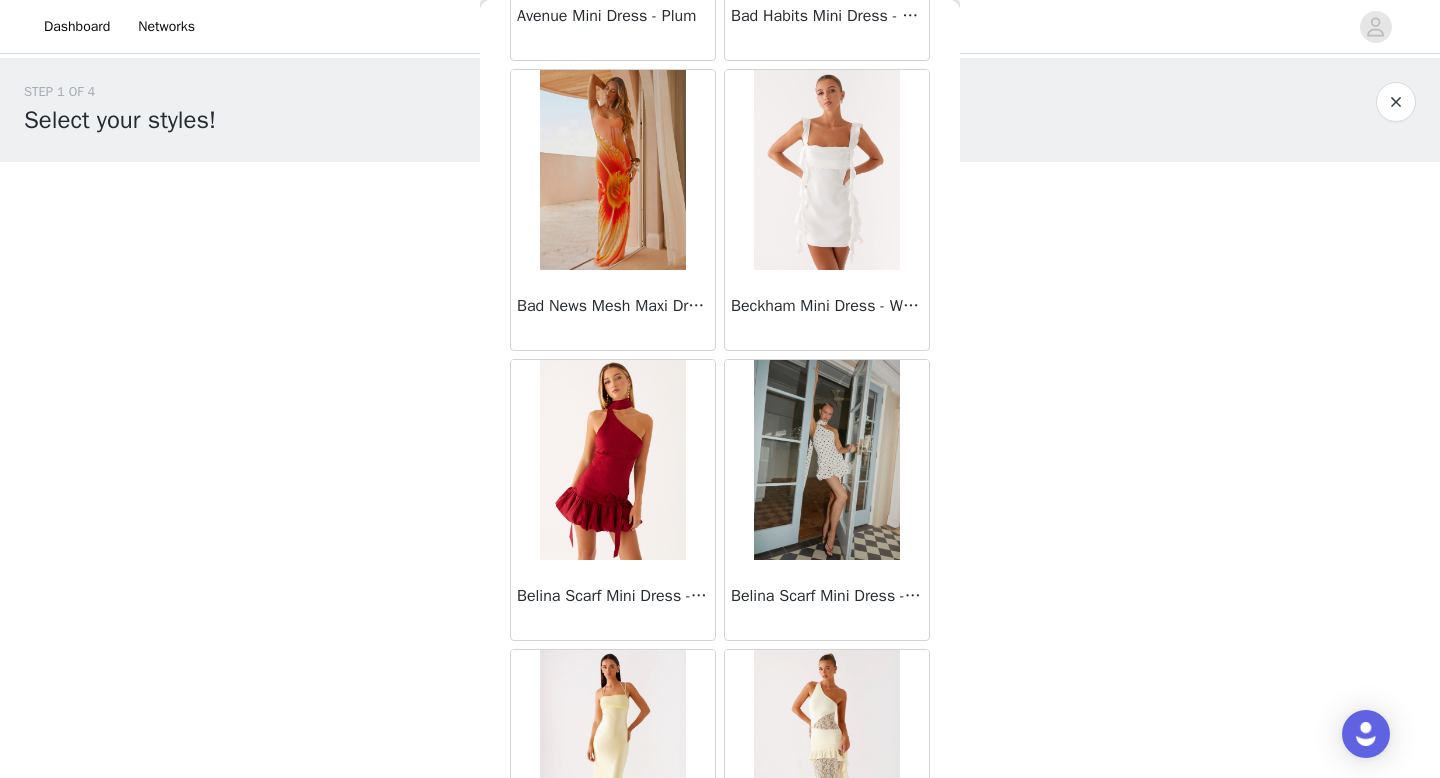 scroll, scrollTop: 5182, scrollLeft: 0, axis: vertical 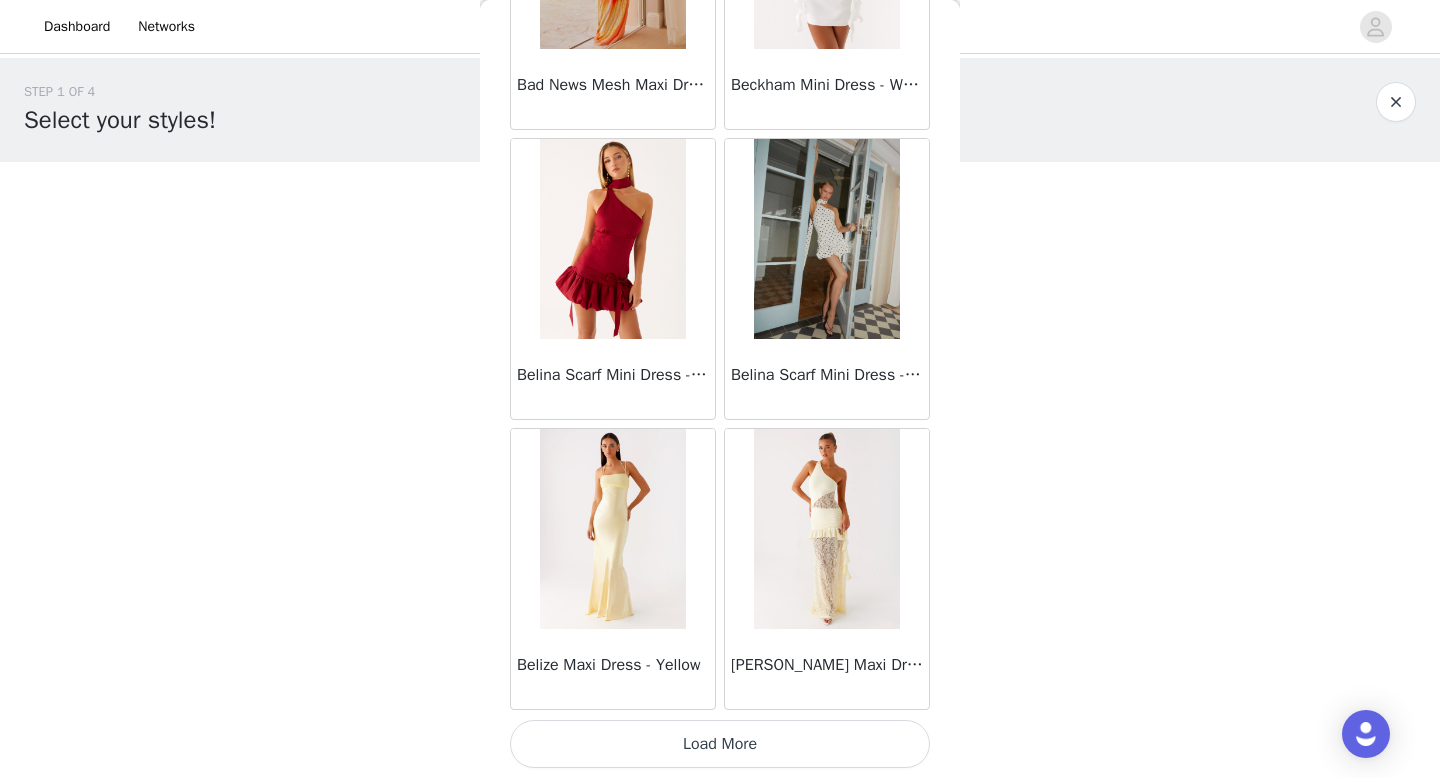 click on "Load More" at bounding box center [720, 744] 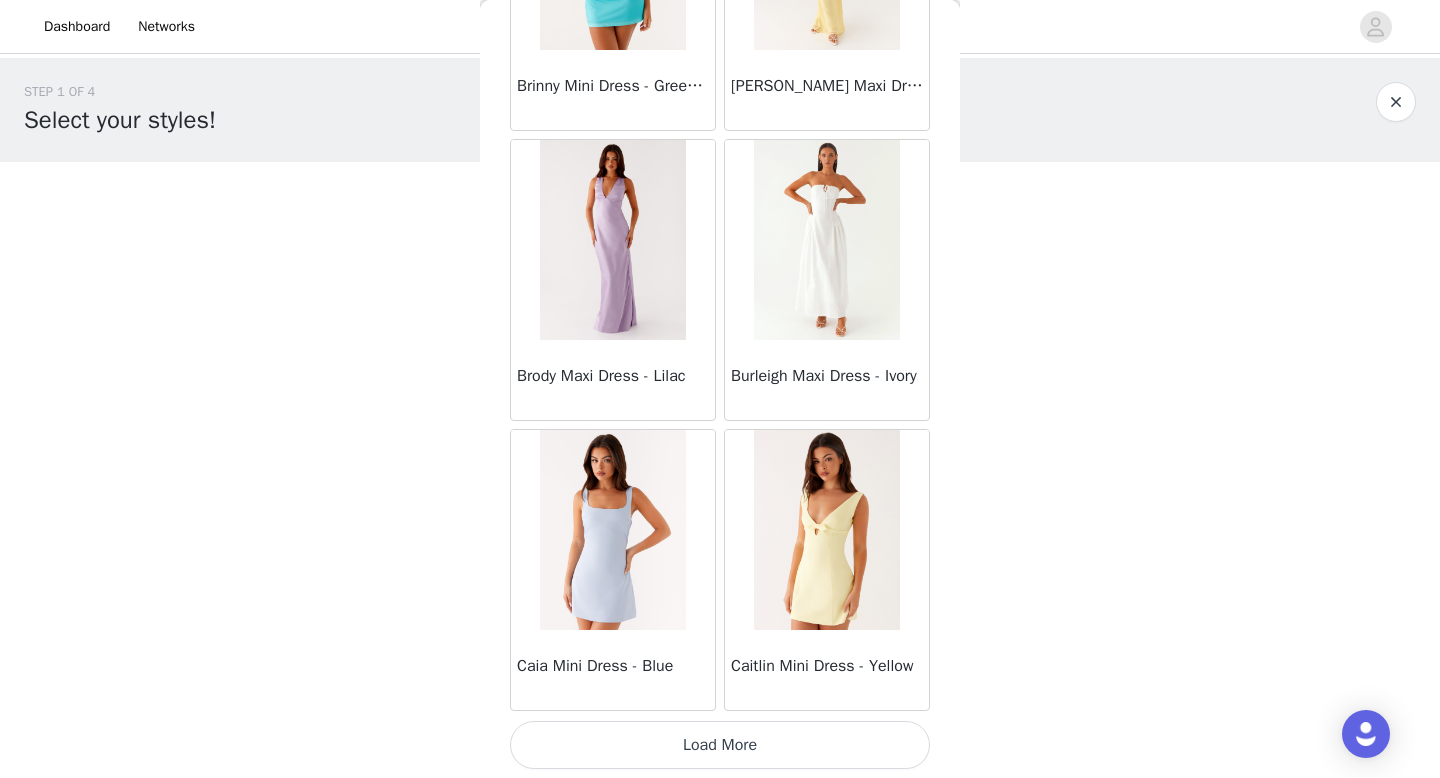 scroll, scrollTop: 8082, scrollLeft: 0, axis: vertical 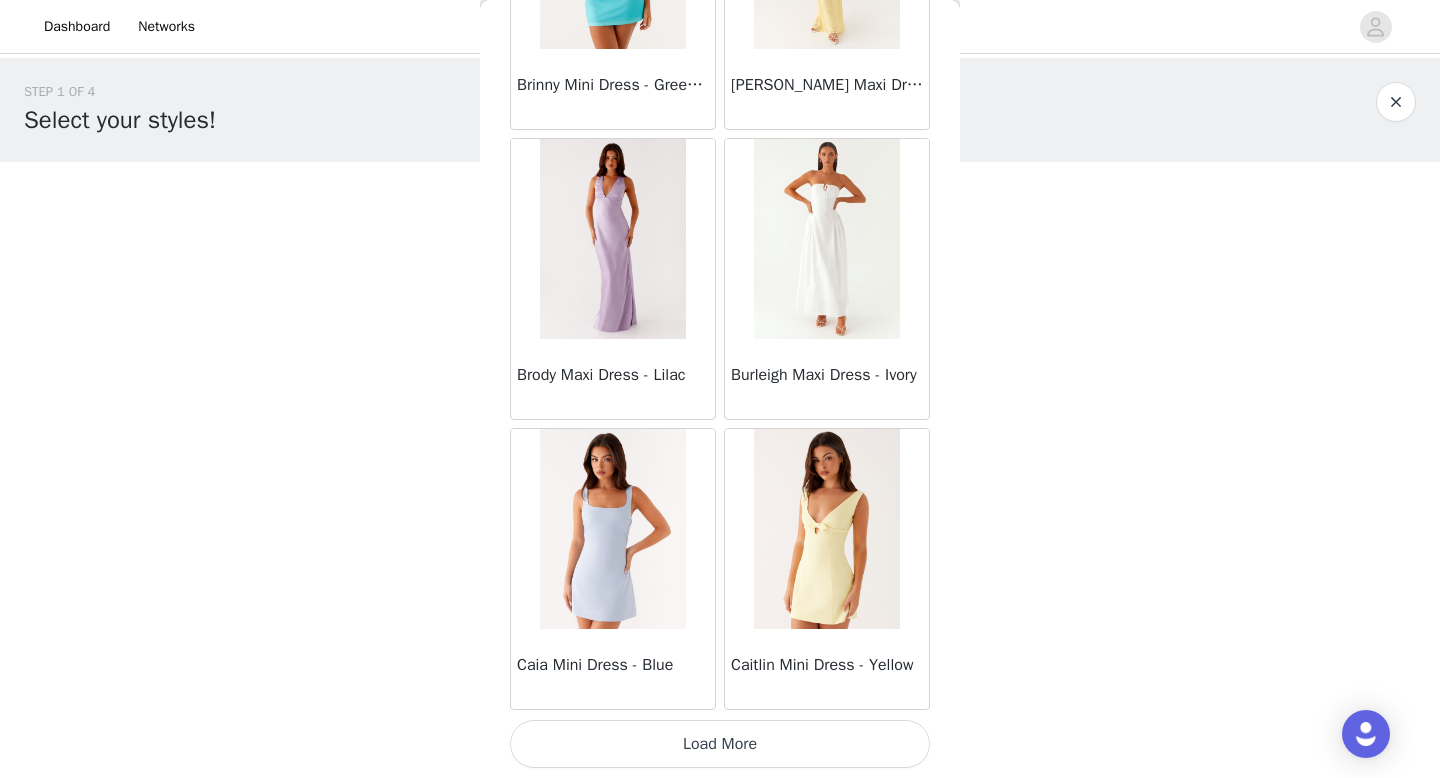 click on "Load More" at bounding box center (720, 744) 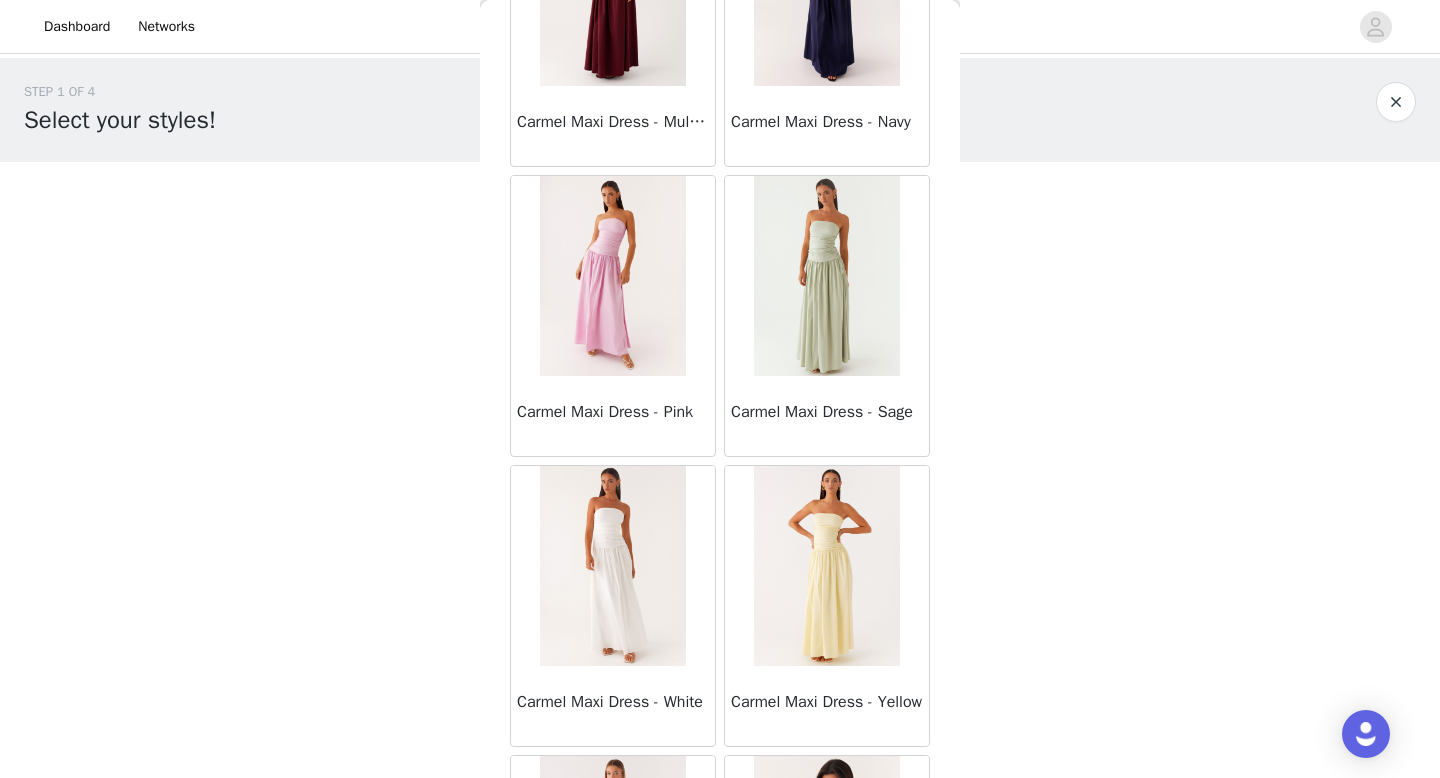 scroll, scrollTop: 10982, scrollLeft: 0, axis: vertical 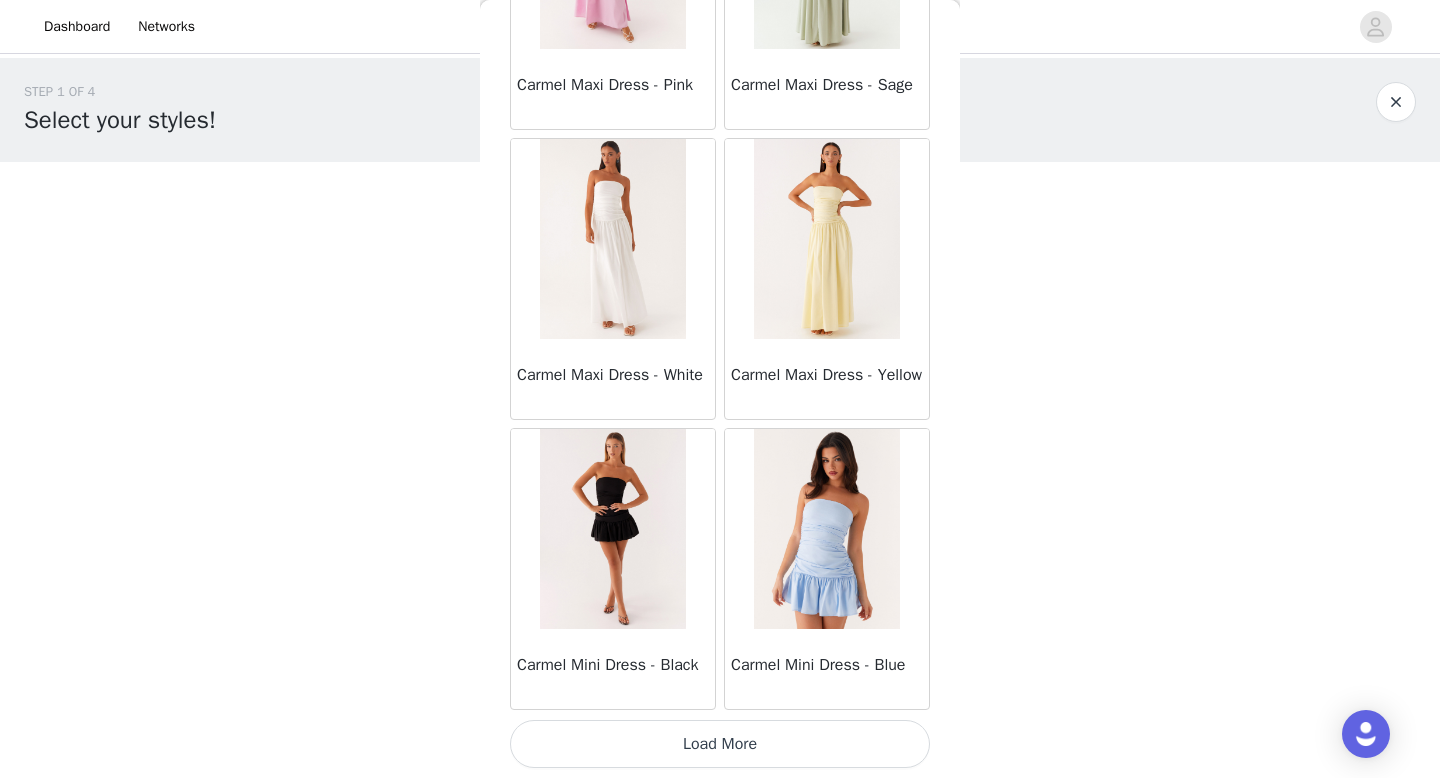 click on "Load More" at bounding box center (720, 744) 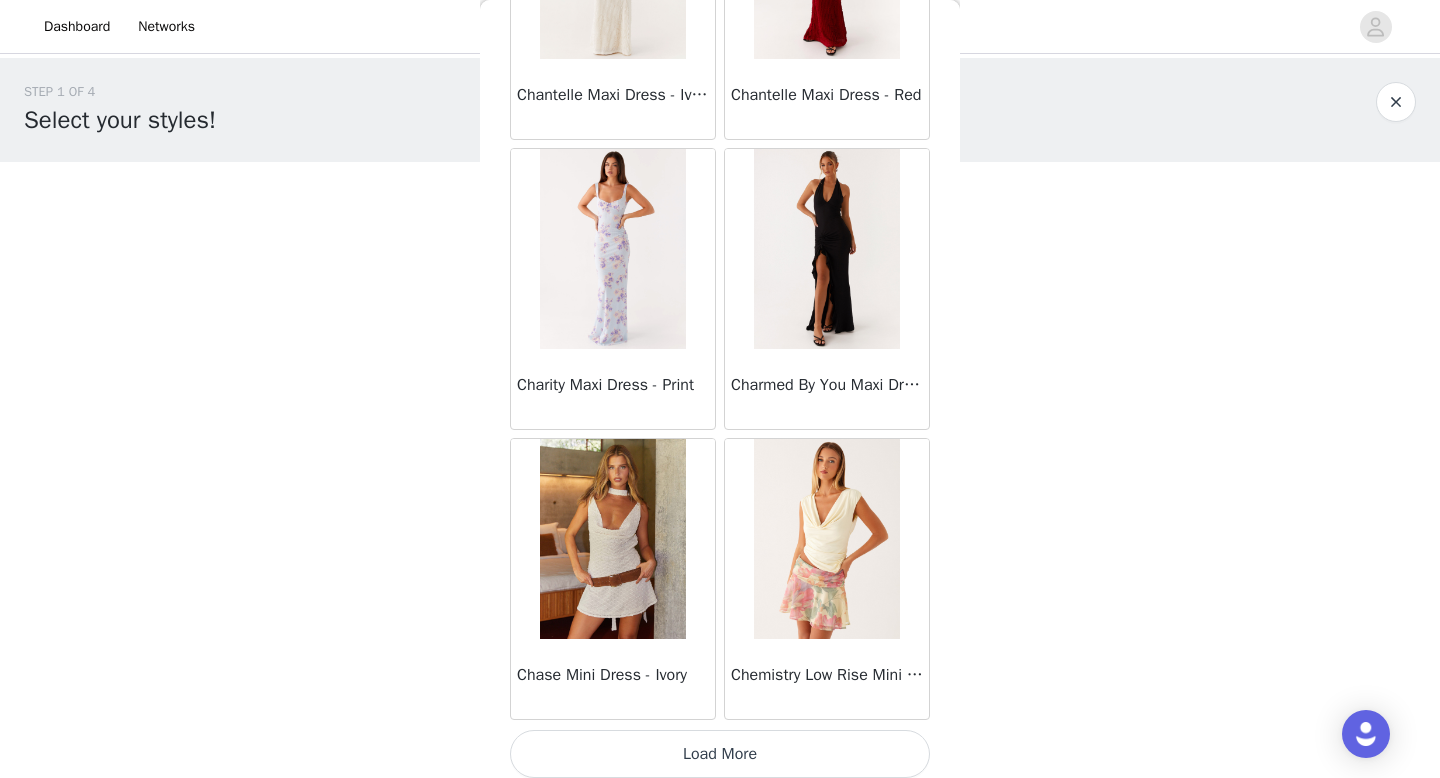 scroll, scrollTop: 13882, scrollLeft: 0, axis: vertical 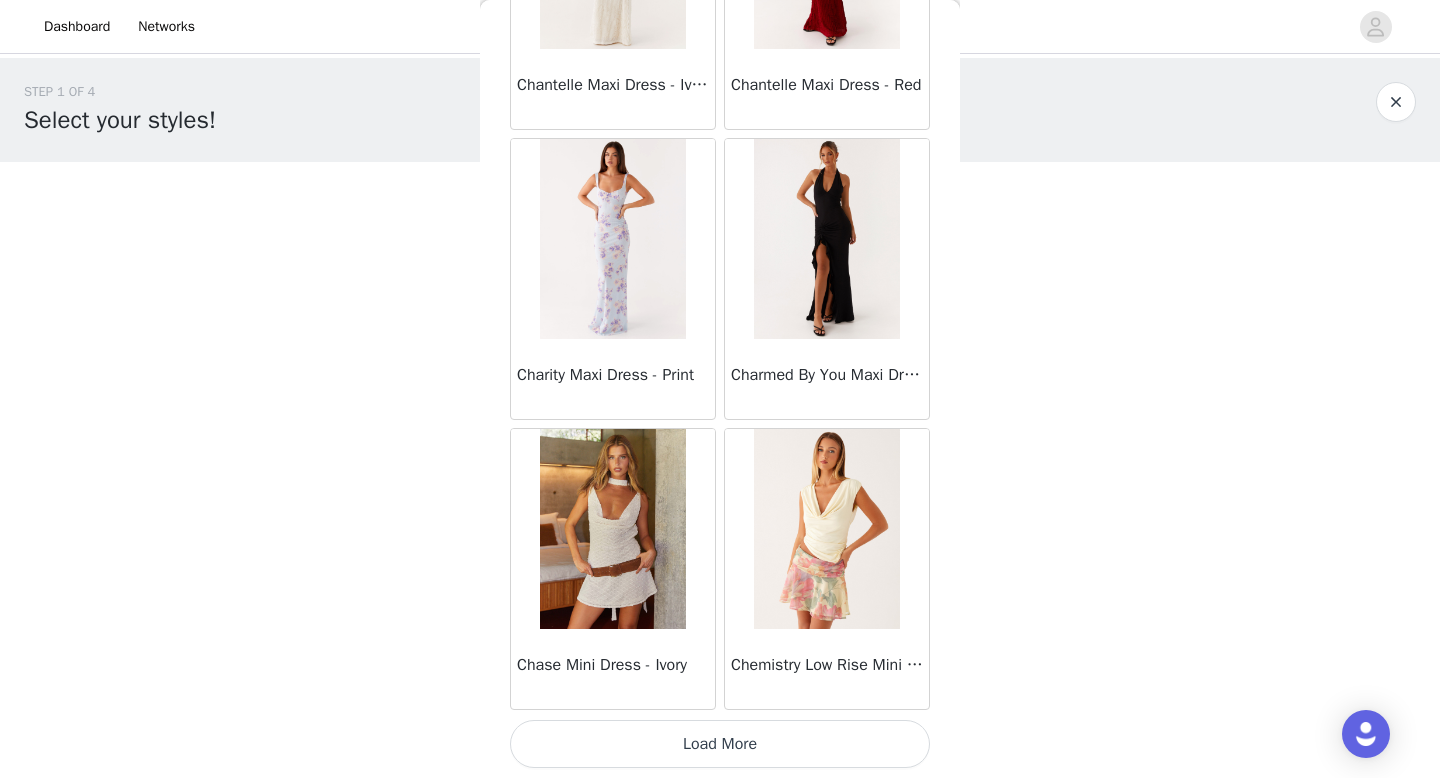 click on "Load More" at bounding box center [720, 744] 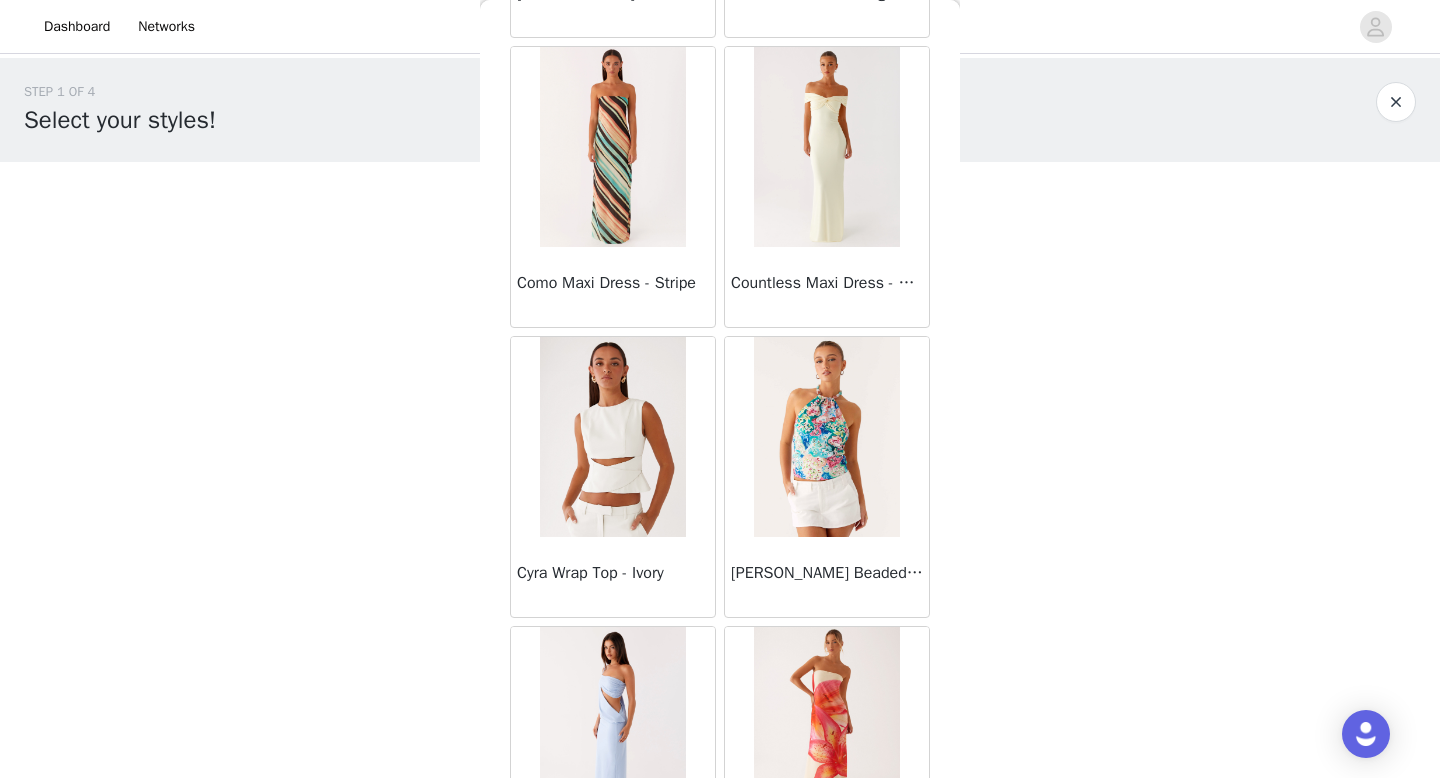 scroll, scrollTop: 15847, scrollLeft: 0, axis: vertical 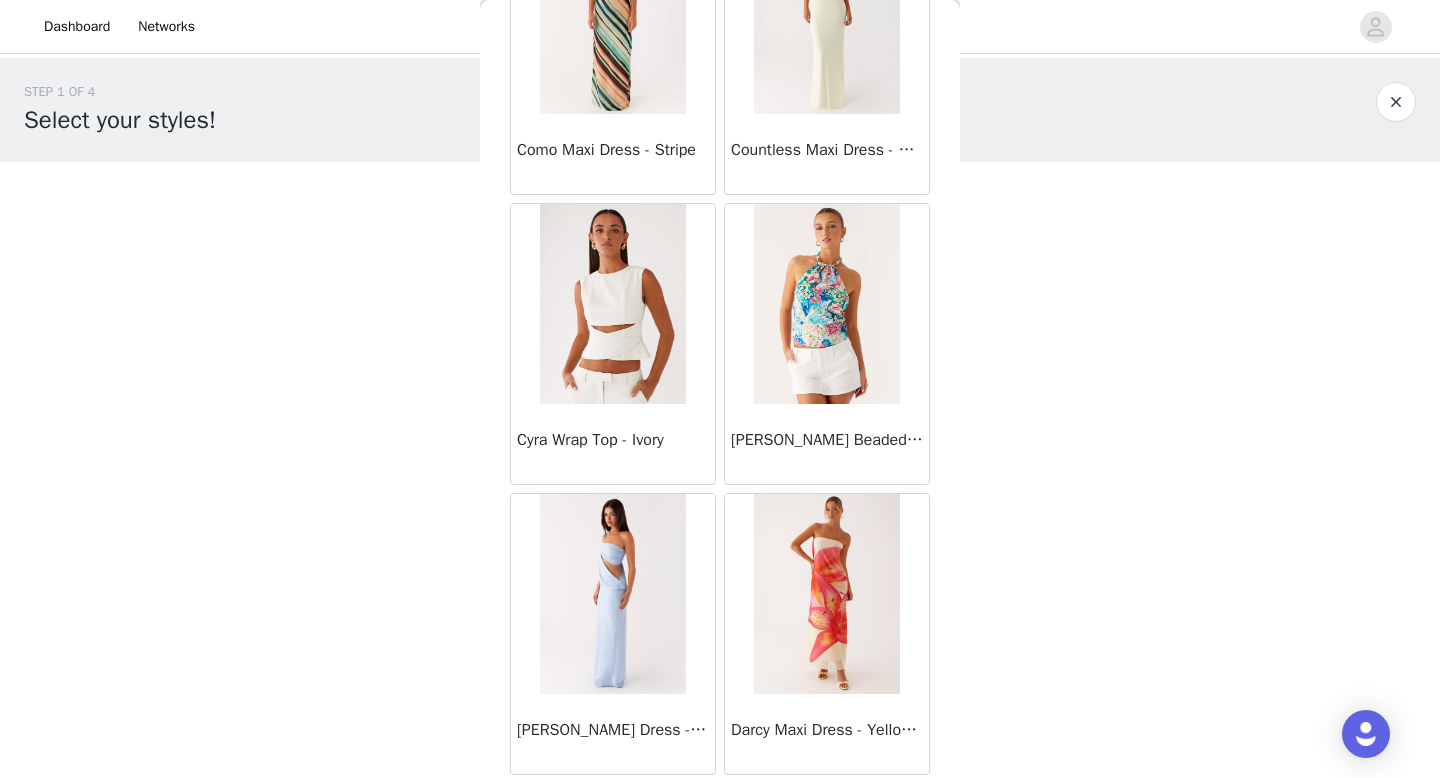 click on "Cyra Wrap Top - Ivory" at bounding box center [613, 440] 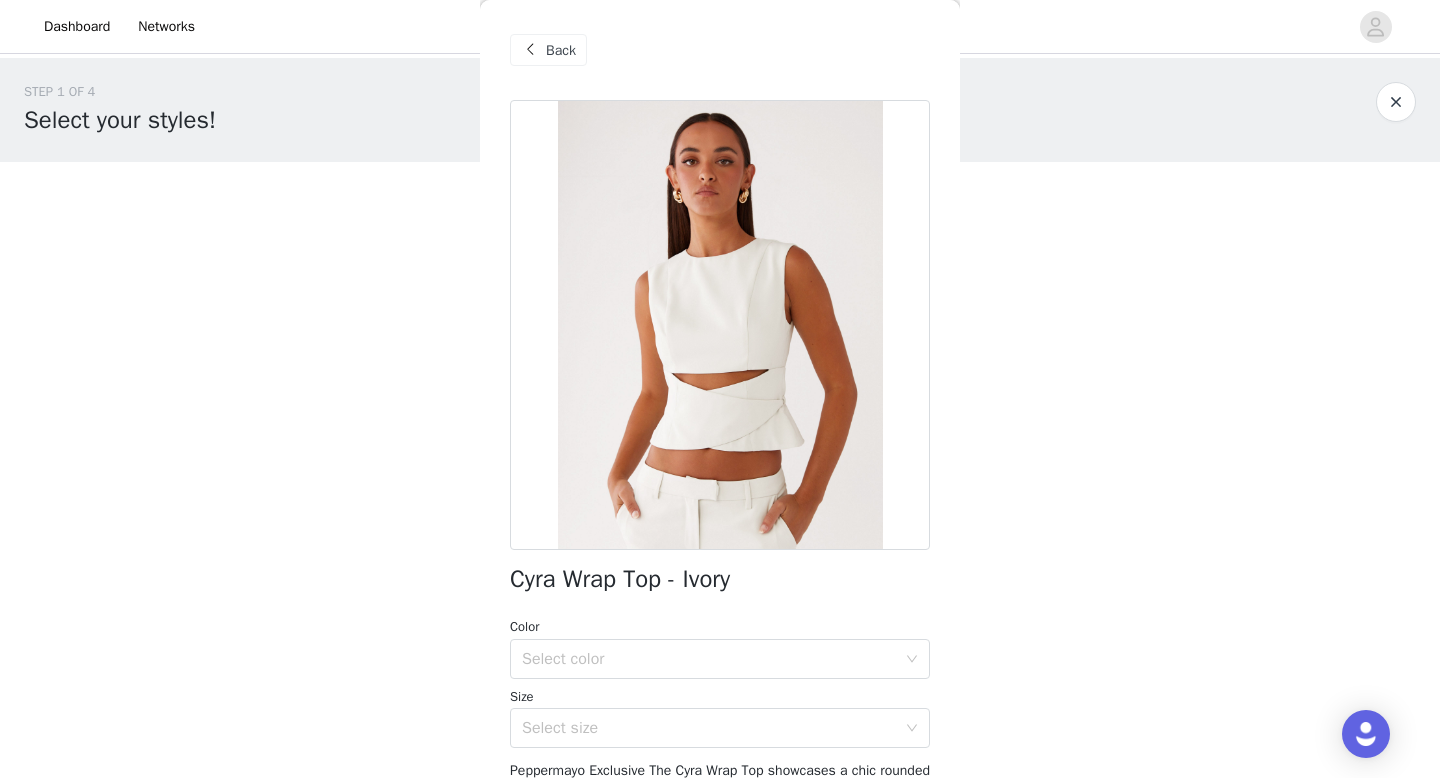 scroll, scrollTop: 89, scrollLeft: 0, axis: vertical 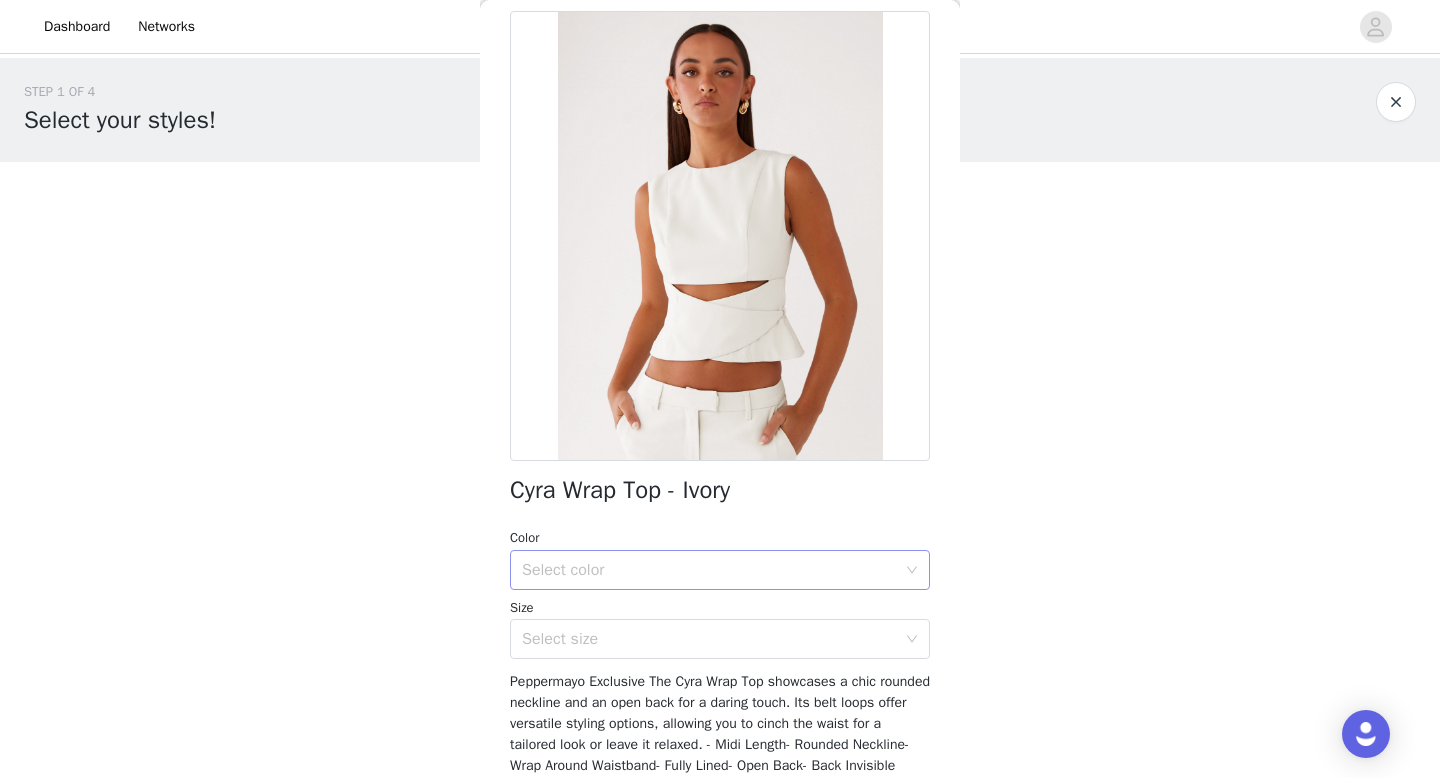 click on "Select color" at bounding box center [709, 570] 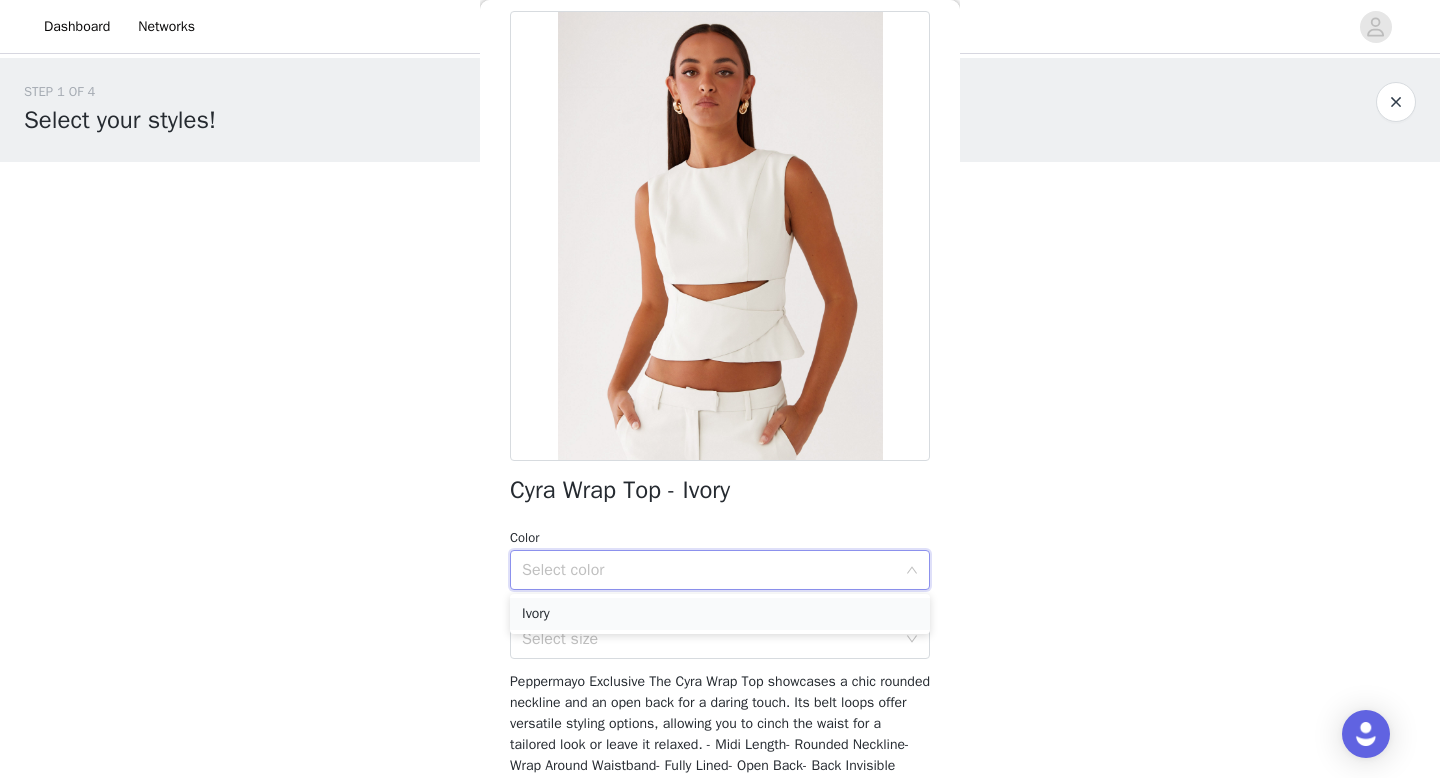 click on "Ivory" at bounding box center [720, 614] 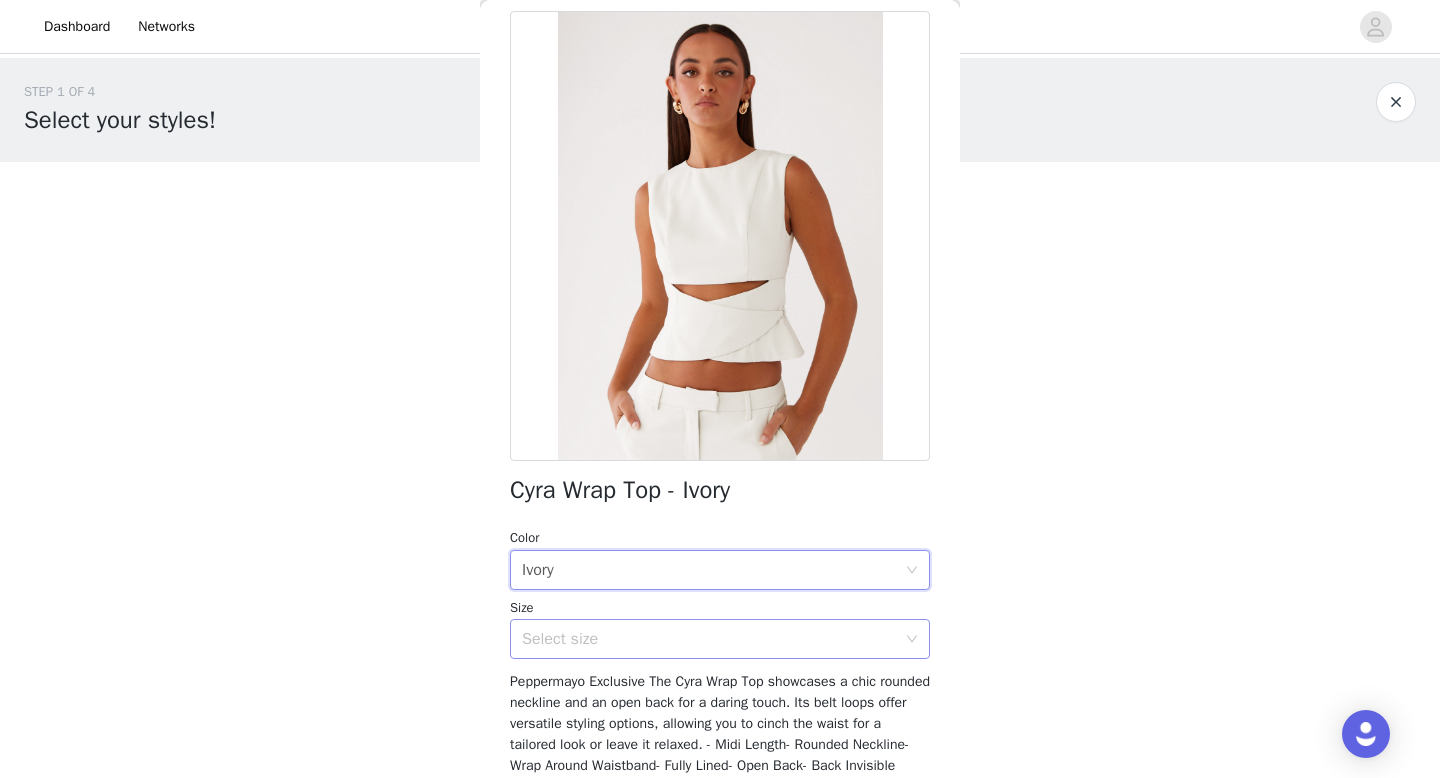 click on "Select size" at bounding box center [709, 639] 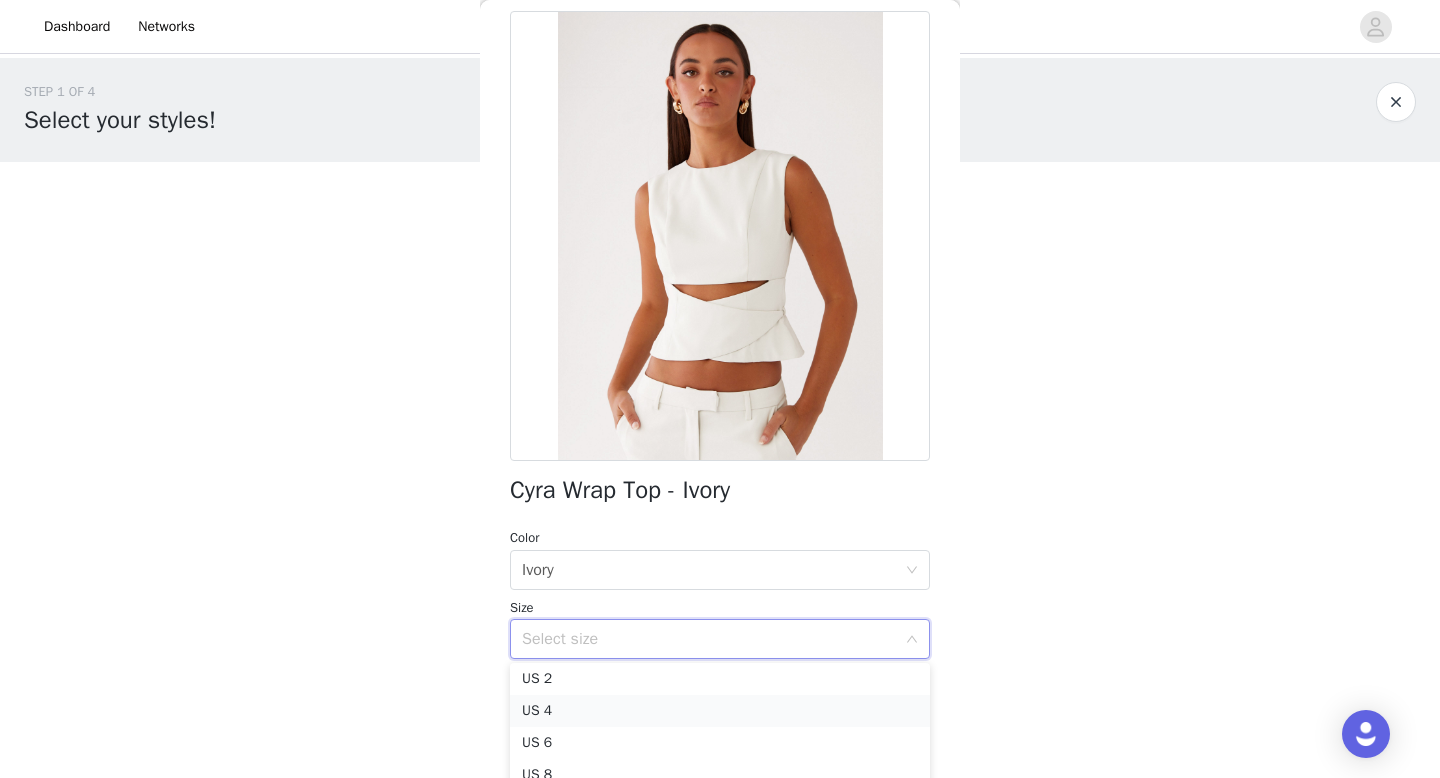 scroll, scrollTop: 43, scrollLeft: 0, axis: vertical 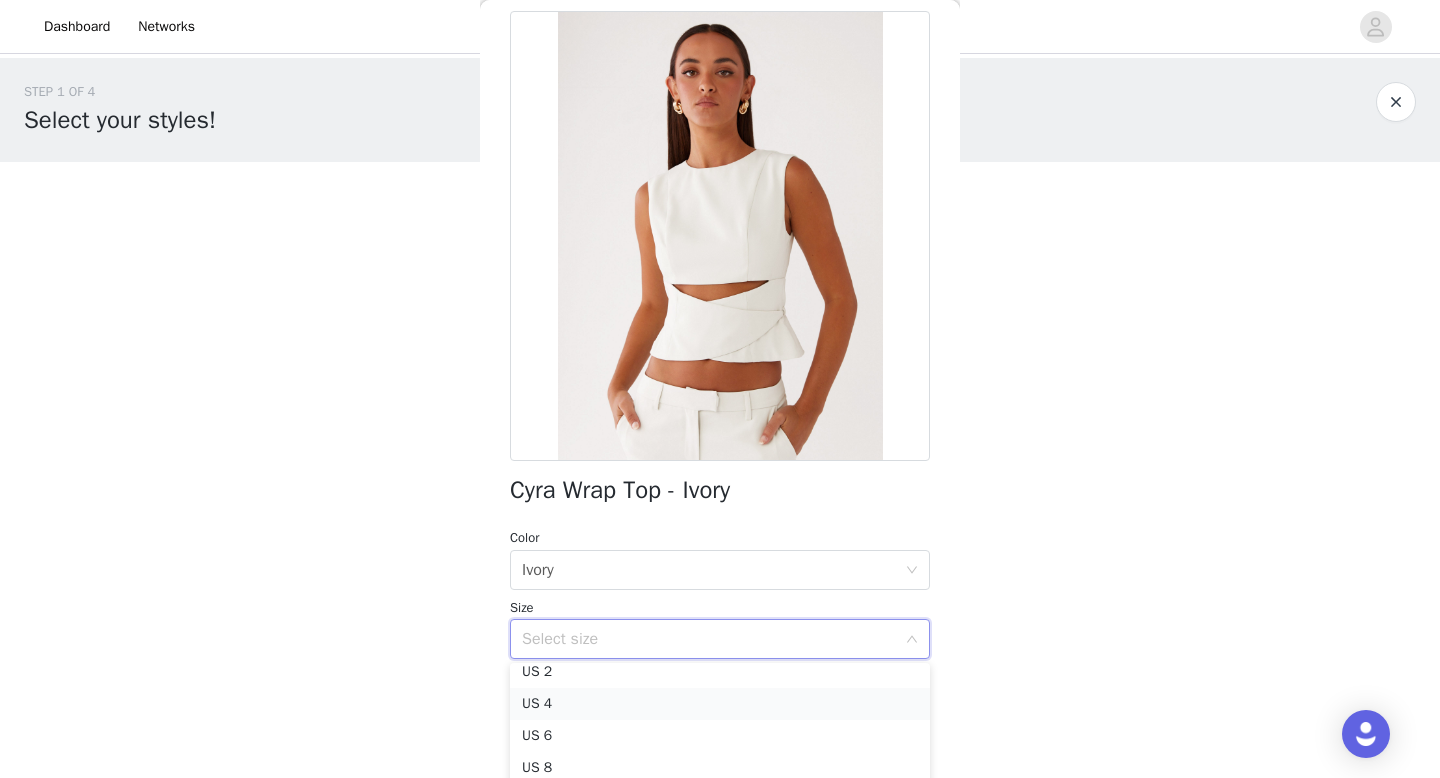 click on "US 4" at bounding box center [720, 704] 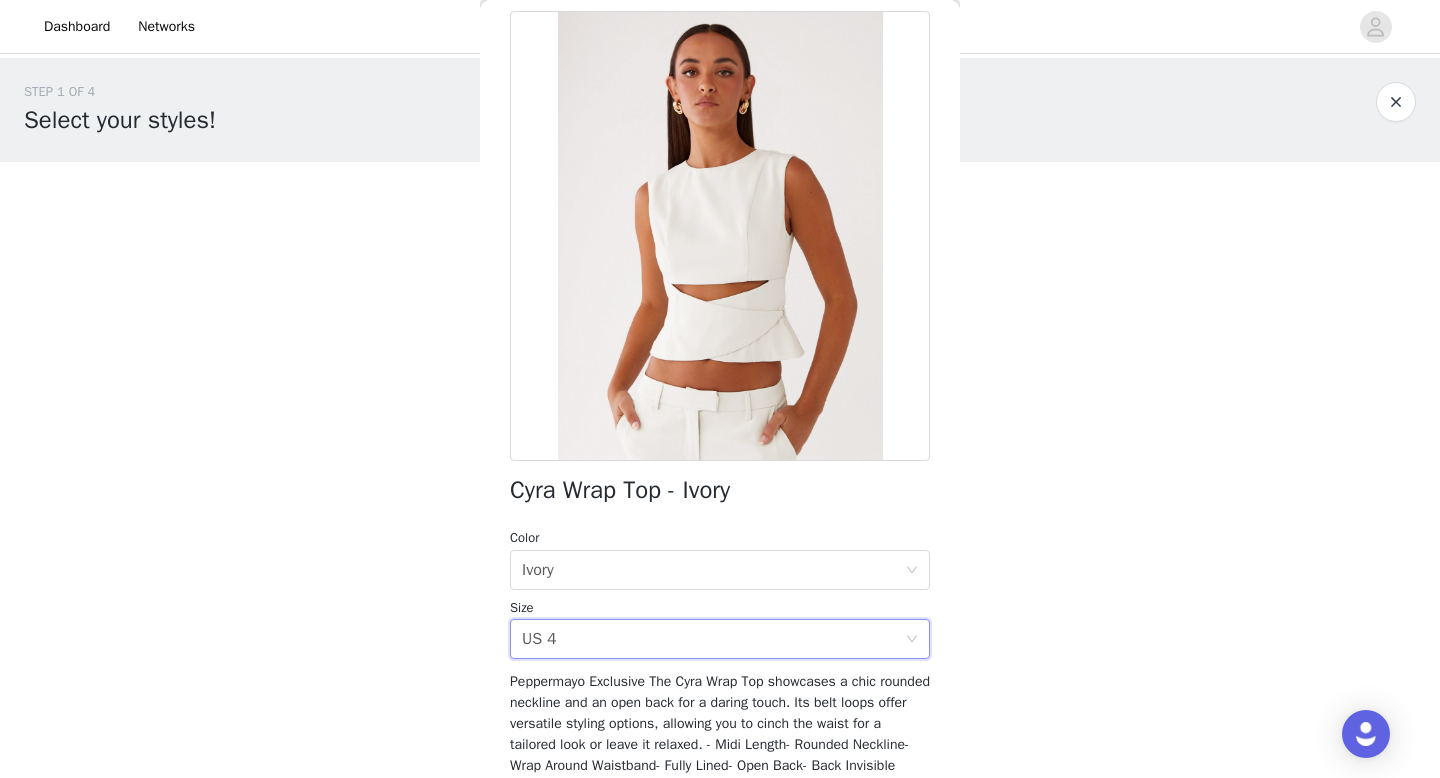 scroll, scrollTop: 276, scrollLeft: 0, axis: vertical 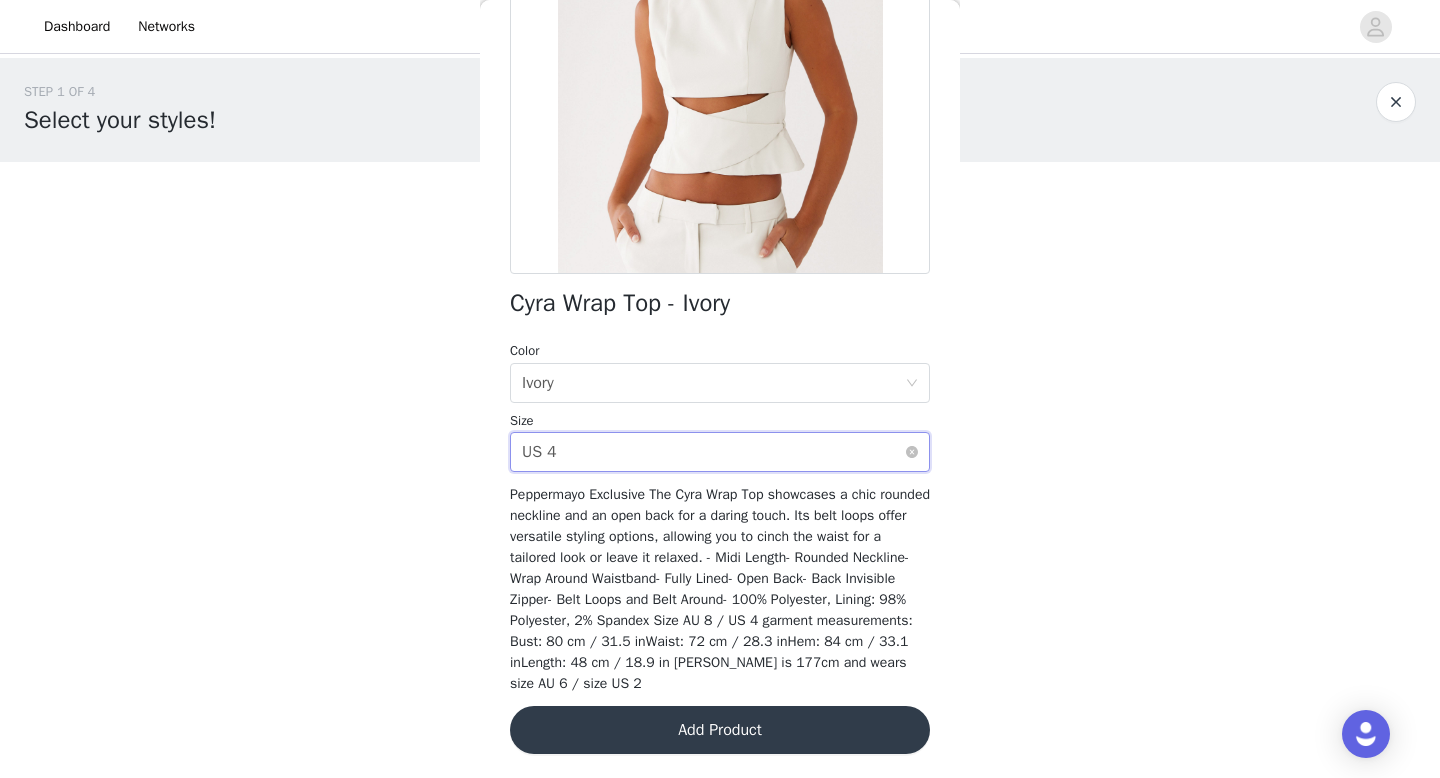 click on "Select size US 4" at bounding box center (713, 452) 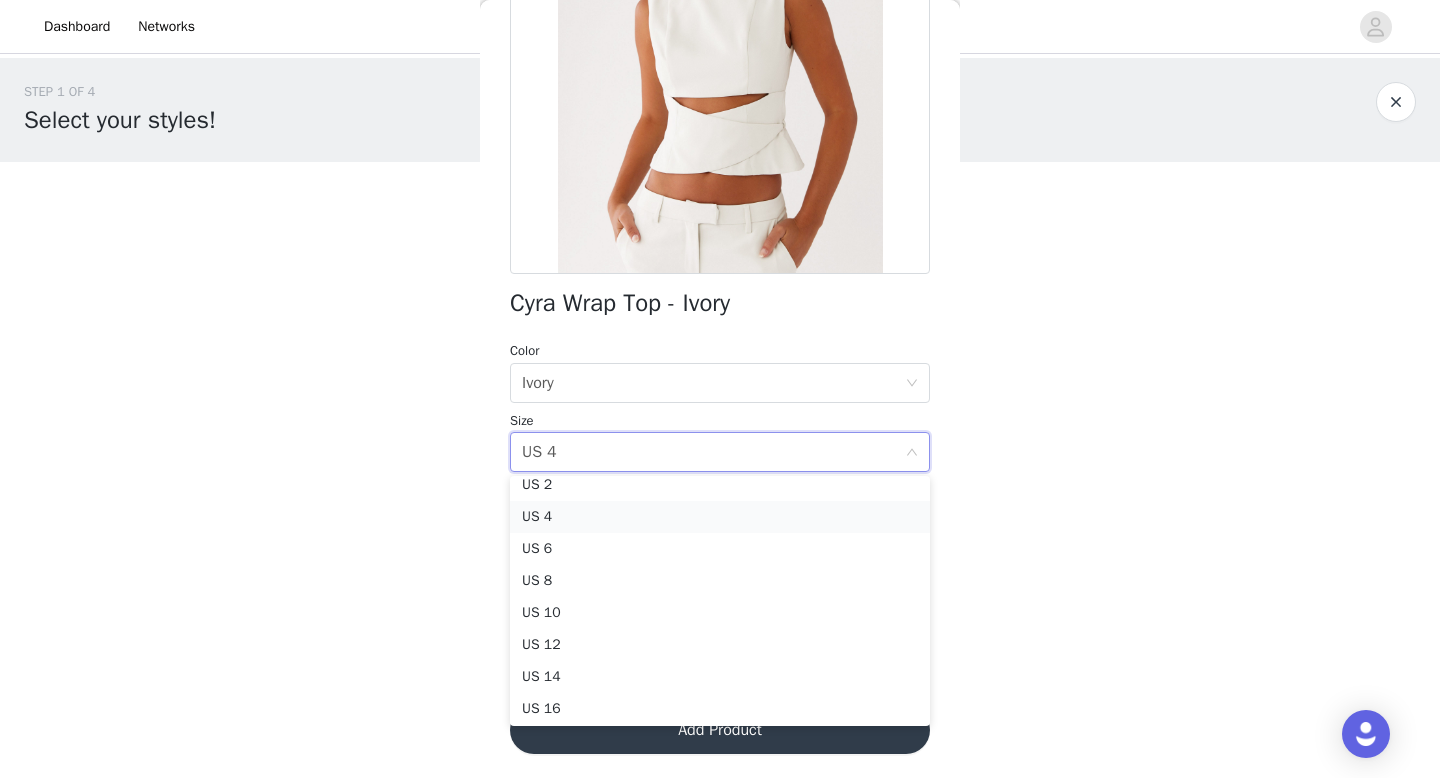 scroll, scrollTop: 36, scrollLeft: 0, axis: vertical 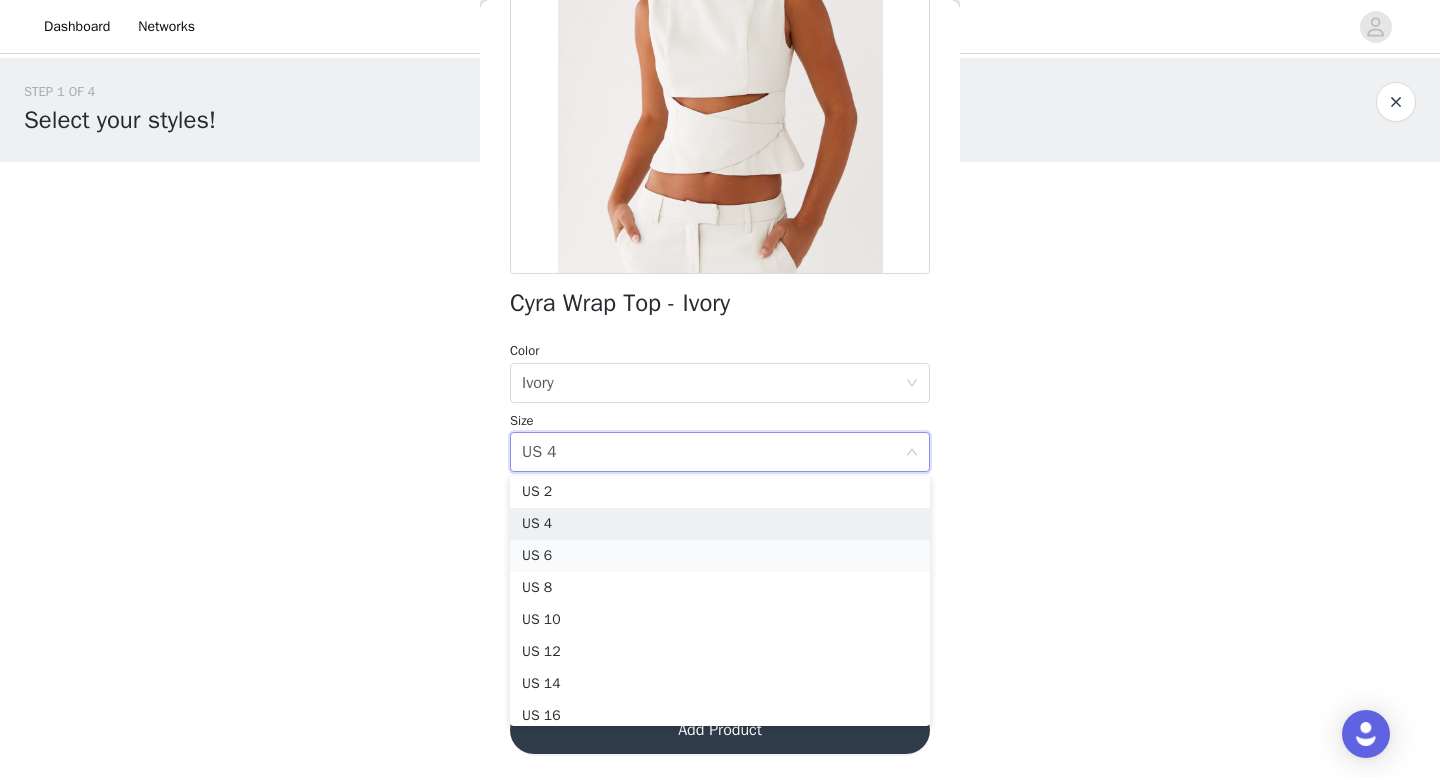click on "US 6" at bounding box center (720, 556) 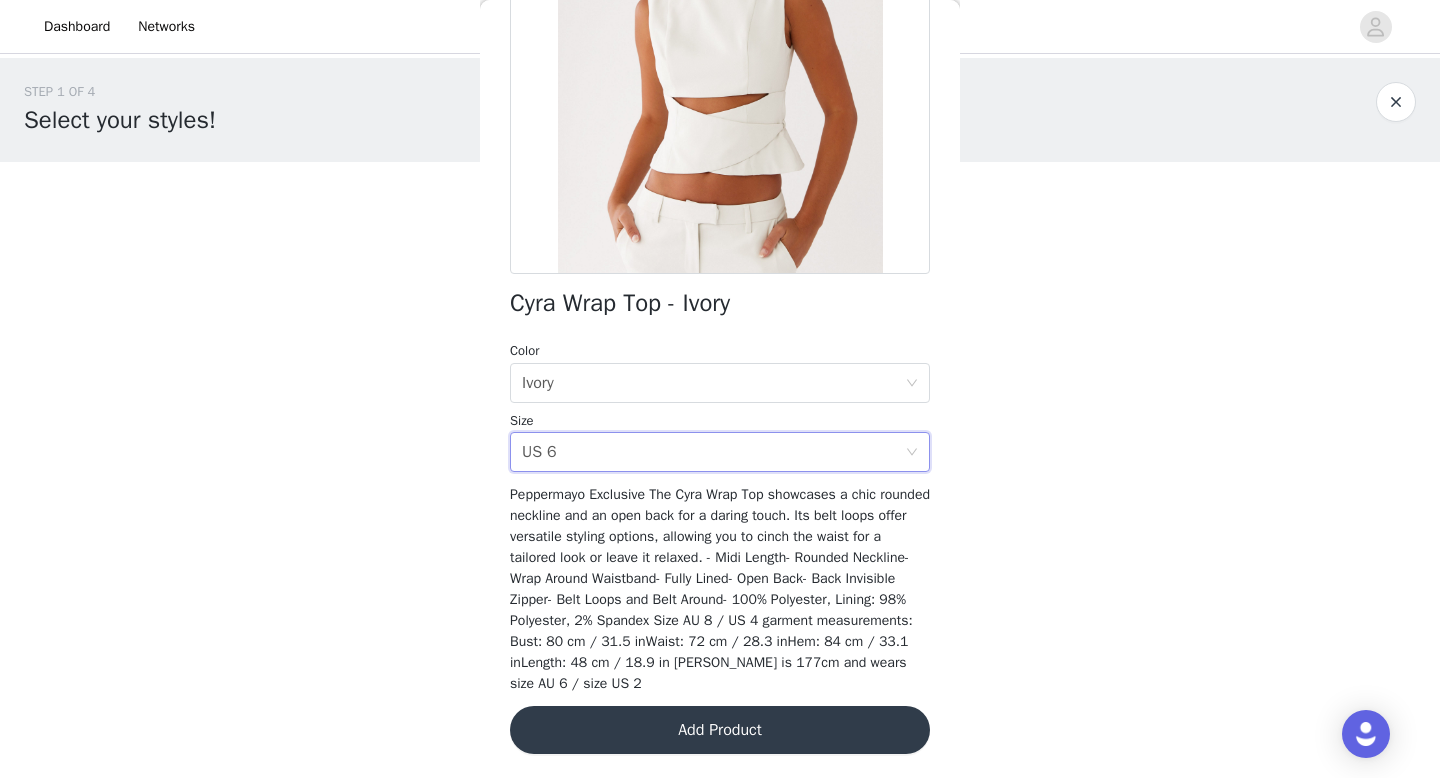 click on "Add Product" at bounding box center (720, 730) 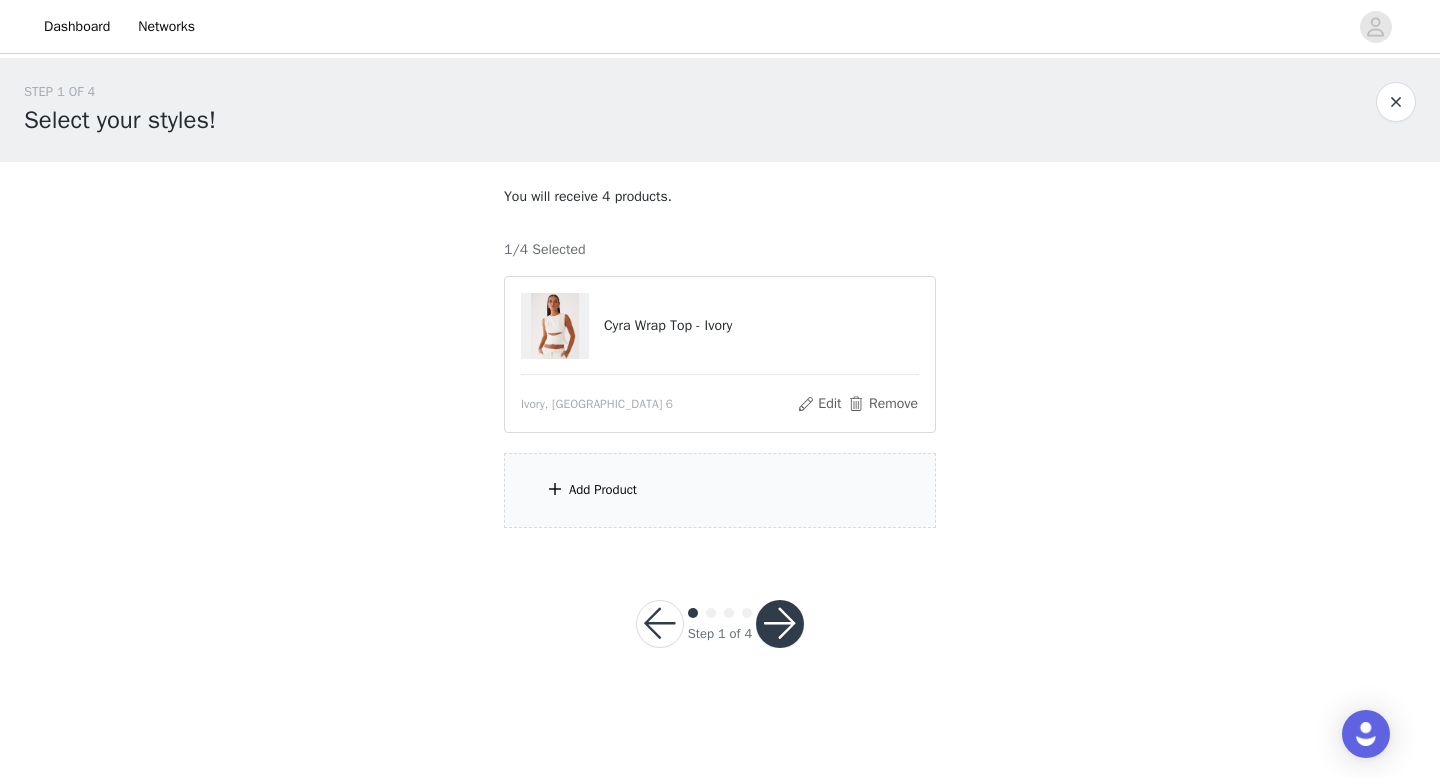 click on "Add Product" at bounding box center [720, 490] 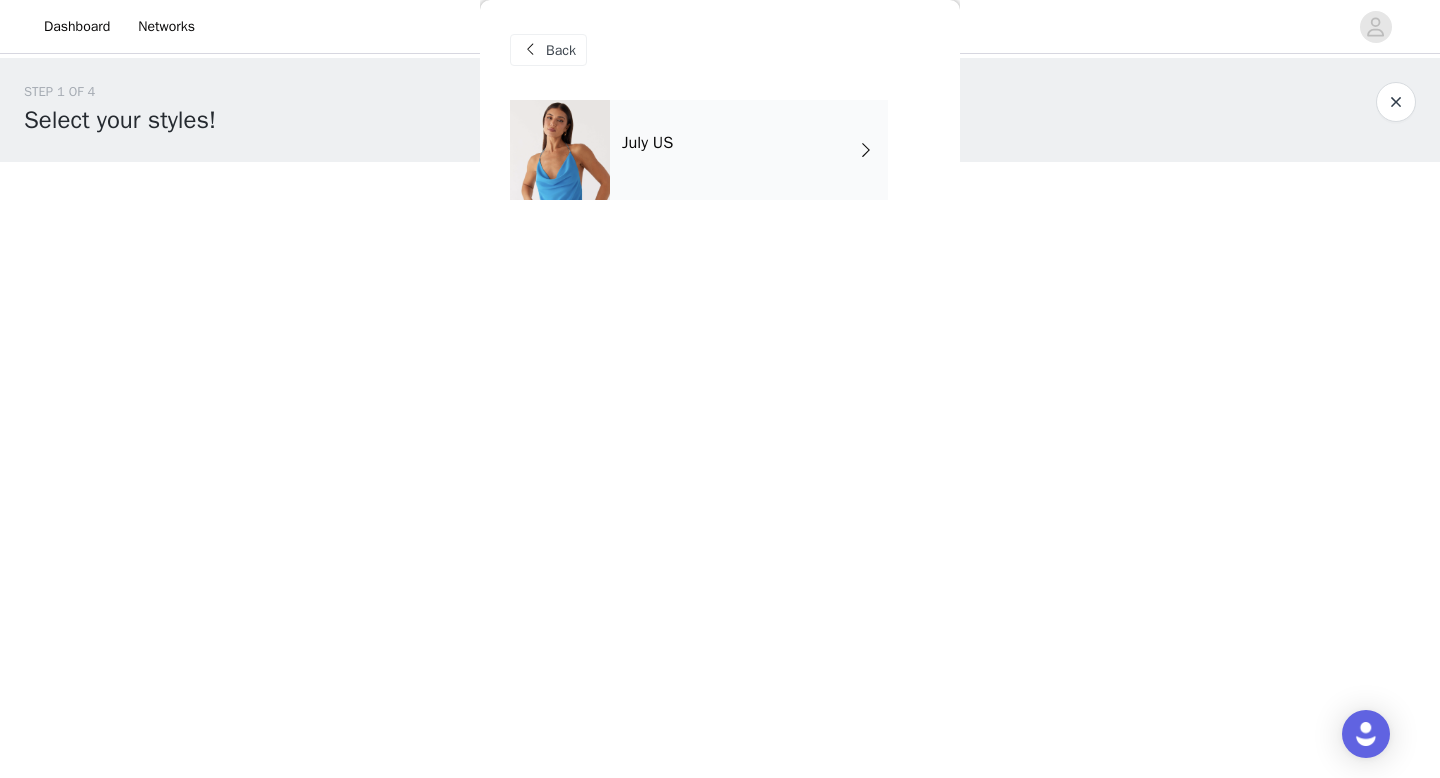 click on "July US" at bounding box center (749, 150) 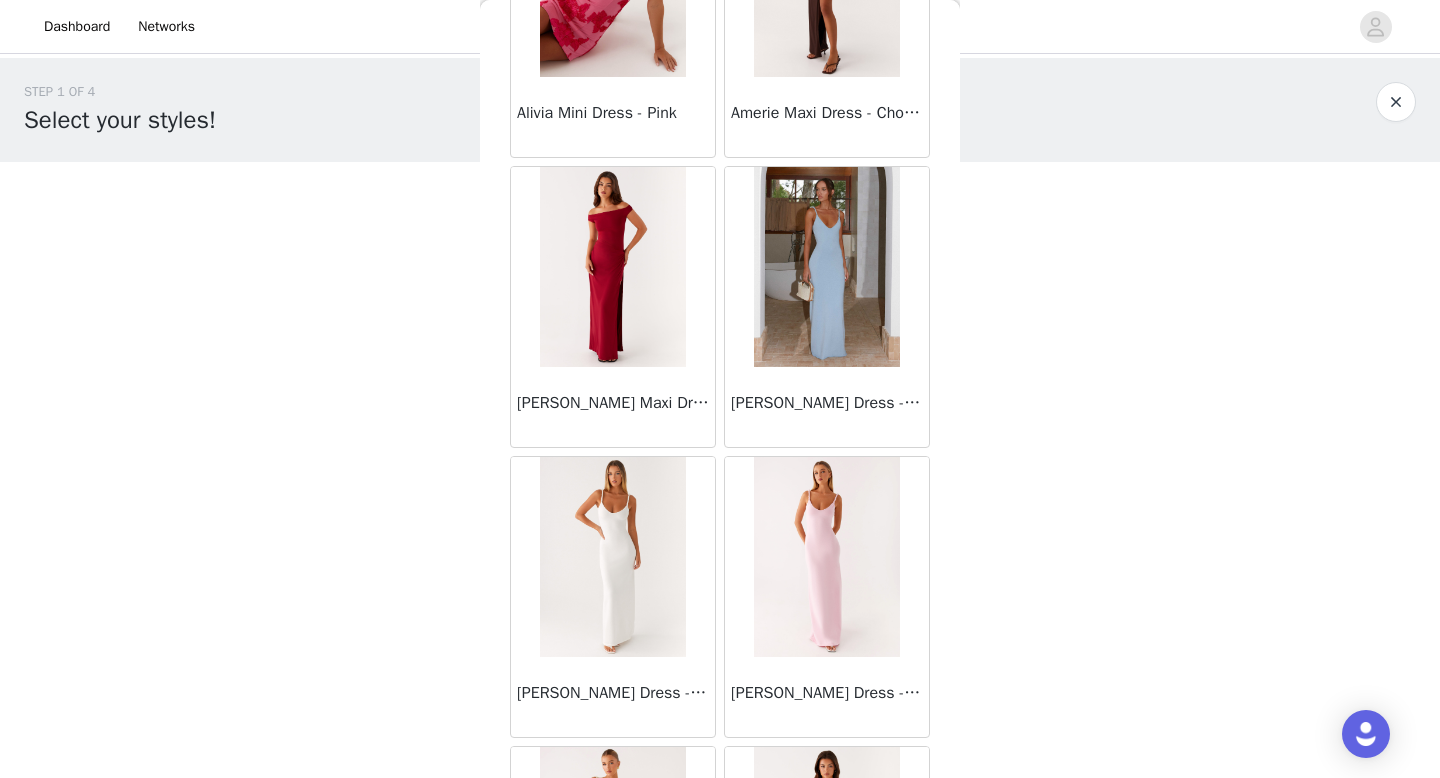 scroll, scrollTop: 2282, scrollLeft: 0, axis: vertical 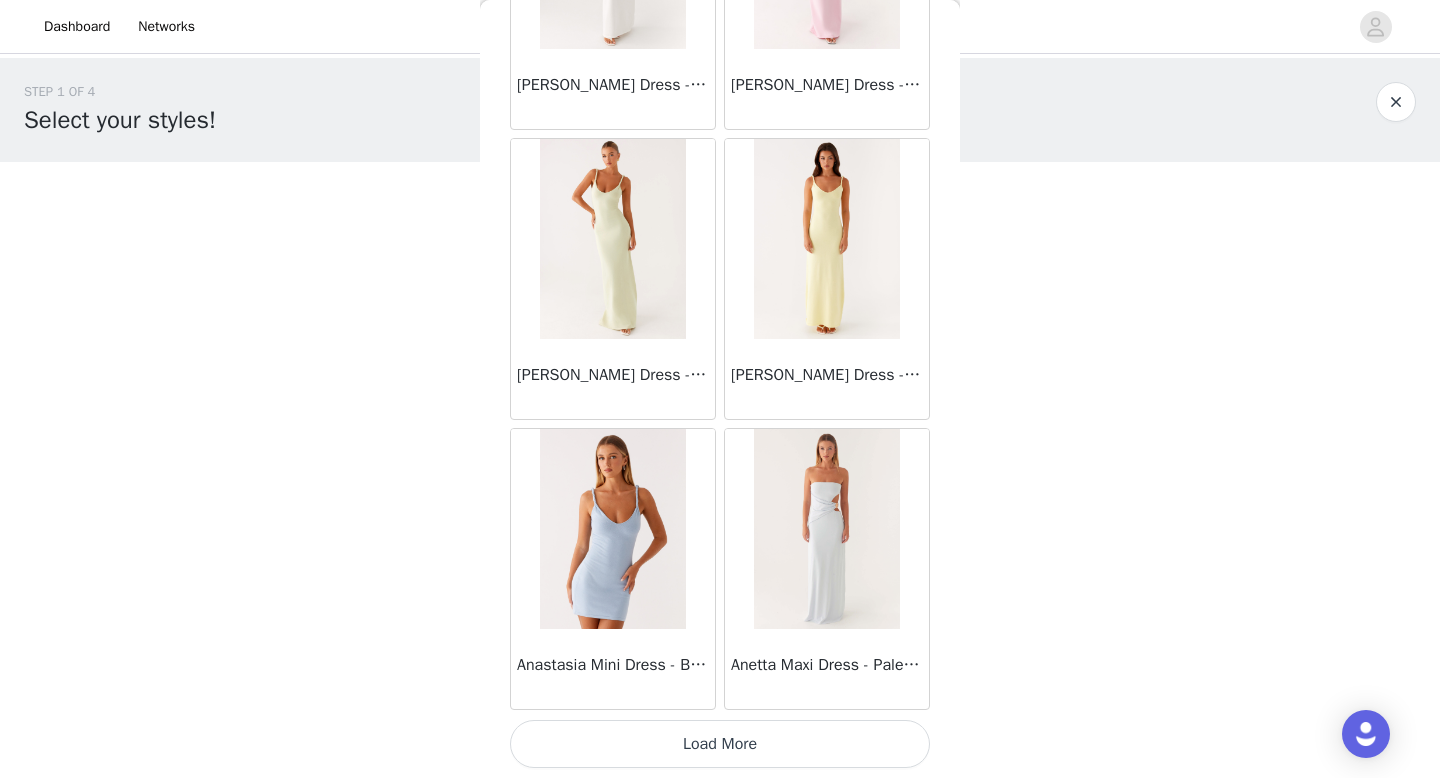 click on "Mariella Linen Maxi Skirt - Pink       Aamari Maxi Dress - Red       Abby Mini Dress - Floral Print       Adrina Ruffle Mini Dress - Pink Floral Print       Aiva Mini Dress - Yellow Floral       Alberta Maxi Dress - Mulberry       Alden Mini Dress - Floral Print       Aliah Knit Shorts - Yellow       [PERSON_NAME] Halter Maxi Dress - Yellow       [PERSON_NAME] Halter Mini Dress - Pastel Yellow       Alivia Mini Dress - Pink       [PERSON_NAME] Maxi Dress - Chocolate       [PERSON_NAME] Maxi Dress - [PERSON_NAME] Maxi Dress - Blue       Anastasia Maxi Dress - Ivory       Anastasia Maxi Dress - Pink       Anastasia Maxi Dress - [PERSON_NAME] Maxi Dress - Yellow       Anastasia Mini Dress - Blue       Anetta Maxi Dress - Pale Blue     Load More" at bounding box center [720, -704] 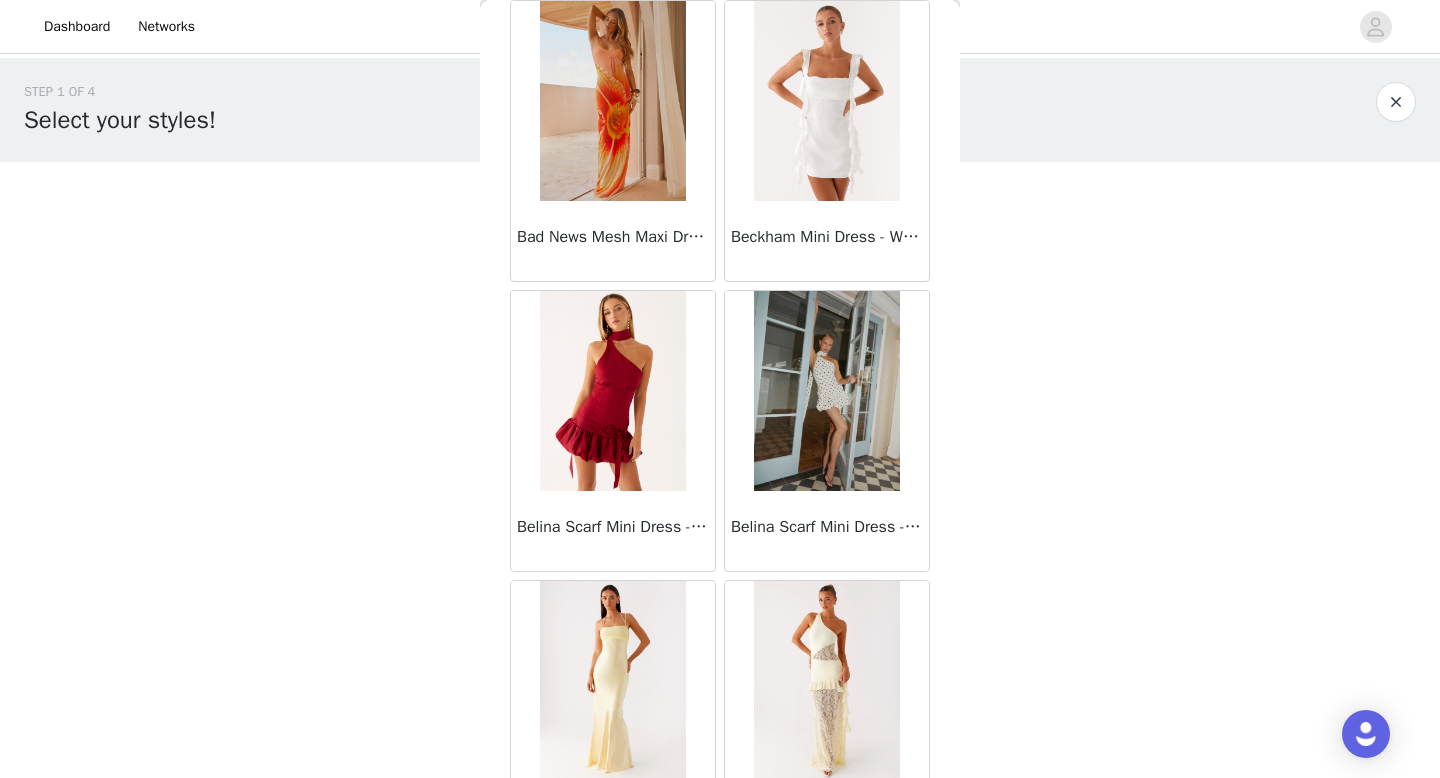 scroll, scrollTop: 5182, scrollLeft: 0, axis: vertical 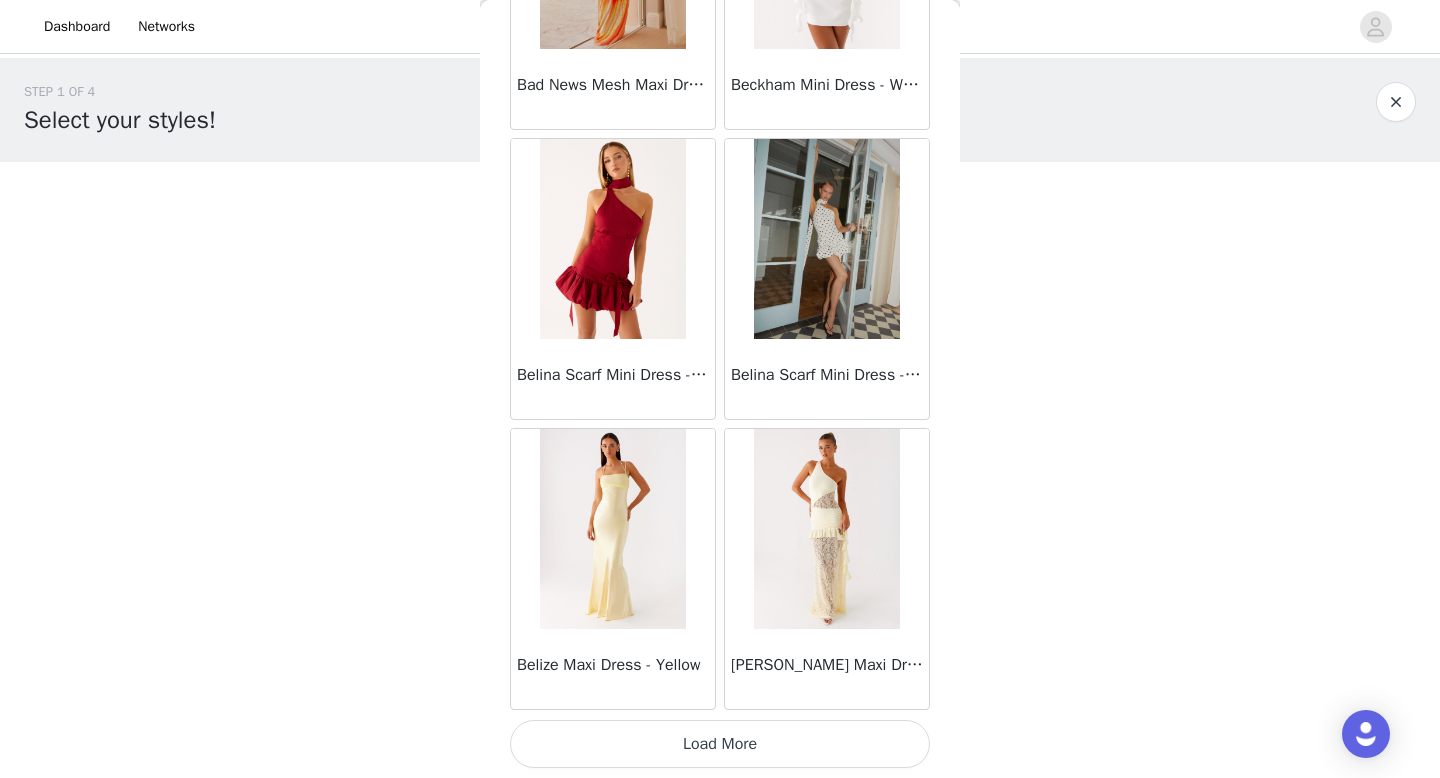 click on "Load More" at bounding box center (720, 744) 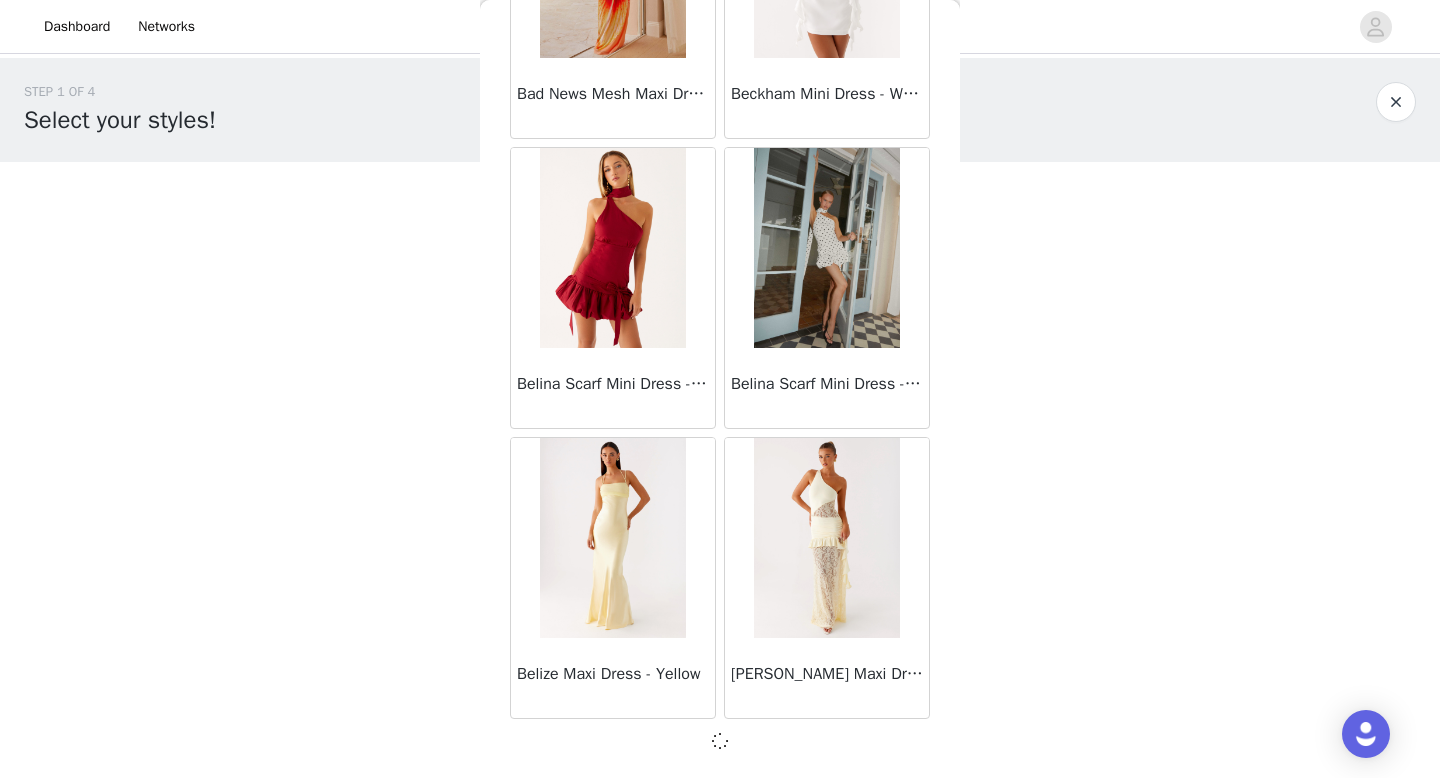 scroll, scrollTop: 5173, scrollLeft: 0, axis: vertical 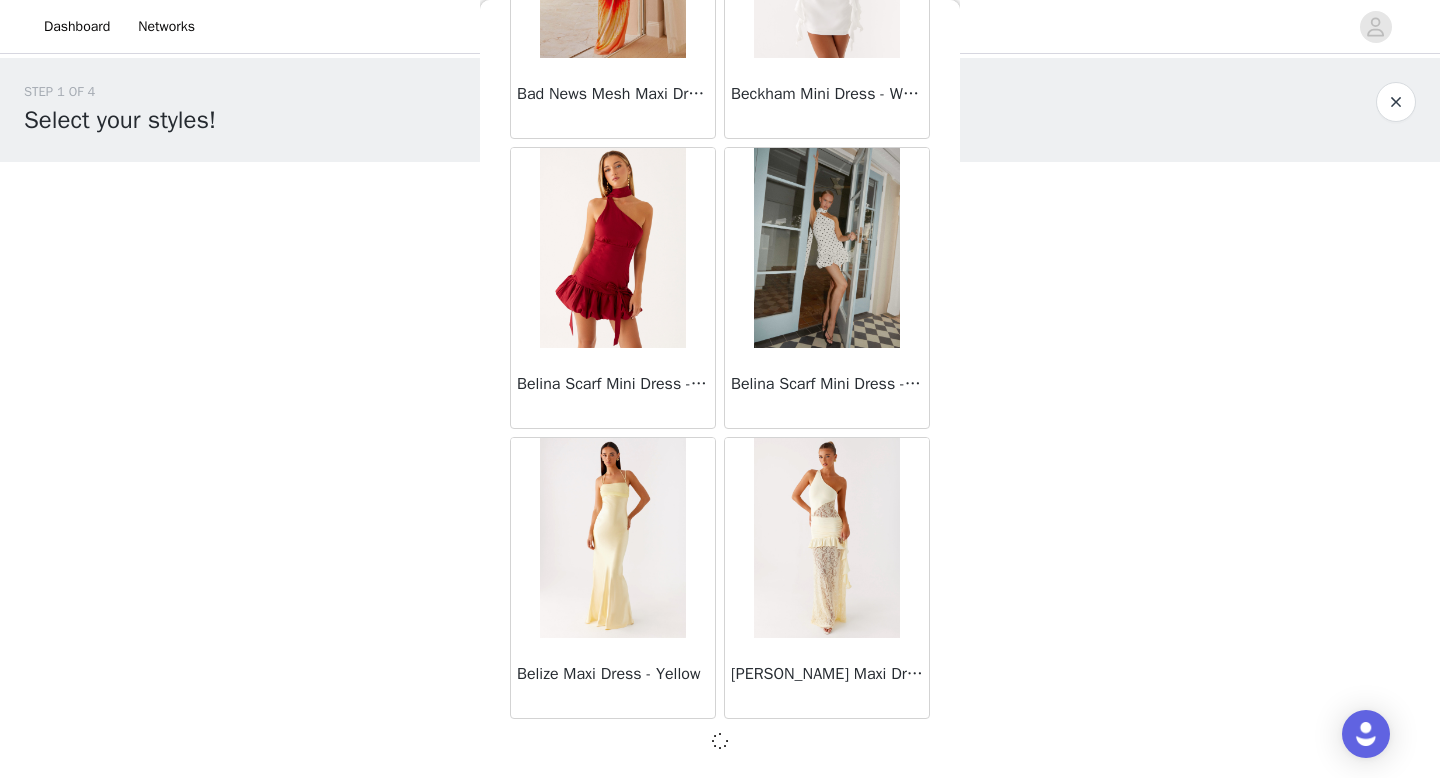 click at bounding box center (720, 741) 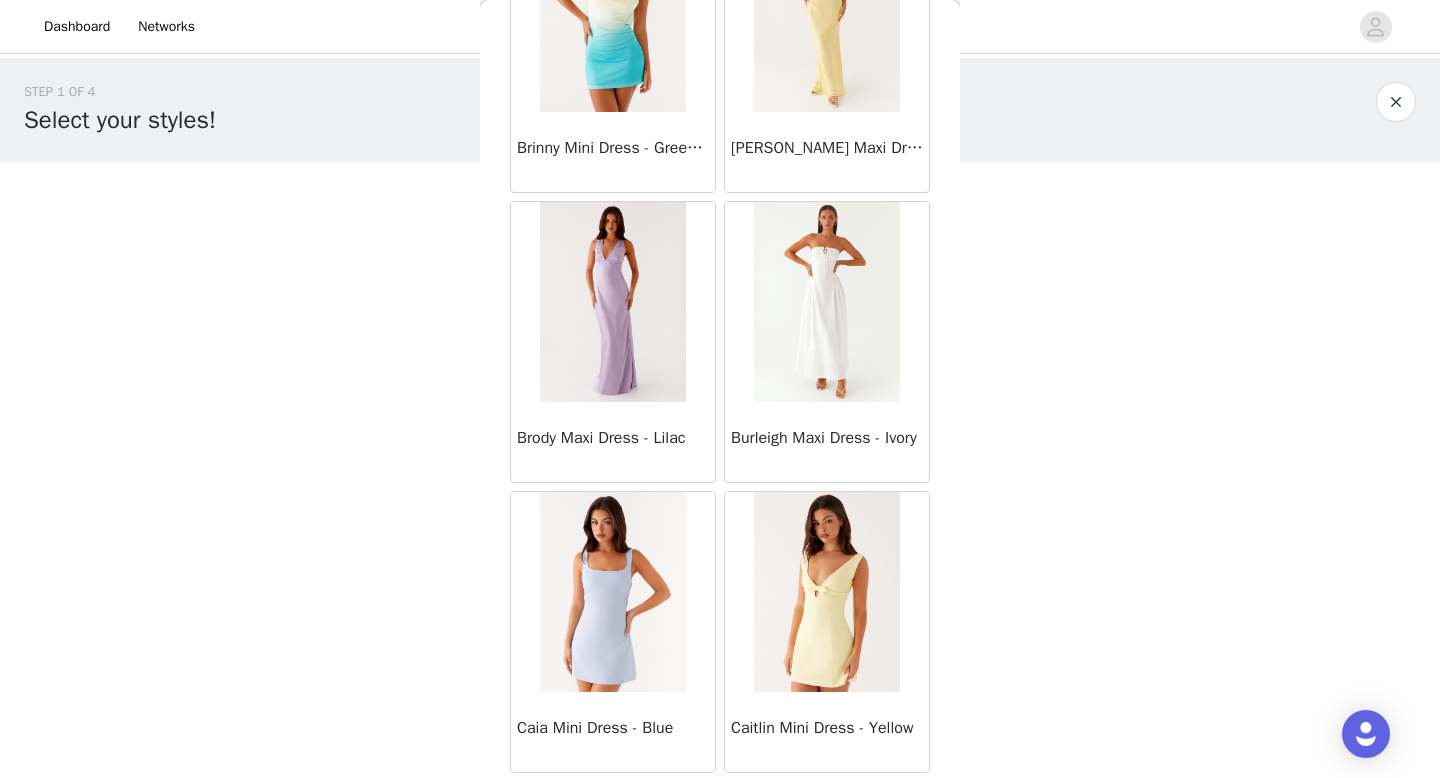 scroll, scrollTop: 8082, scrollLeft: 0, axis: vertical 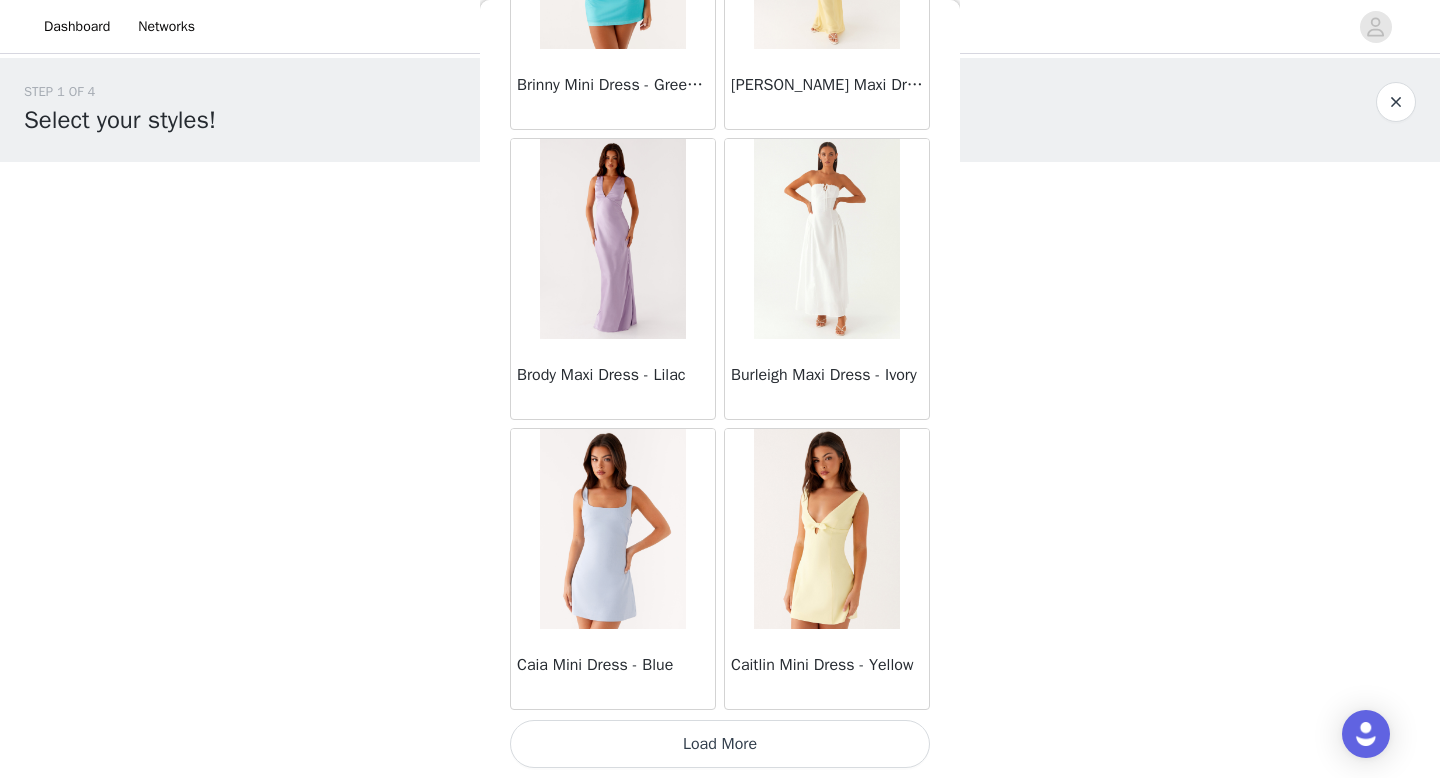 click on "Load More" at bounding box center (720, 744) 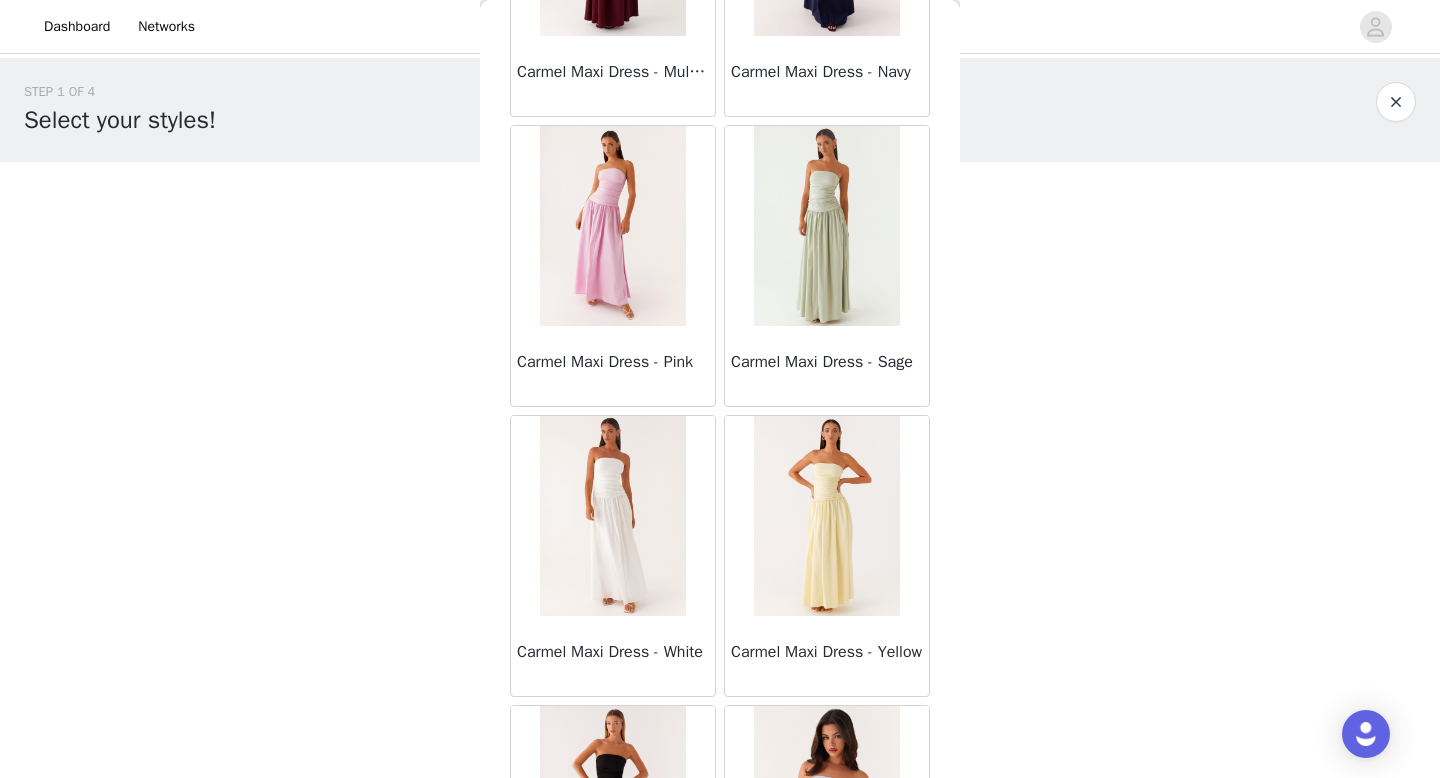 scroll, scrollTop: 10982, scrollLeft: 0, axis: vertical 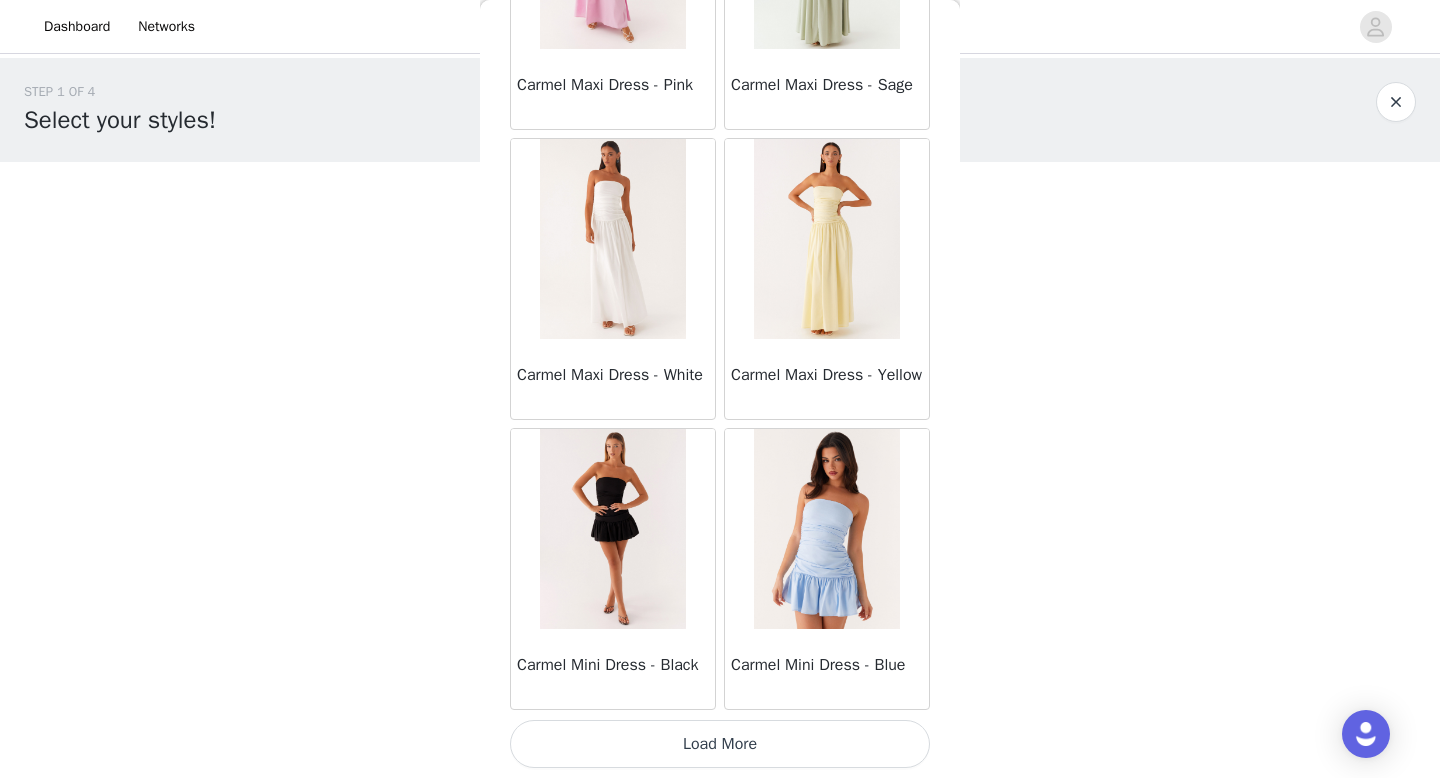 click on "Load More" at bounding box center (720, 744) 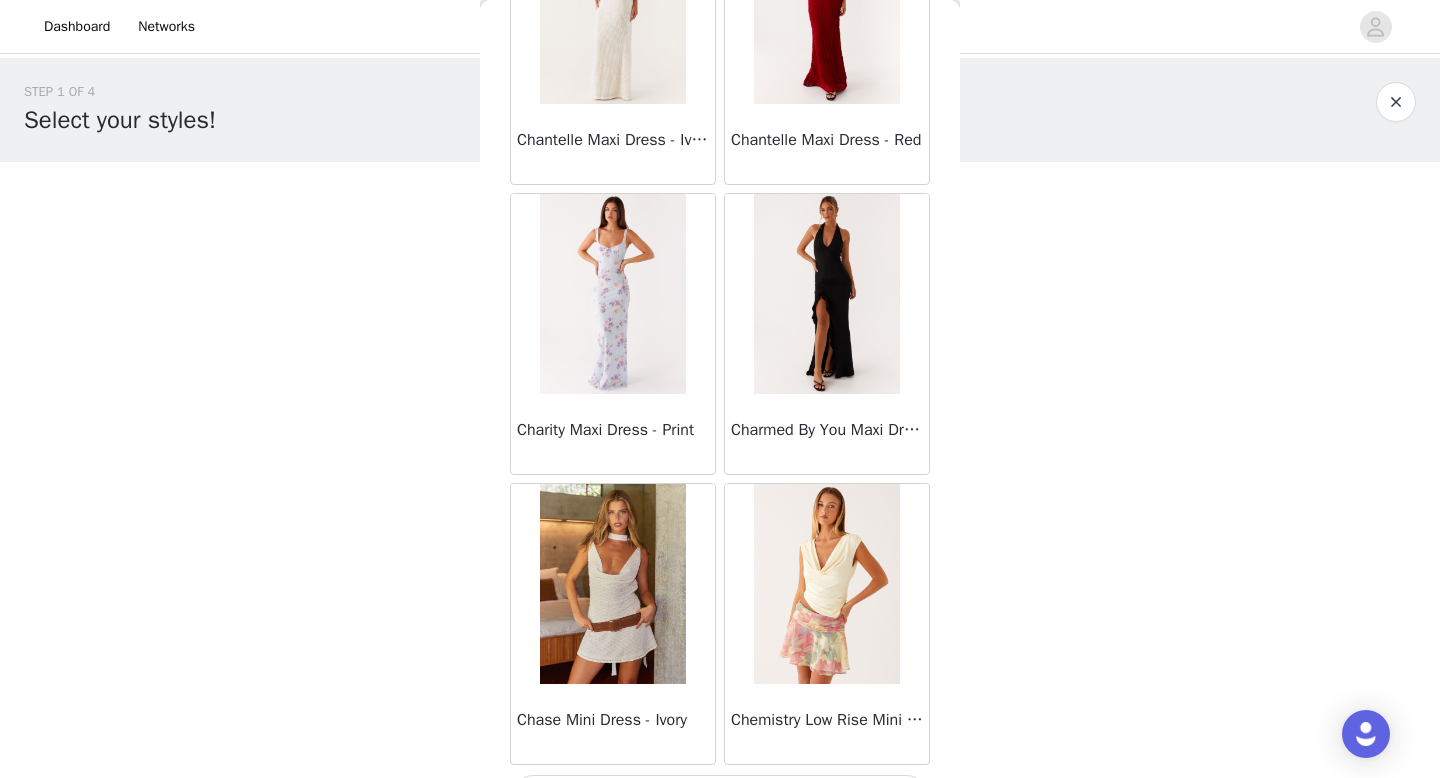 scroll, scrollTop: 13882, scrollLeft: 0, axis: vertical 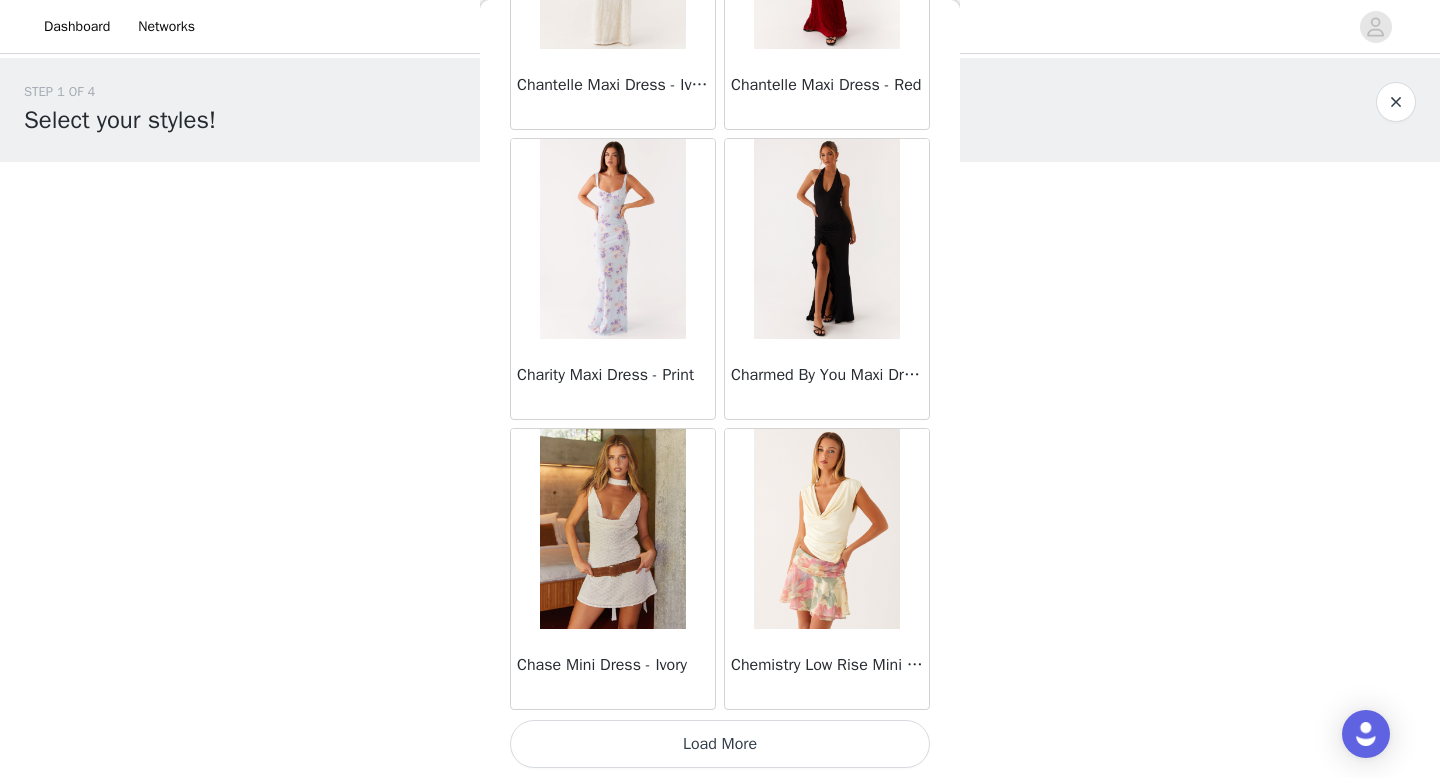 click on "Load More" at bounding box center [720, 744] 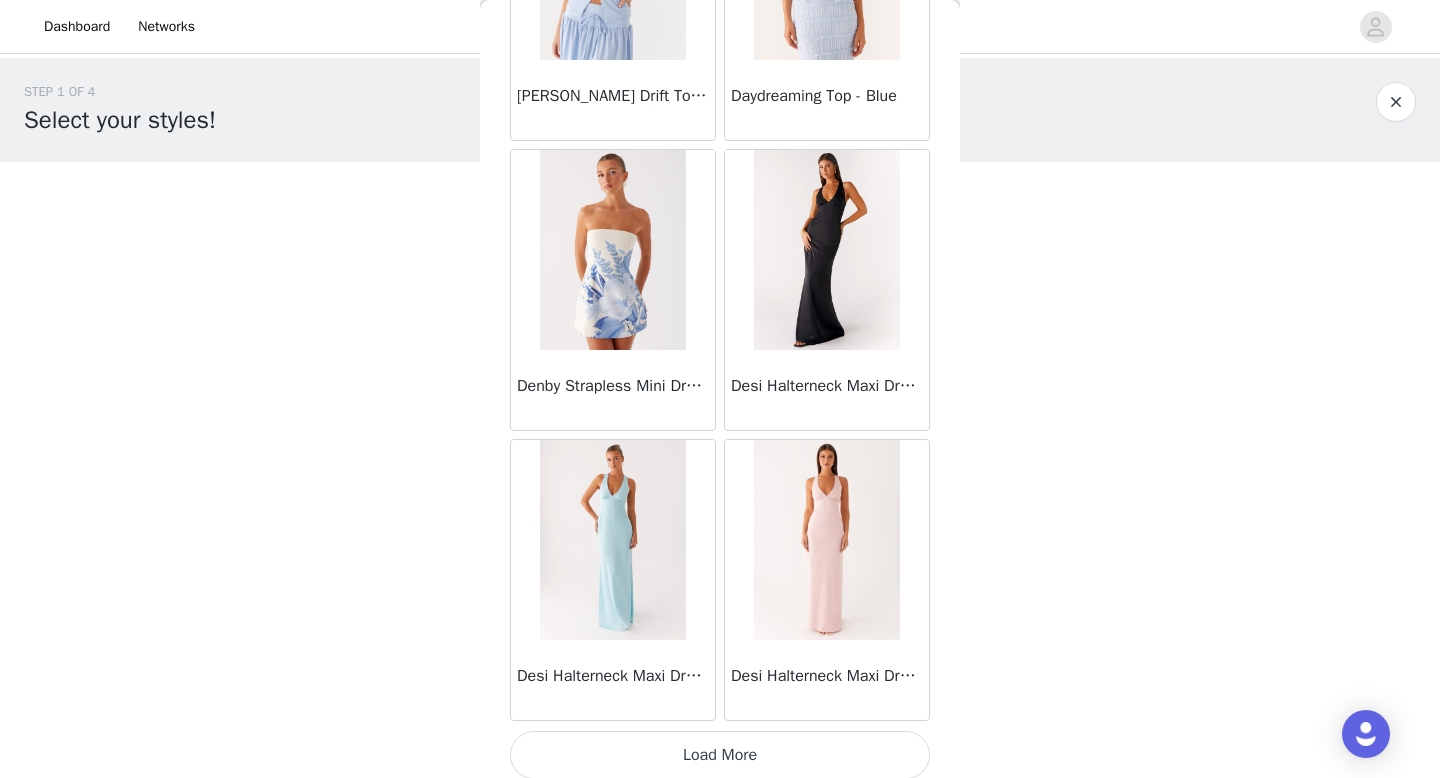 scroll, scrollTop: 16782, scrollLeft: 0, axis: vertical 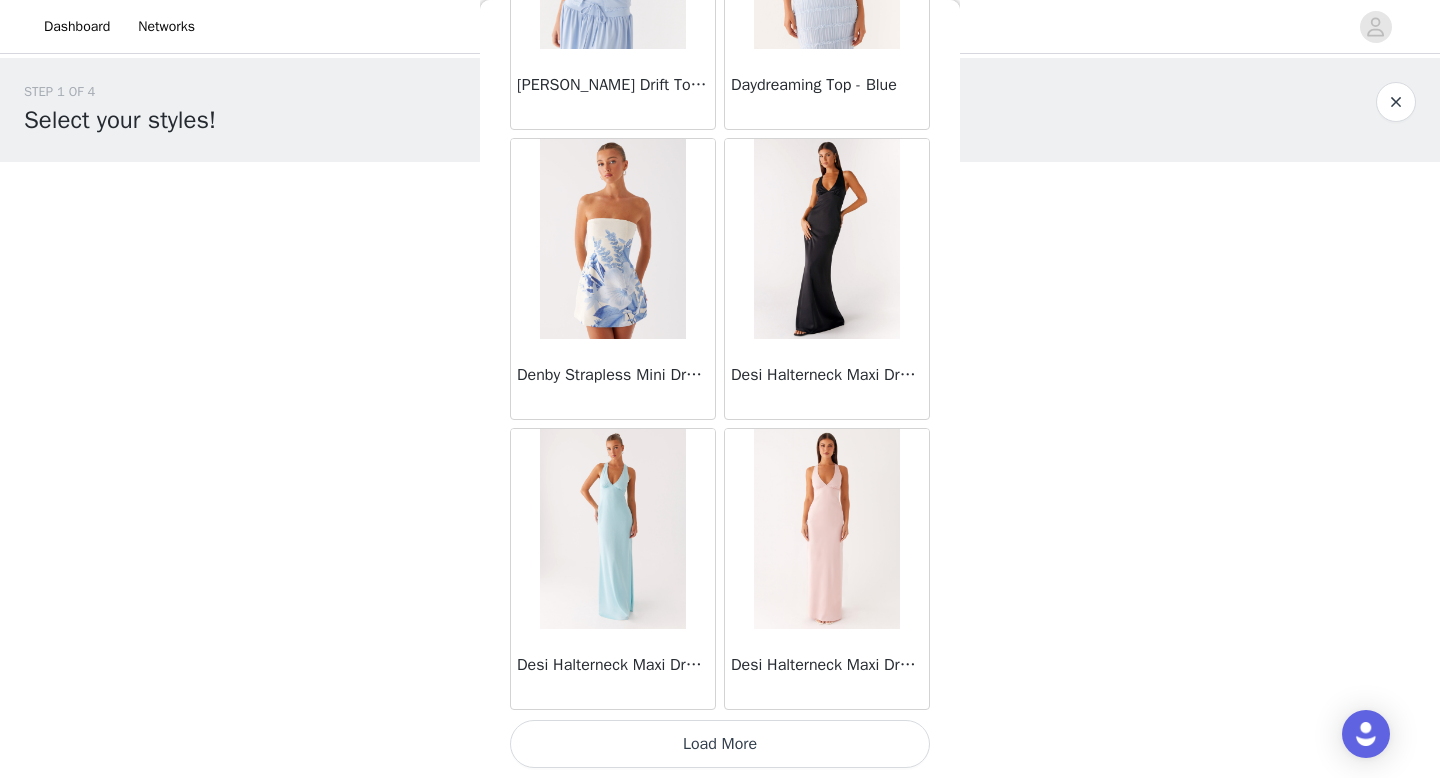 click on "Load More" at bounding box center (720, 744) 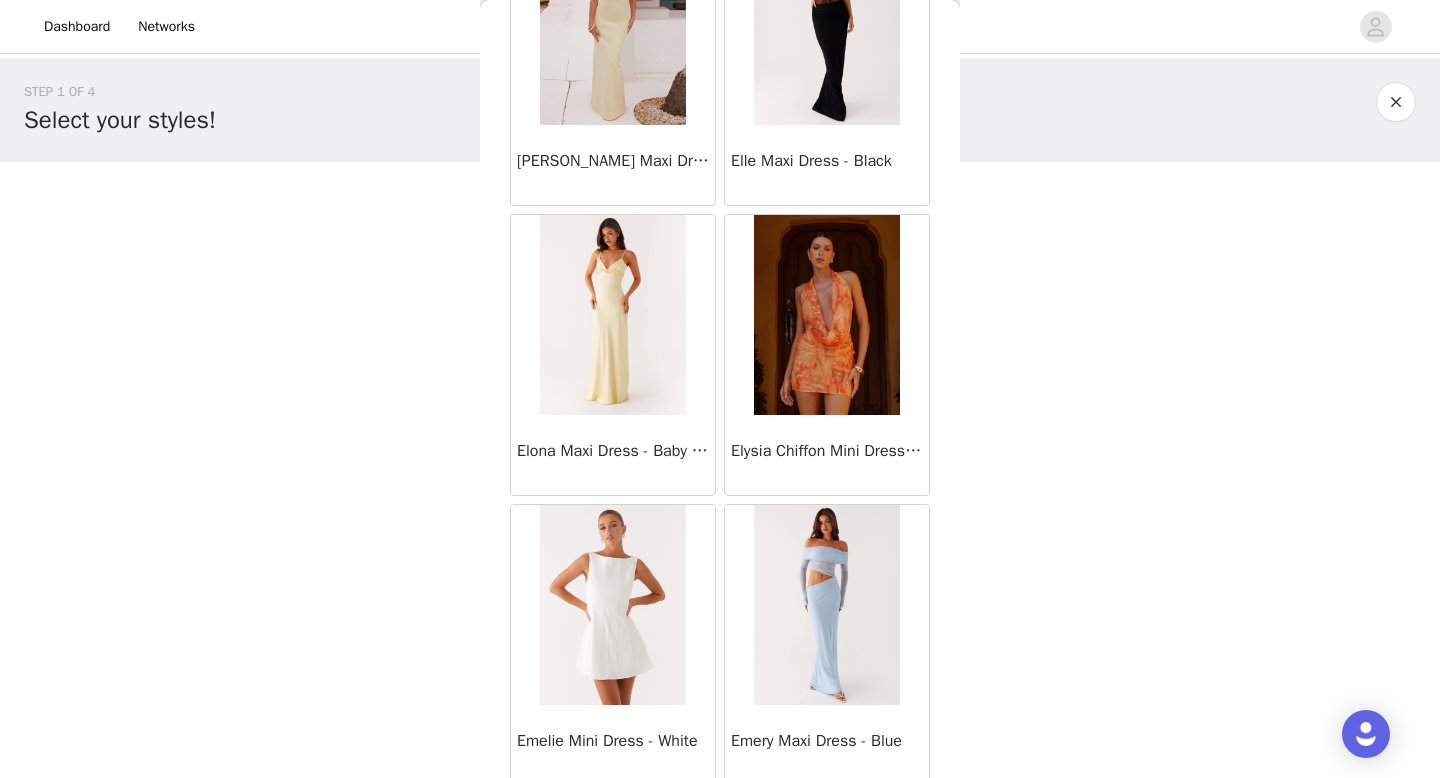 scroll, scrollTop: 19682, scrollLeft: 0, axis: vertical 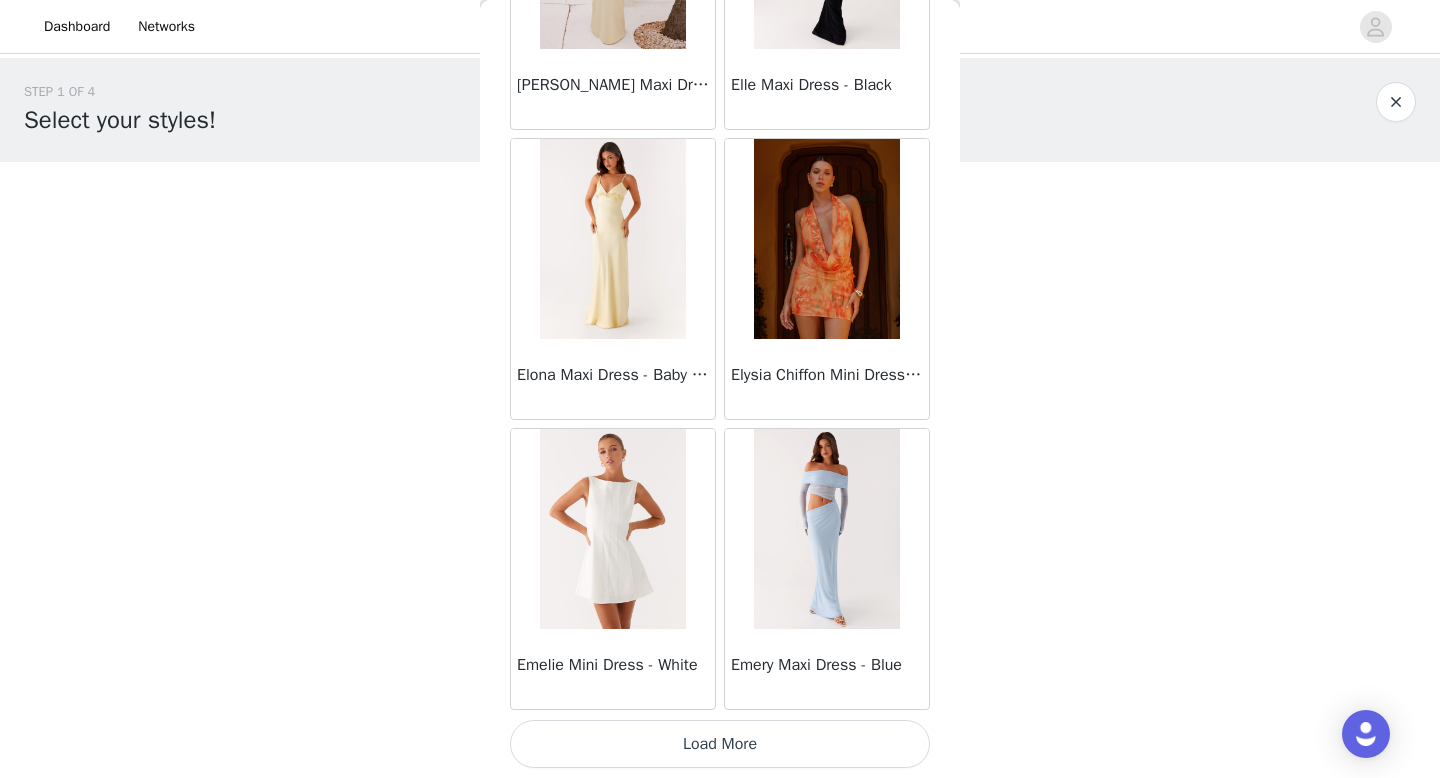 click on "Load More" at bounding box center [720, 744] 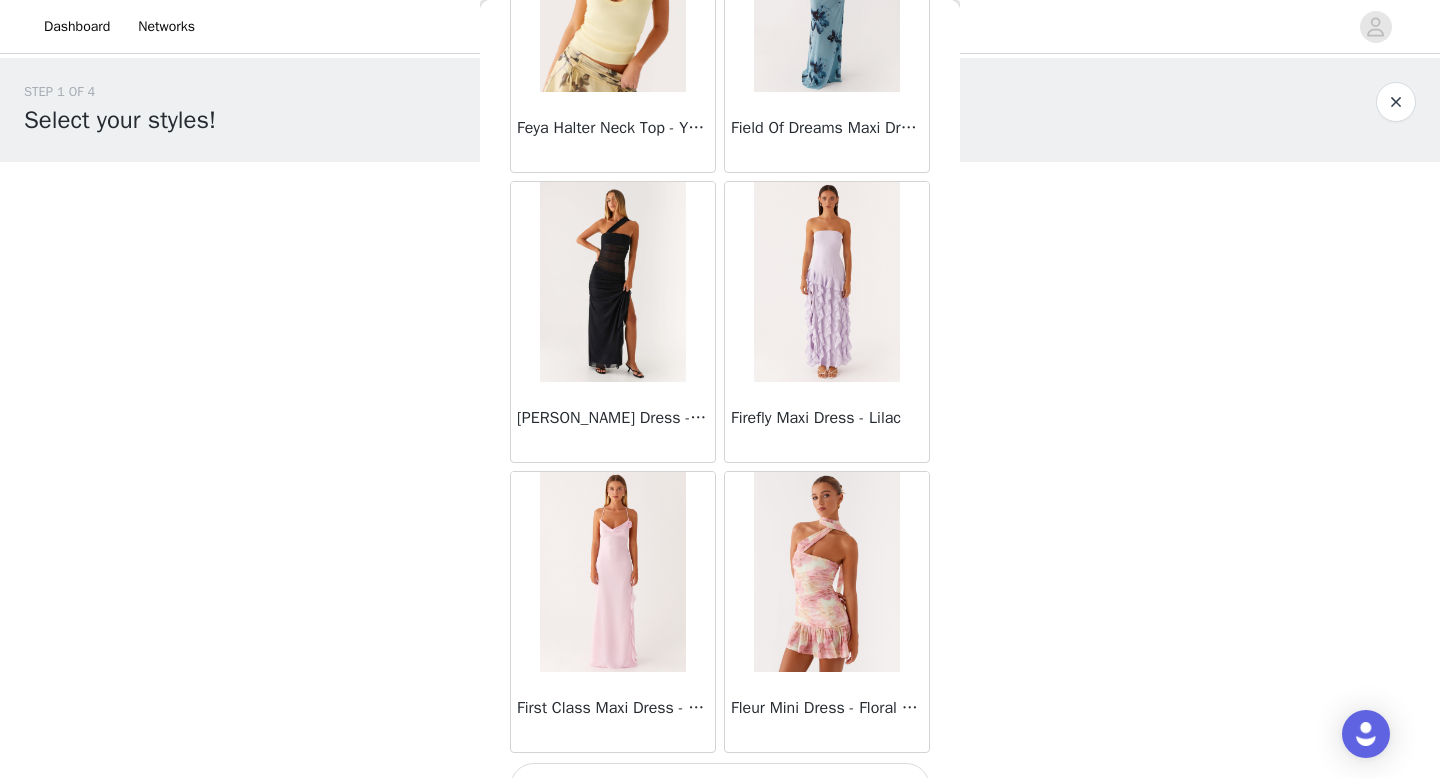 scroll, scrollTop: 22582, scrollLeft: 0, axis: vertical 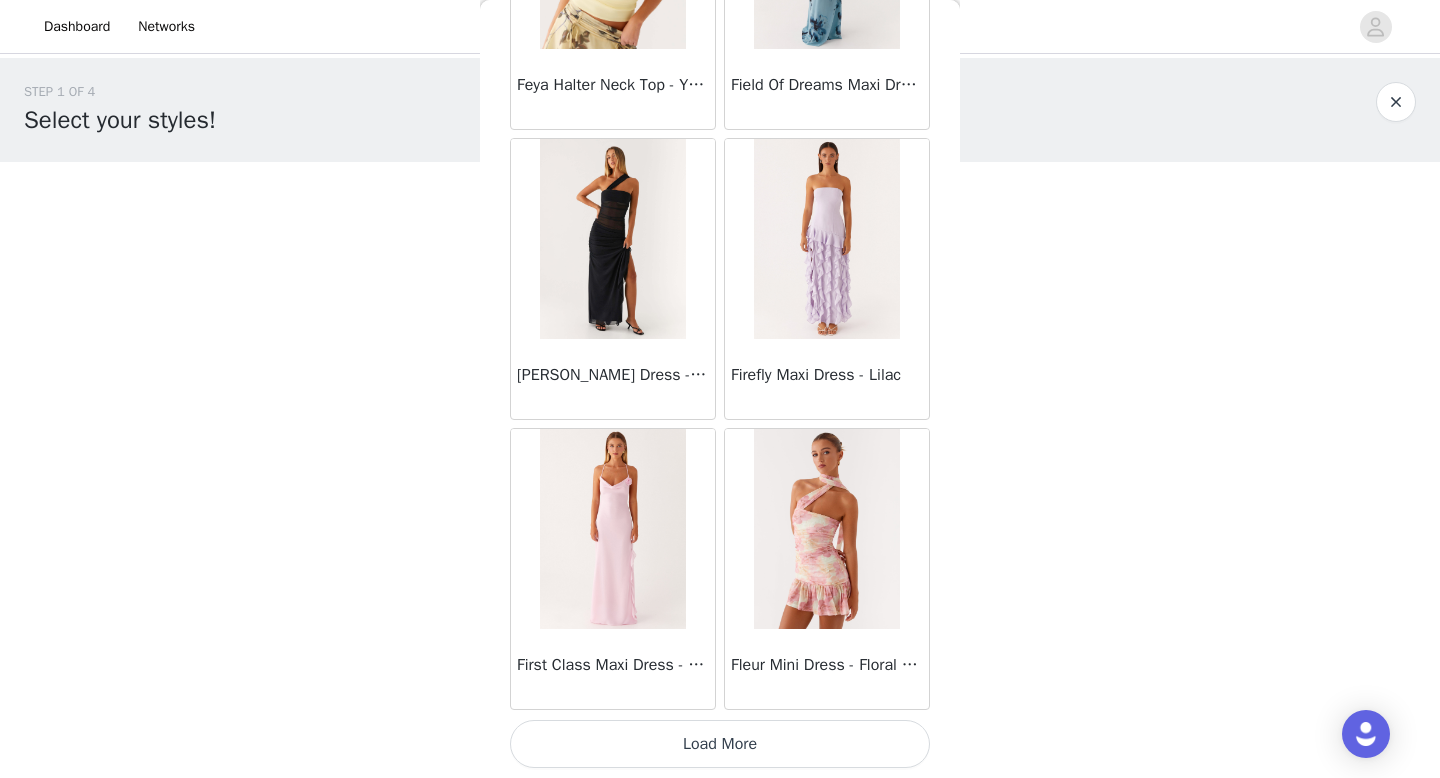 click on "Load More" at bounding box center [720, 744] 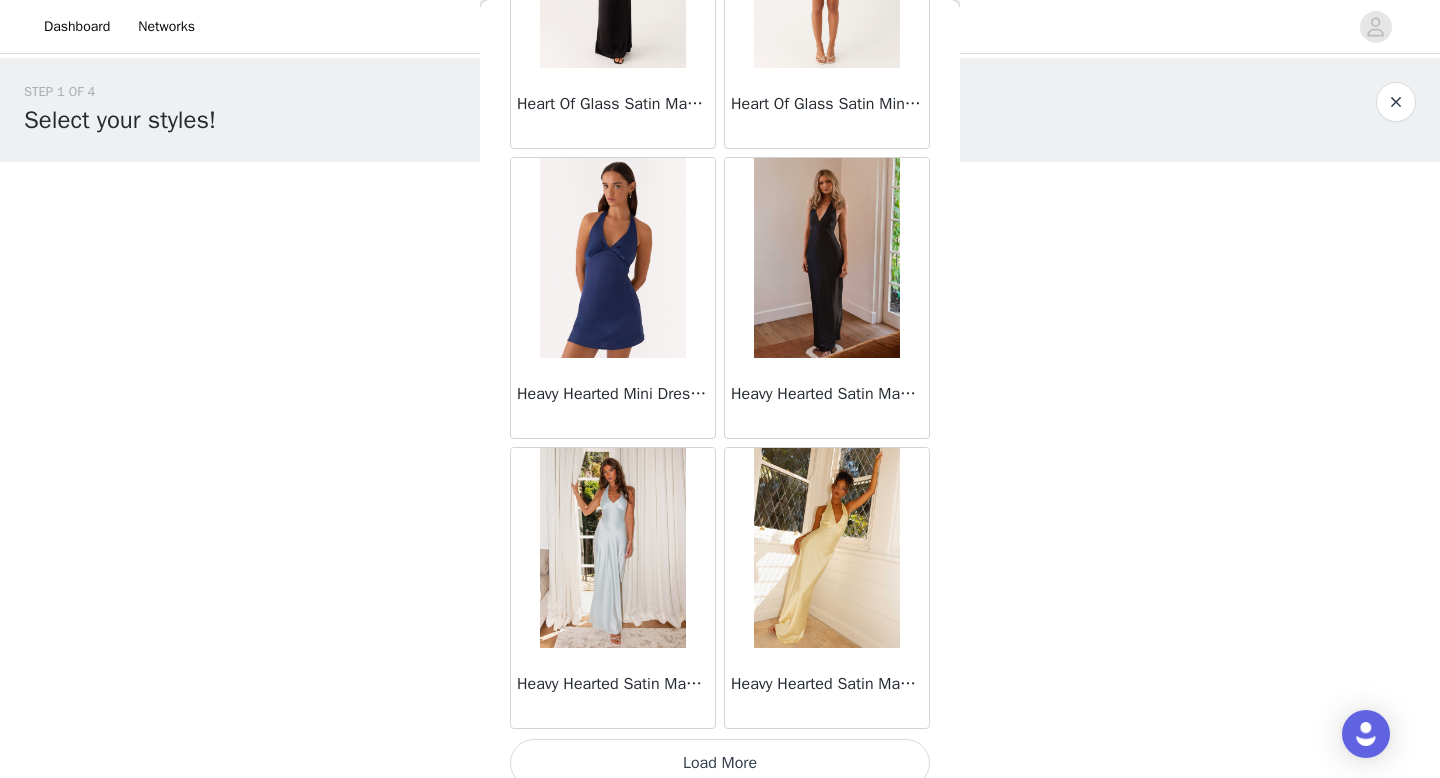 scroll, scrollTop: 25482, scrollLeft: 0, axis: vertical 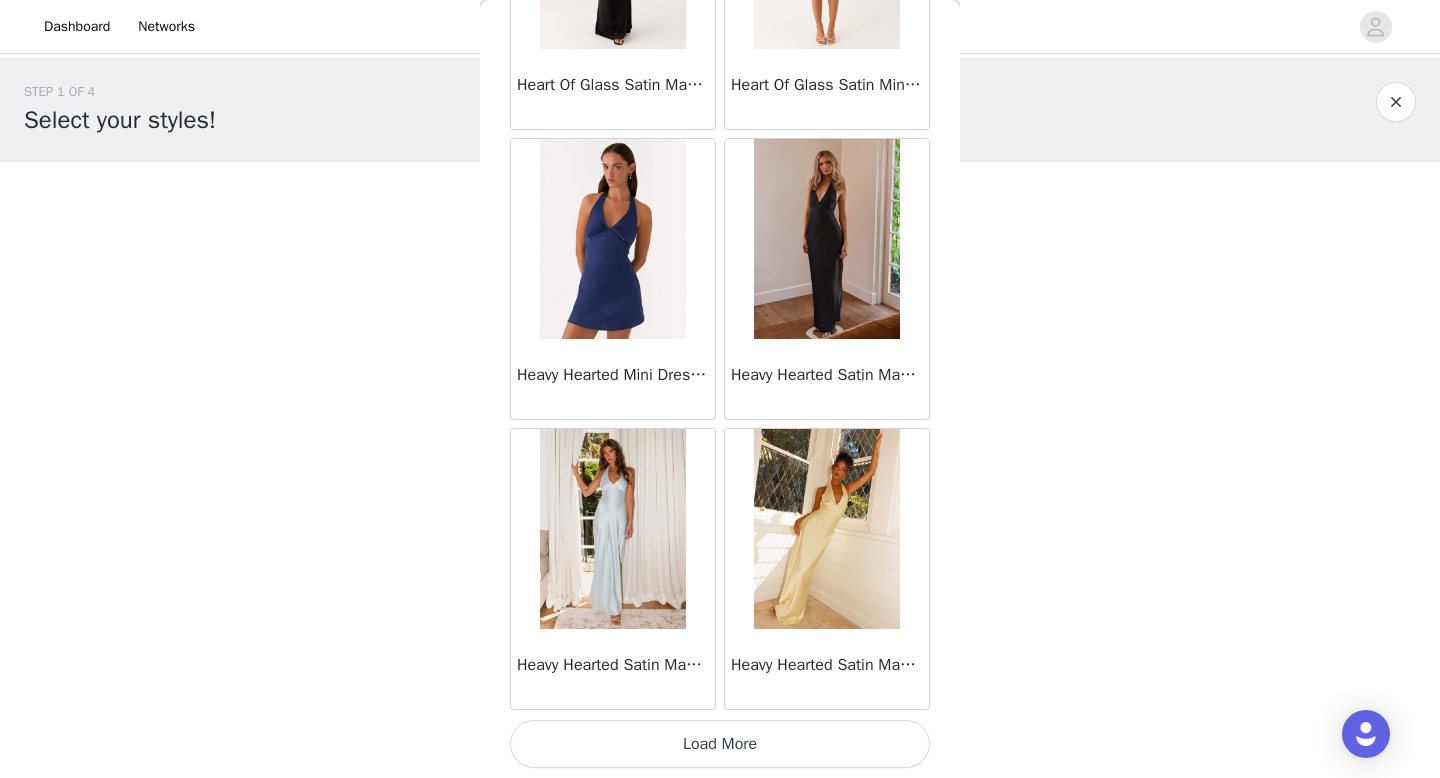 click on "Load More" at bounding box center (720, 744) 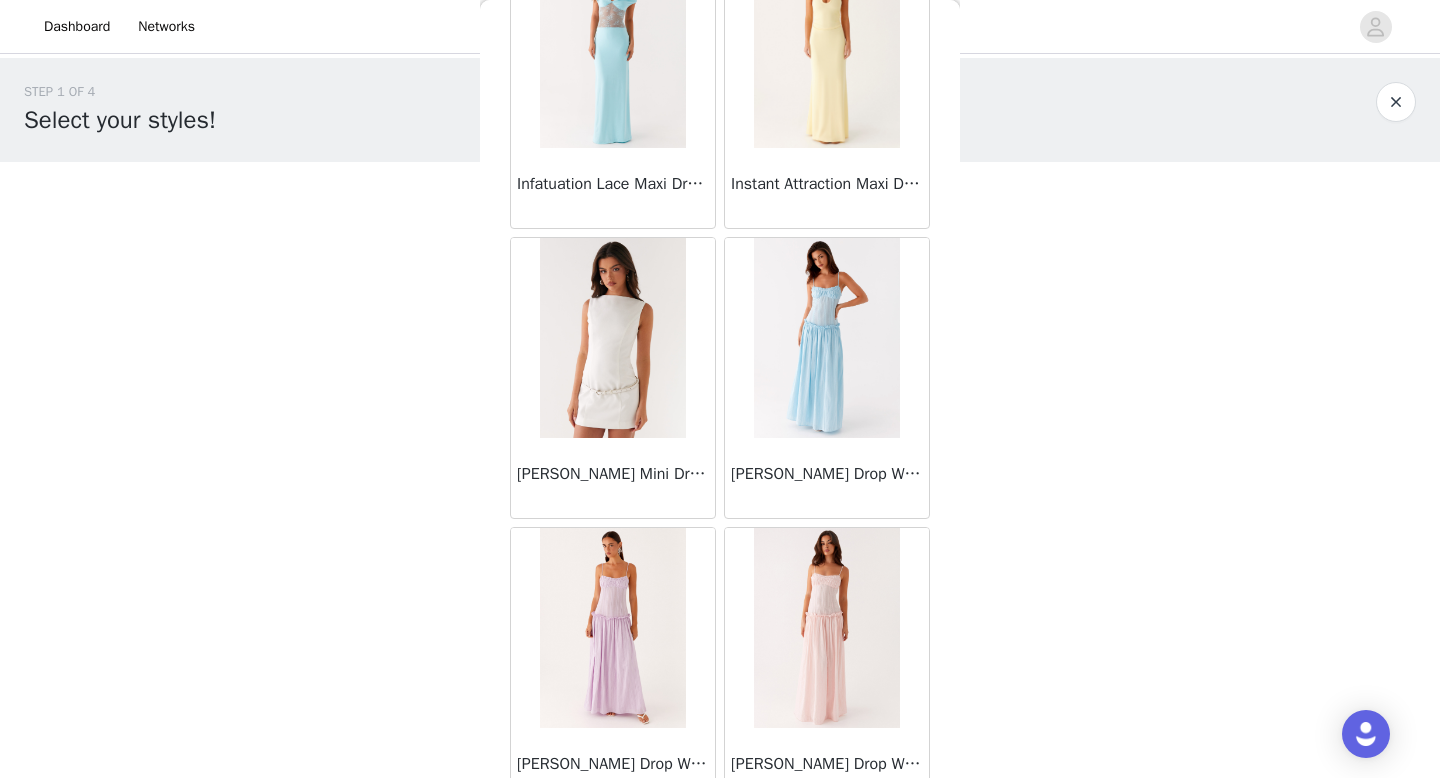 scroll, scrollTop: 28382, scrollLeft: 0, axis: vertical 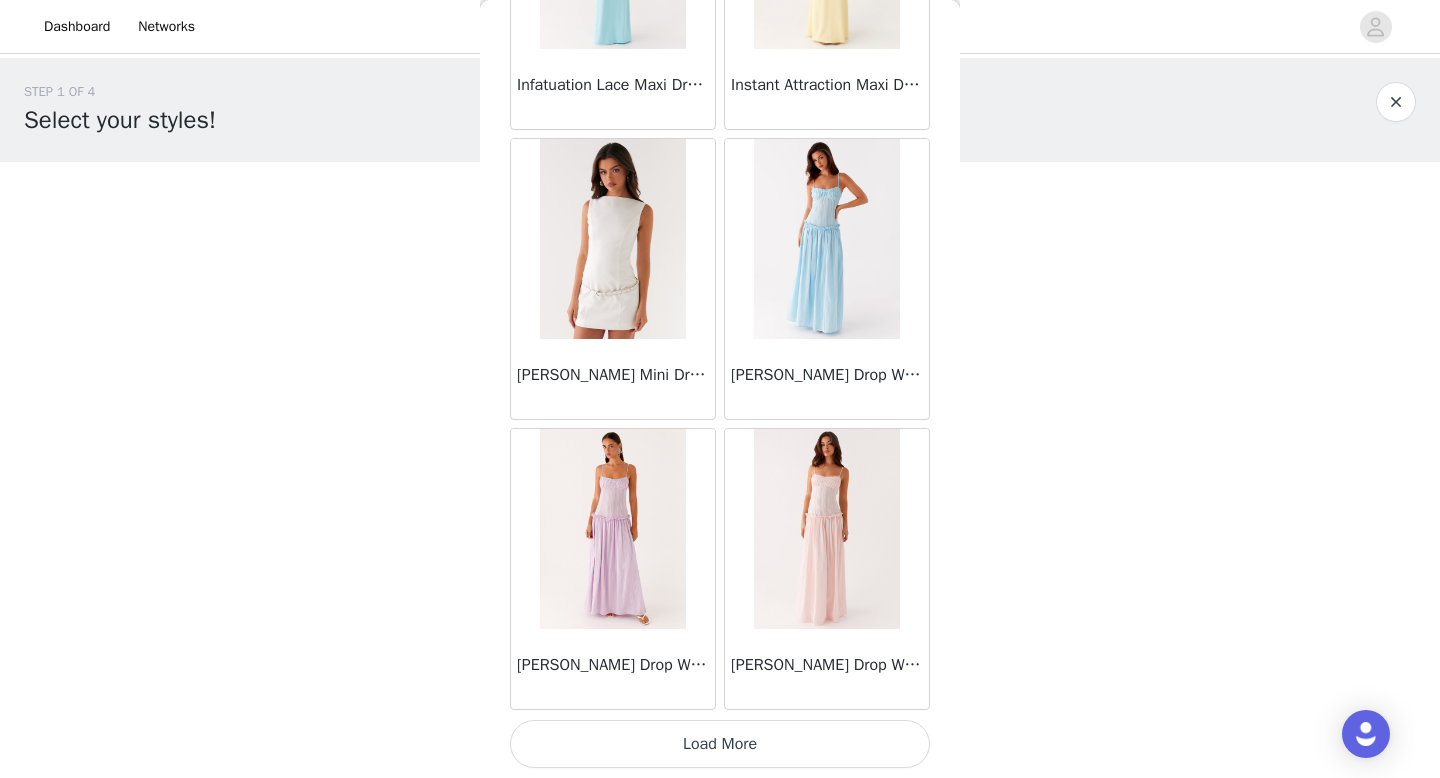 click on "Load More" at bounding box center (720, 744) 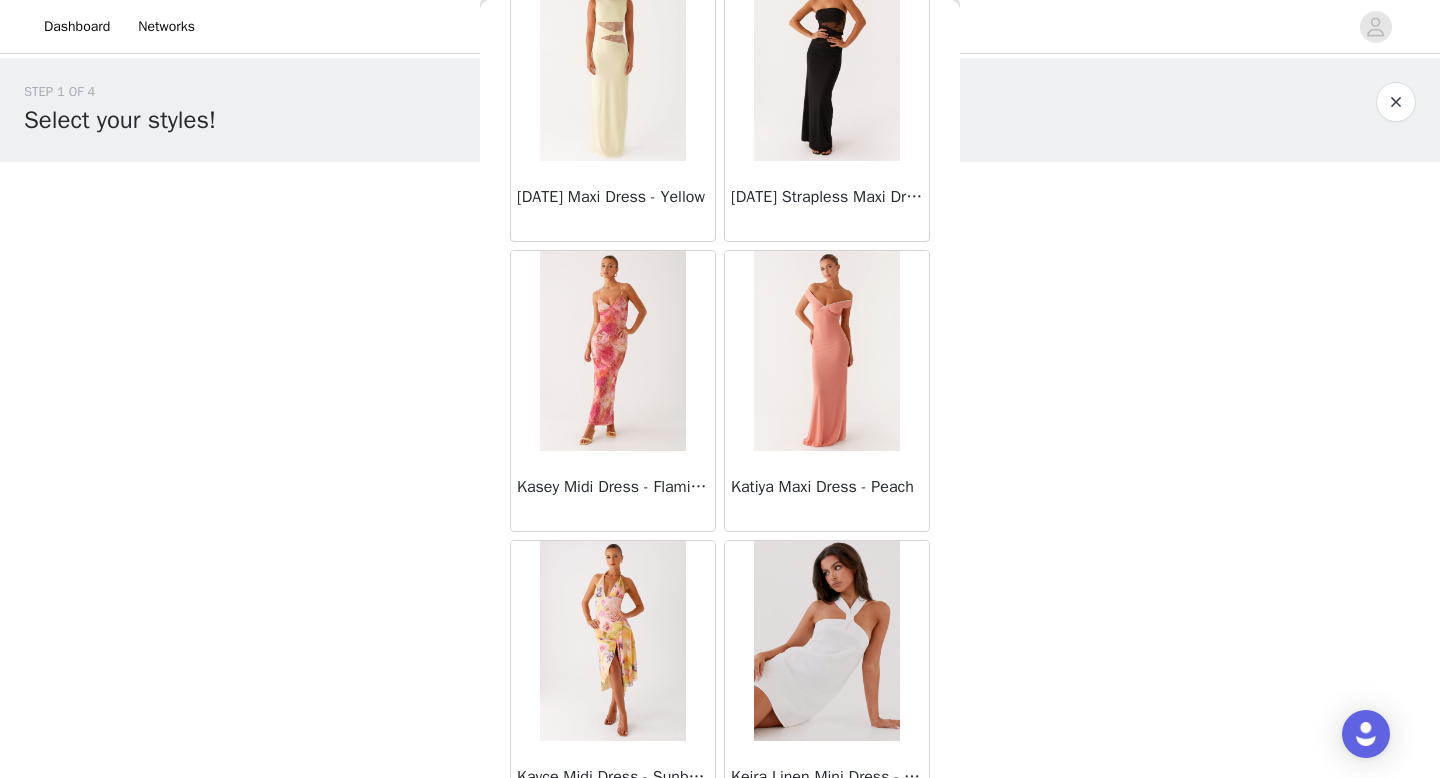 scroll, scrollTop: 31185, scrollLeft: 0, axis: vertical 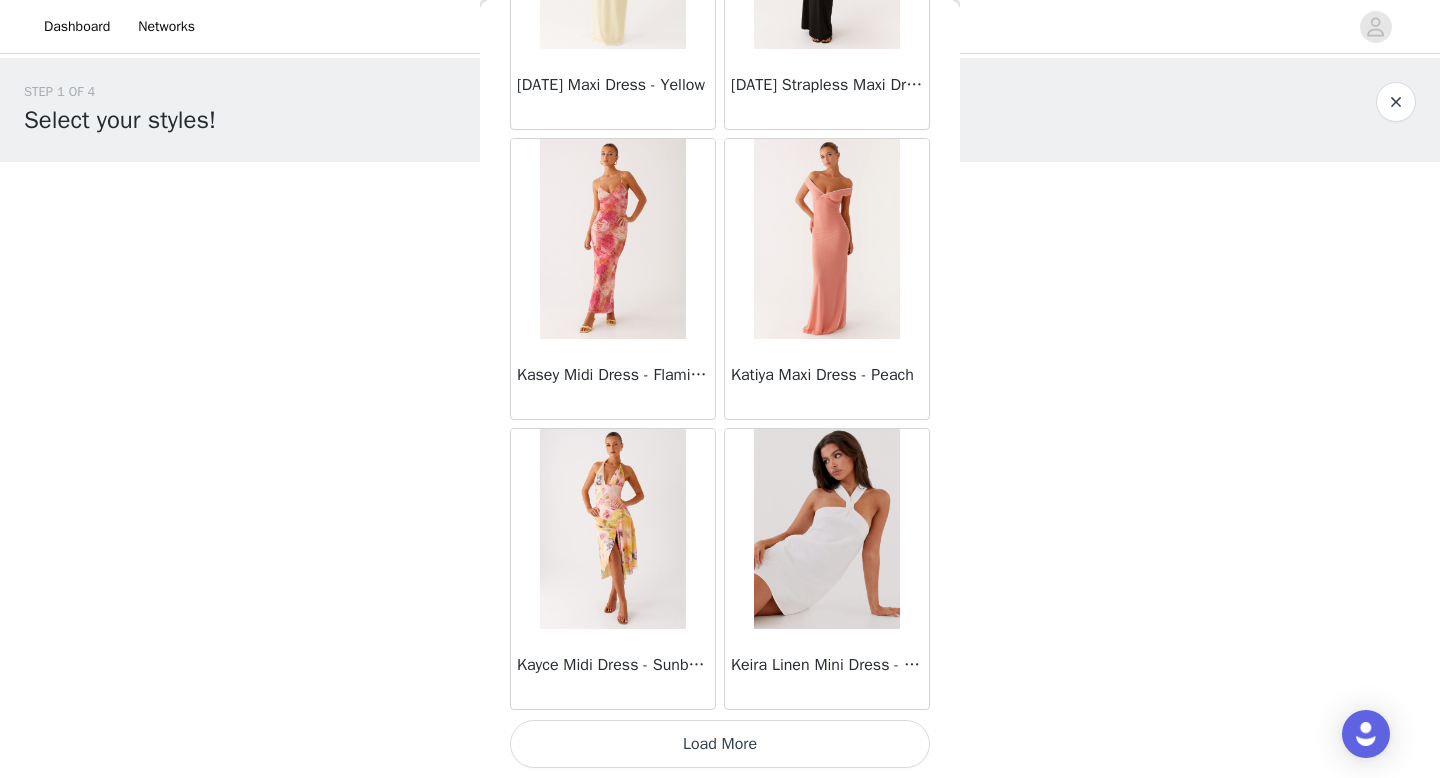 click on "Load More" at bounding box center (720, 744) 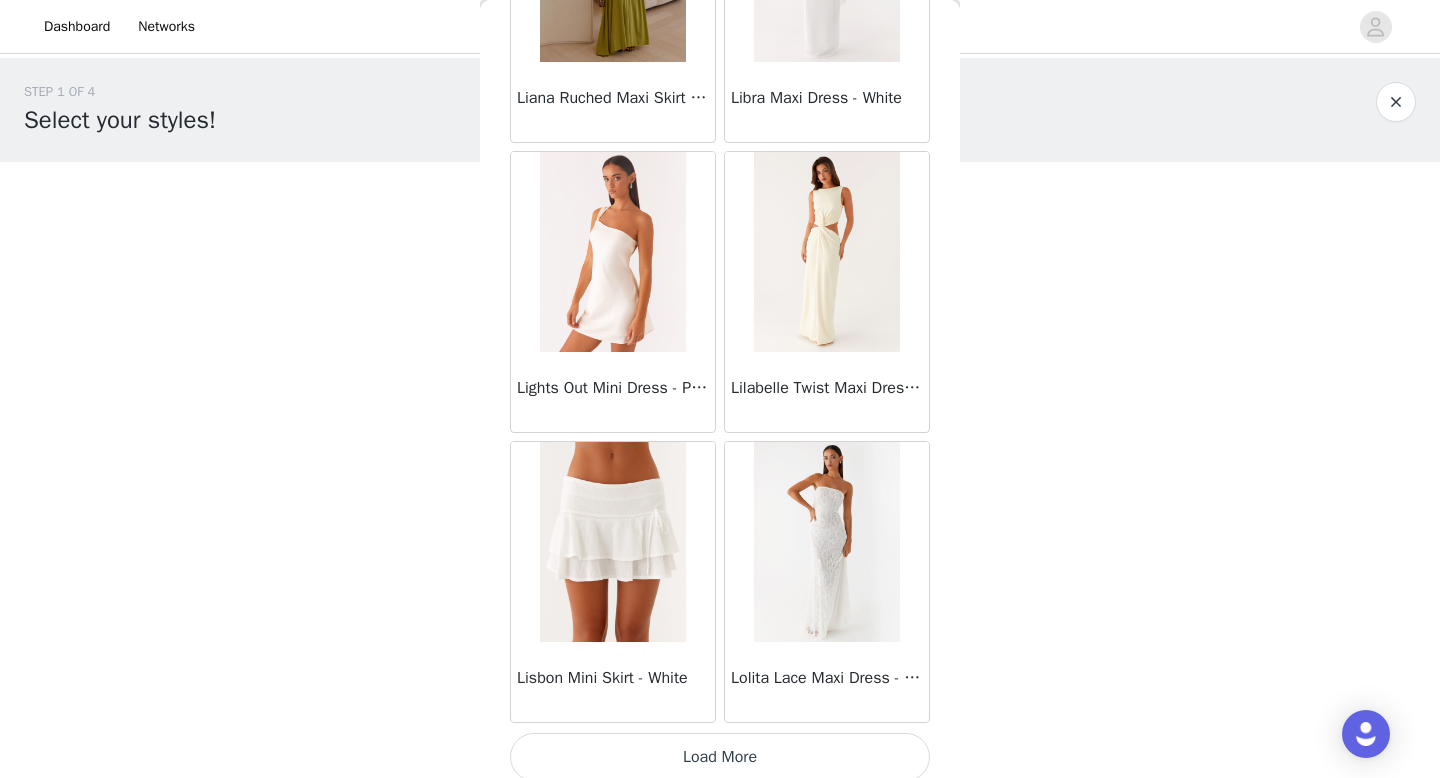 scroll, scrollTop: 34182, scrollLeft: 0, axis: vertical 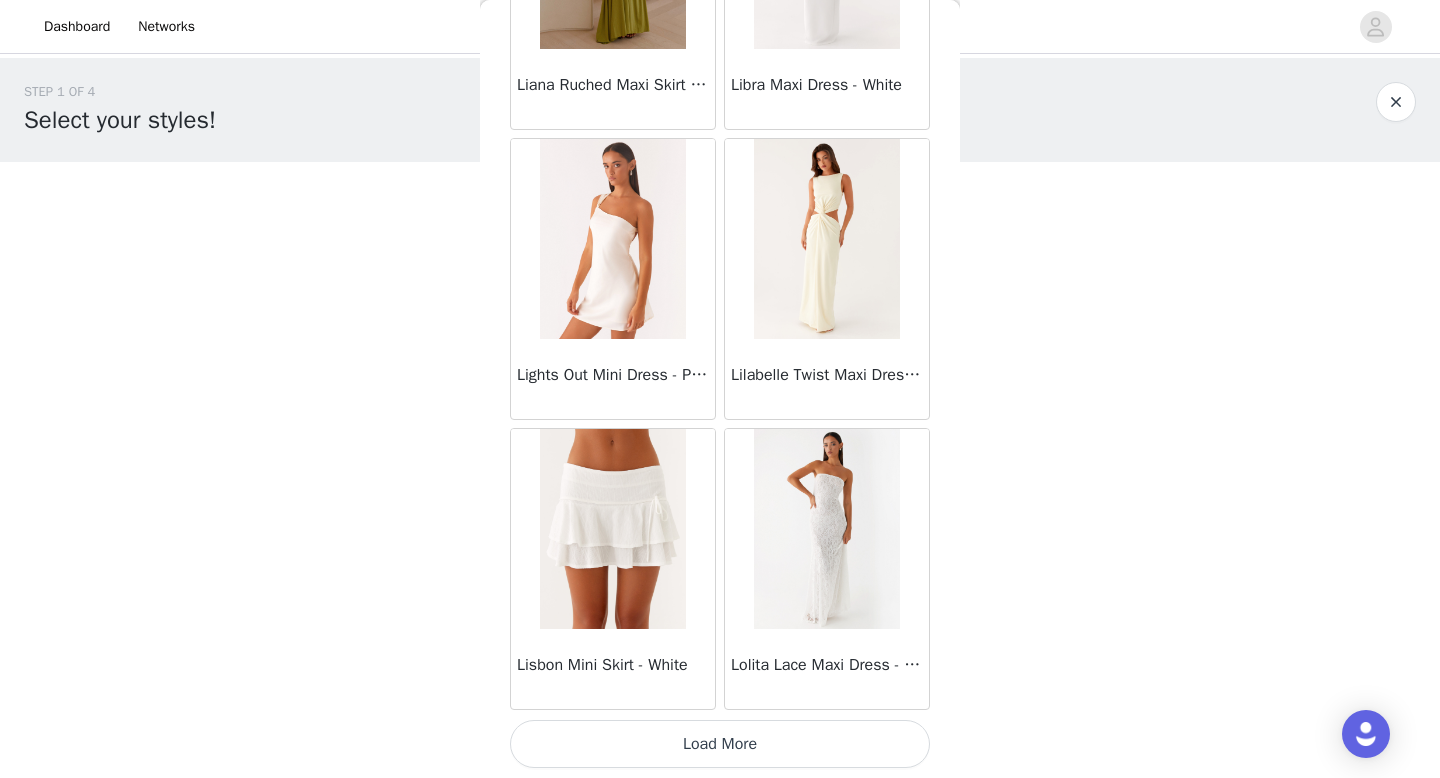 click on "Load More" at bounding box center [720, 744] 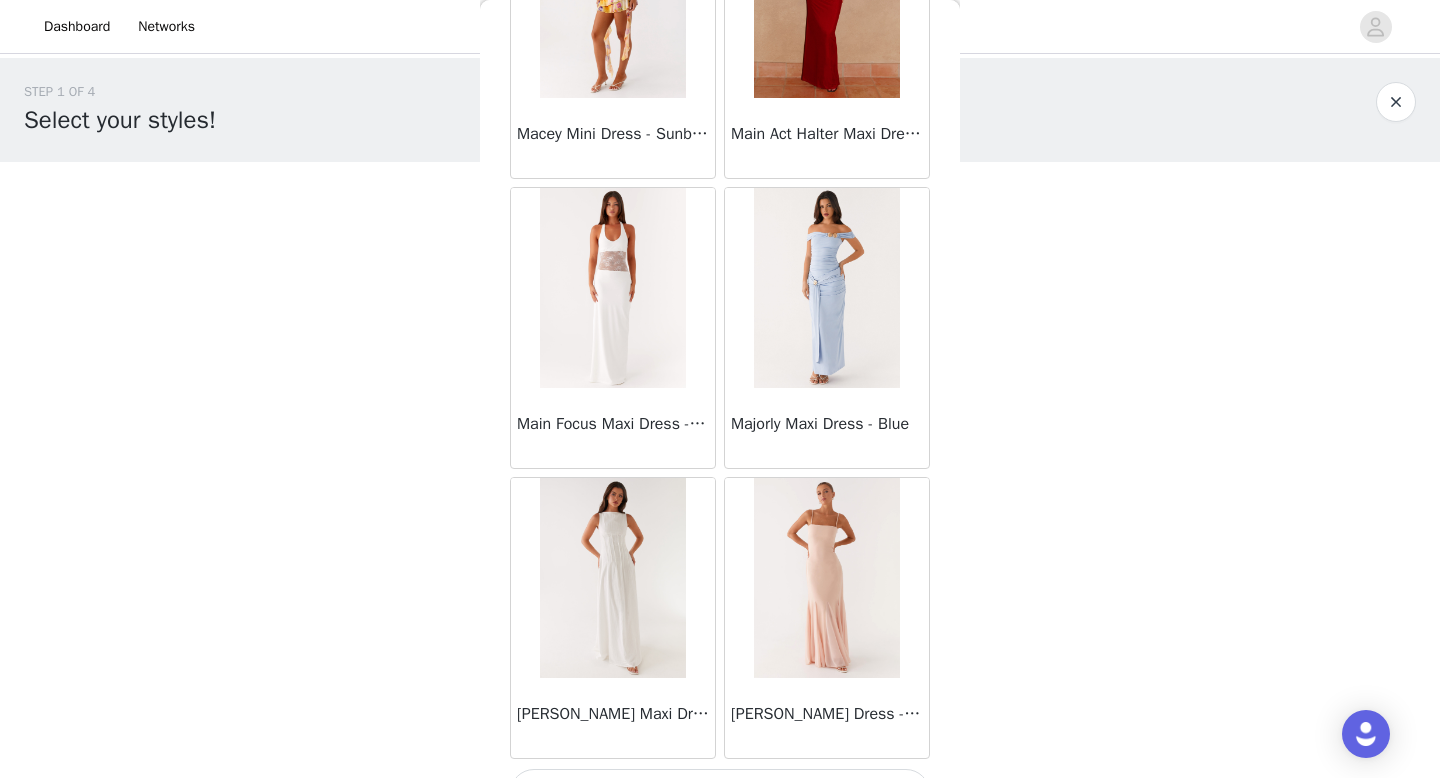 scroll, scrollTop: 37082, scrollLeft: 0, axis: vertical 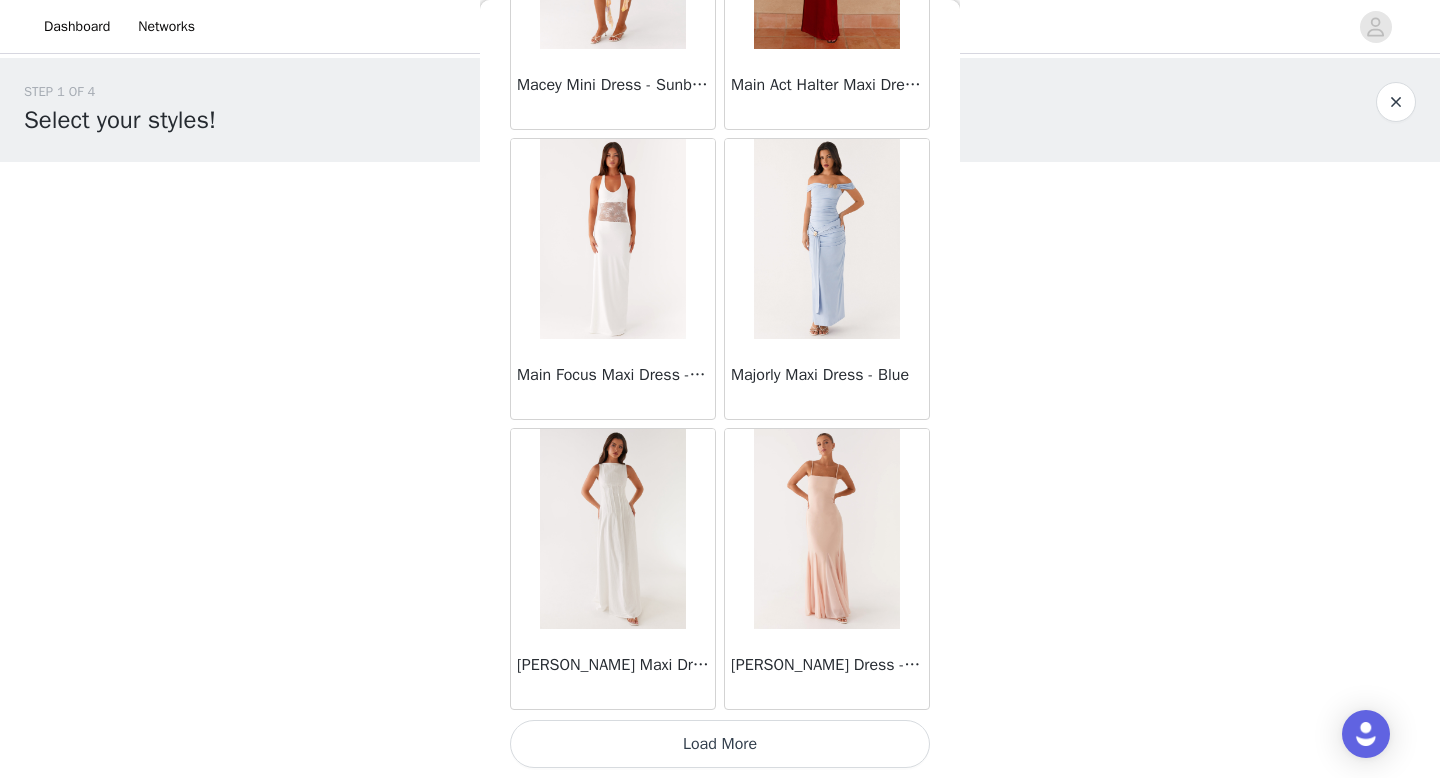 click on "Load More" at bounding box center (720, 744) 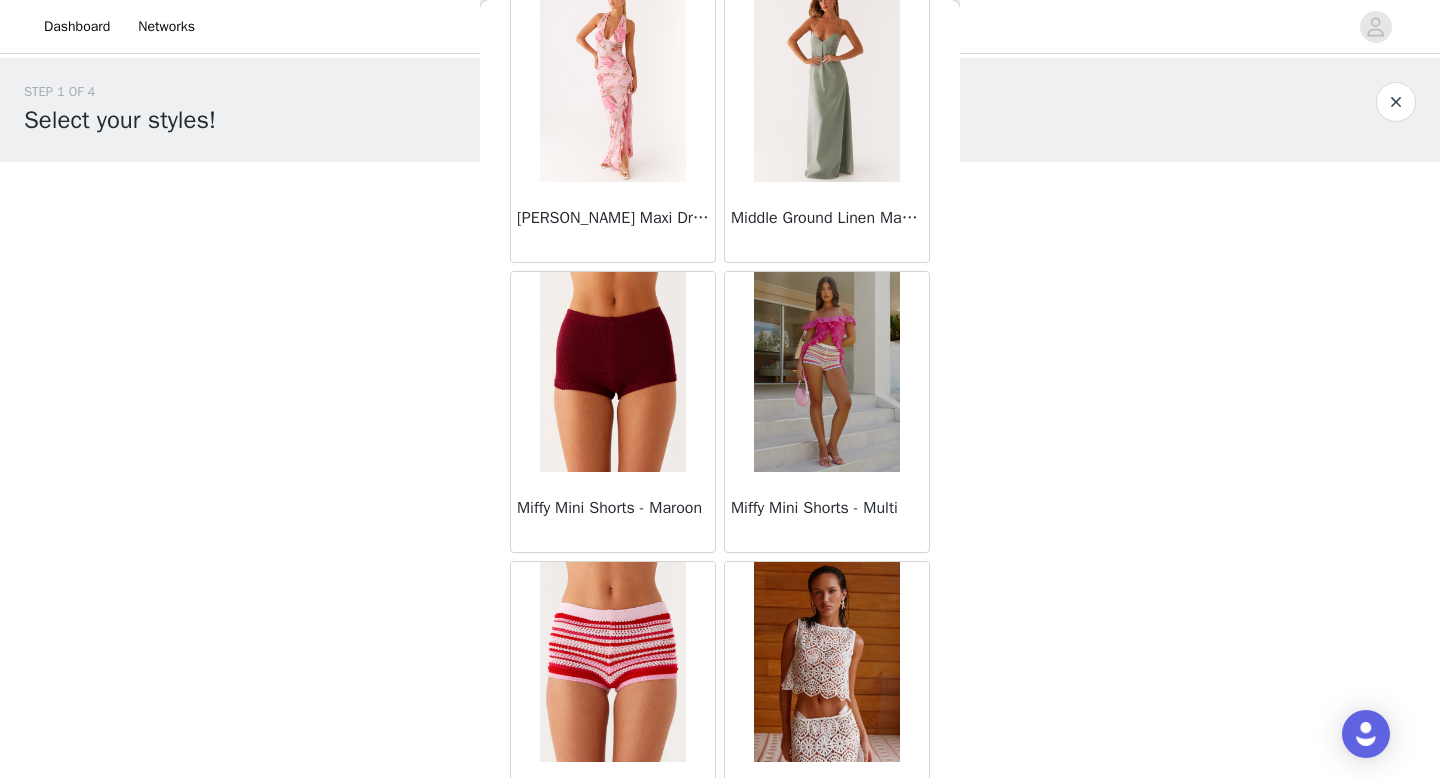 scroll, scrollTop: 39982, scrollLeft: 0, axis: vertical 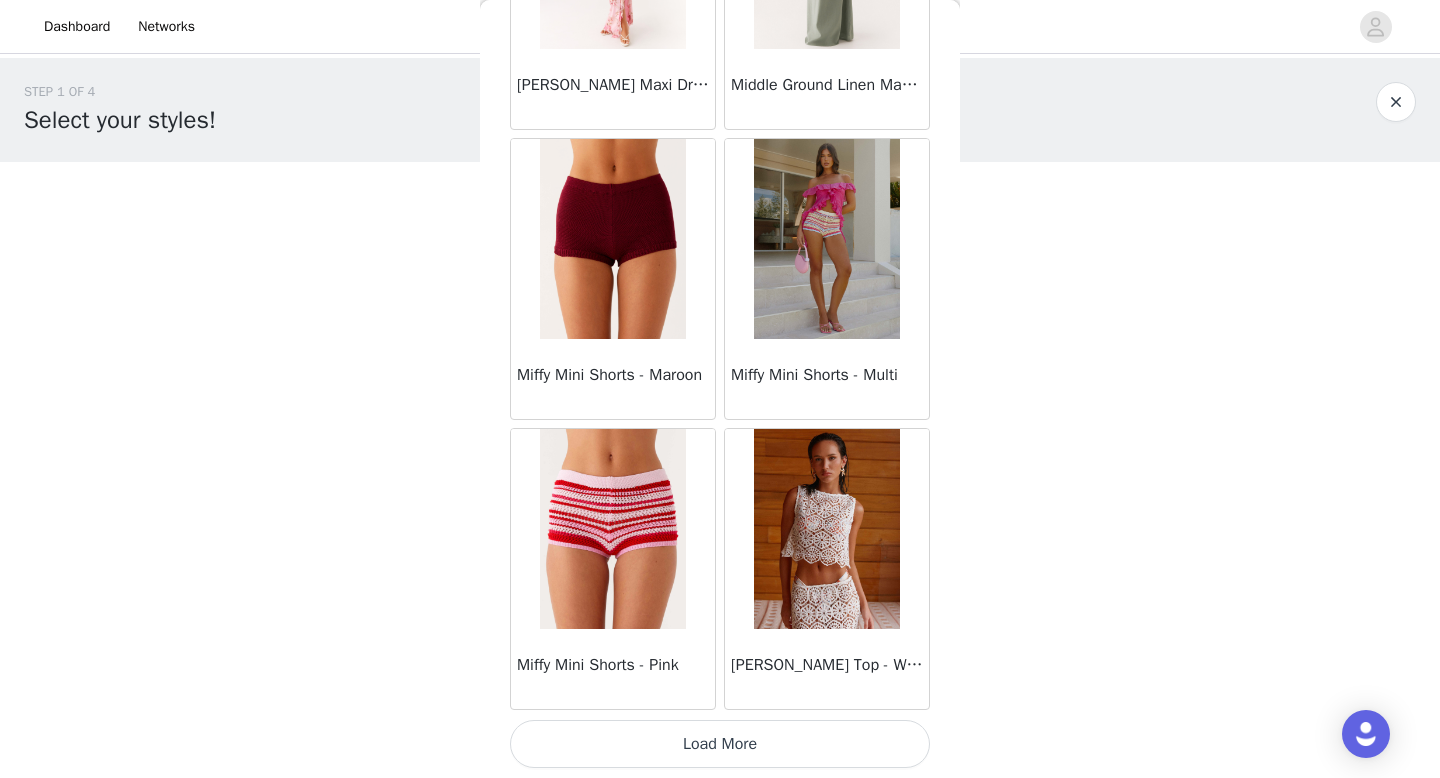 click on "Load More" at bounding box center [720, 744] 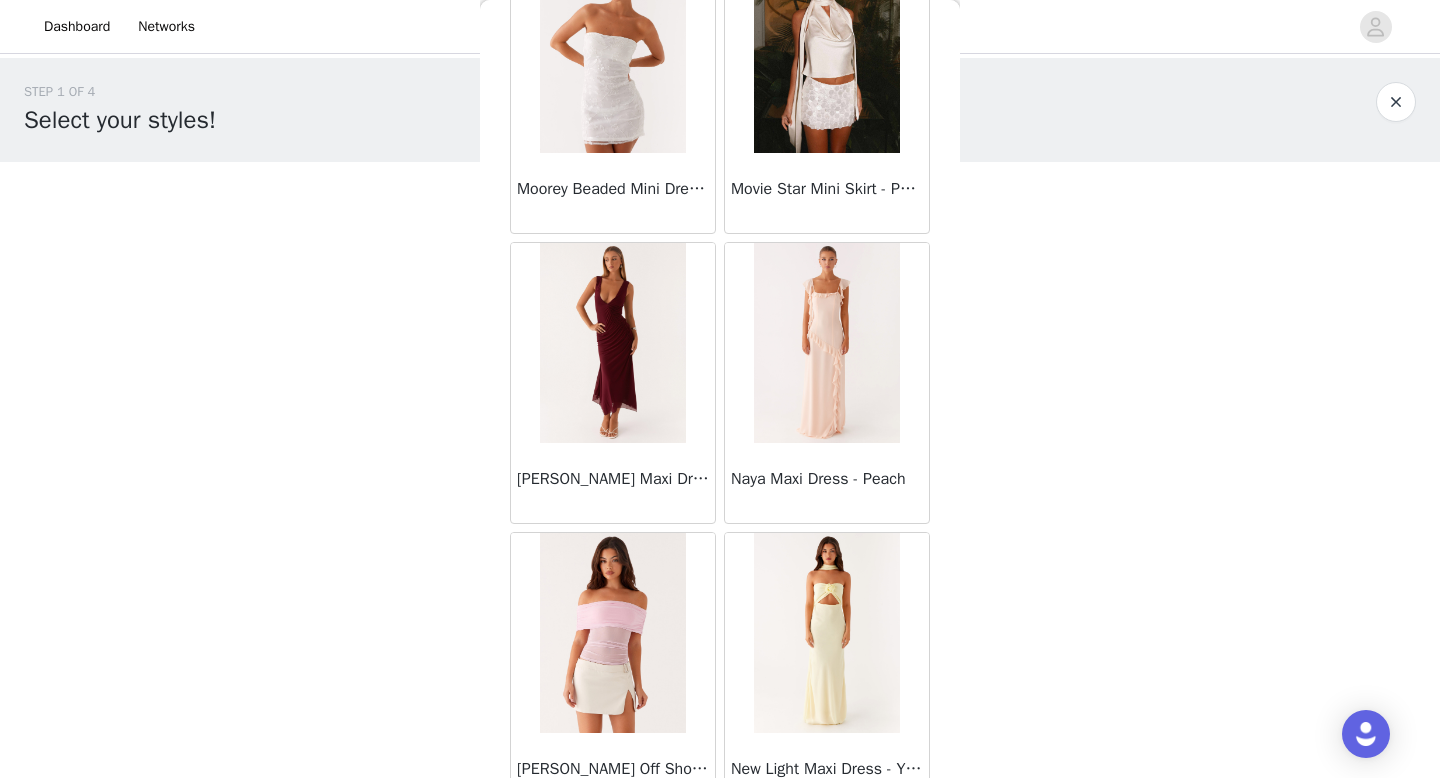 scroll, scrollTop: 42882, scrollLeft: 0, axis: vertical 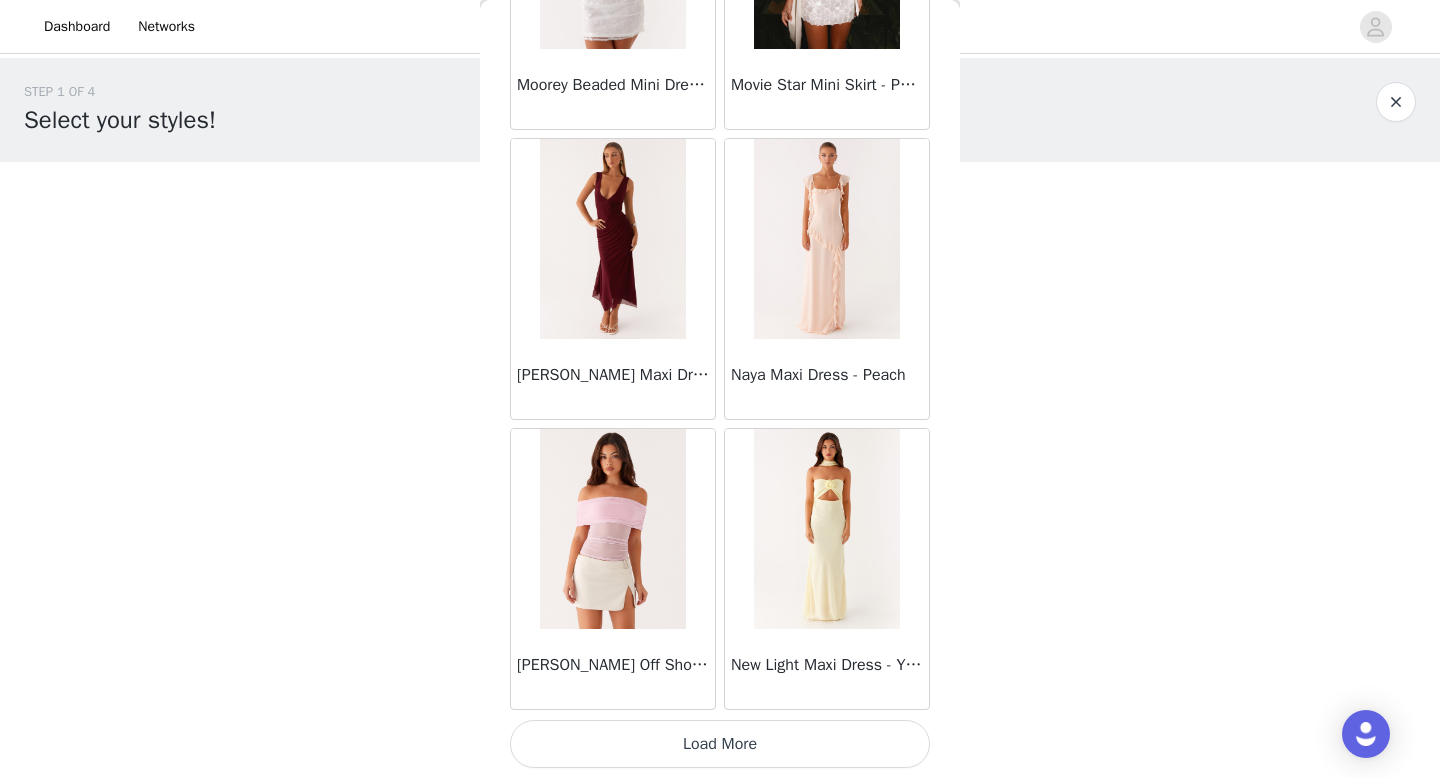click on "Load More" at bounding box center [720, 744] 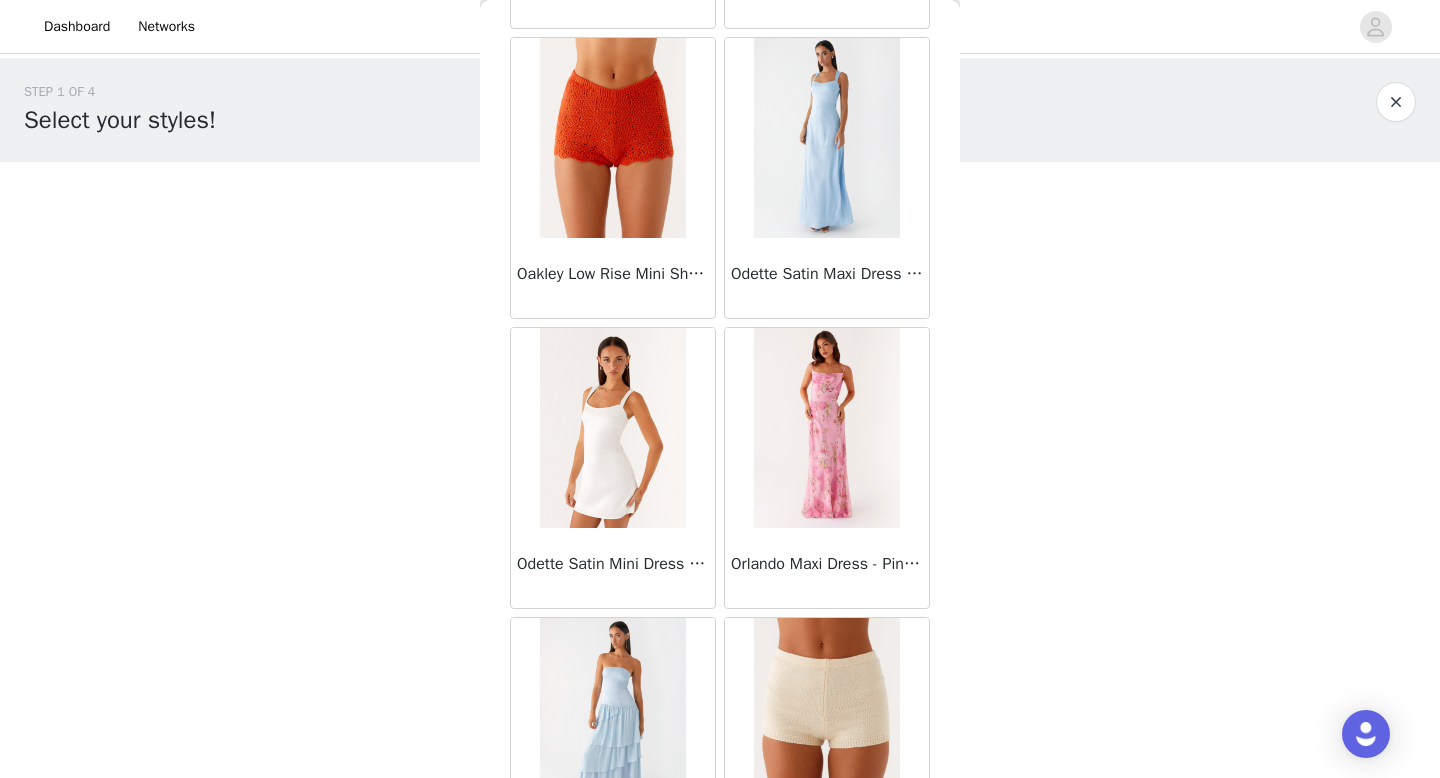 scroll, scrollTop: 45782, scrollLeft: 0, axis: vertical 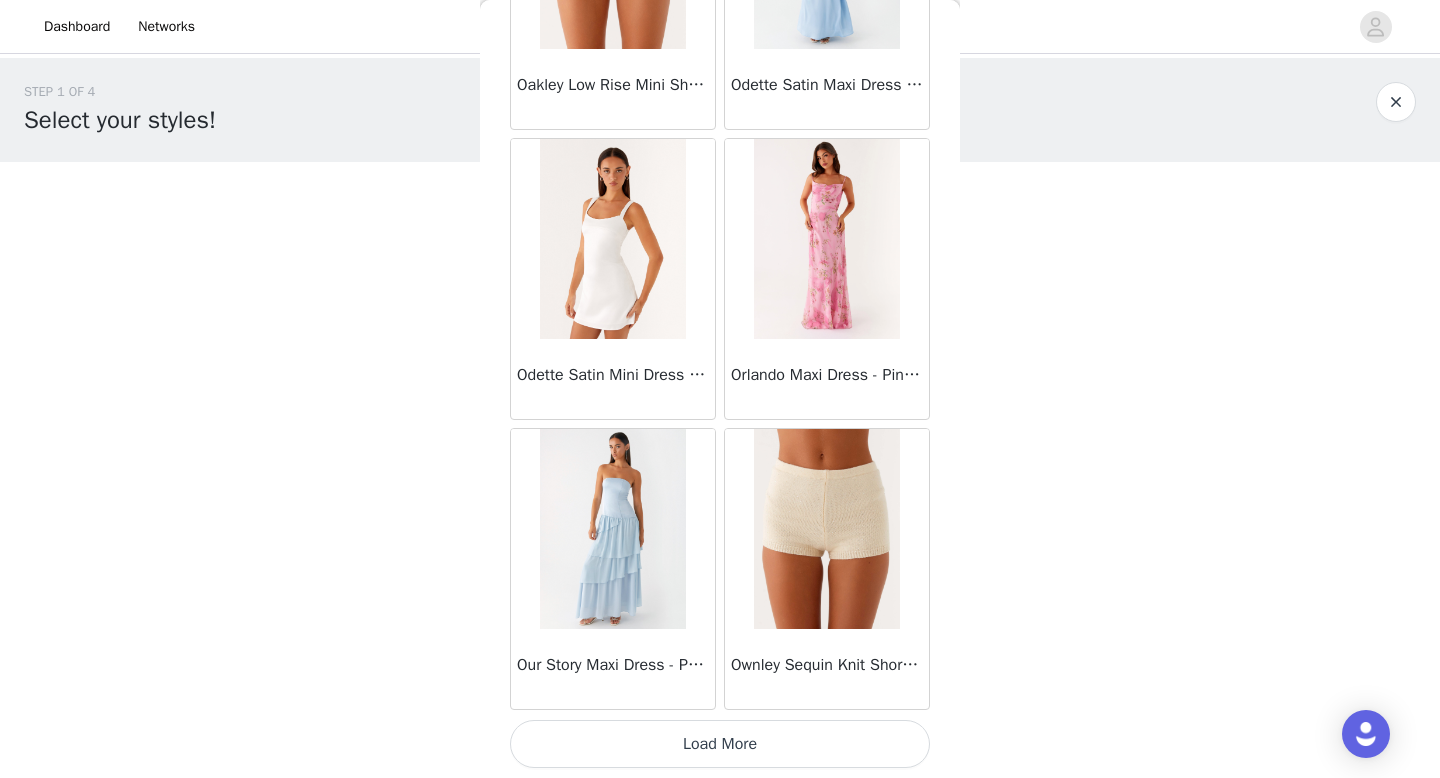 click on "Load More" at bounding box center (720, 744) 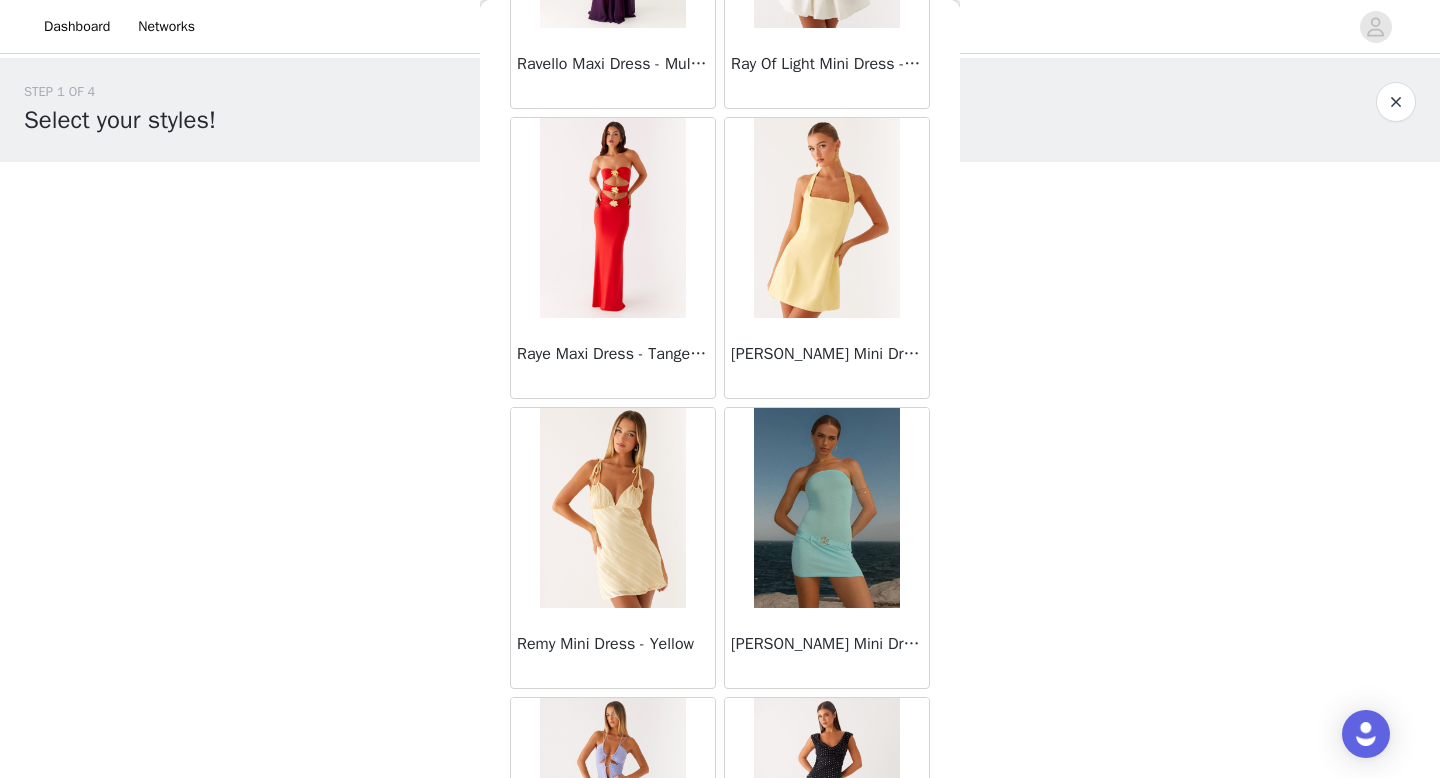 scroll, scrollTop: 48682, scrollLeft: 0, axis: vertical 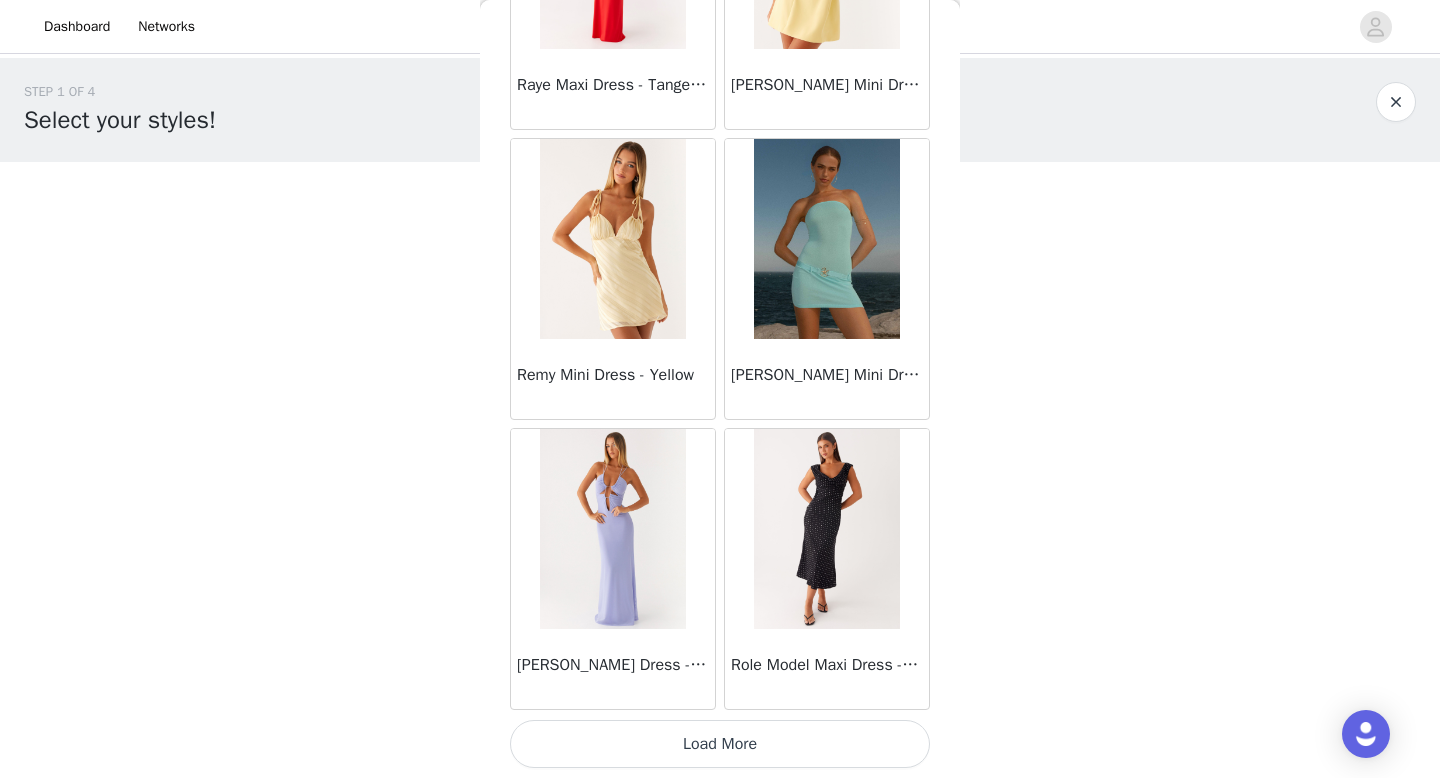 click on "Load More" at bounding box center (720, 744) 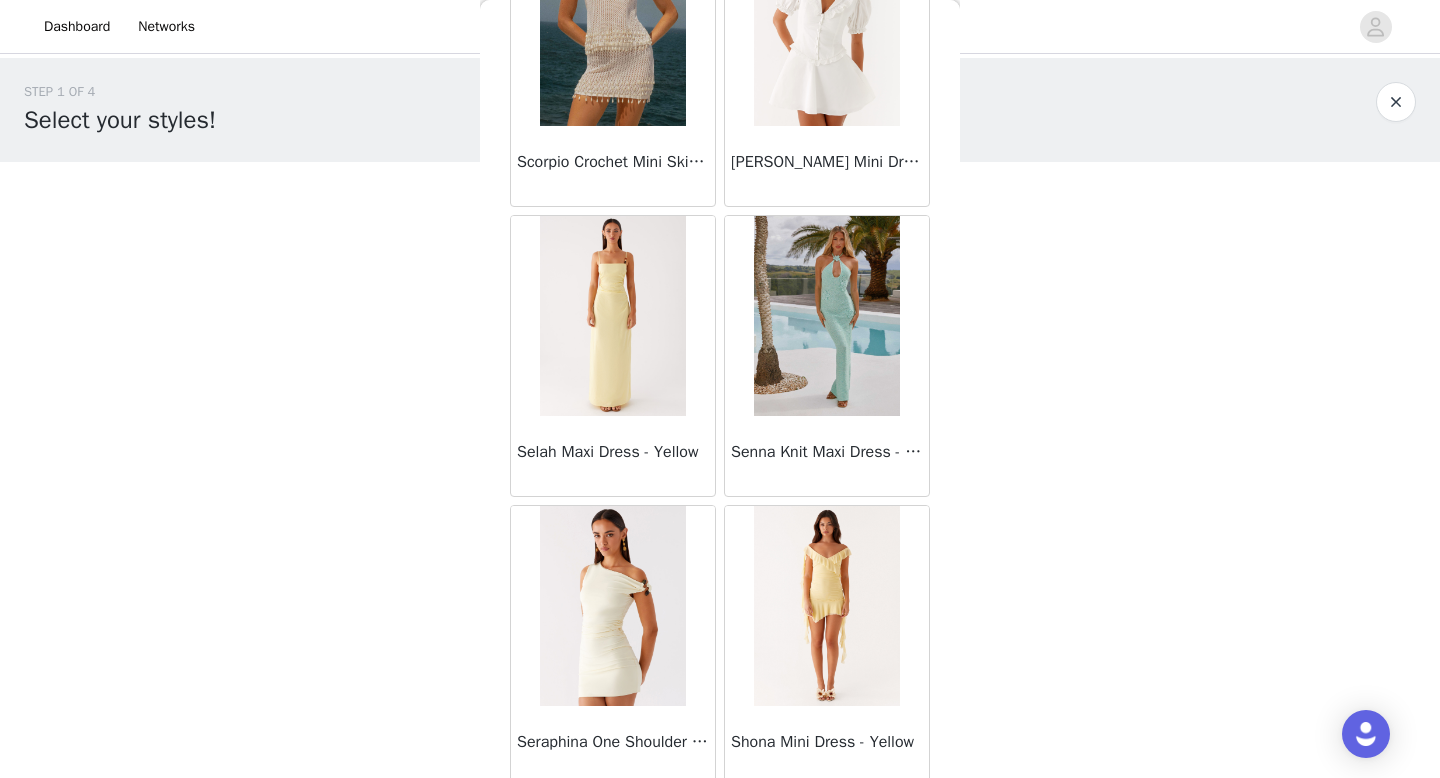 scroll, scrollTop: 51582, scrollLeft: 0, axis: vertical 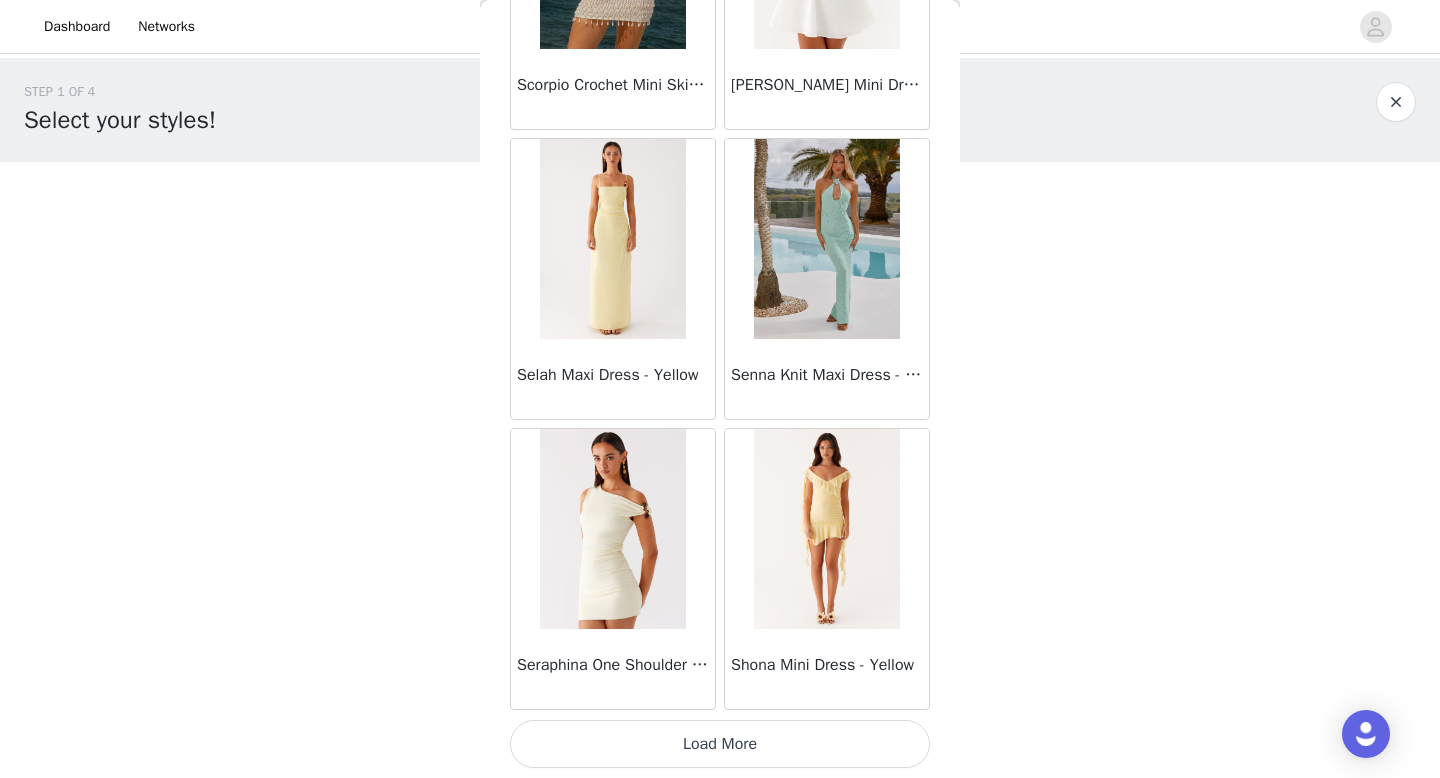 click on "Load More" at bounding box center (720, 744) 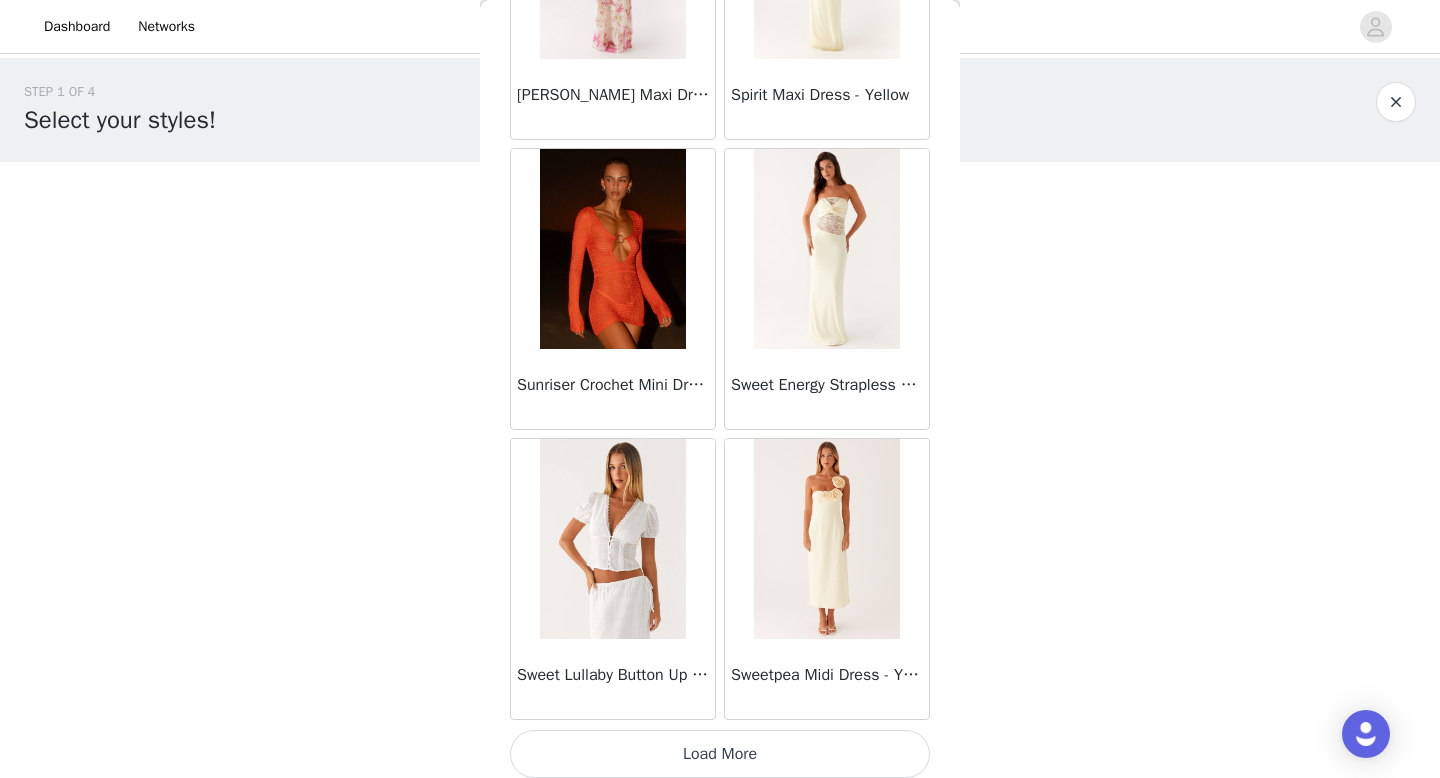 scroll, scrollTop: 54482, scrollLeft: 0, axis: vertical 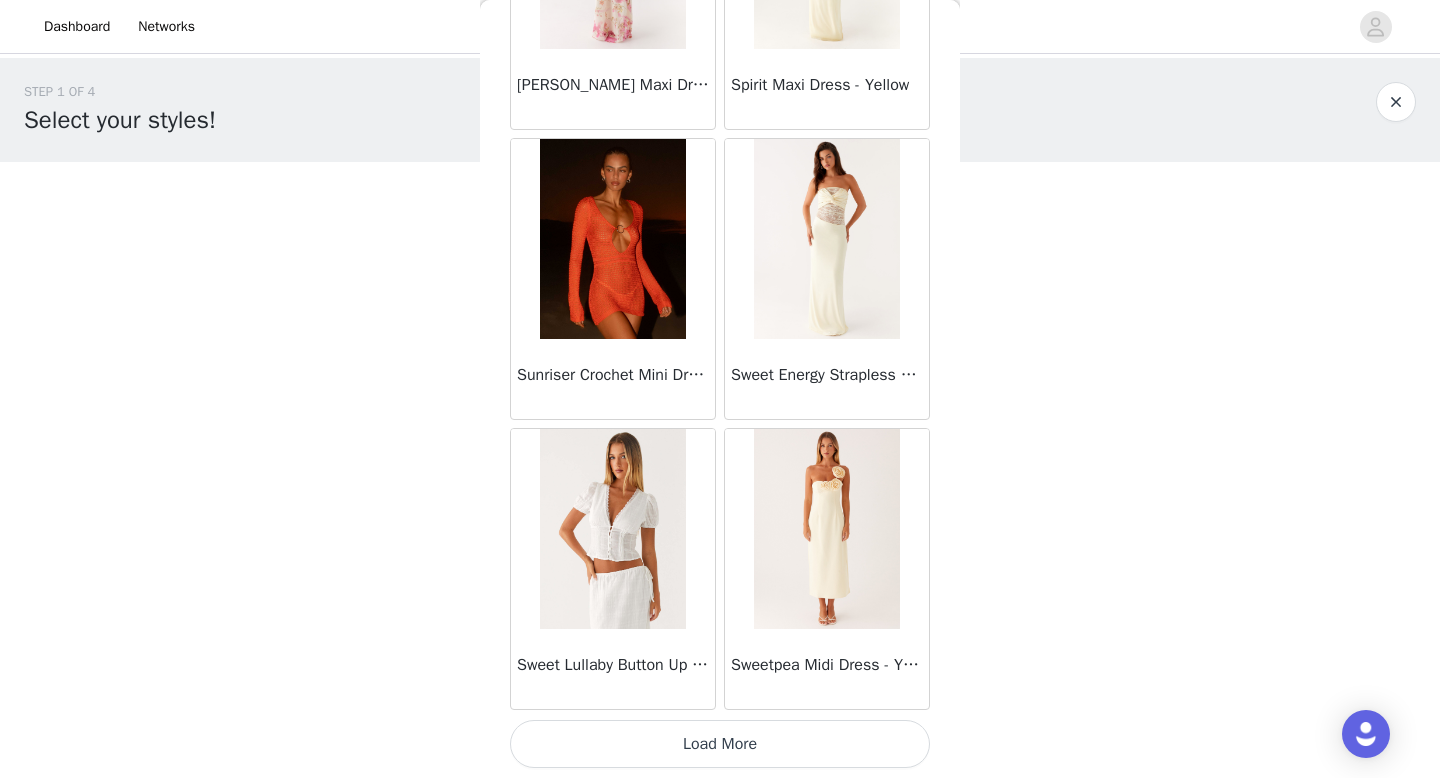 click on "Load More" at bounding box center [720, 744] 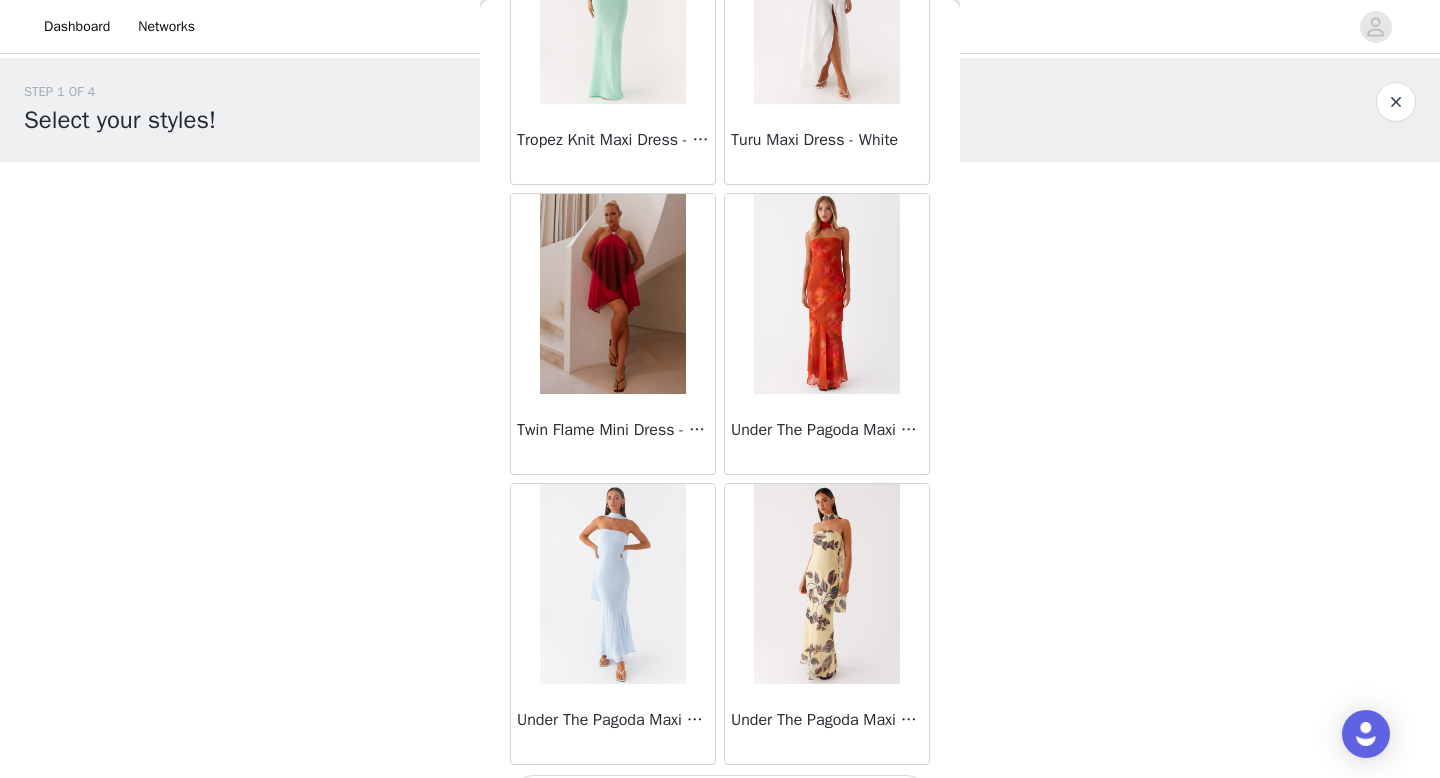 scroll, scrollTop: 57382, scrollLeft: 0, axis: vertical 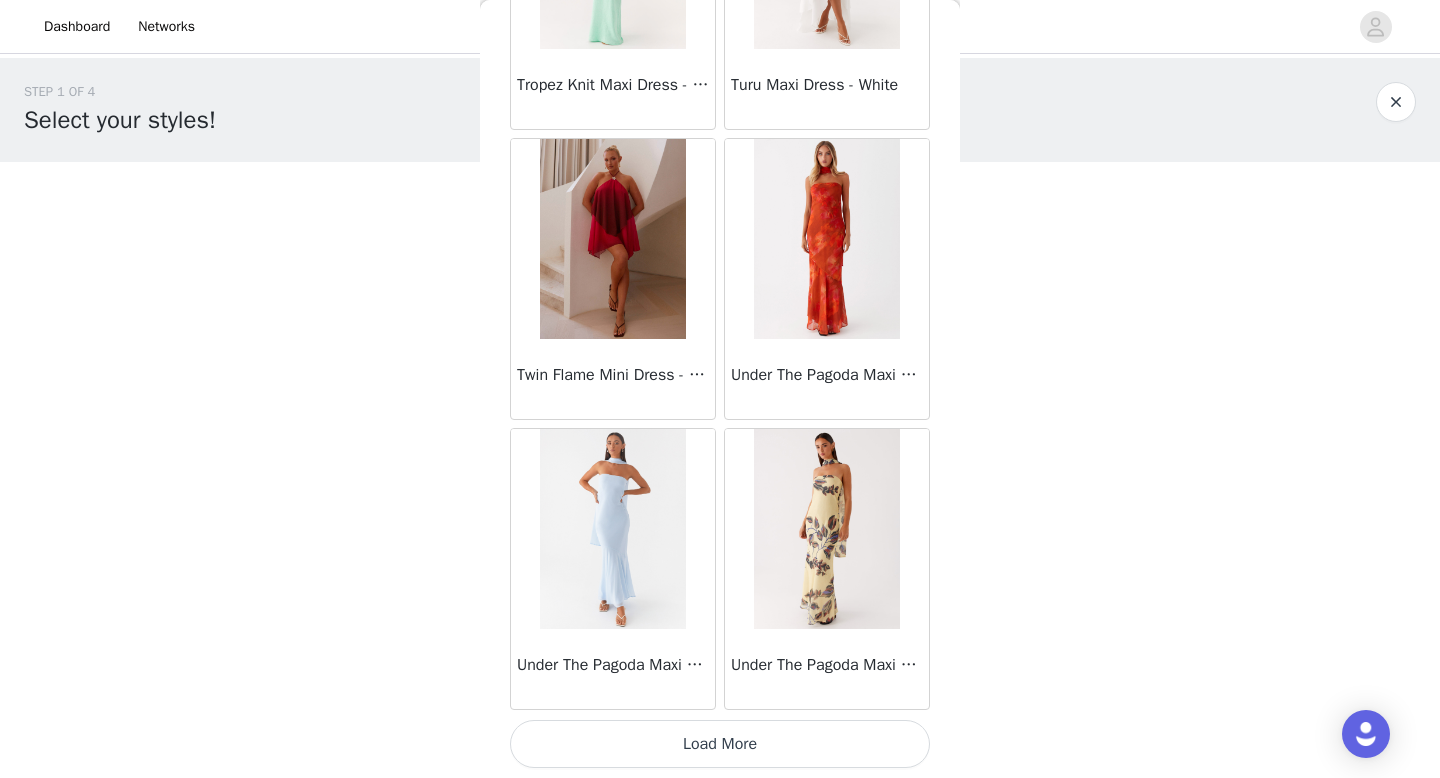 click on "Load More" at bounding box center (720, 744) 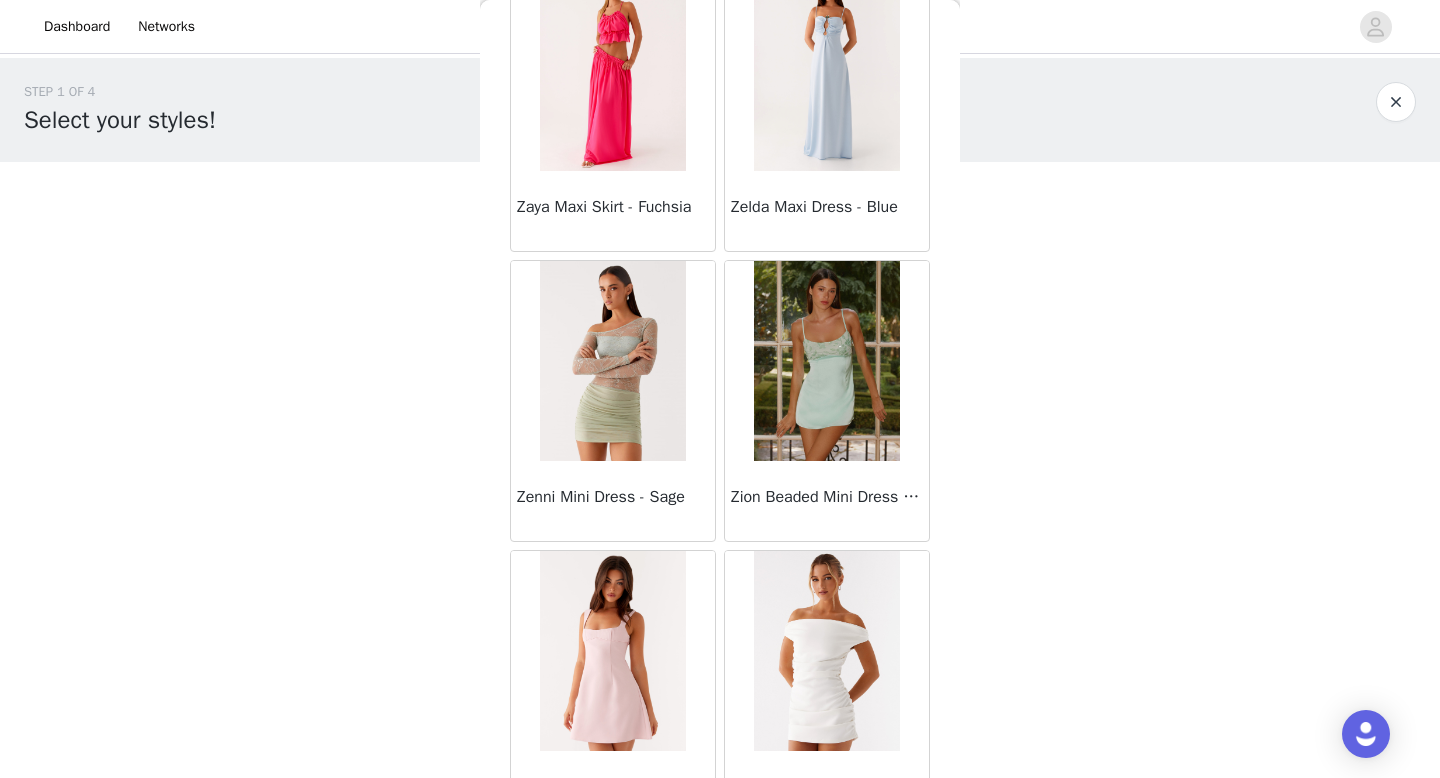 scroll, scrollTop: 60282, scrollLeft: 0, axis: vertical 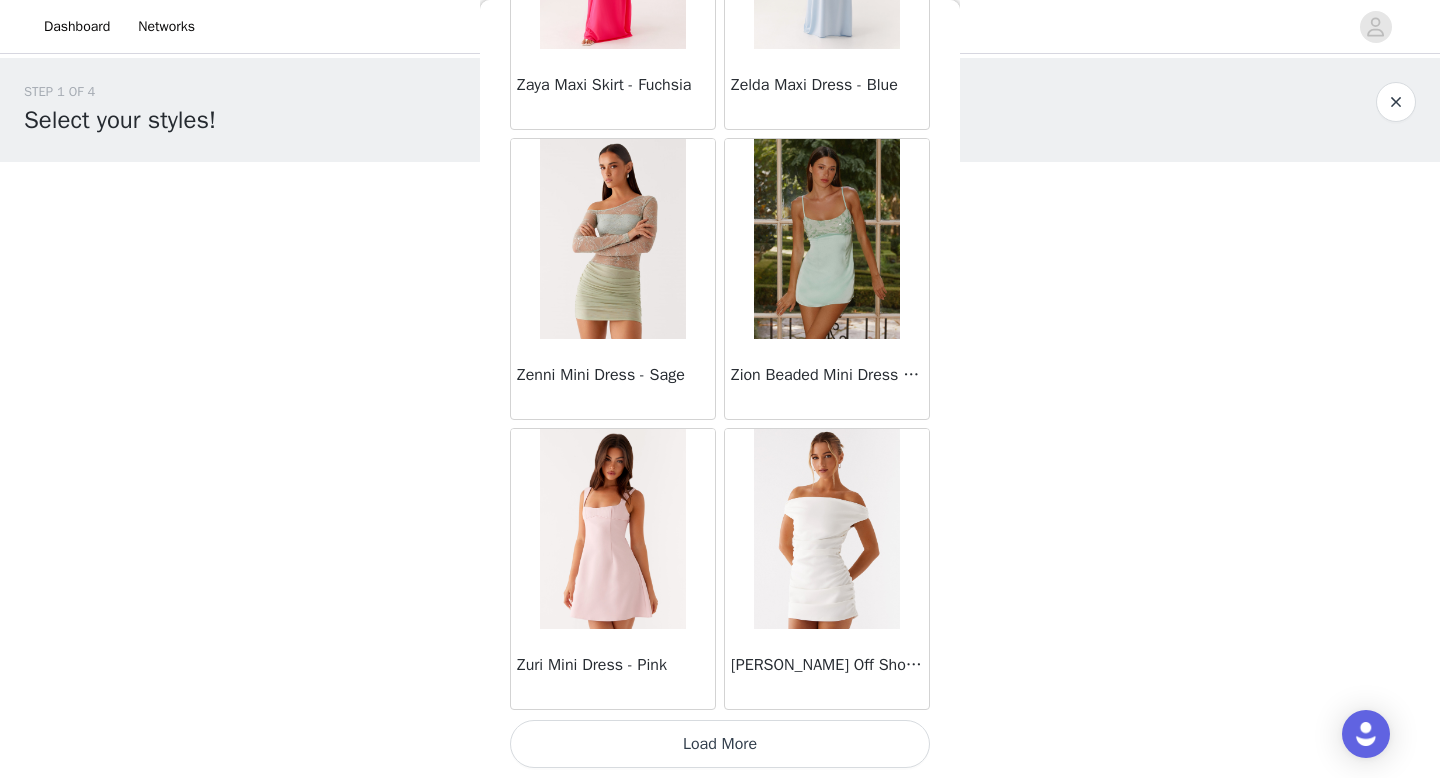 click on "Load More" at bounding box center (720, 744) 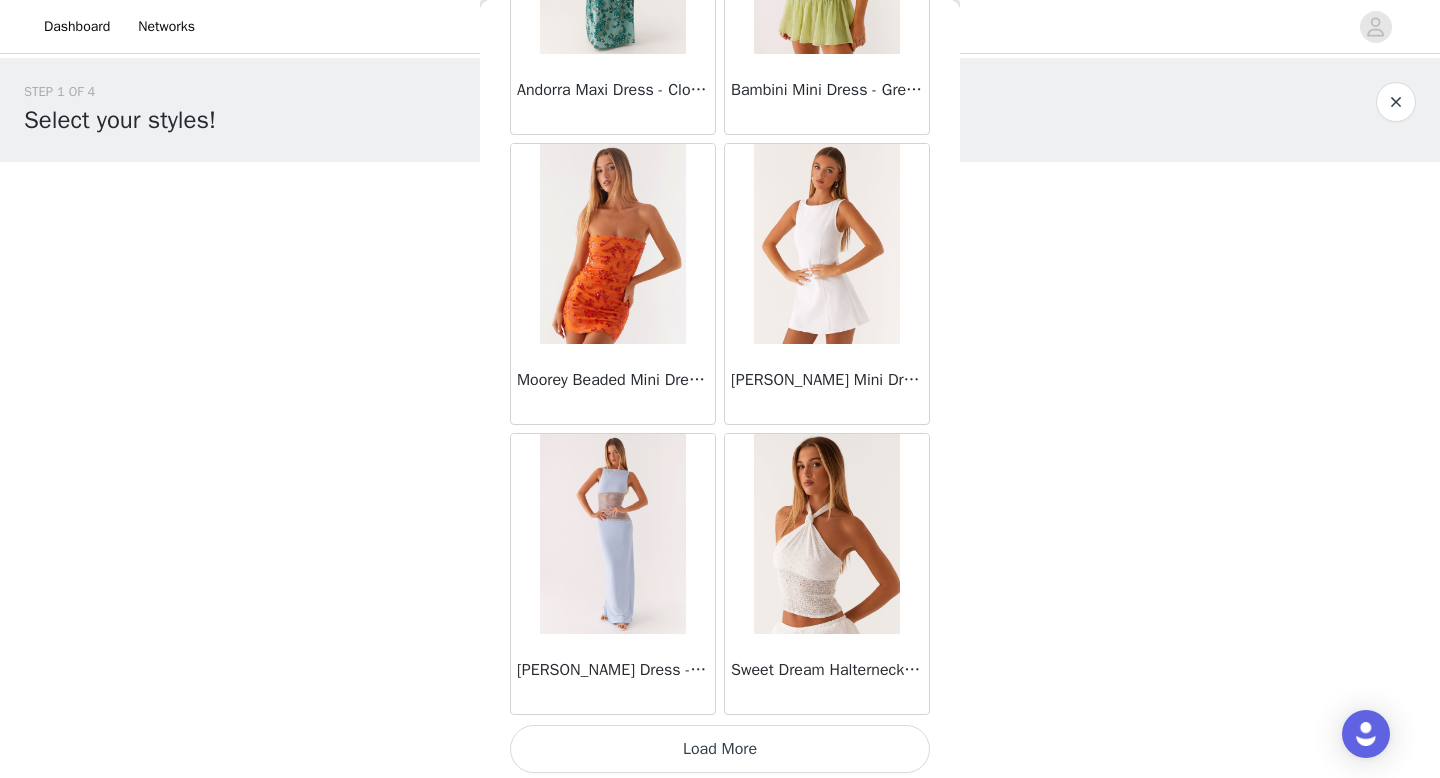 scroll, scrollTop: 63182, scrollLeft: 0, axis: vertical 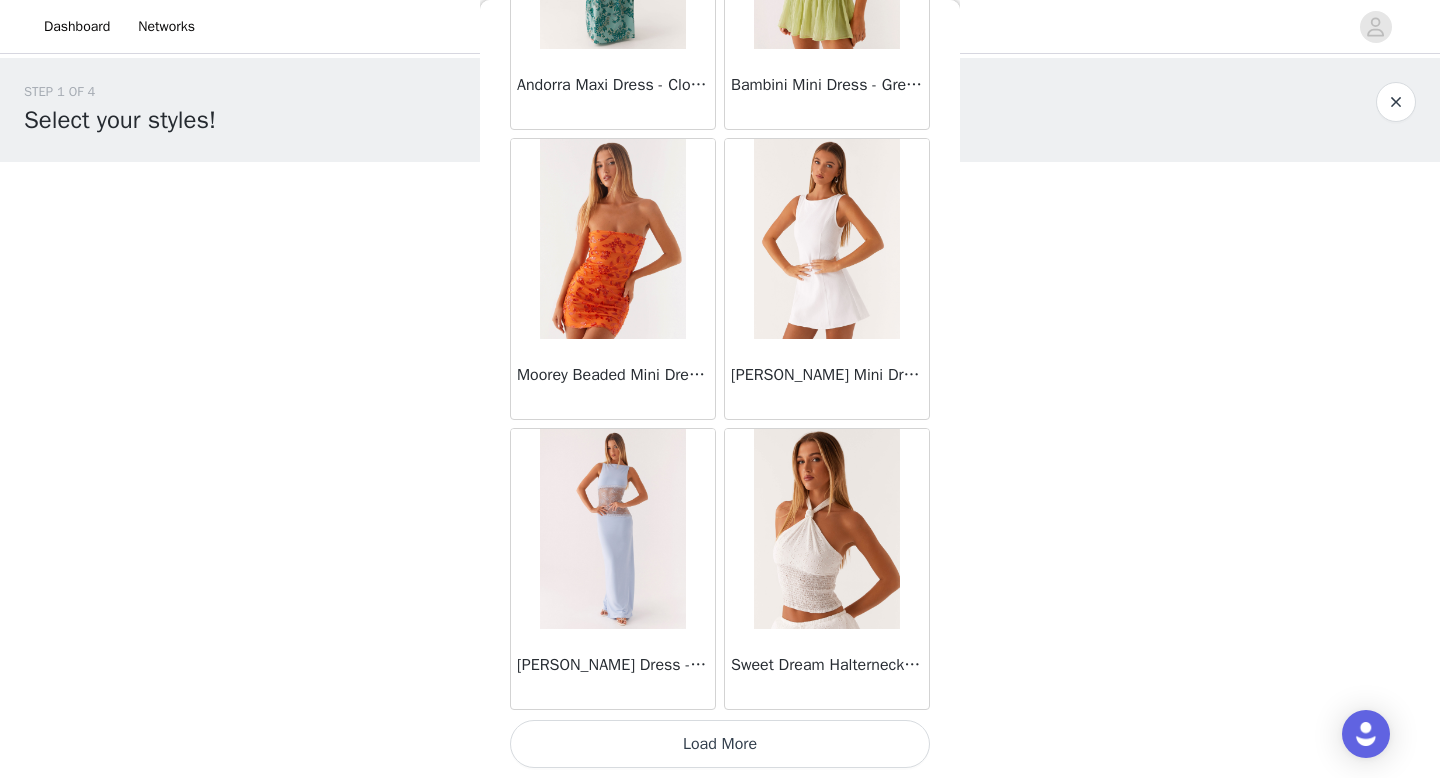 click on "Load More" at bounding box center [720, 744] 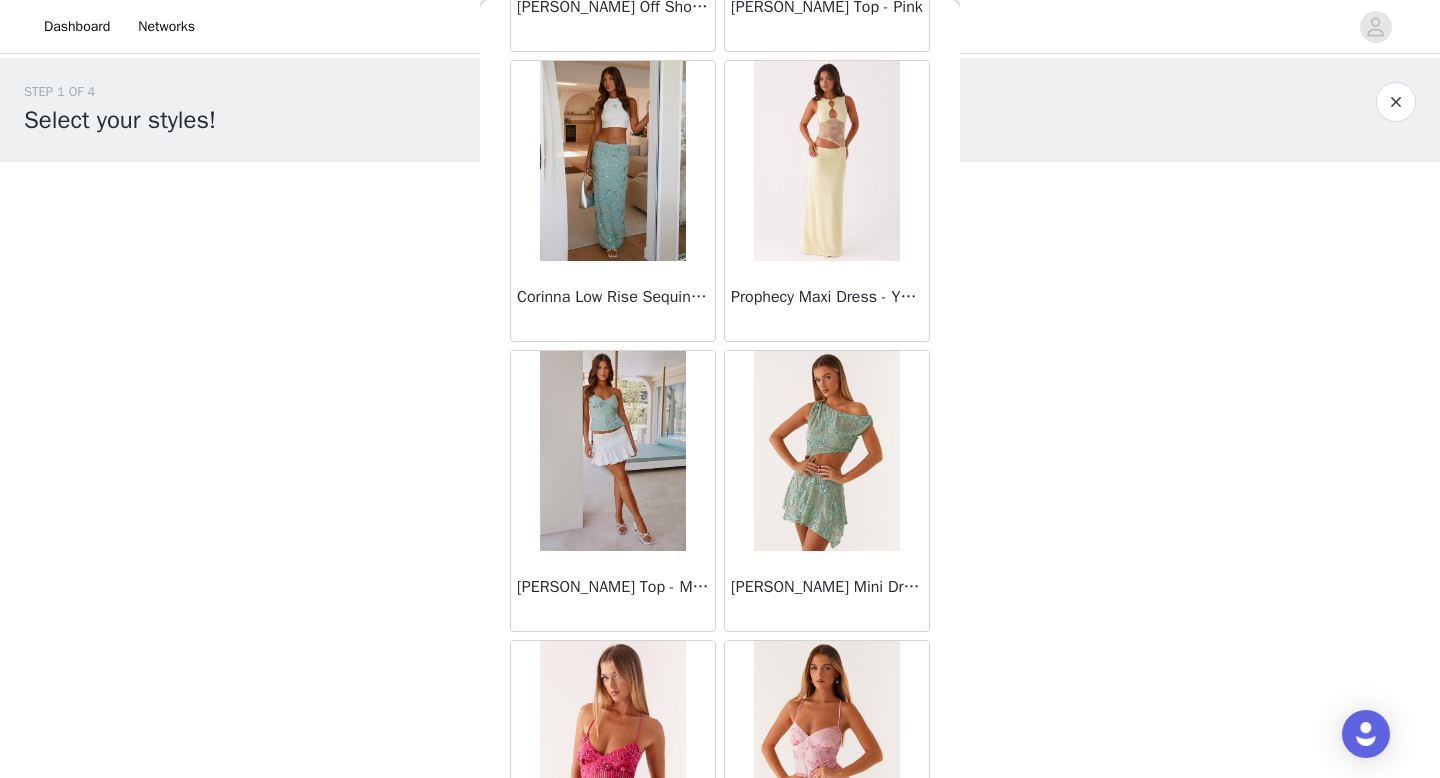 scroll, scrollTop: 64153, scrollLeft: 0, axis: vertical 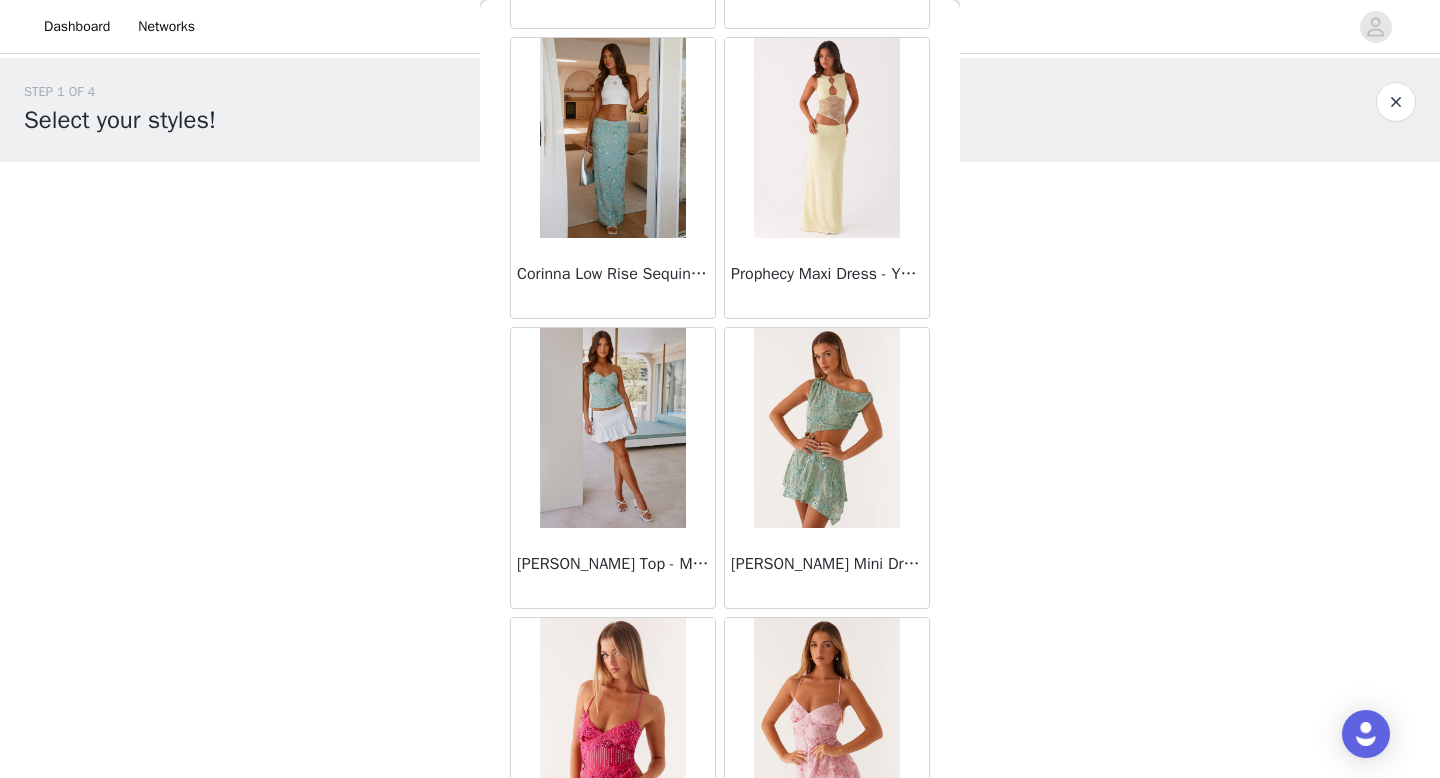 click at bounding box center (826, 428) 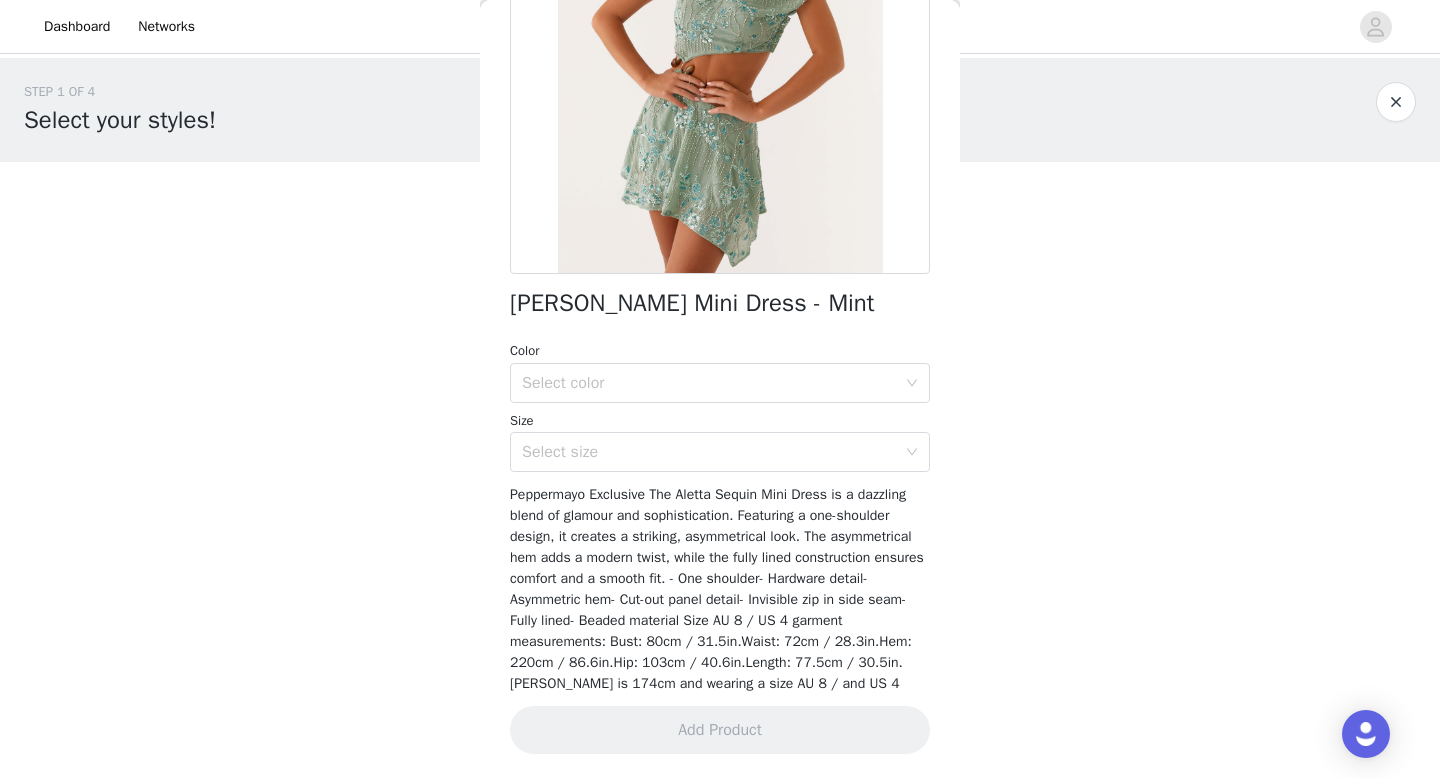 scroll, scrollTop: 297, scrollLeft: 0, axis: vertical 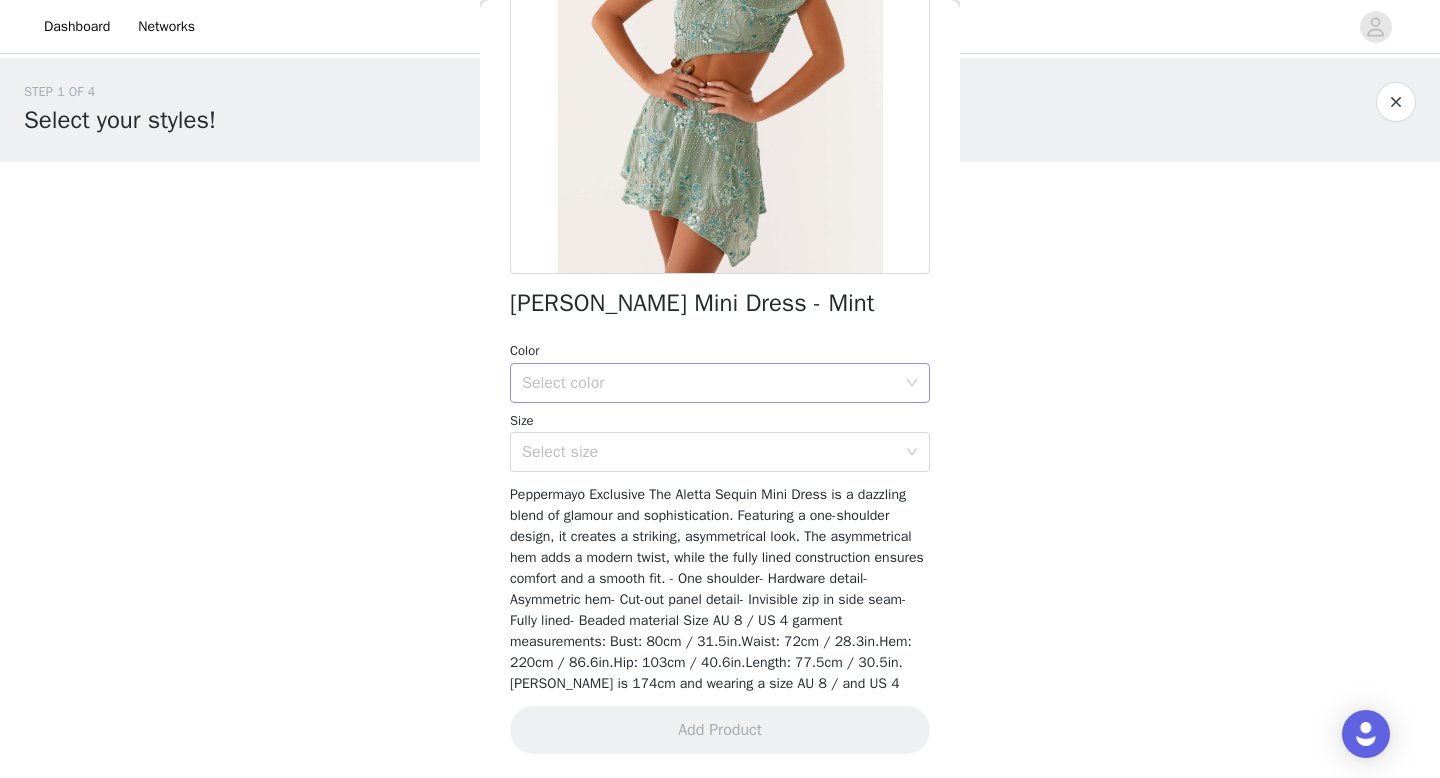click on "Select color" at bounding box center (709, 383) 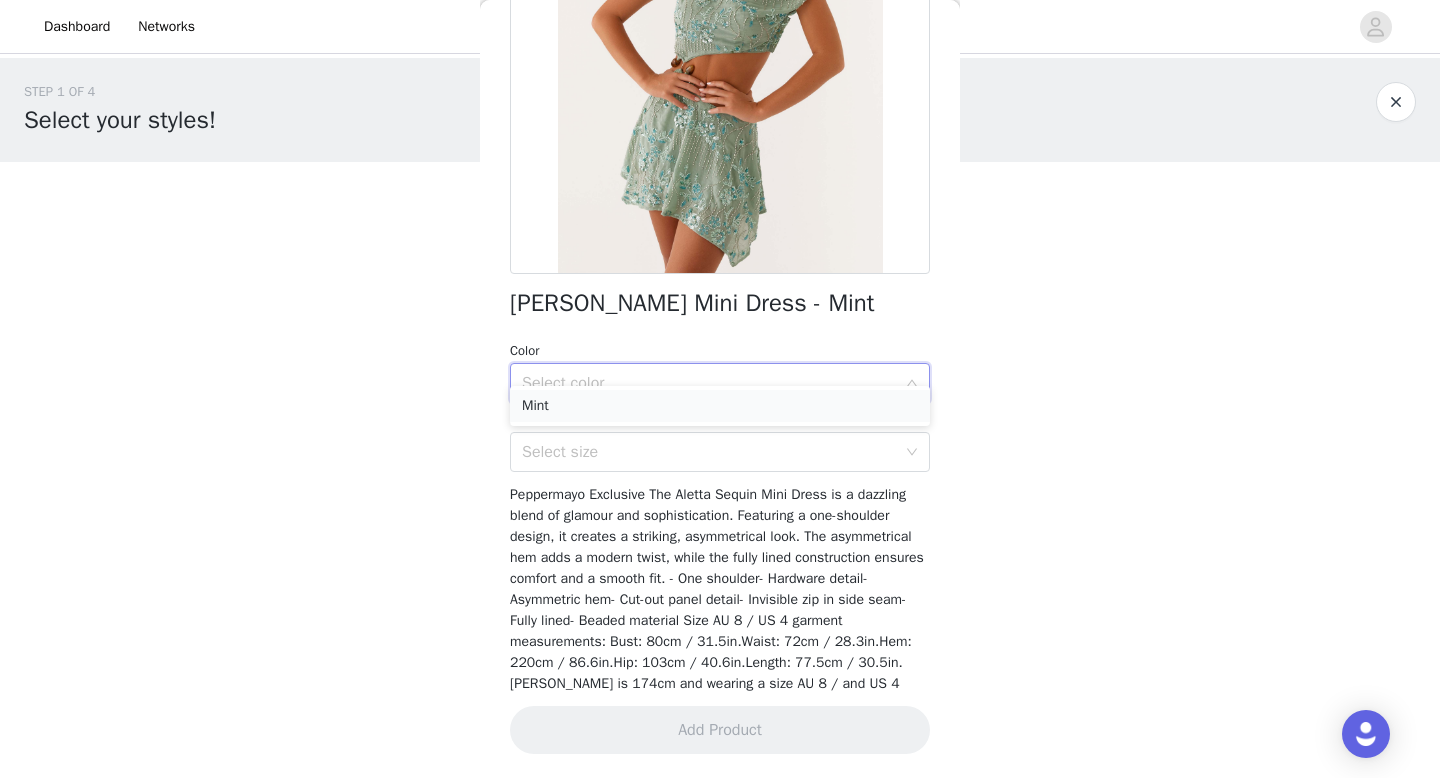 click on "Mint" at bounding box center (720, 406) 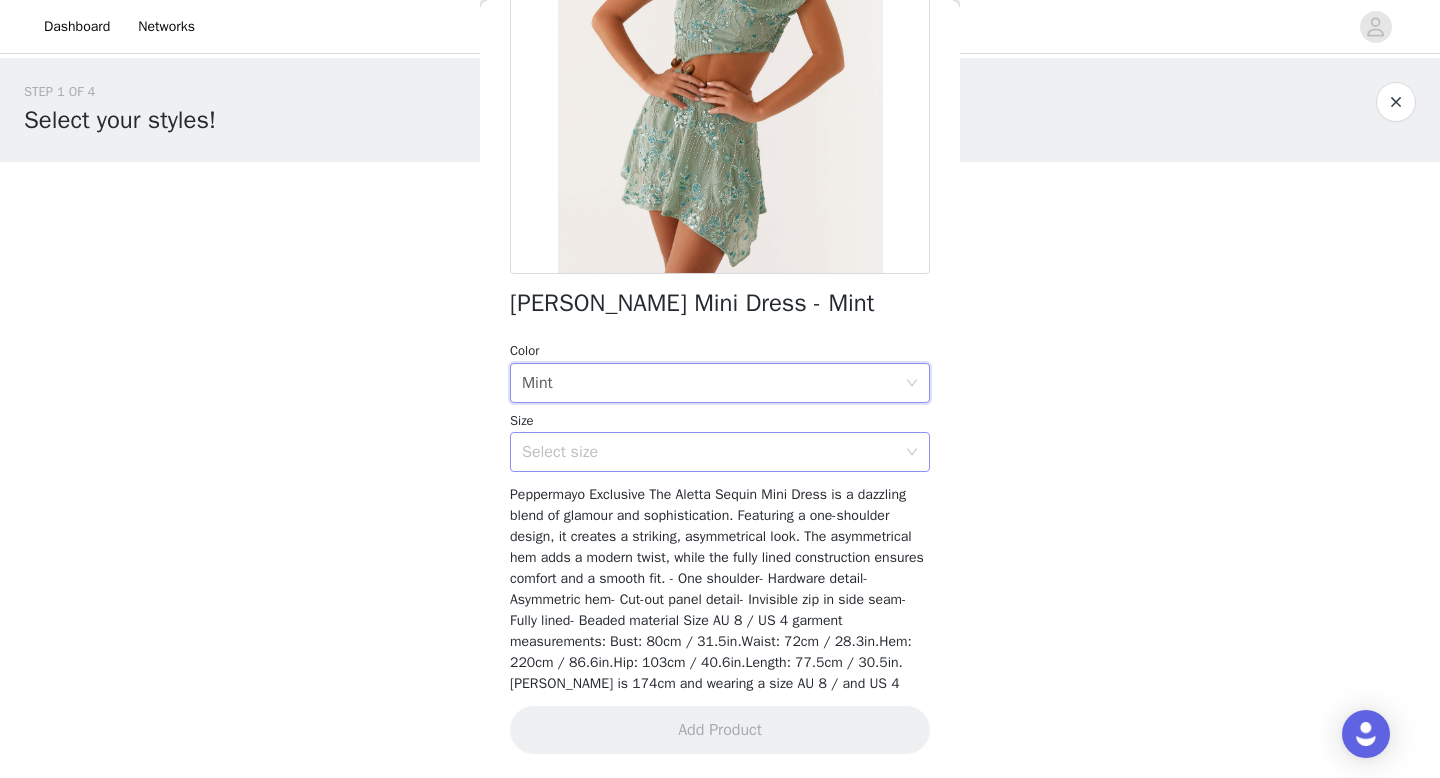 click on "Select size" at bounding box center (709, 452) 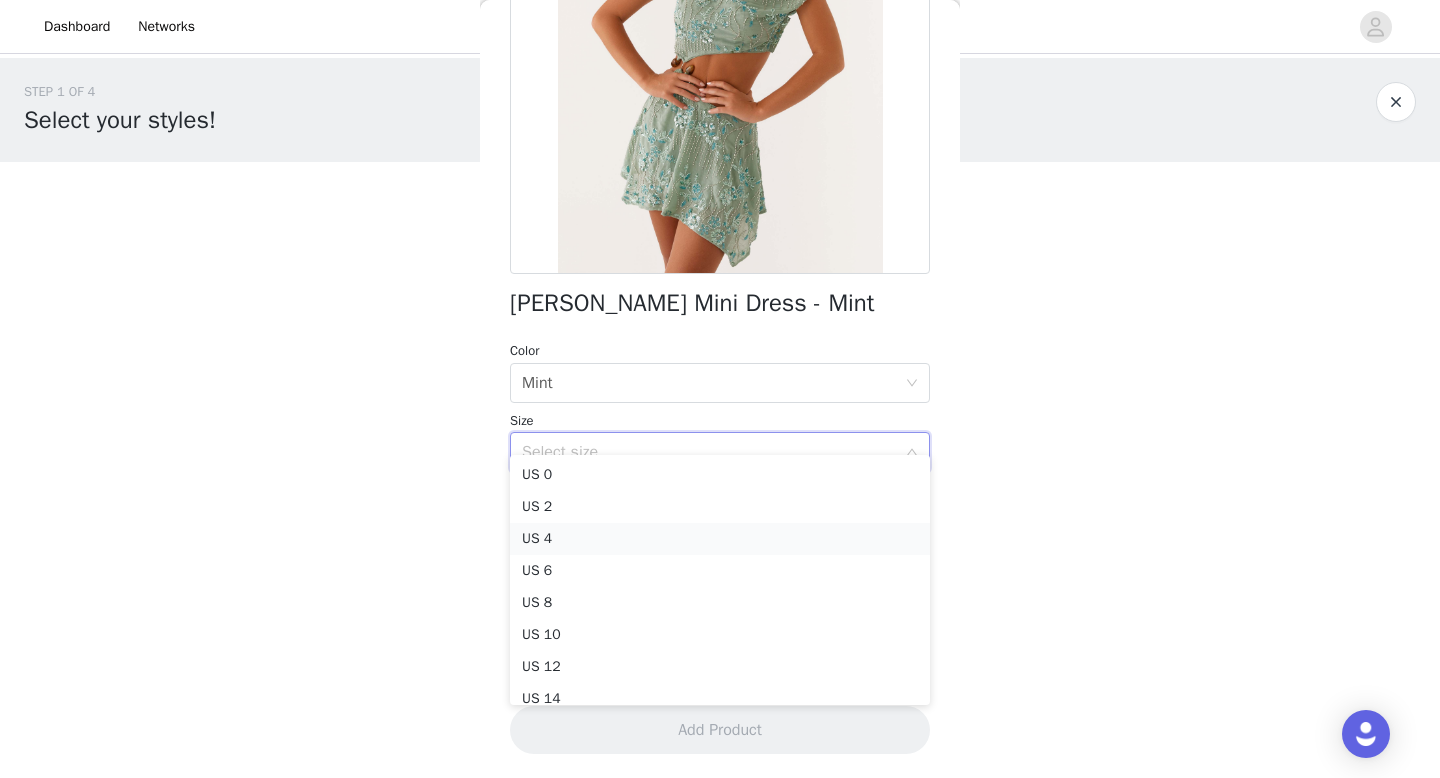 click on "US 4" at bounding box center (720, 539) 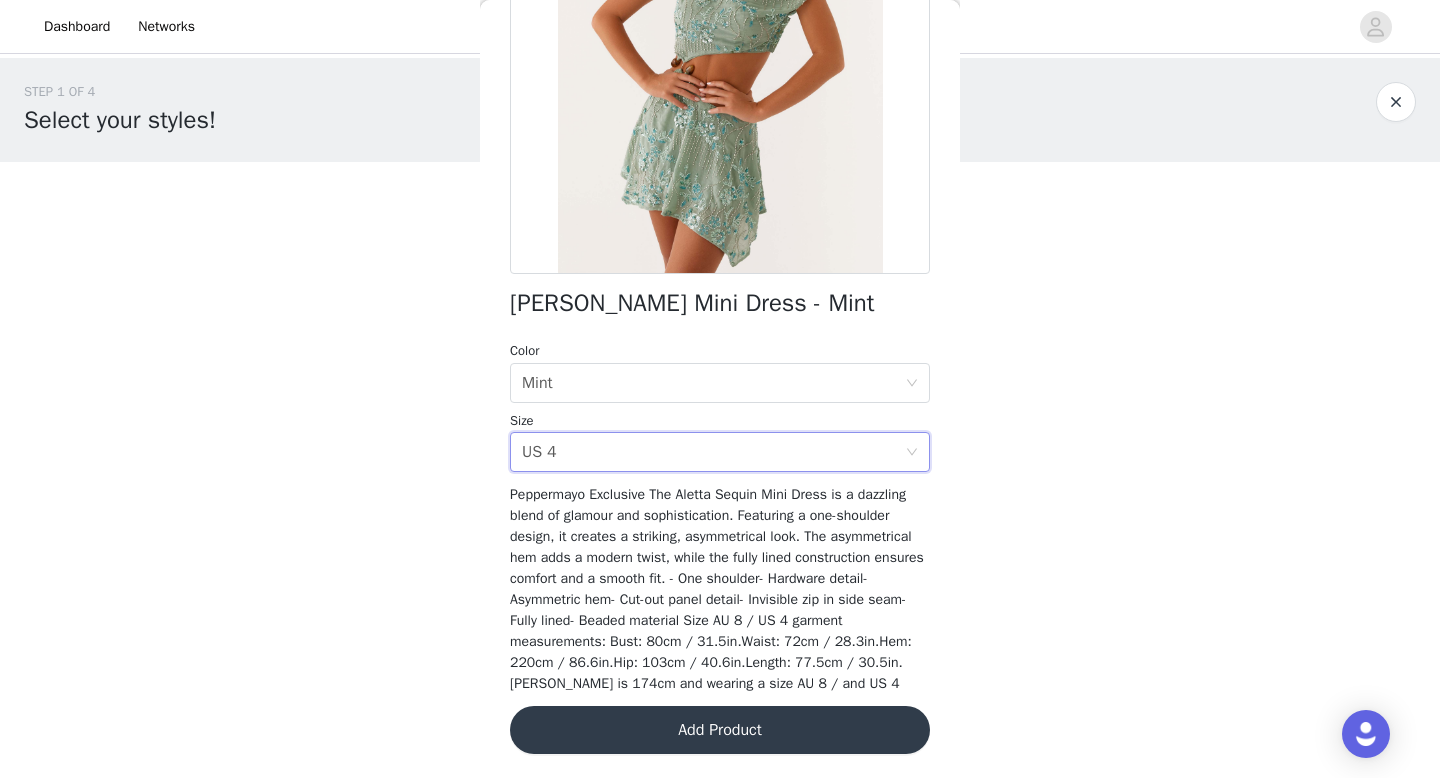 click on "Add Product" at bounding box center (720, 730) 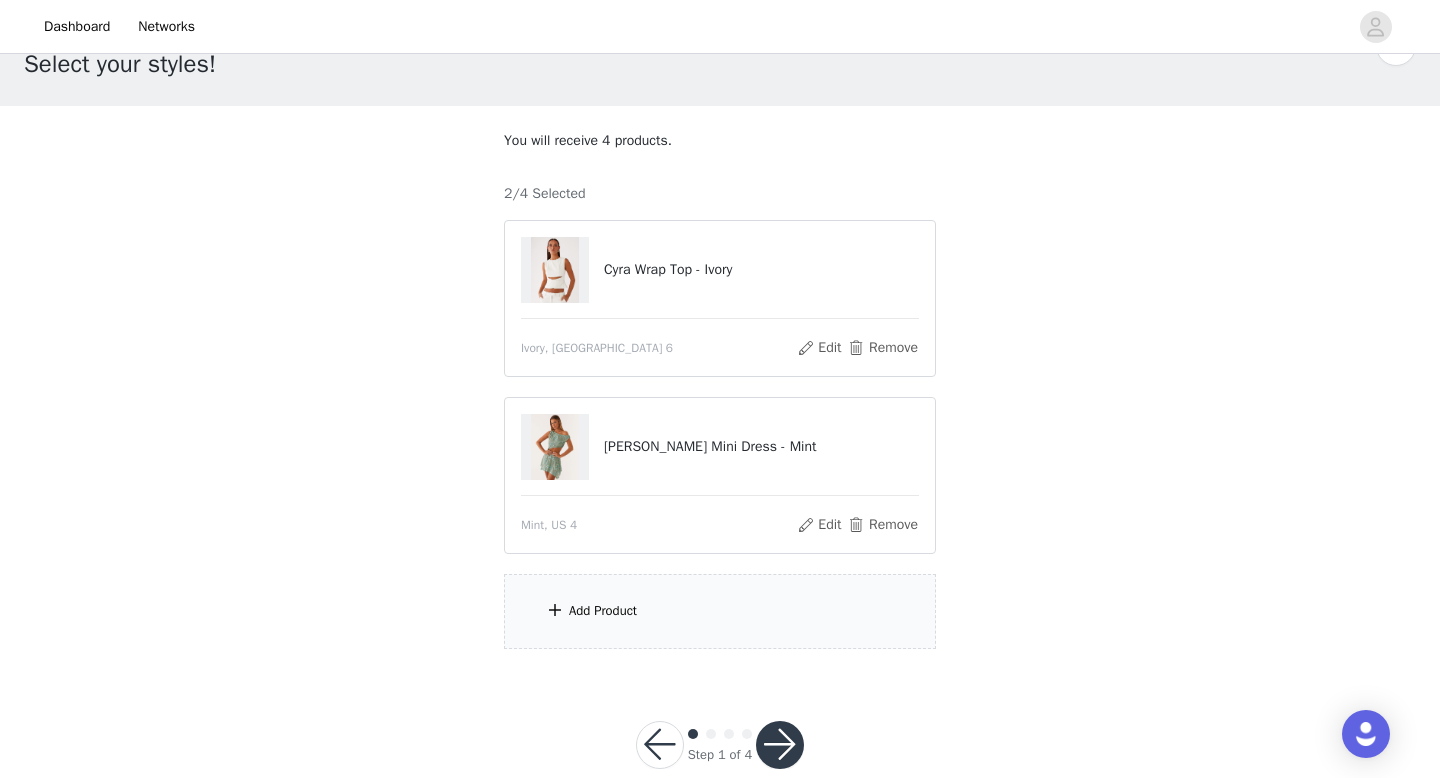 scroll, scrollTop: 94, scrollLeft: 0, axis: vertical 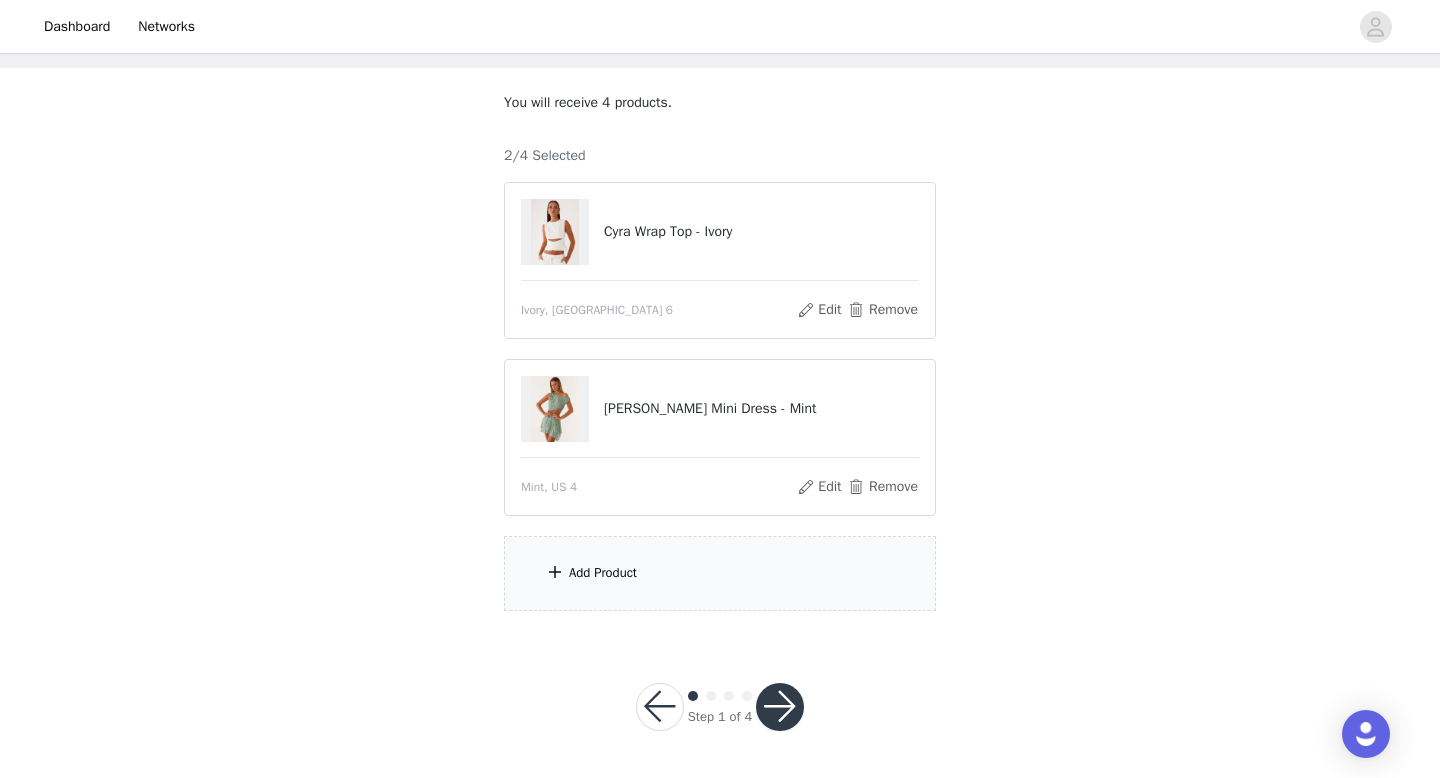 click on "Add Product" at bounding box center (720, 573) 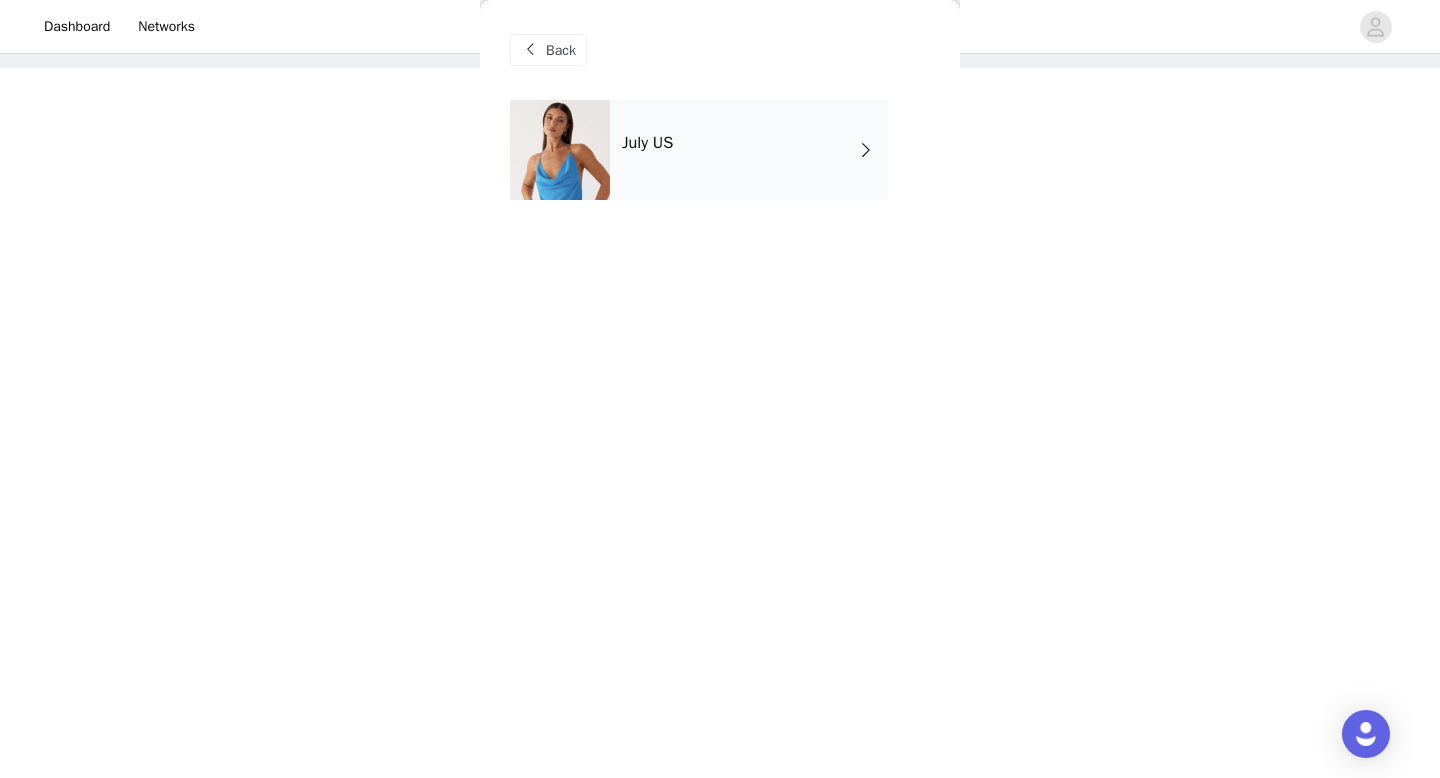 click on "July US" at bounding box center (749, 150) 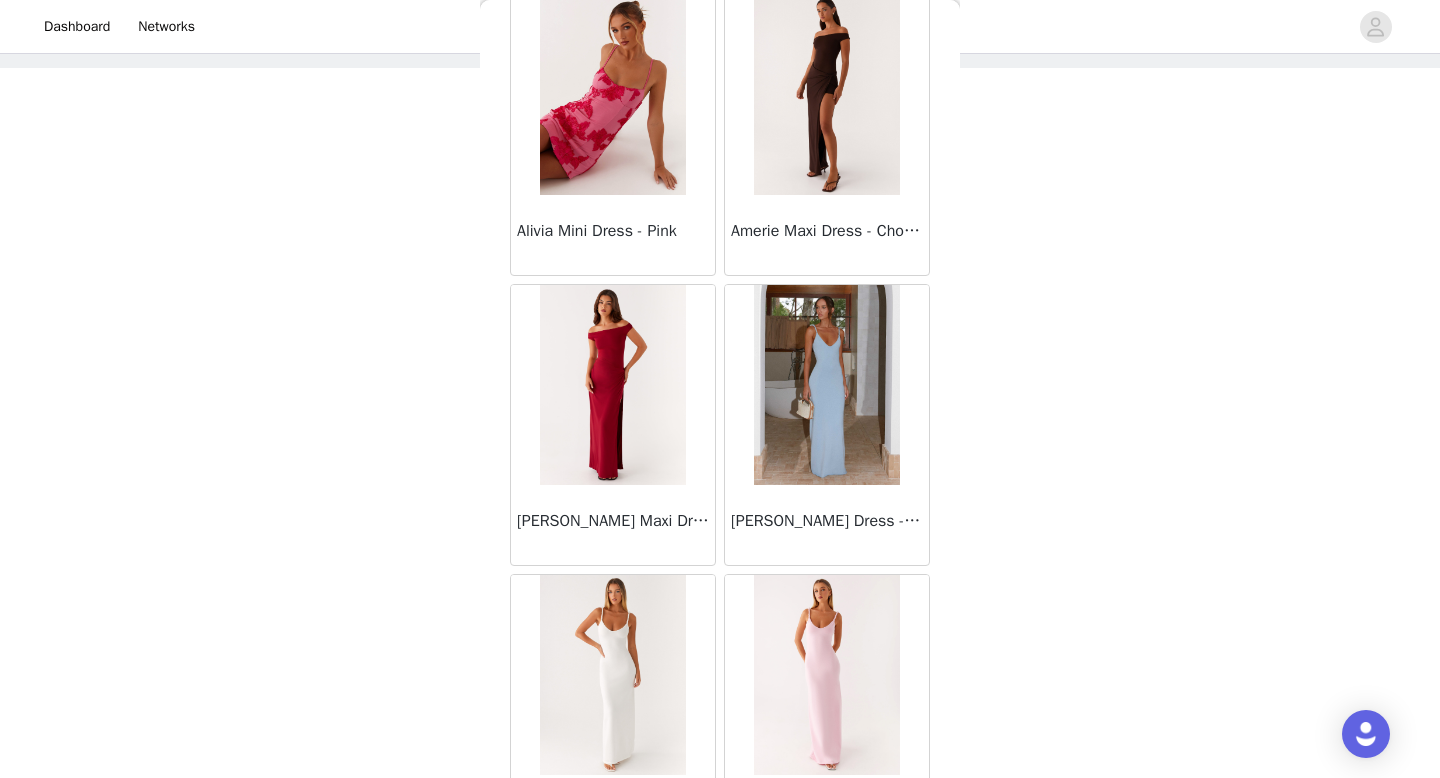 scroll, scrollTop: 2282, scrollLeft: 0, axis: vertical 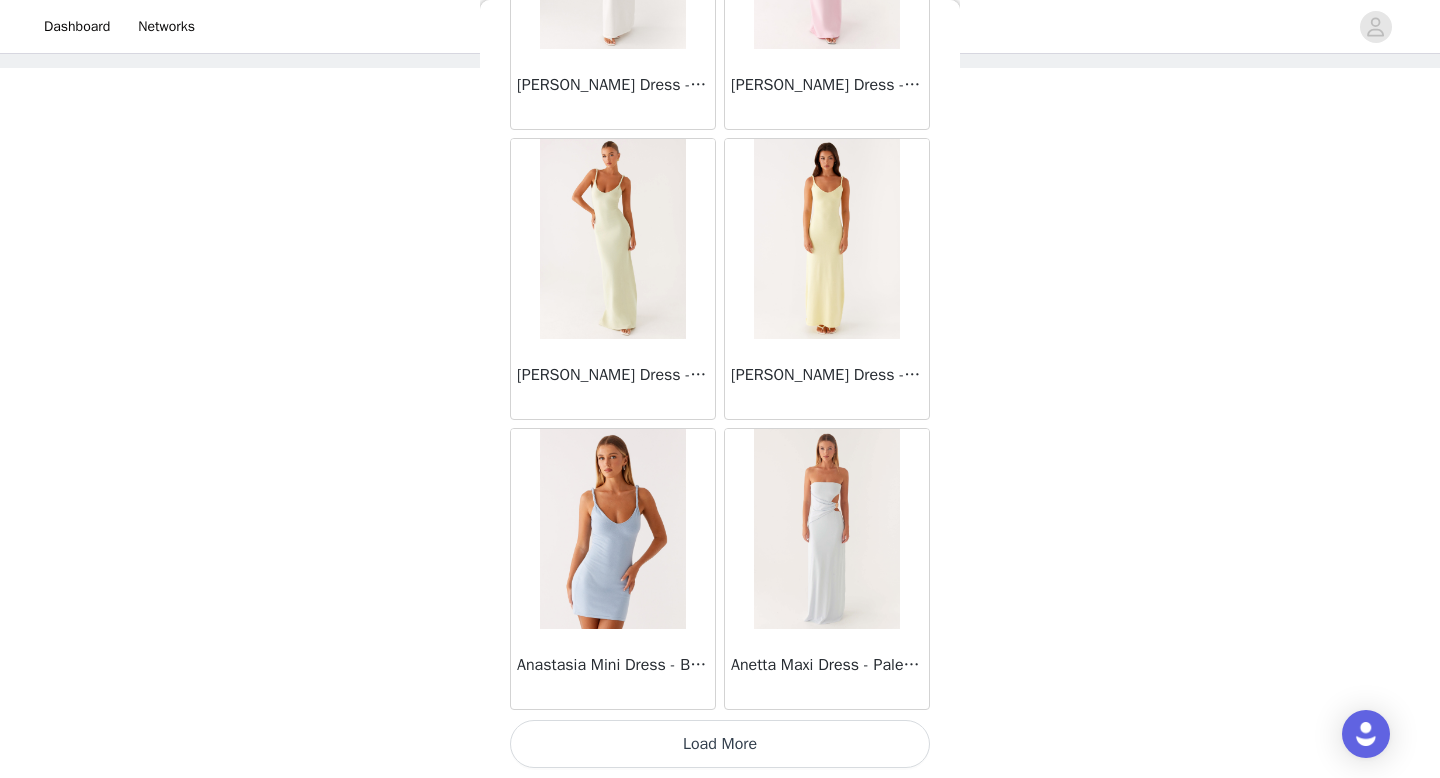 click on "Load More" at bounding box center (720, 744) 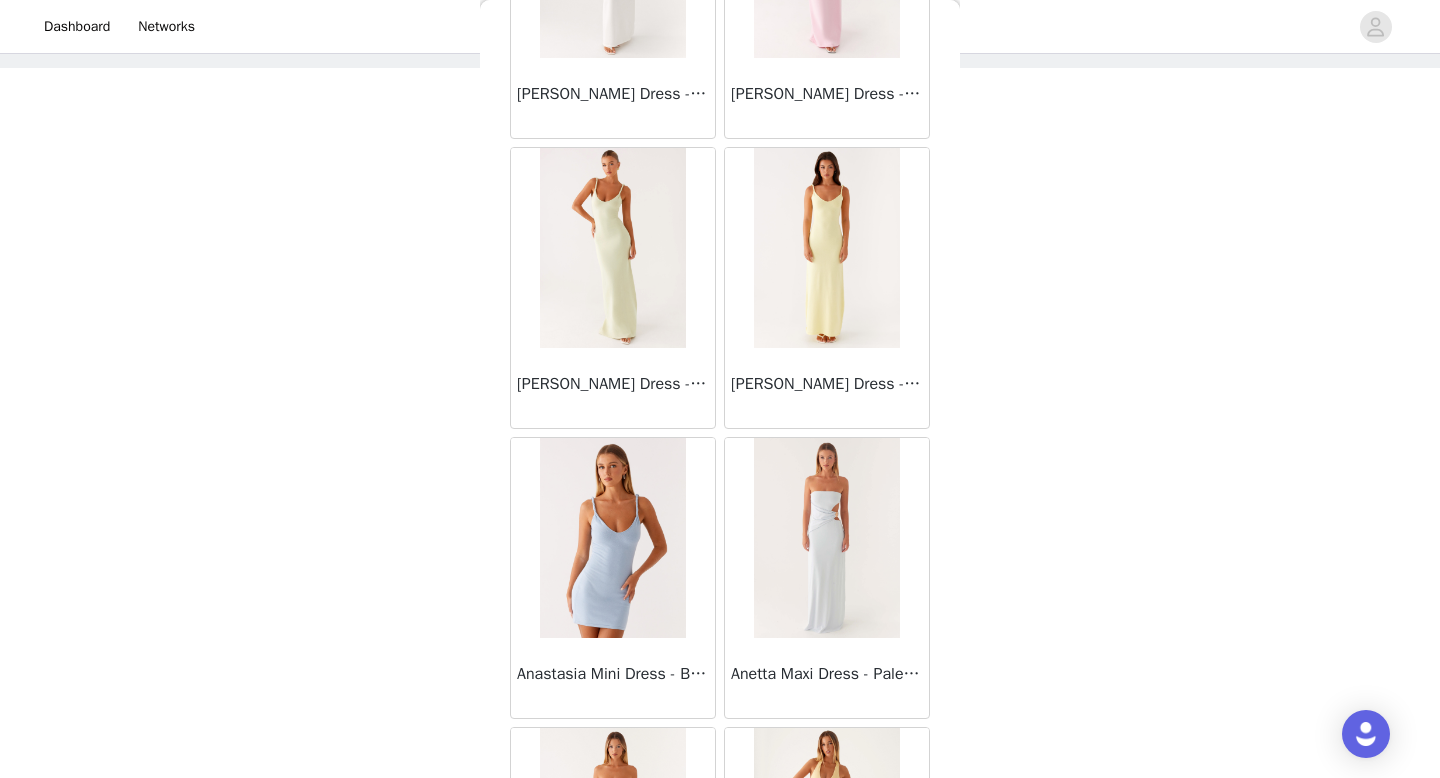 scroll, scrollTop: 2282, scrollLeft: 0, axis: vertical 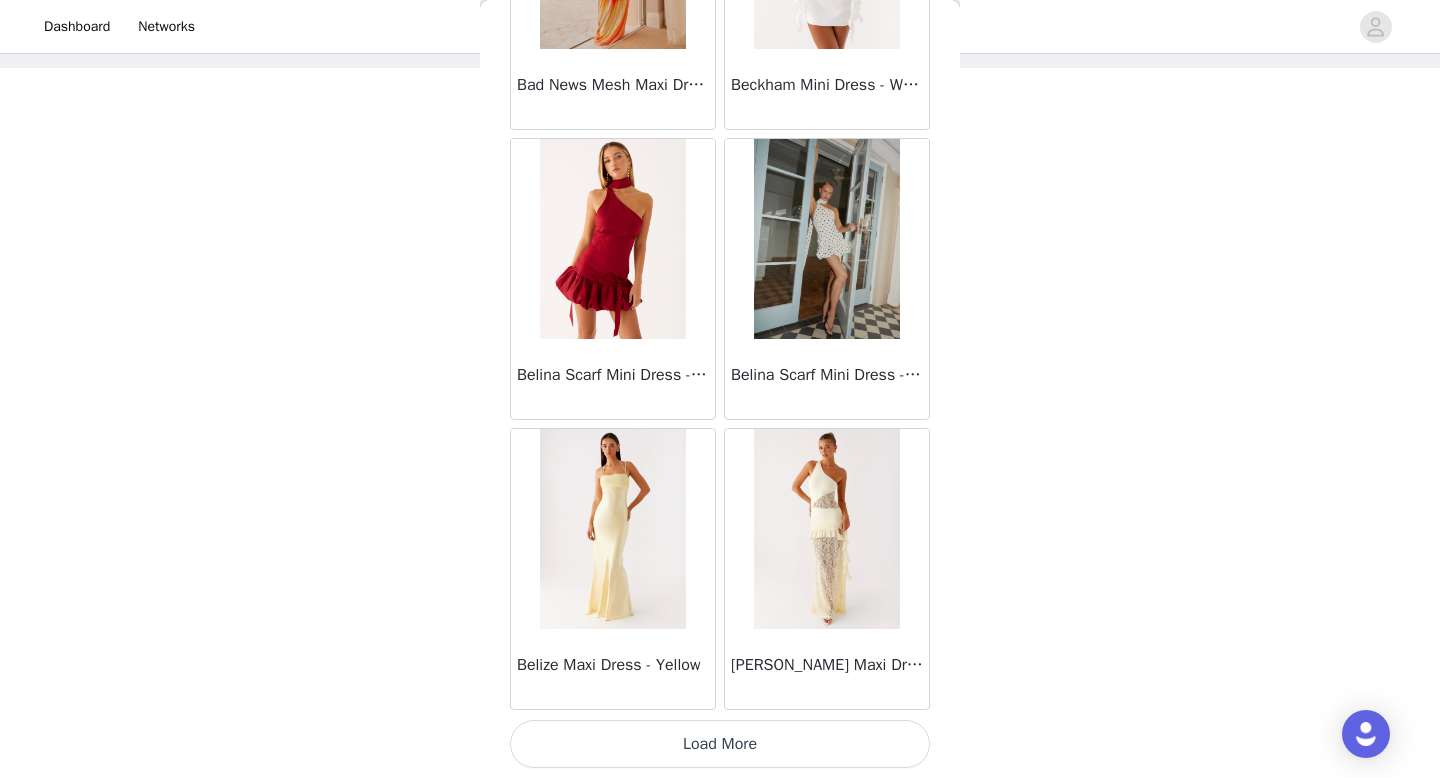 click on "Load More" at bounding box center (720, 744) 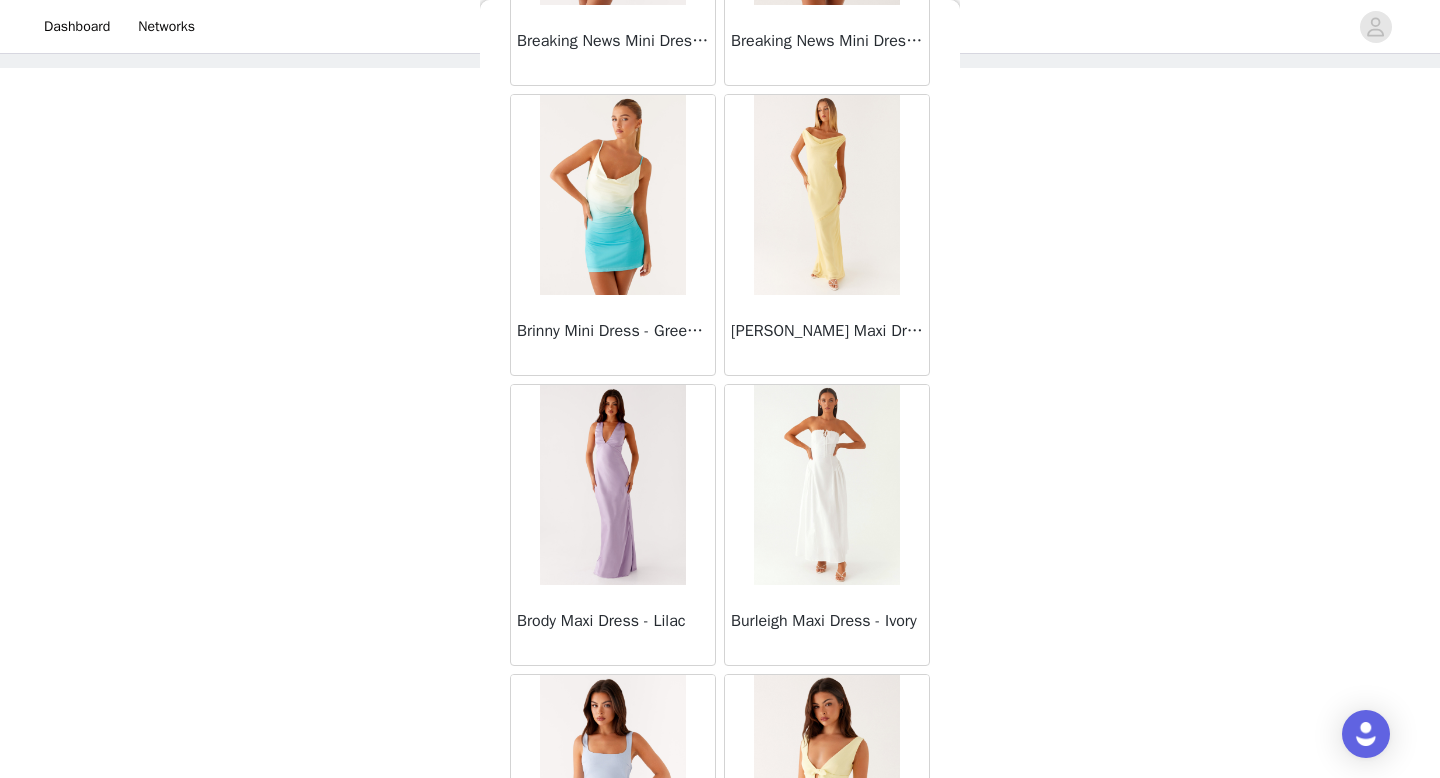 scroll, scrollTop: 8082, scrollLeft: 0, axis: vertical 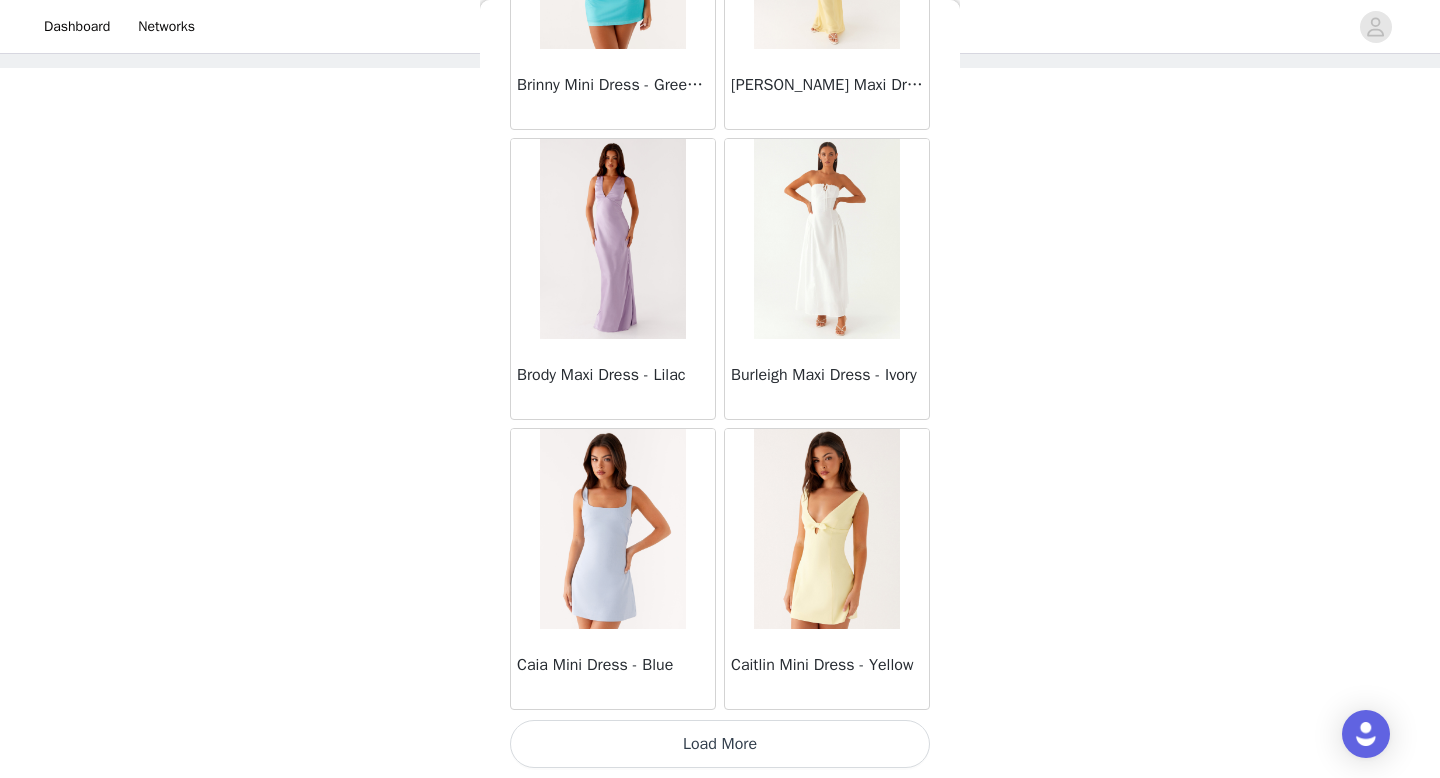 click on "Load More" at bounding box center [720, 744] 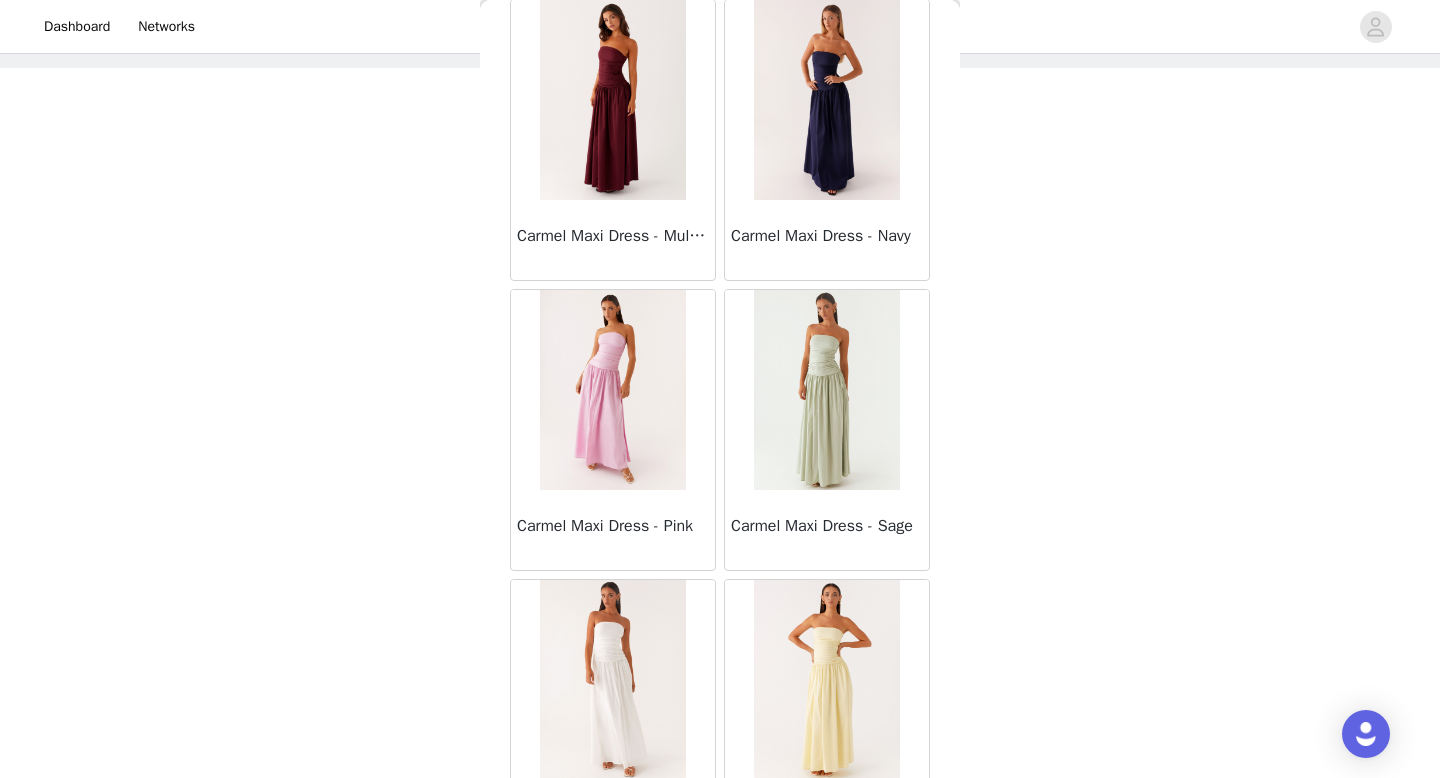 scroll, scrollTop: 10982, scrollLeft: 0, axis: vertical 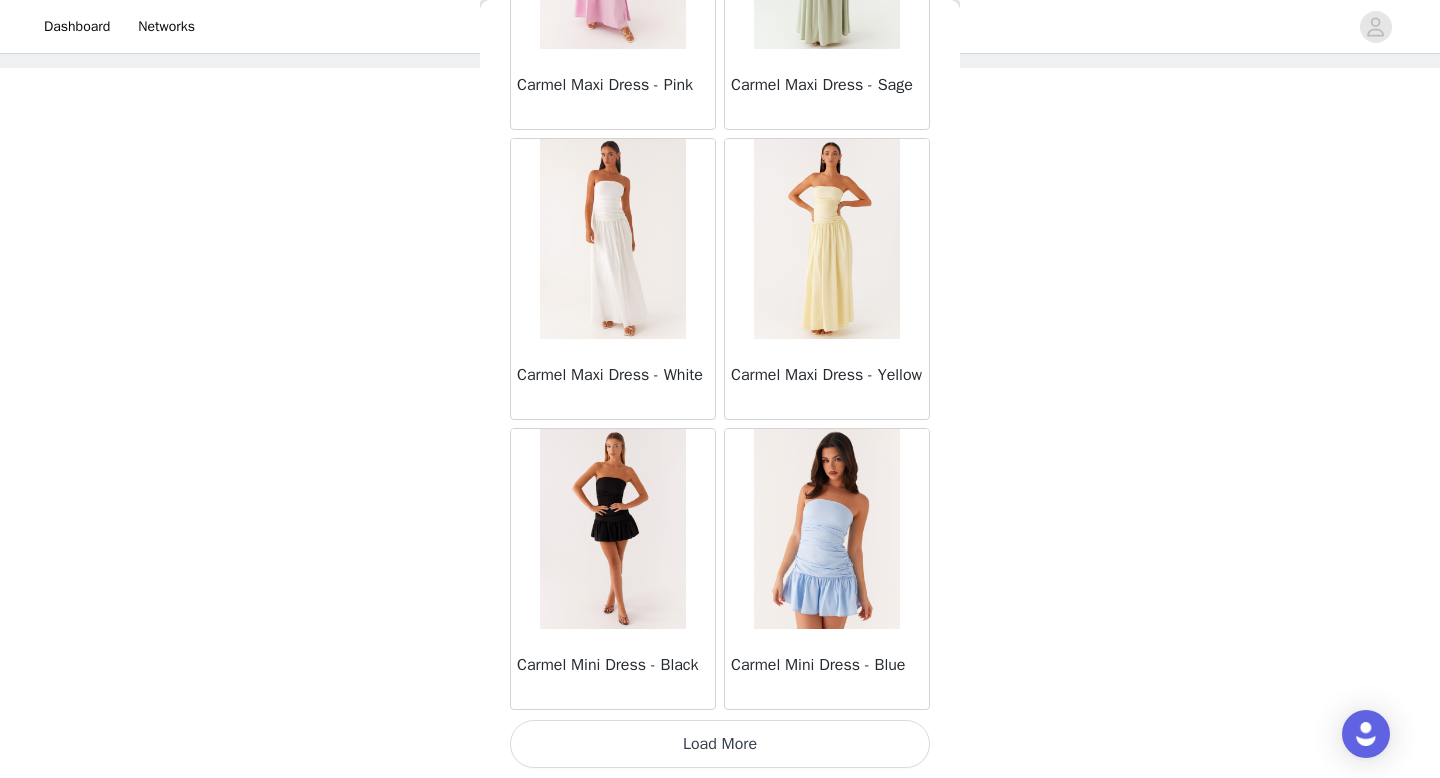 click on "Load More" at bounding box center [720, 744] 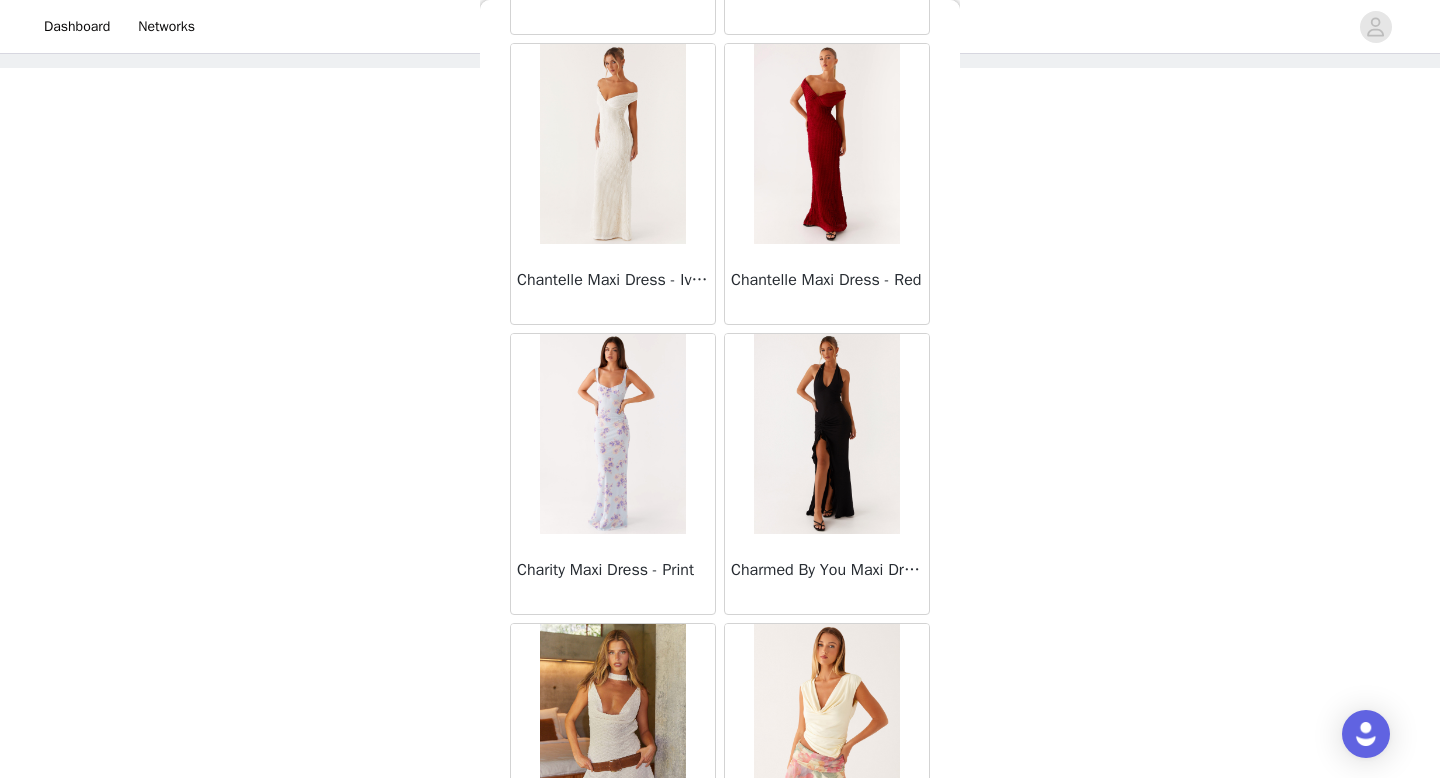 scroll, scrollTop: 13882, scrollLeft: 0, axis: vertical 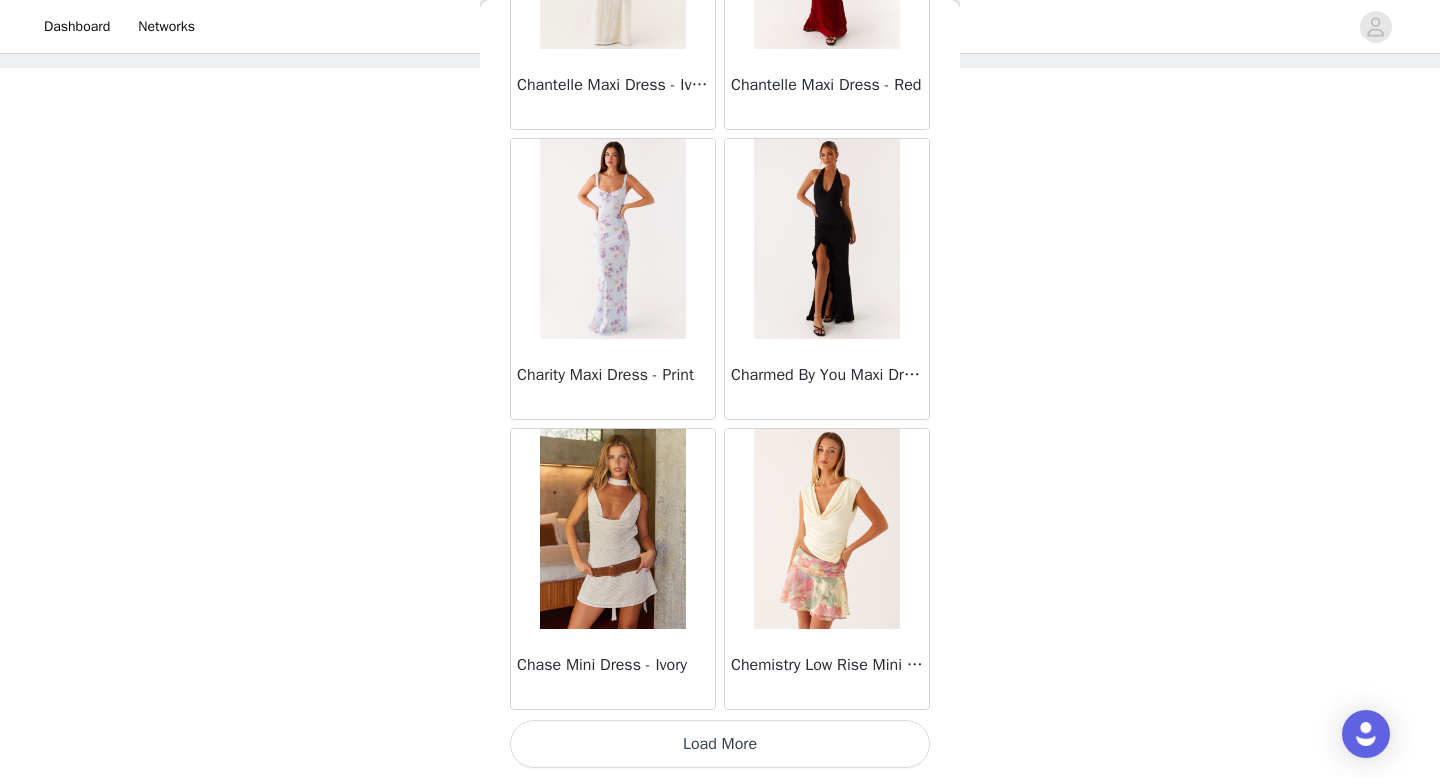 click on "Load More" at bounding box center (720, 744) 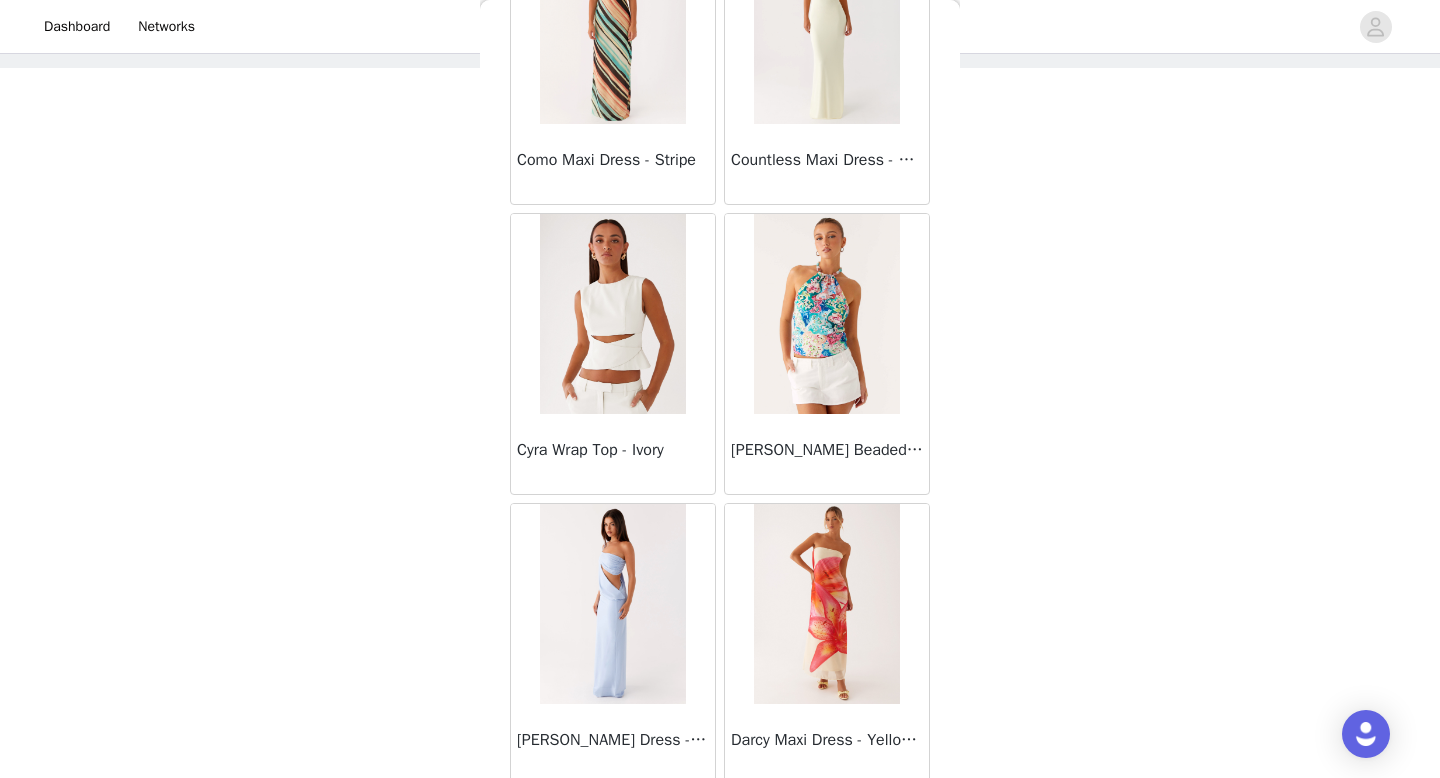 scroll, scrollTop: 16782, scrollLeft: 0, axis: vertical 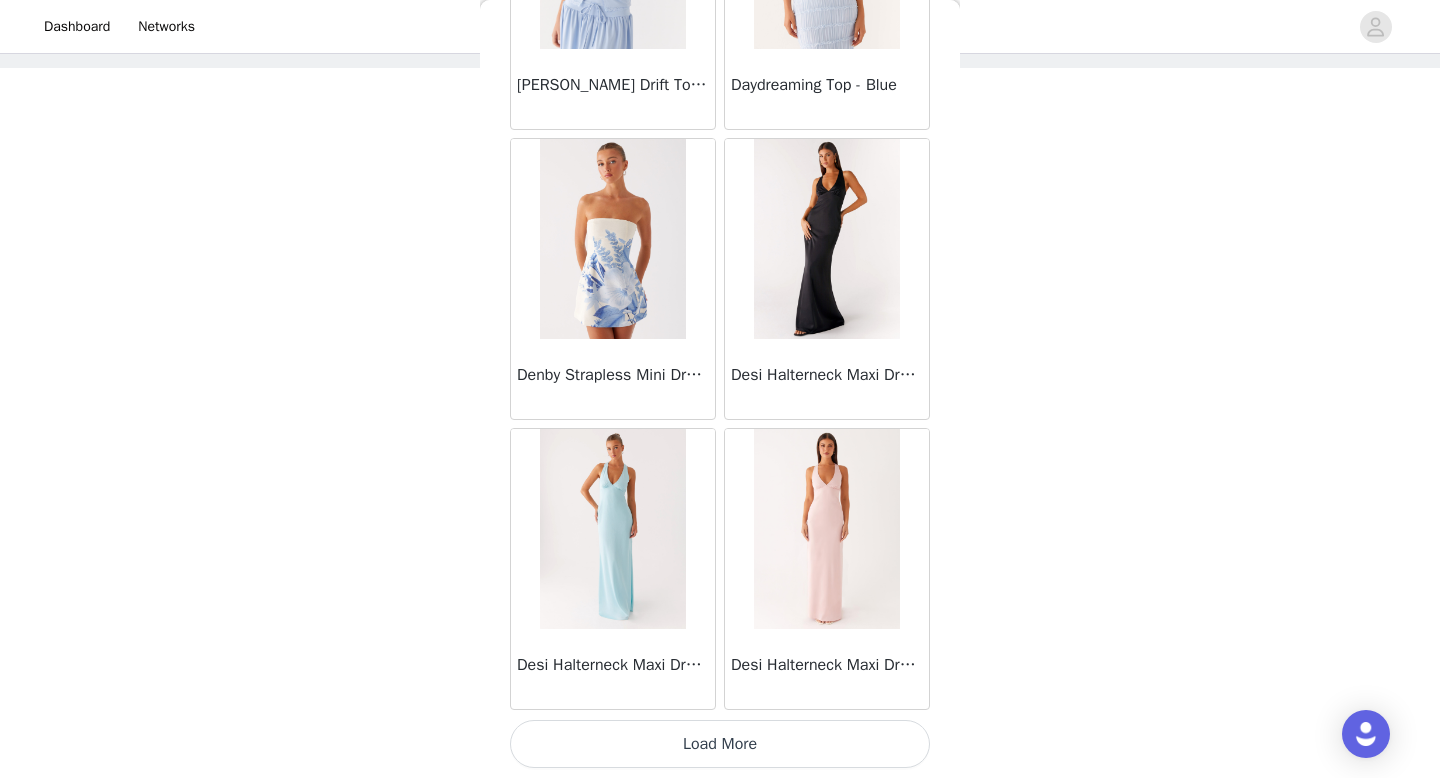 click on "Load More" at bounding box center [720, 744] 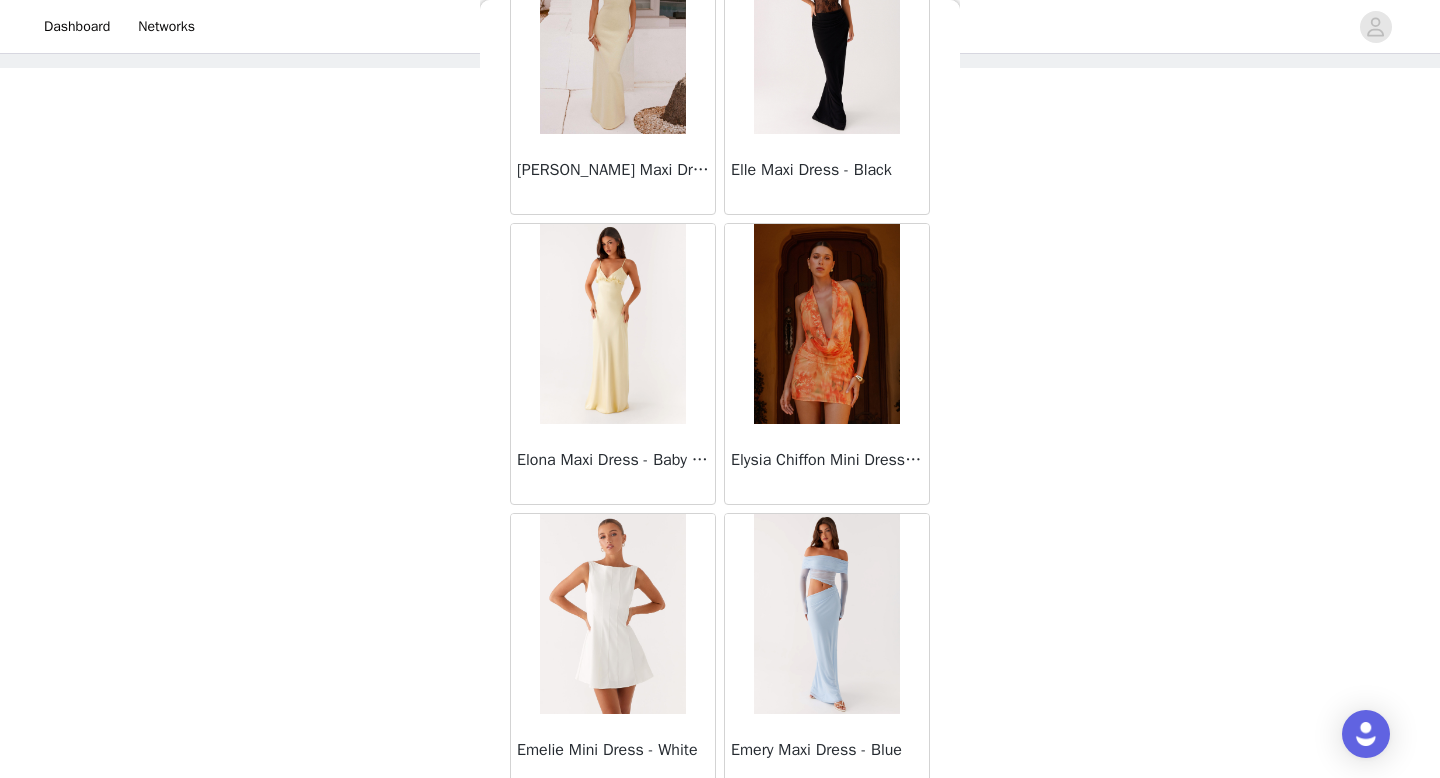 scroll, scrollTop: 19682, scrollLeft: 0, axis: vertical 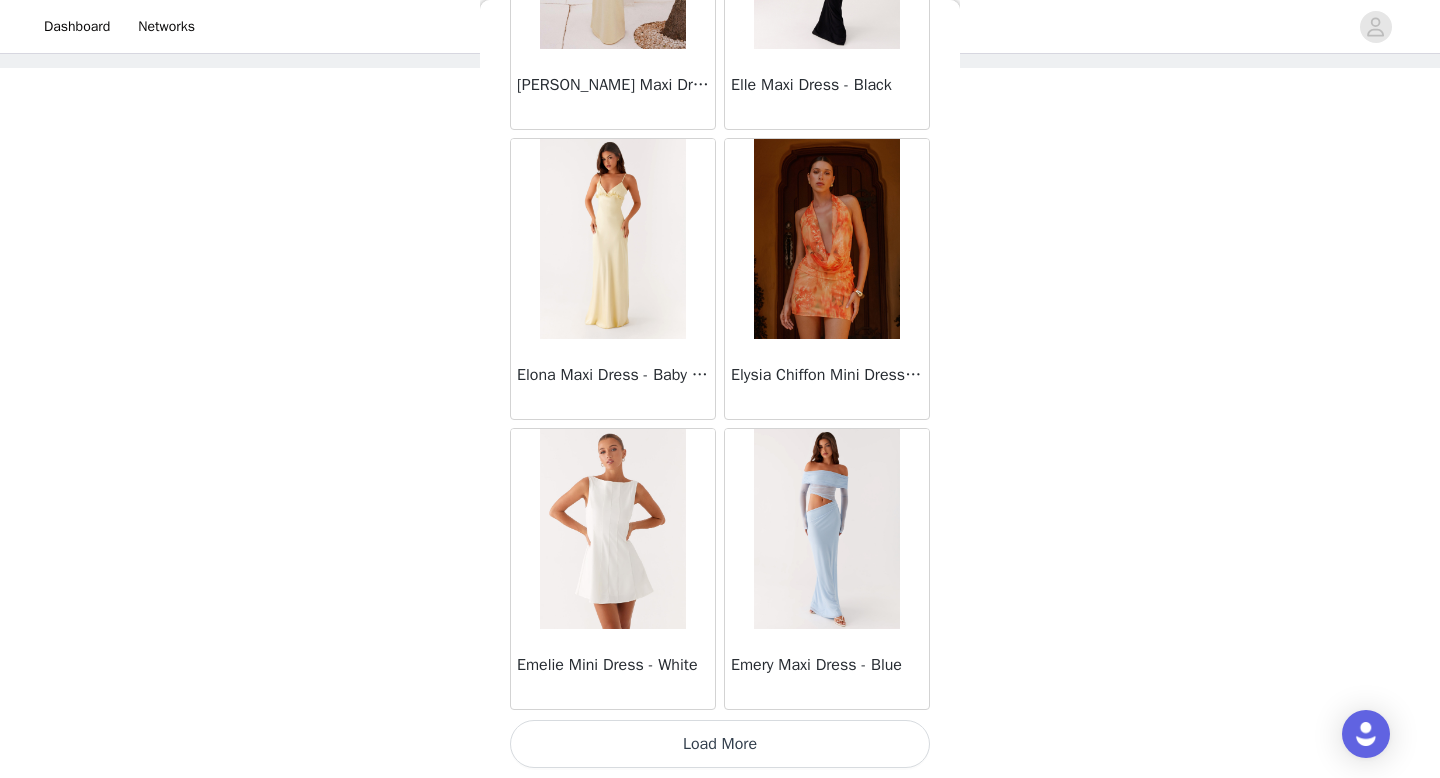 click on "Load More" at bounding box center (720, 744) 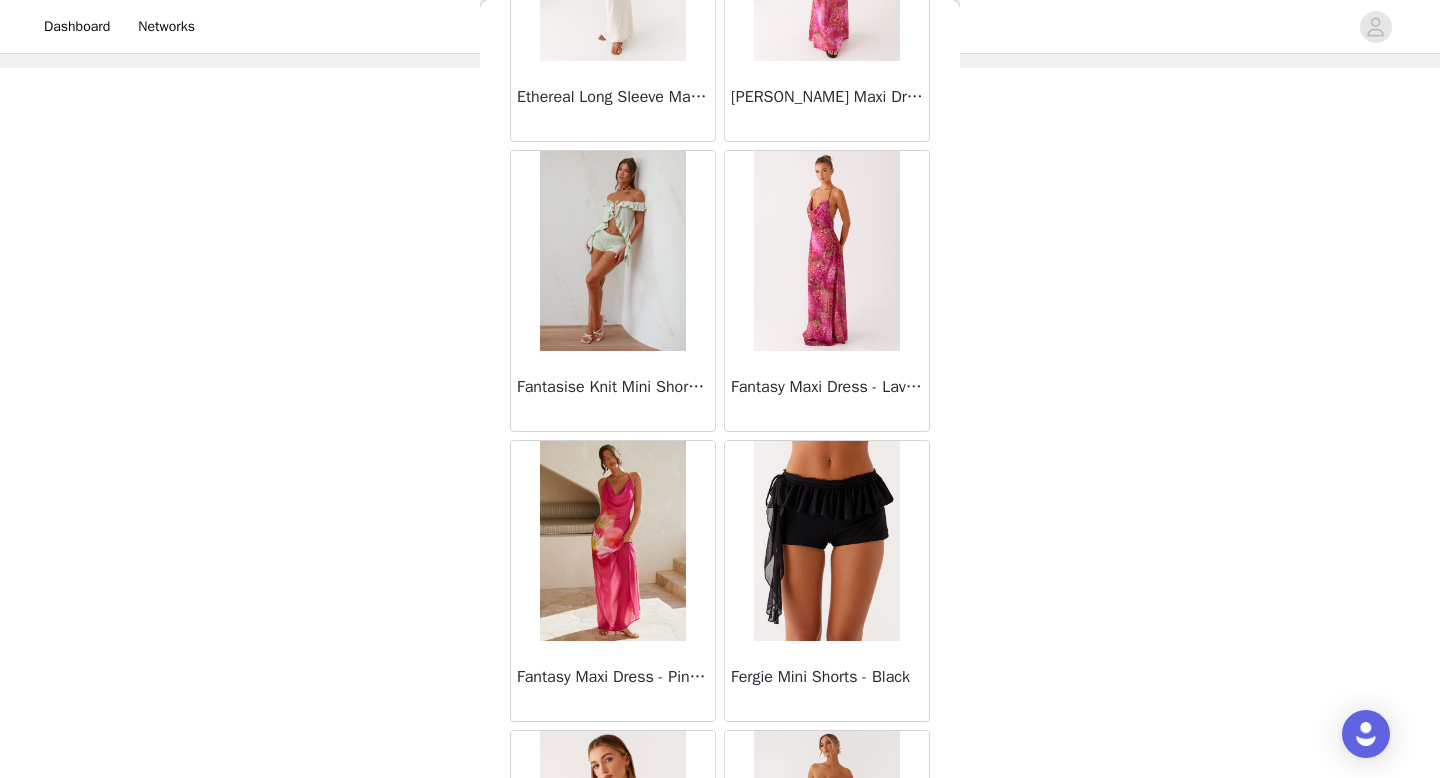 scroll, scrollTop: 22582, scrollLeft: 0, axis: vertical 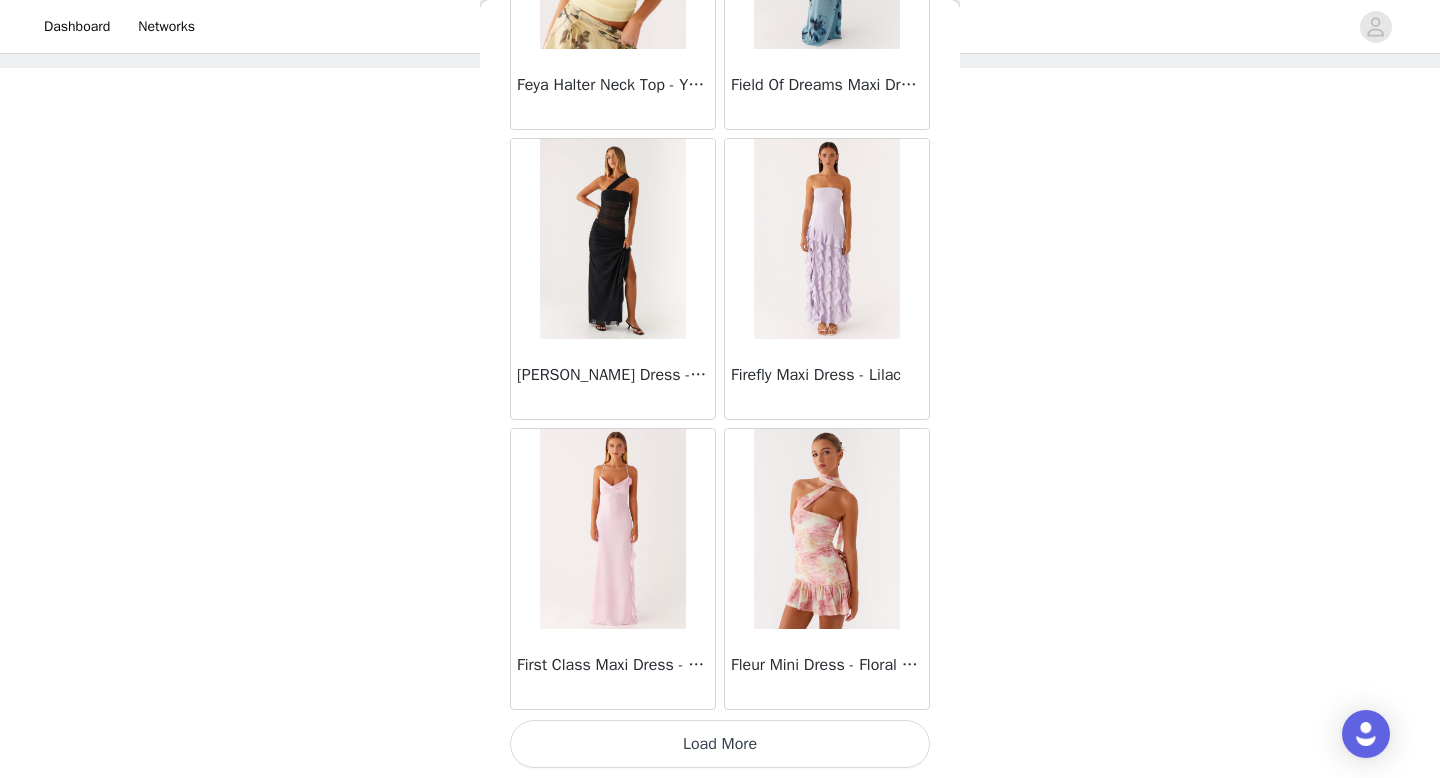click on "Load More" at bounding box center (720, 744) 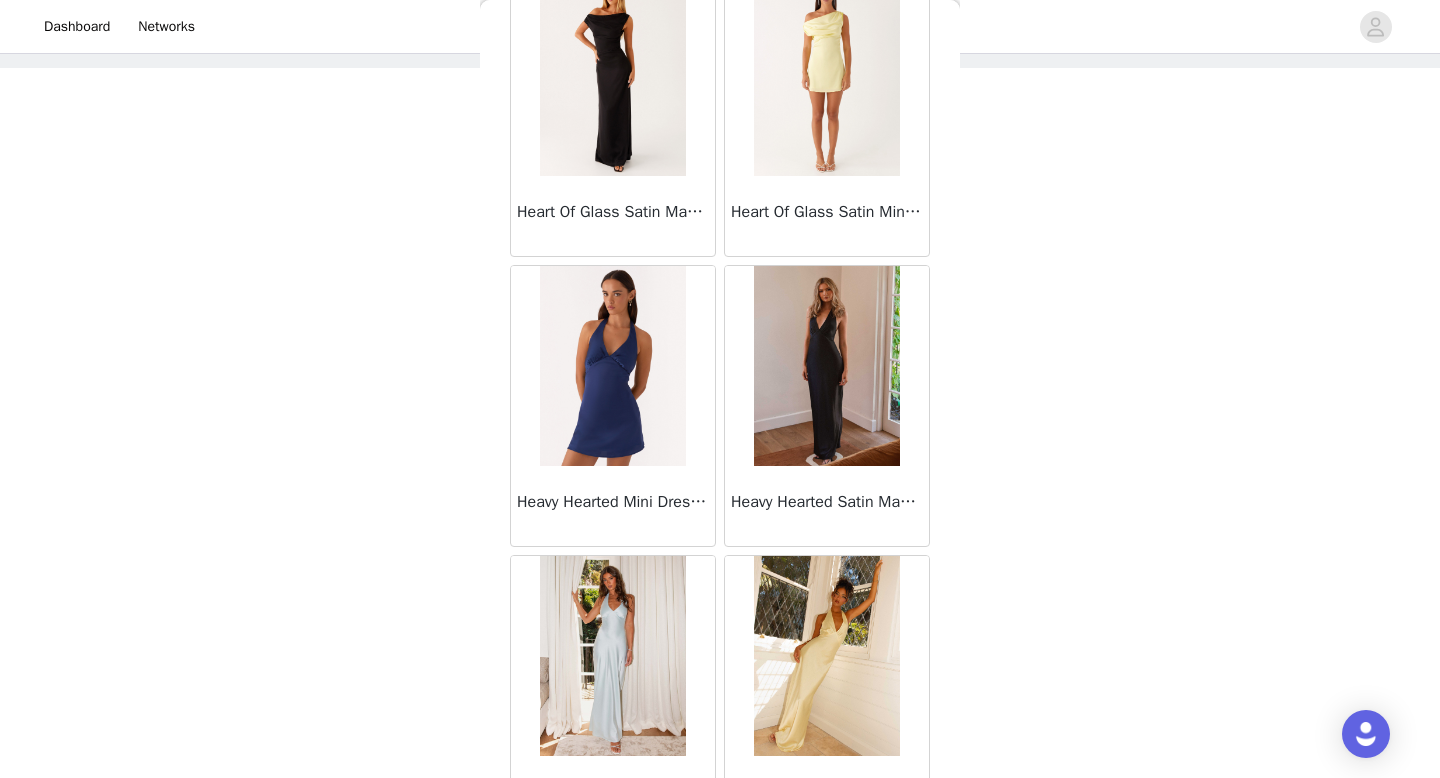 scroll, scrollTop: 25482, scrollLeft: 0, axis: vertical 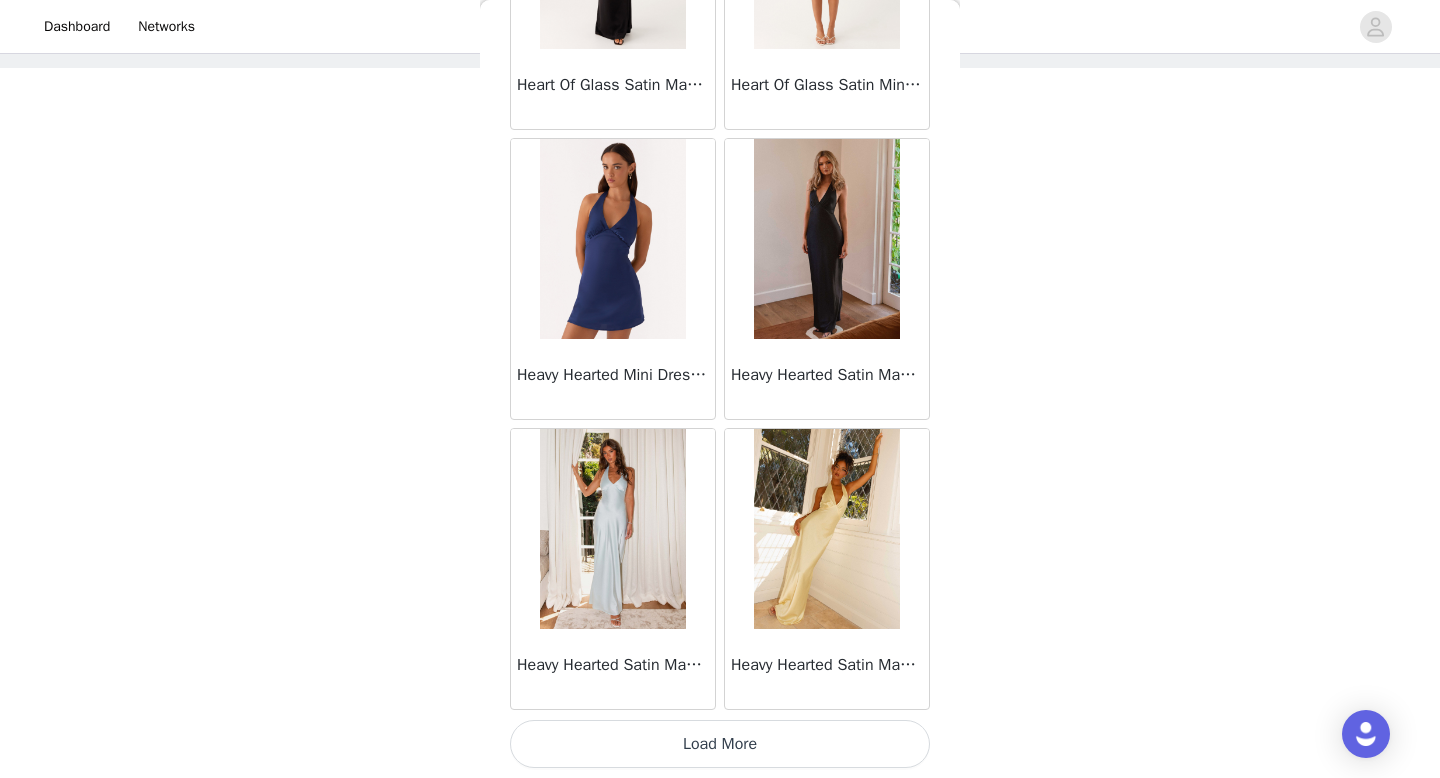 click on "Load More" at bounding box center (720, 744) 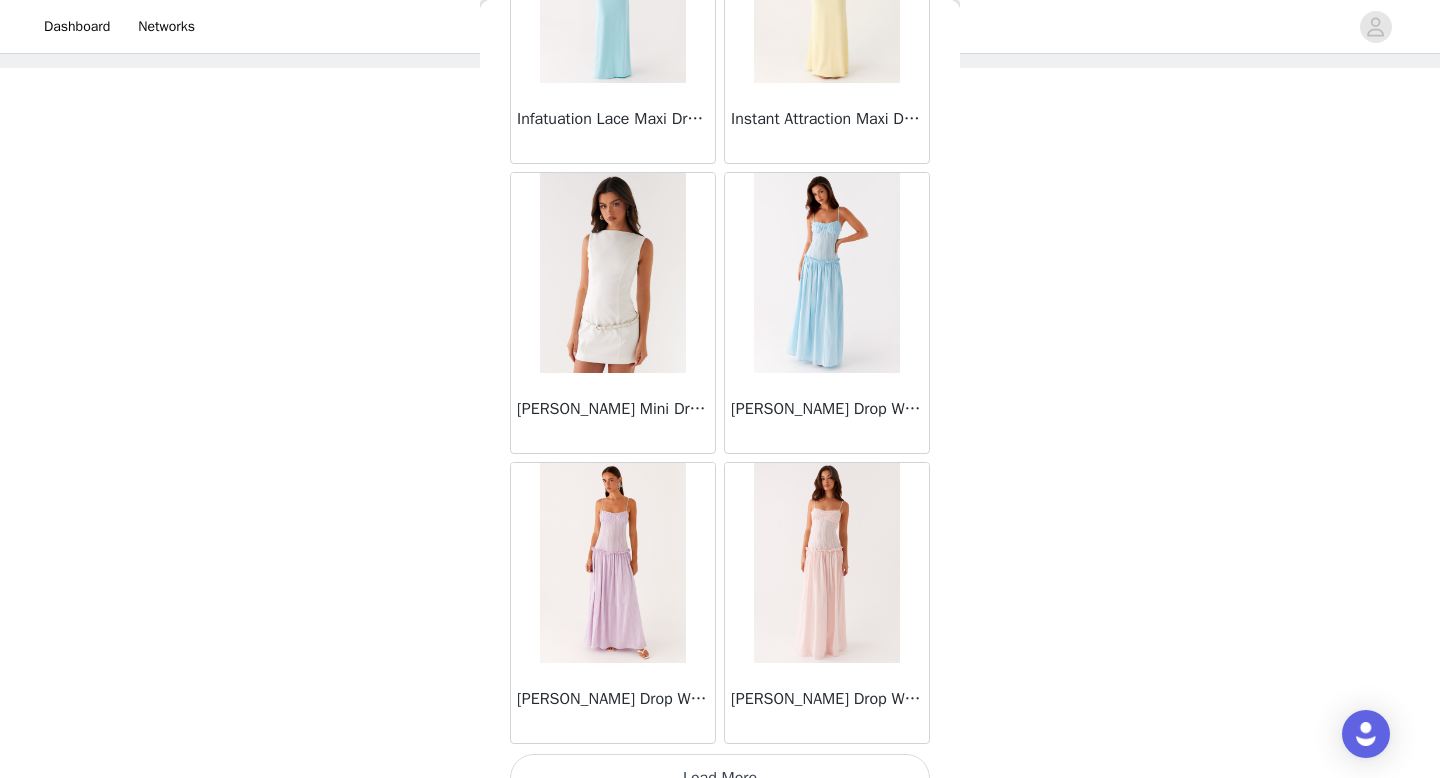 scroll, scrollTop: 28382, scrollLeft: 0, axis: vertical 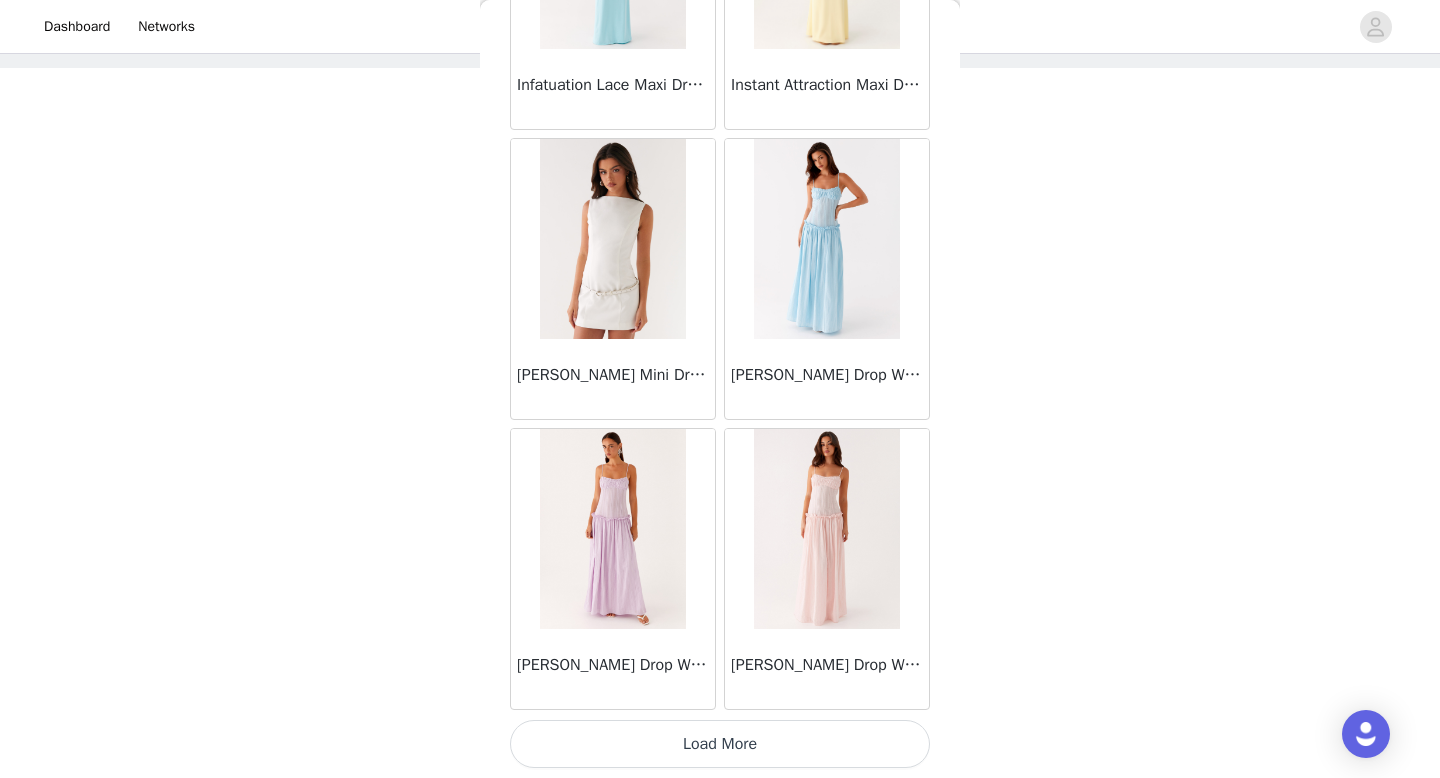click on "Load More" at bounding box center (720, 744) 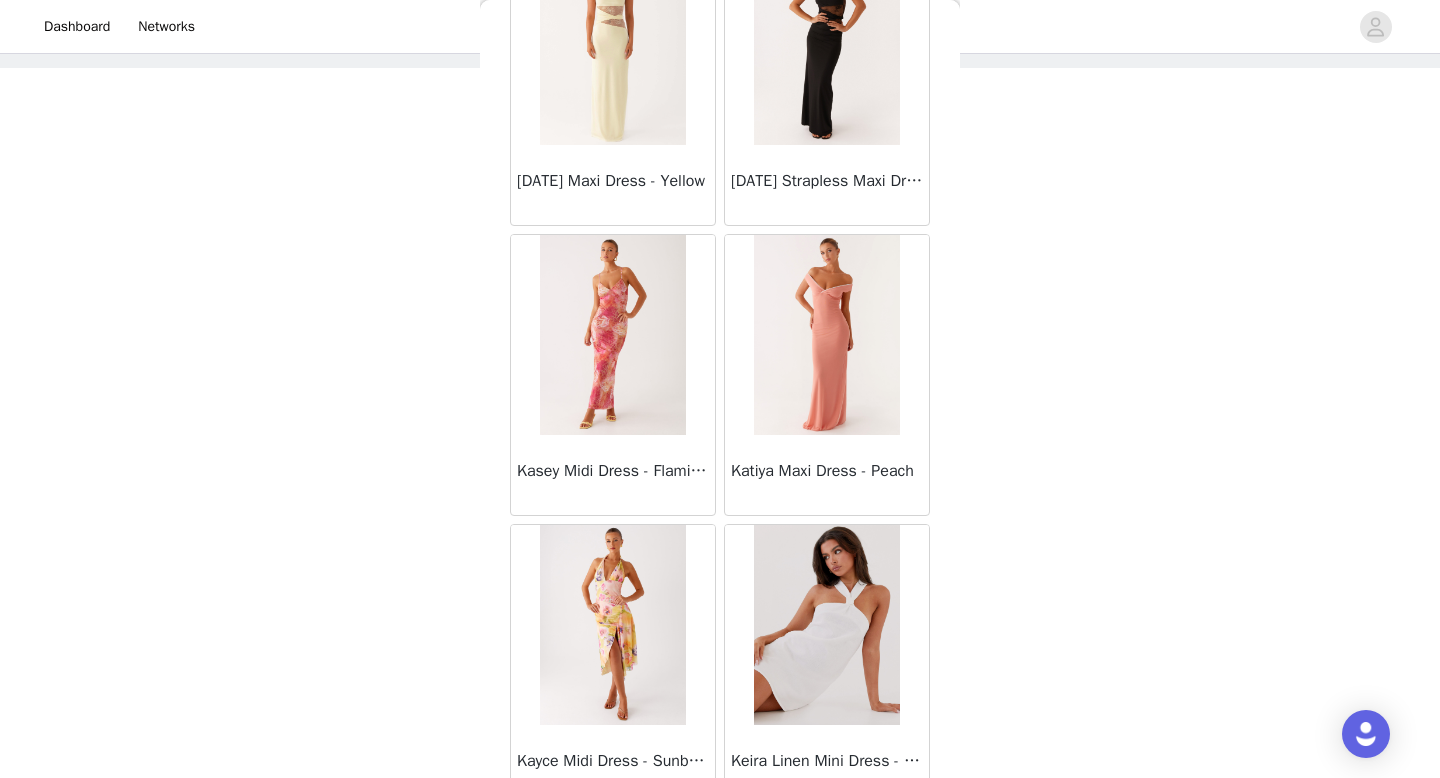 scroll, scrollTop: 31282, scrollLeft: 0, axis: vertical 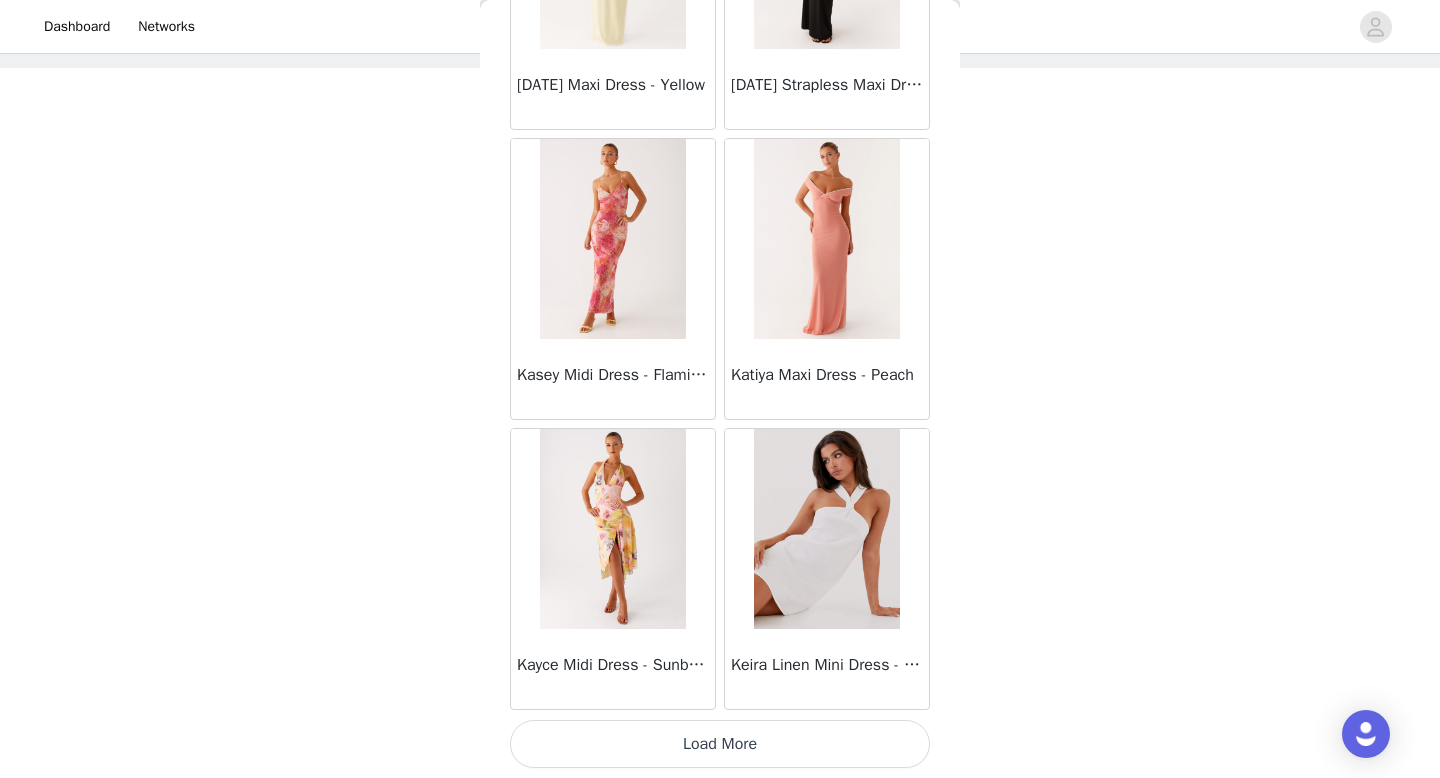 click on "Load More" at bounding box center (720, 744) 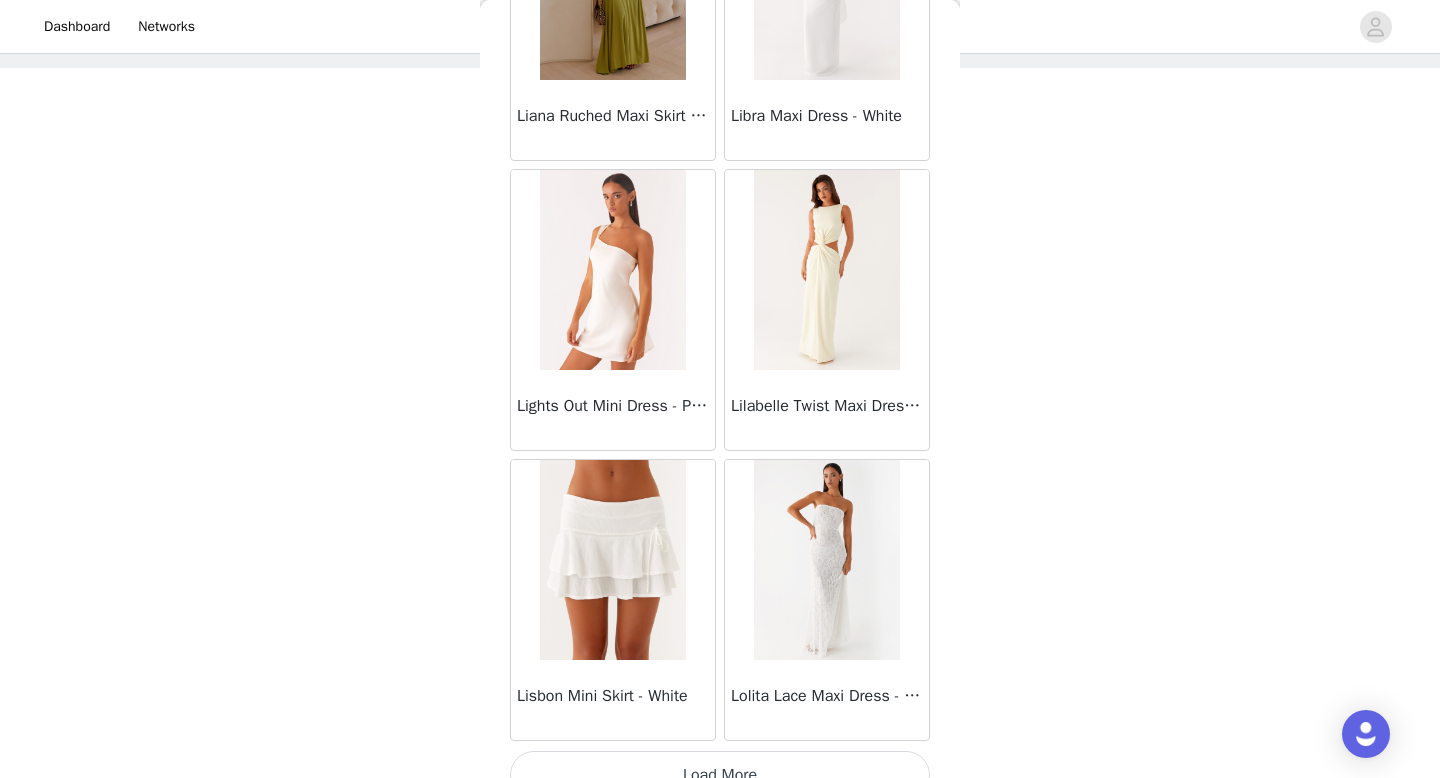 scroll, scrollTop: 34182, scrollLeft: 0, axis: vertical 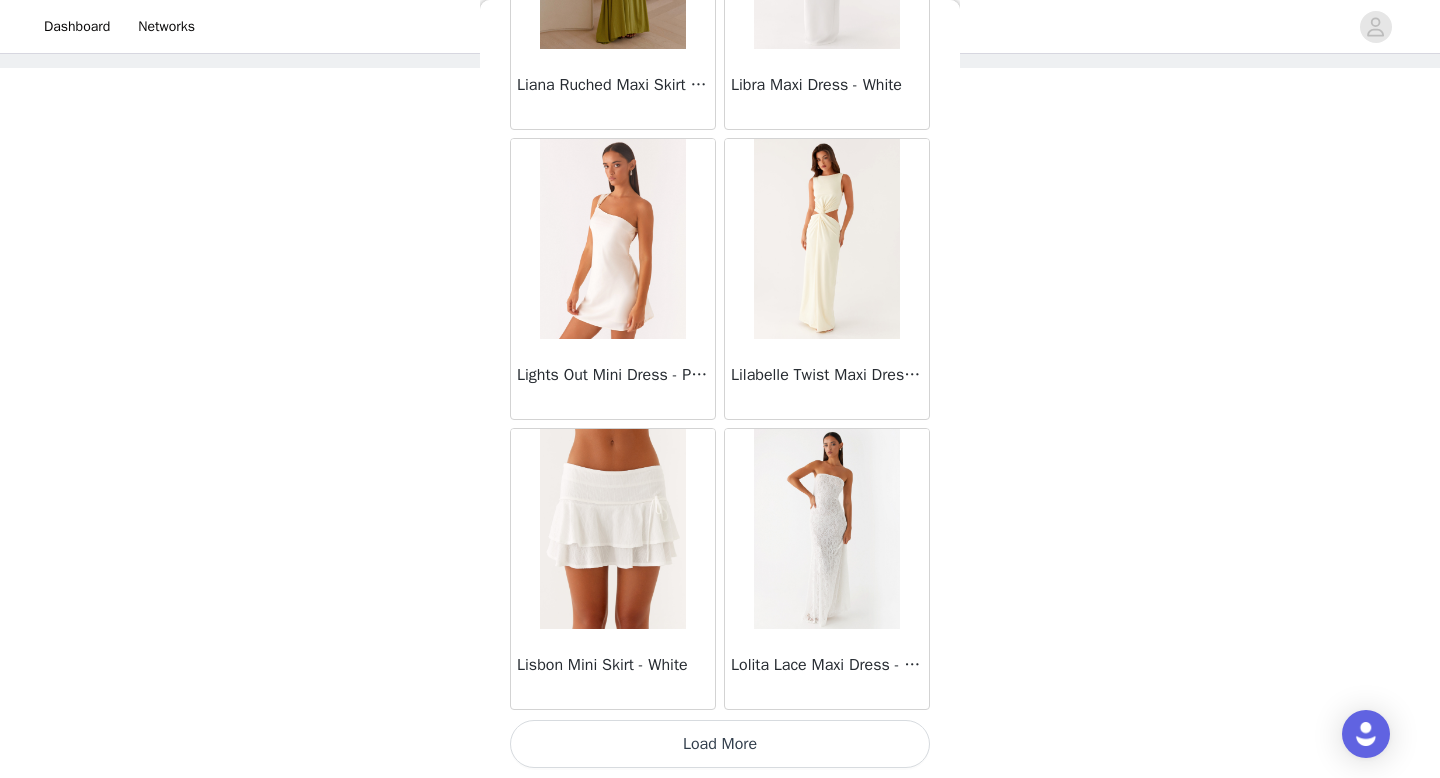 click on "Load More" at bounding box center (720, 744) 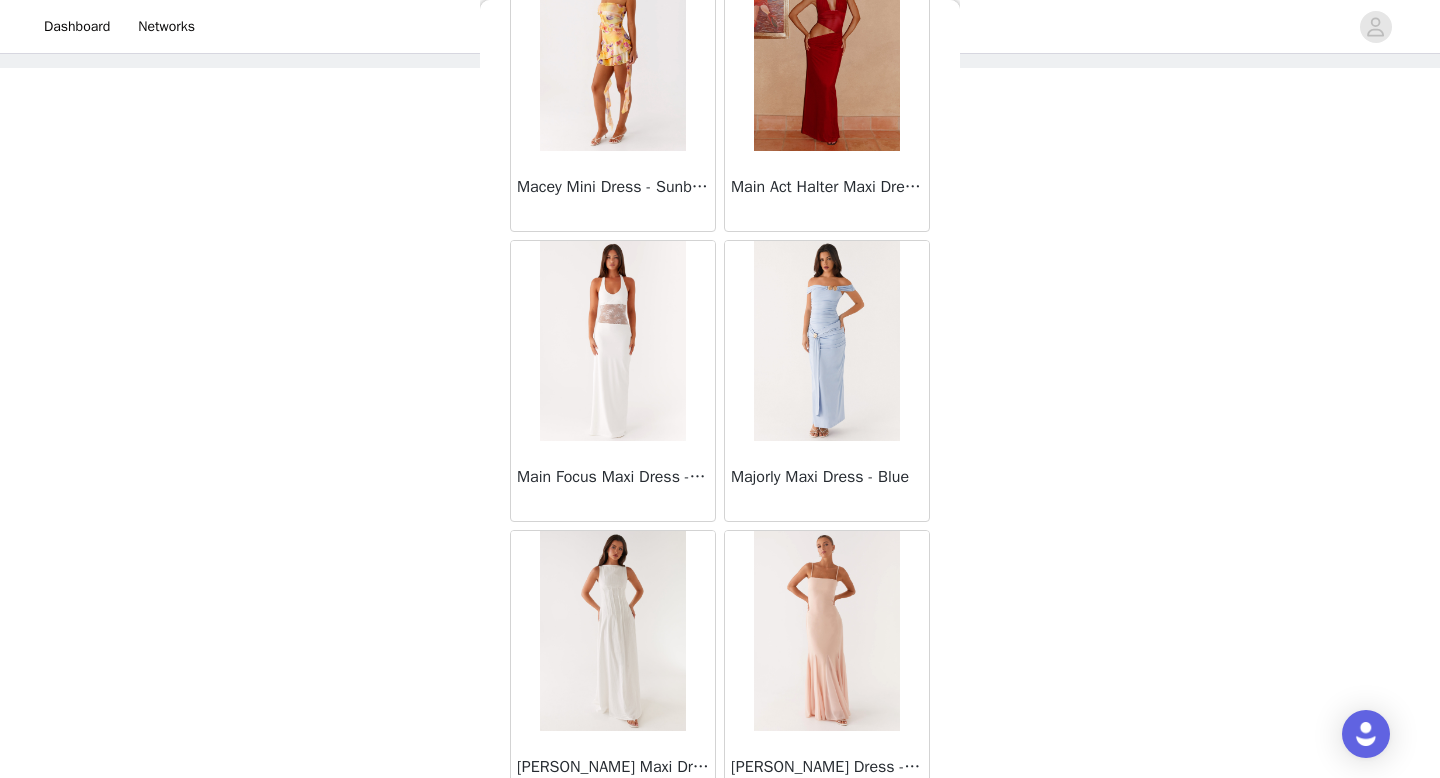 scroll, scrollTop: 37082, scrollLeft: 0, axis: vertical 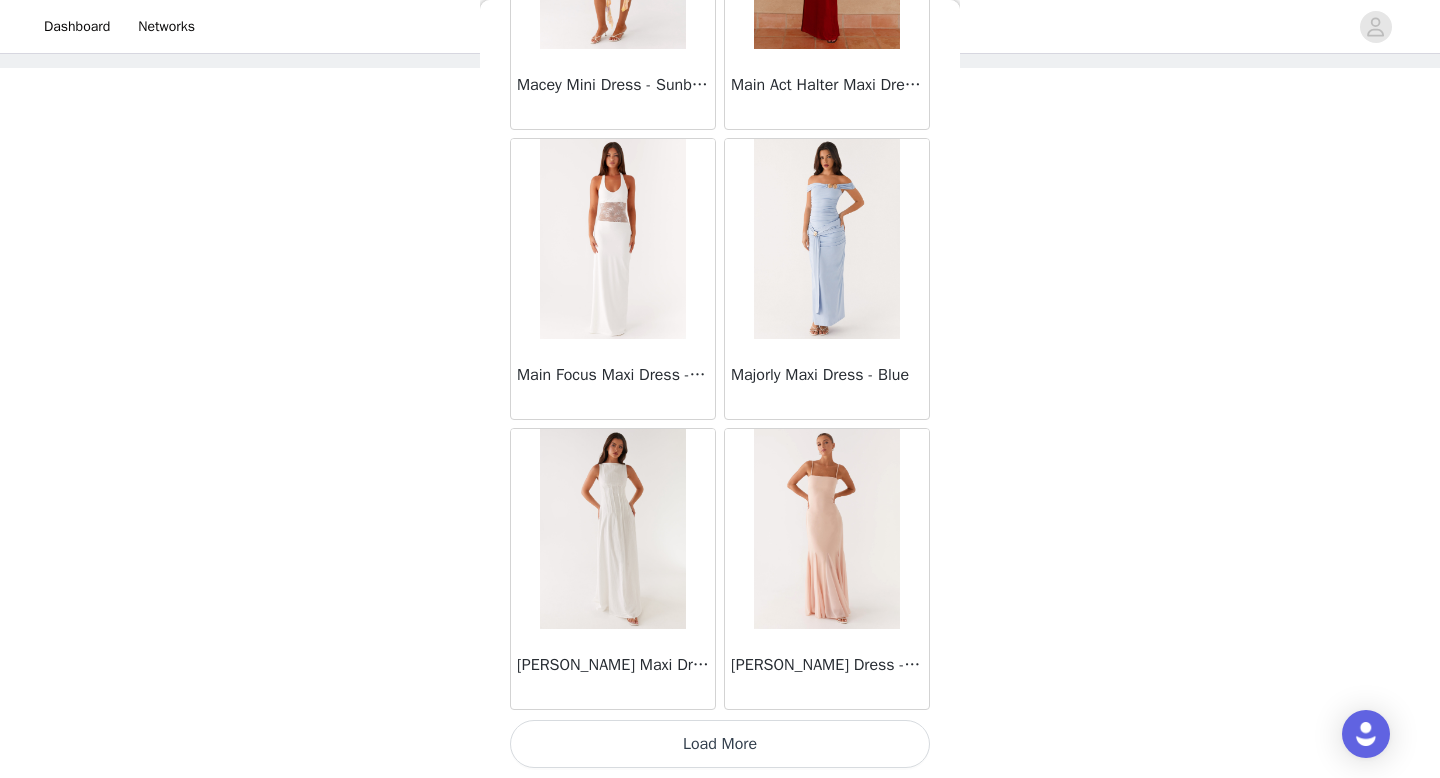 click on "Load More" at bounding box center [720, 744] 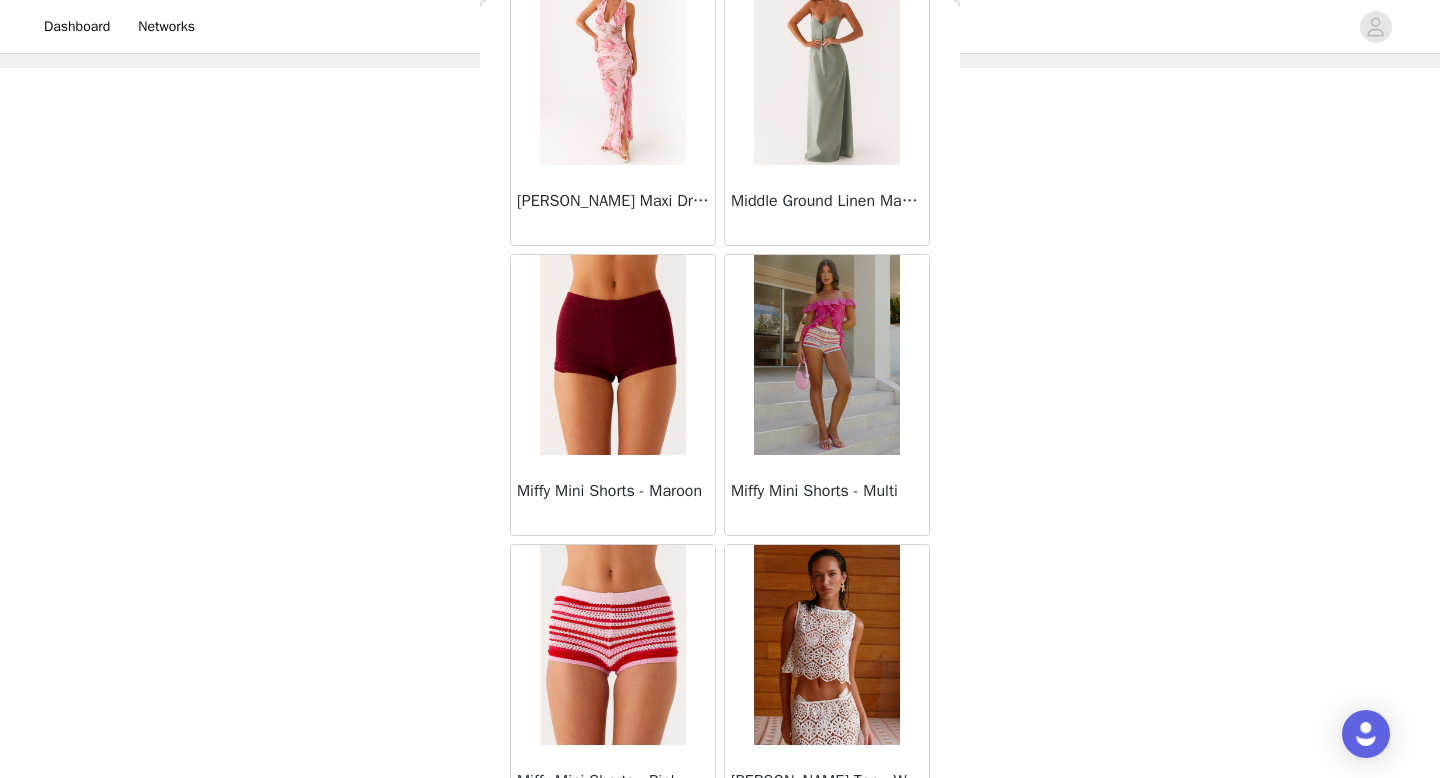 scroll, scrollTop: 39982, scrollLeft: 0, axis: vertical 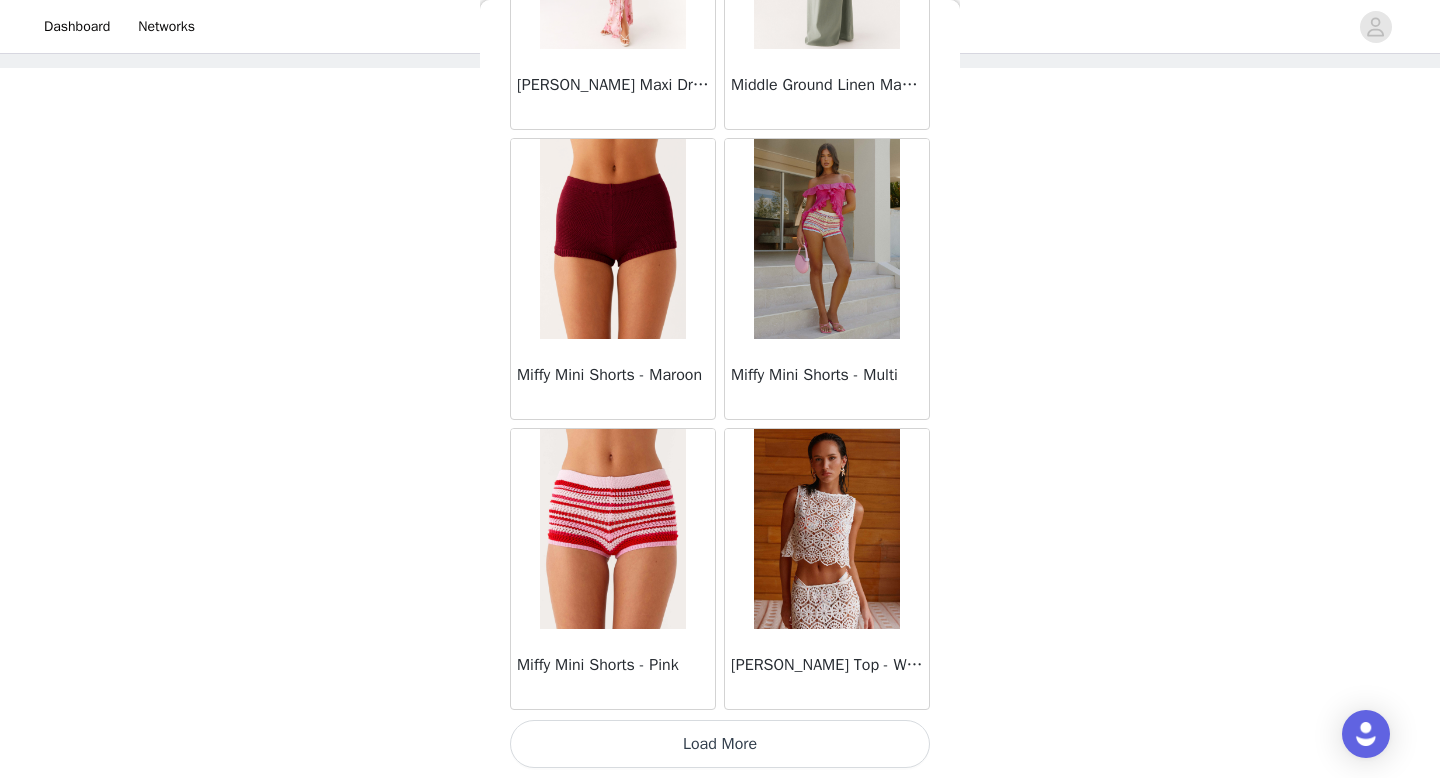 click on "Load More" at bounding box center (720, 744) 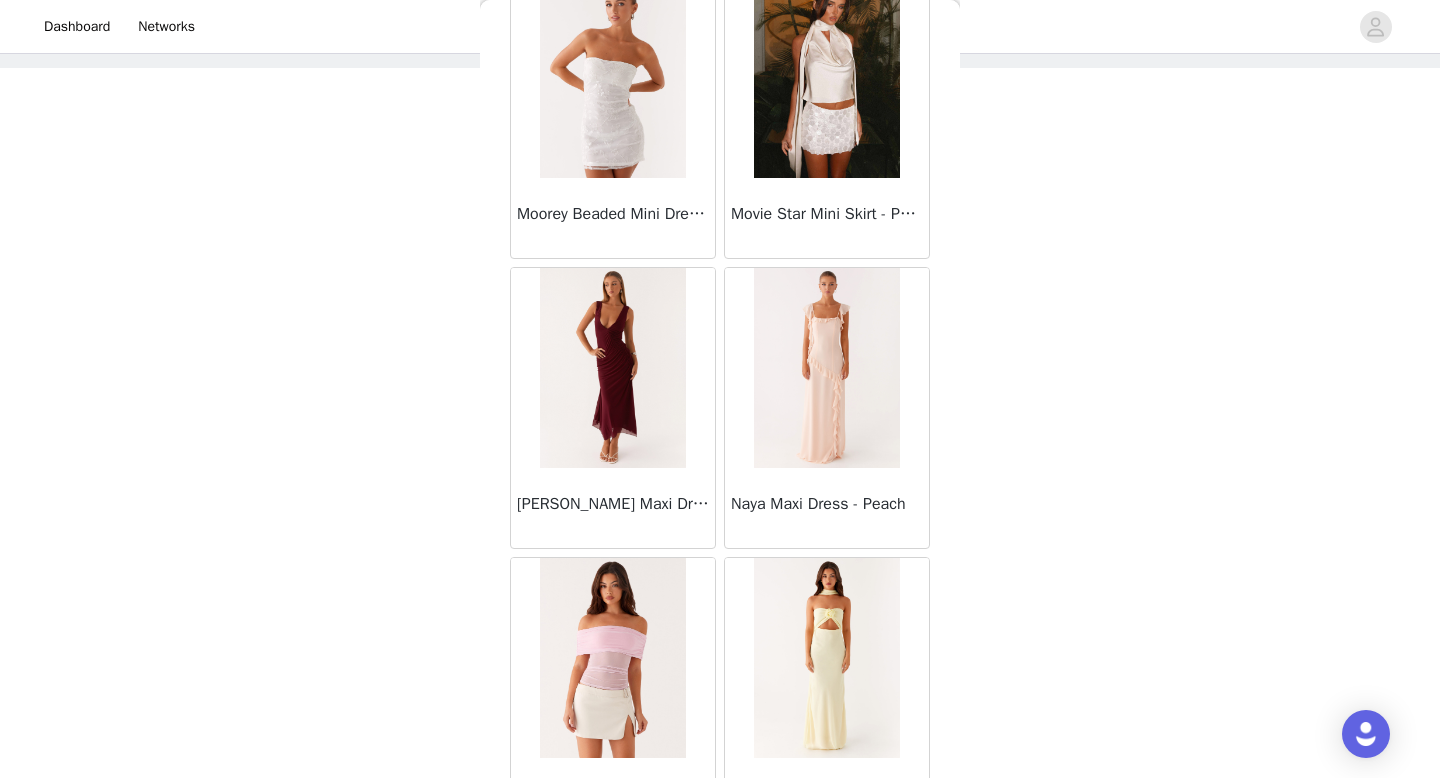 scroll, scrollTop: 42882, scrollLeft: 0, axis: vertical 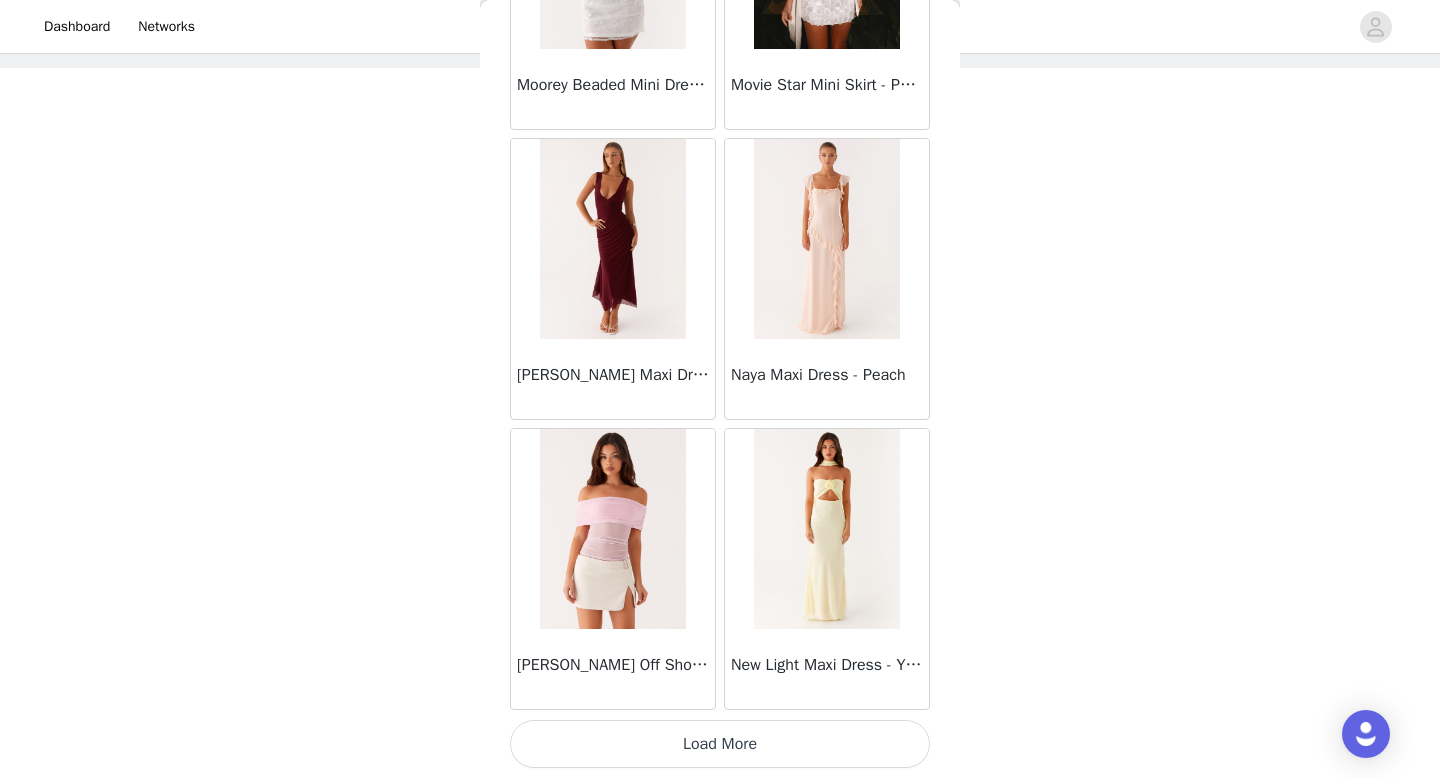 click on "Load More" at bounding box center (720, 744) 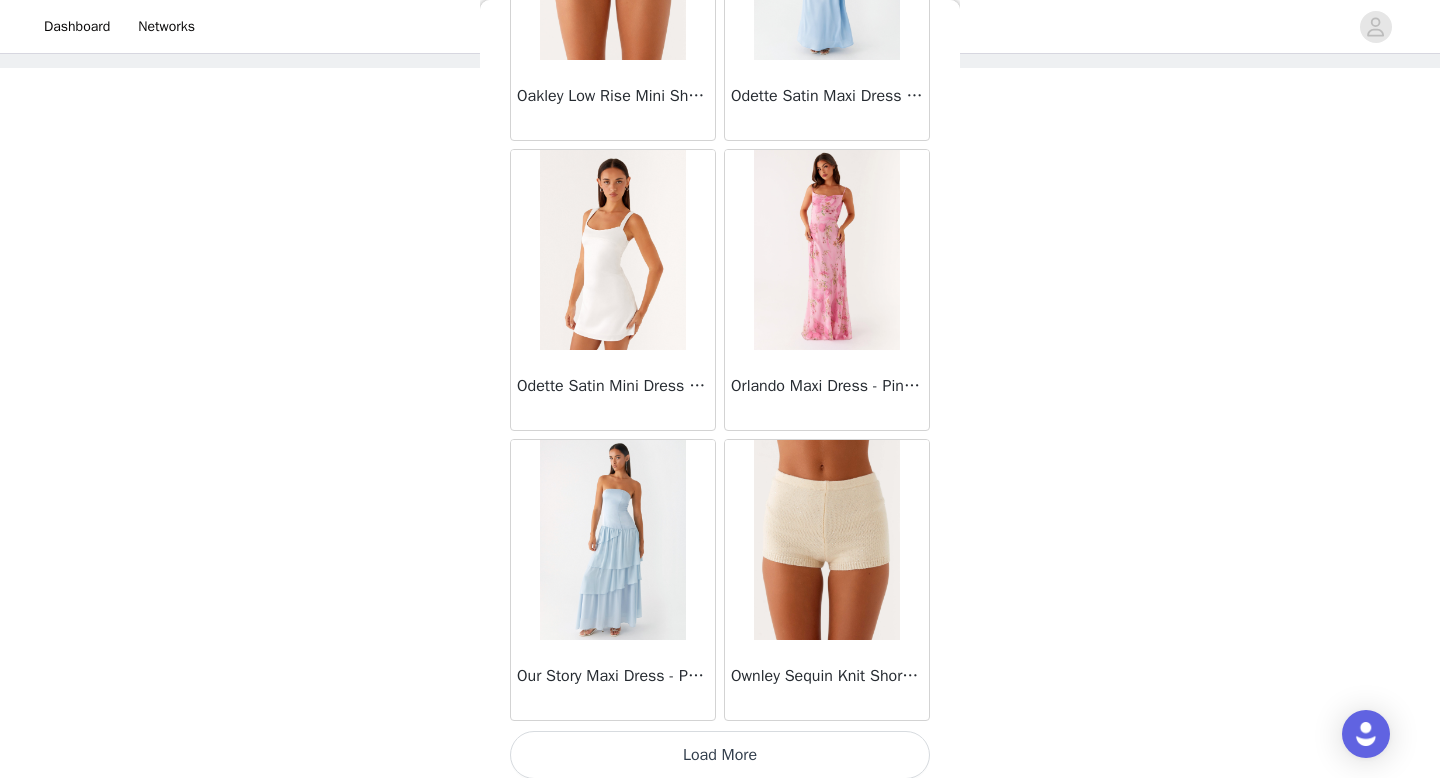 scroll, scrollTop: 45782, scrollLeft: 0, axis: vertical 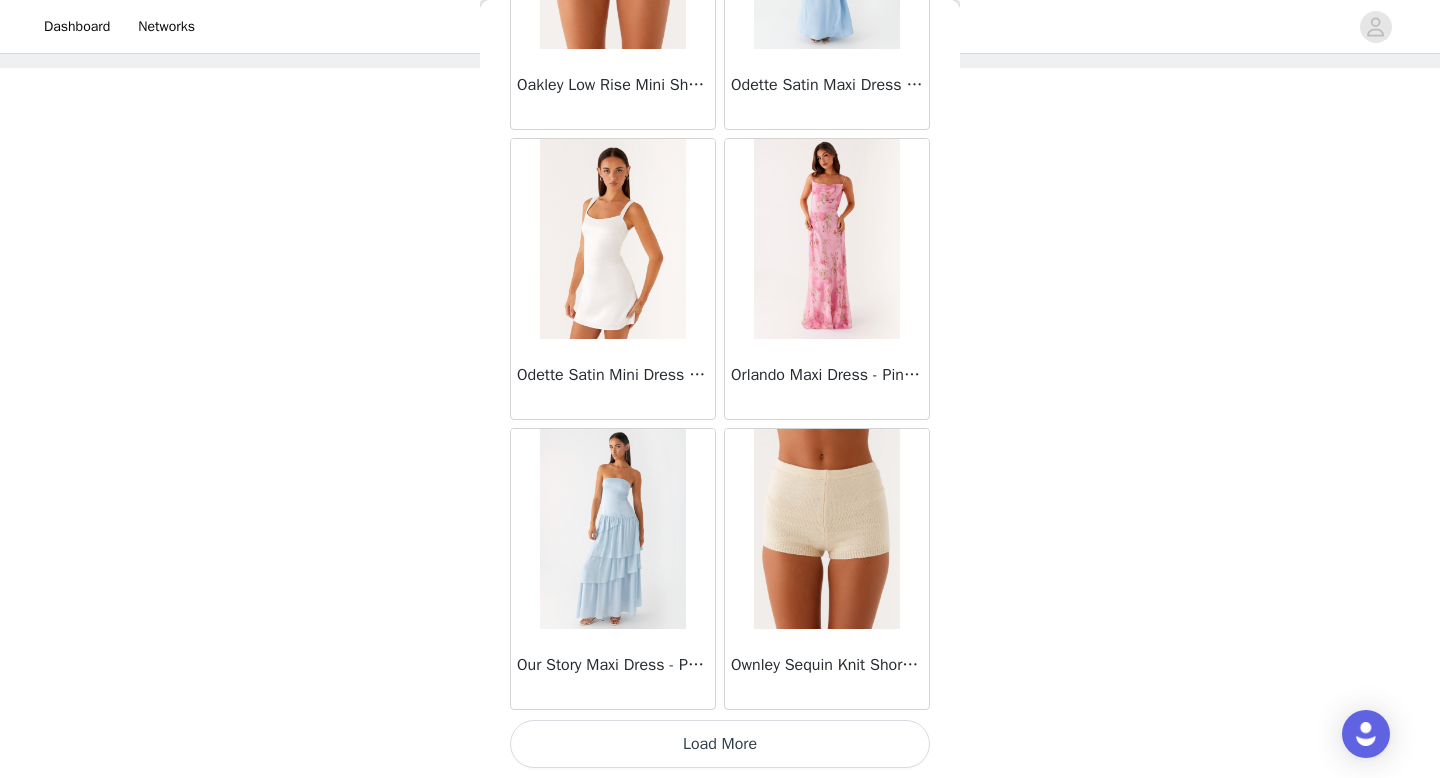 click on "Load More" at bounding box center (720, 744) 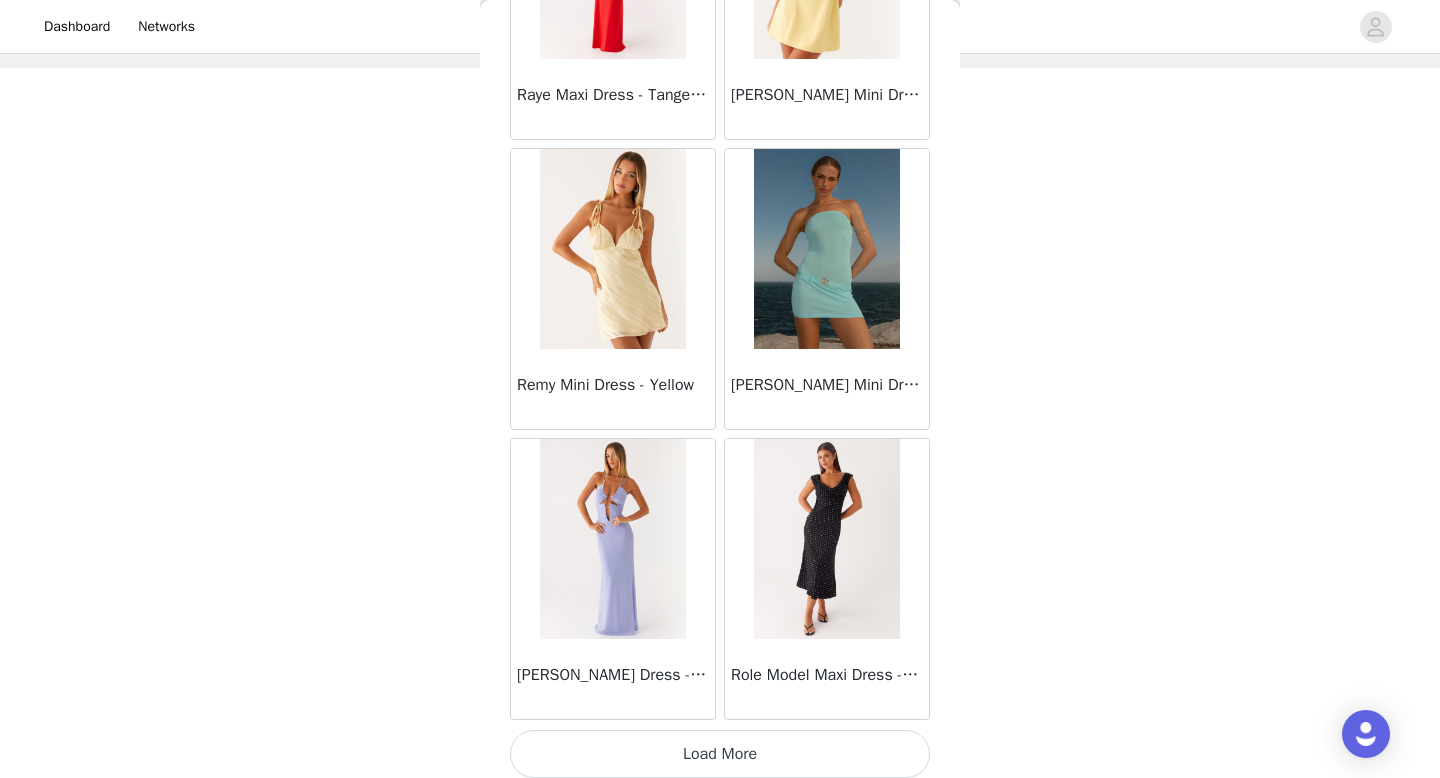 scroll, scrollTop: 48682, scrollLeft: 0, axis: vertical 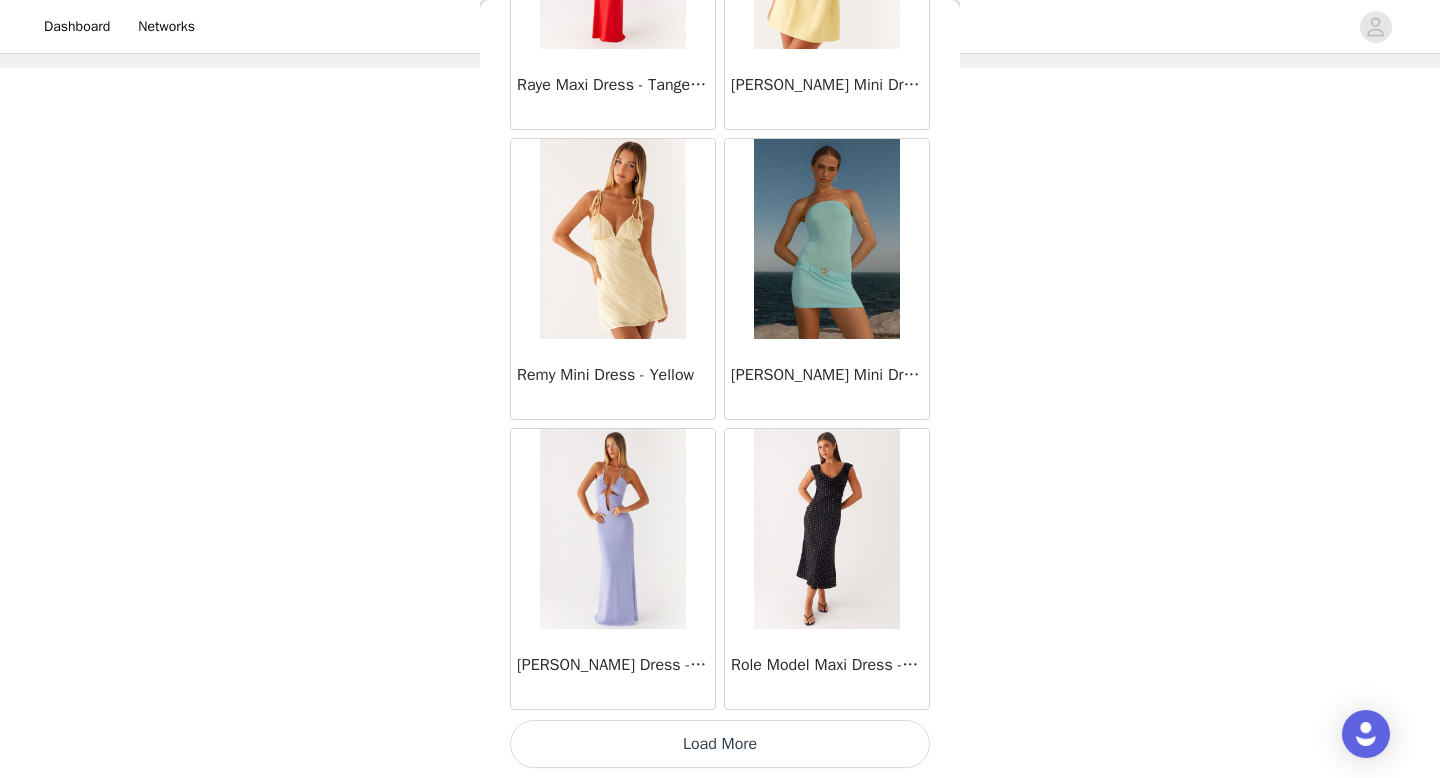 click on "Load More" at bounding box center [720, 744] 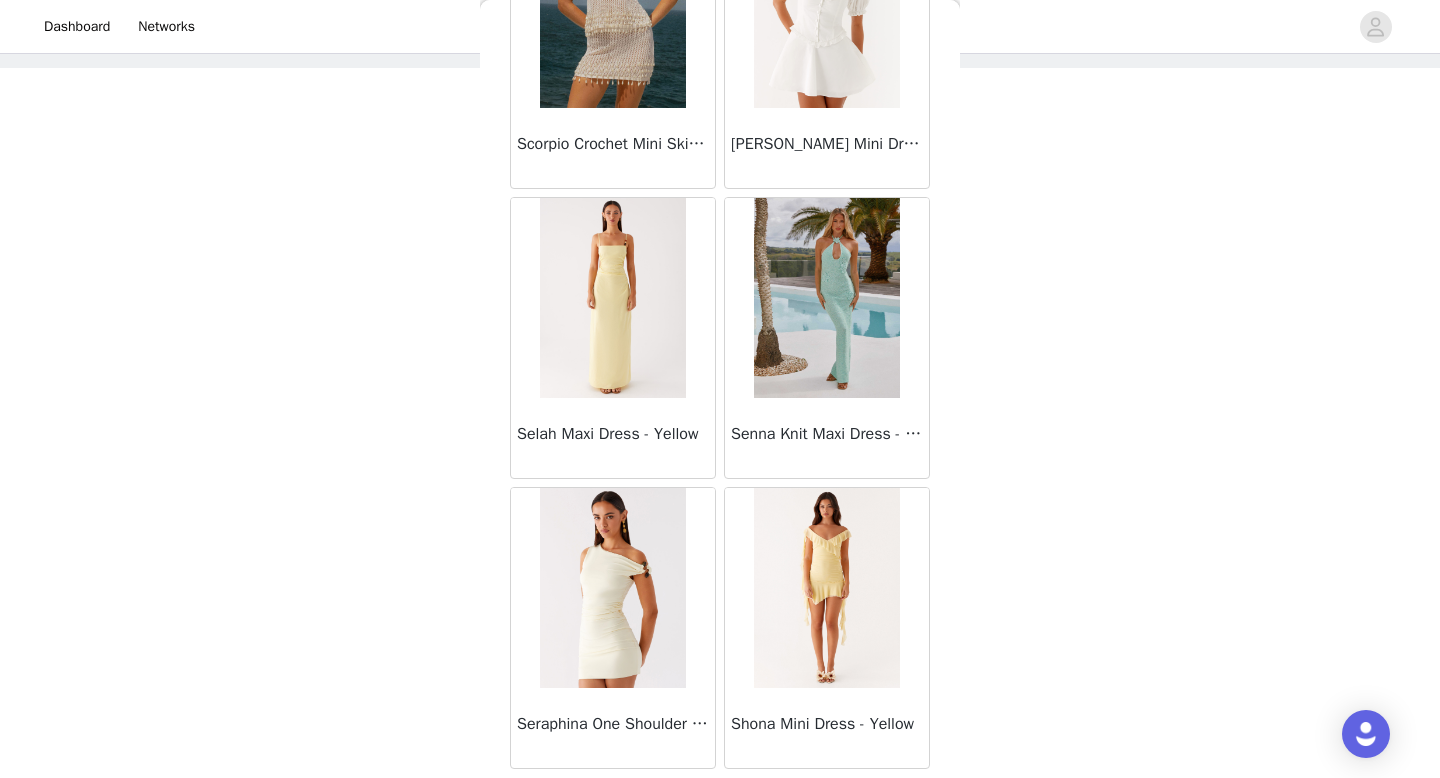 scroll, scrollTop: 51582, scrollLeft: 0, axis: vertical 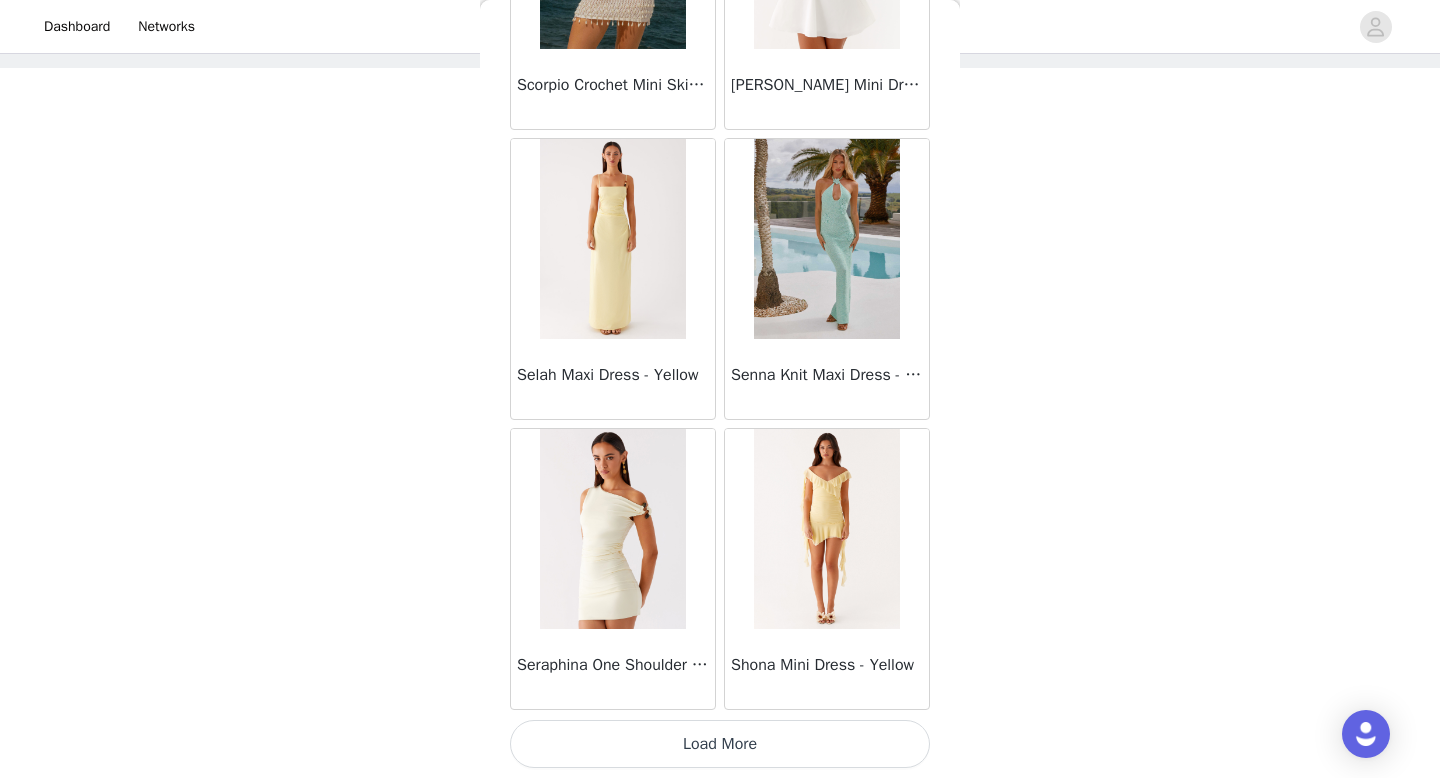click on "Load More" at bounding box center [720, 744] 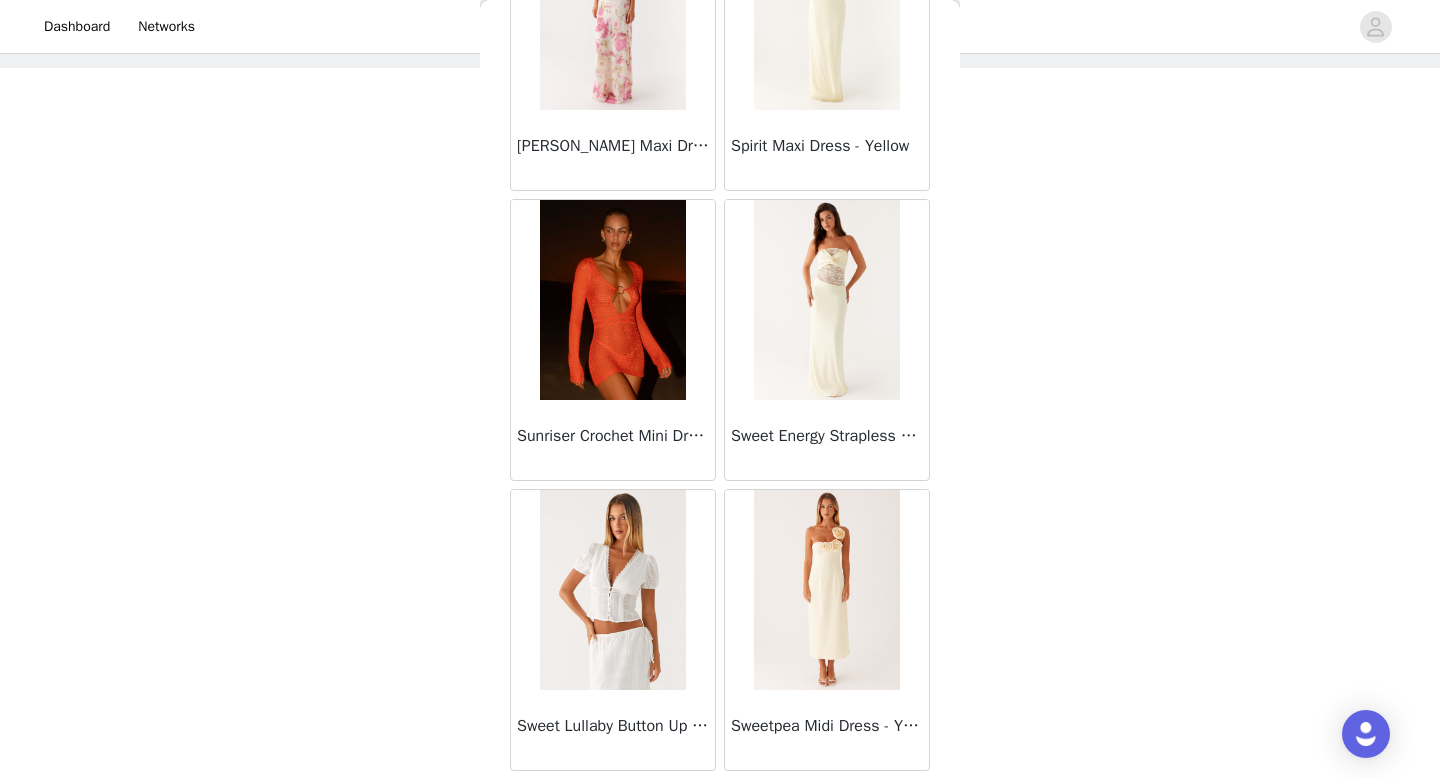 scroll, scrollTop: 54482, scrollLeft: 0, axis: vertical 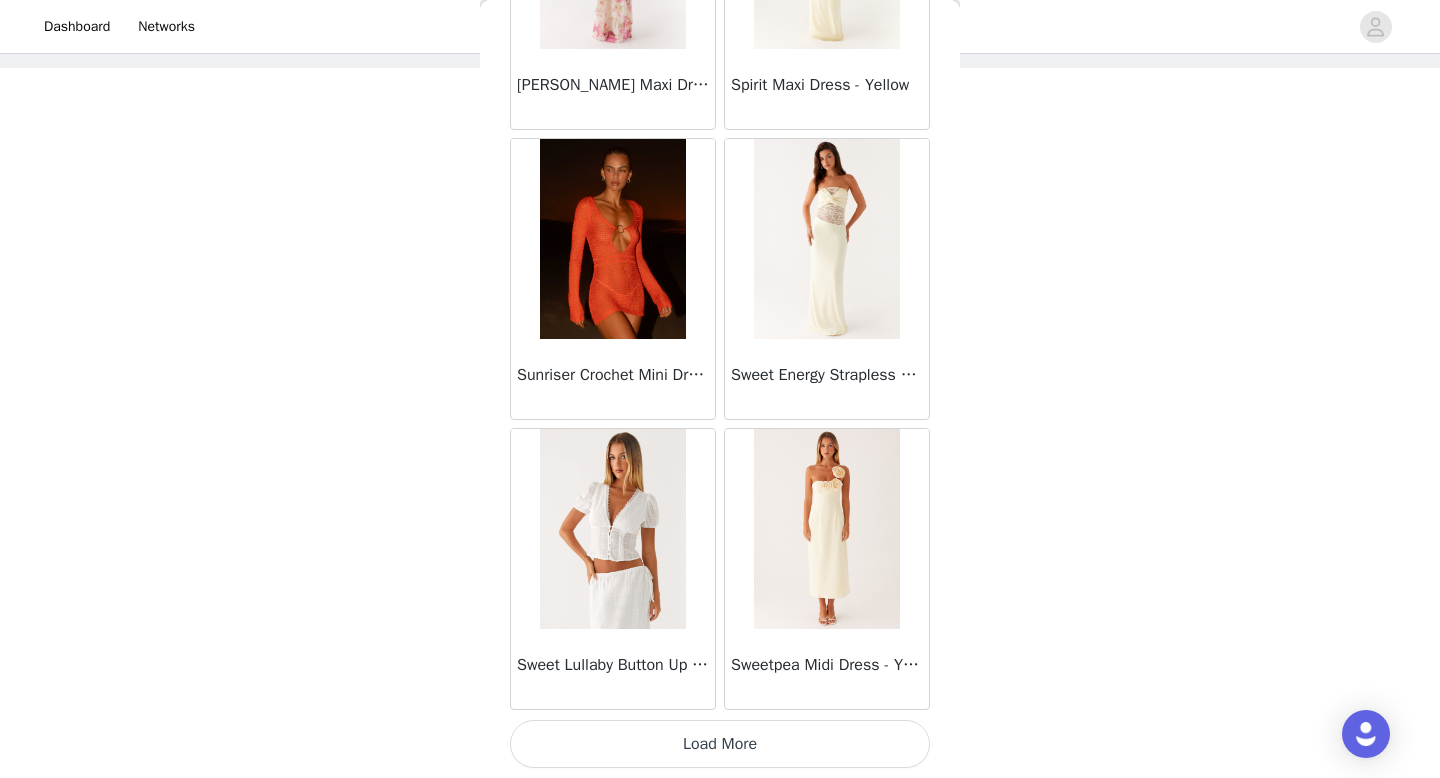 click on "Load More" at bounding box center [720, 744] 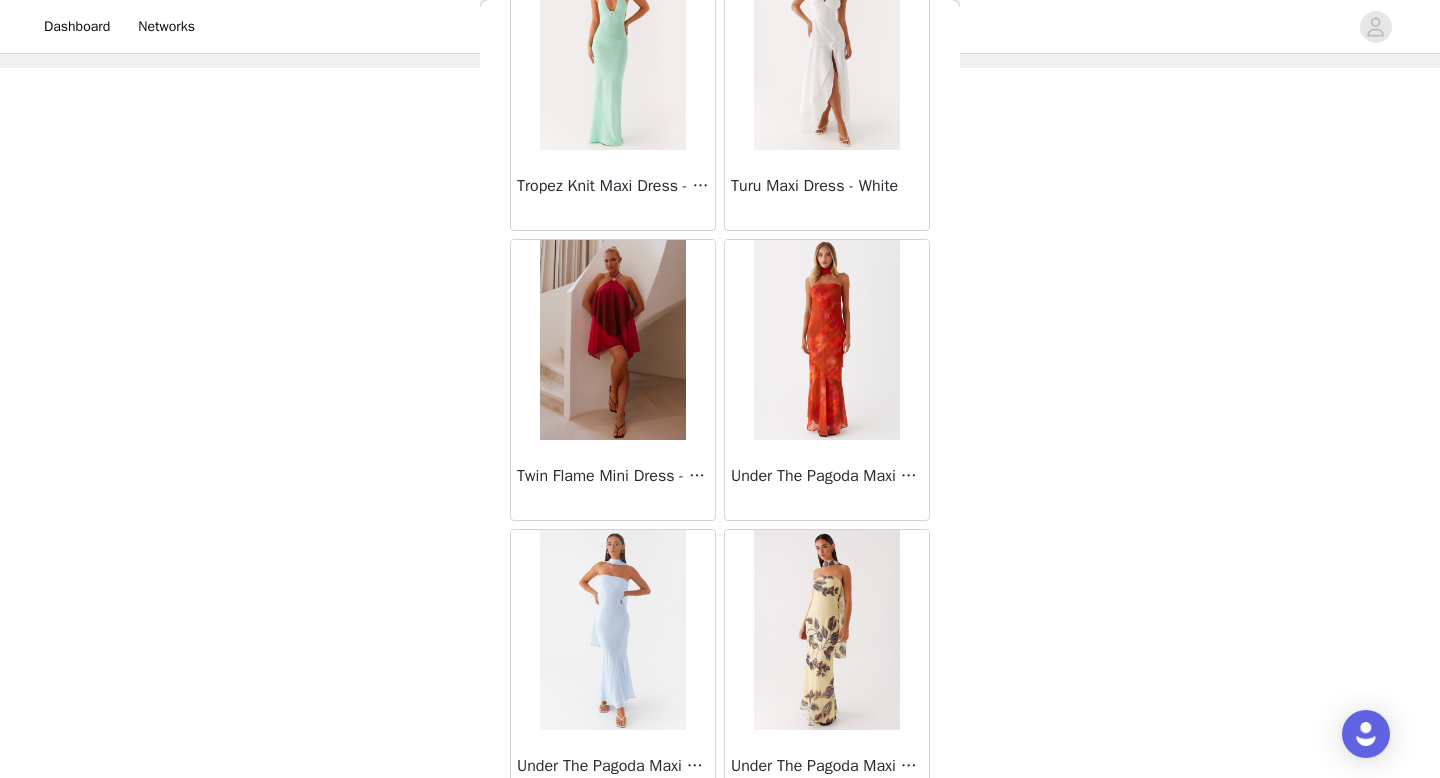 scroll, scrollTop: 57382, scrollLeft: 0, axis: vertical 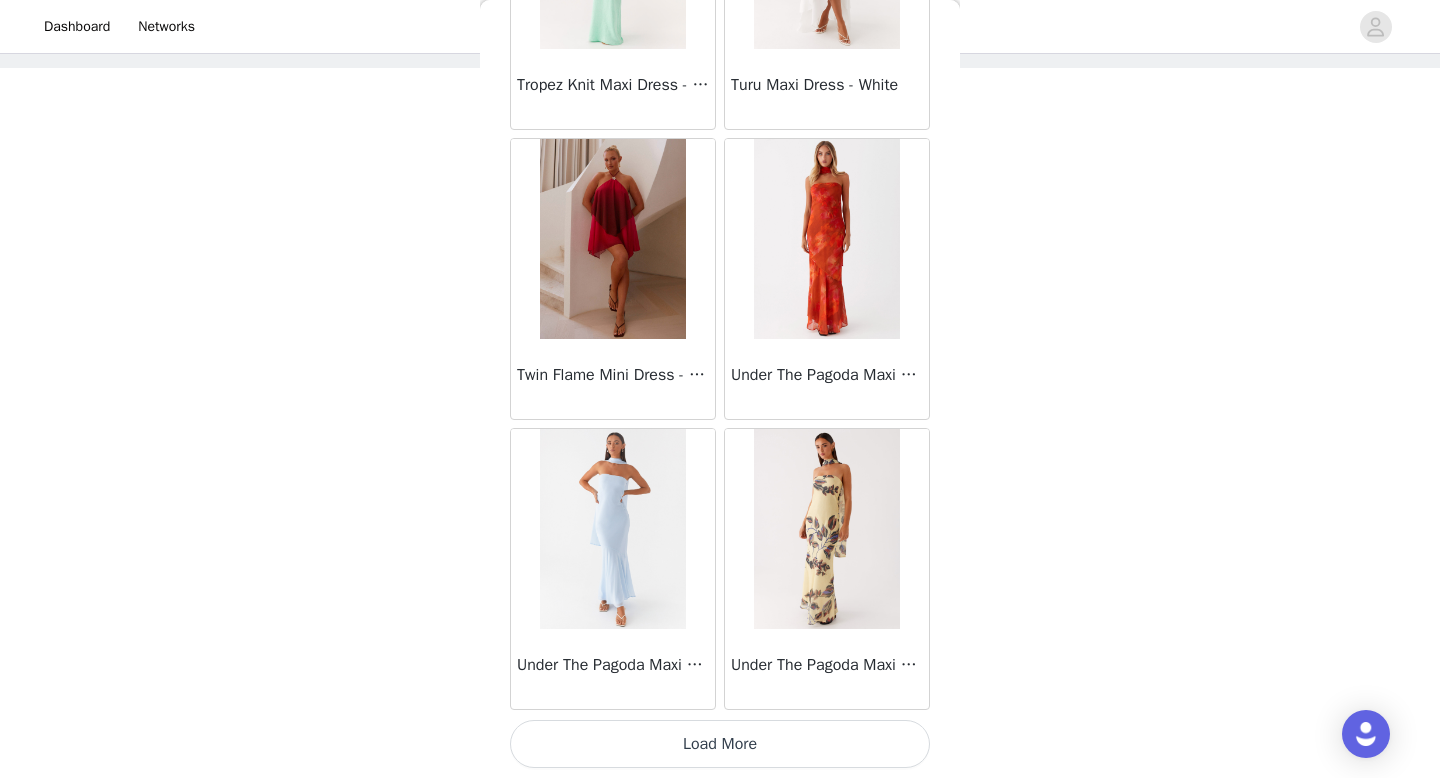 click on "Load More" at bounding box center (720, 744) 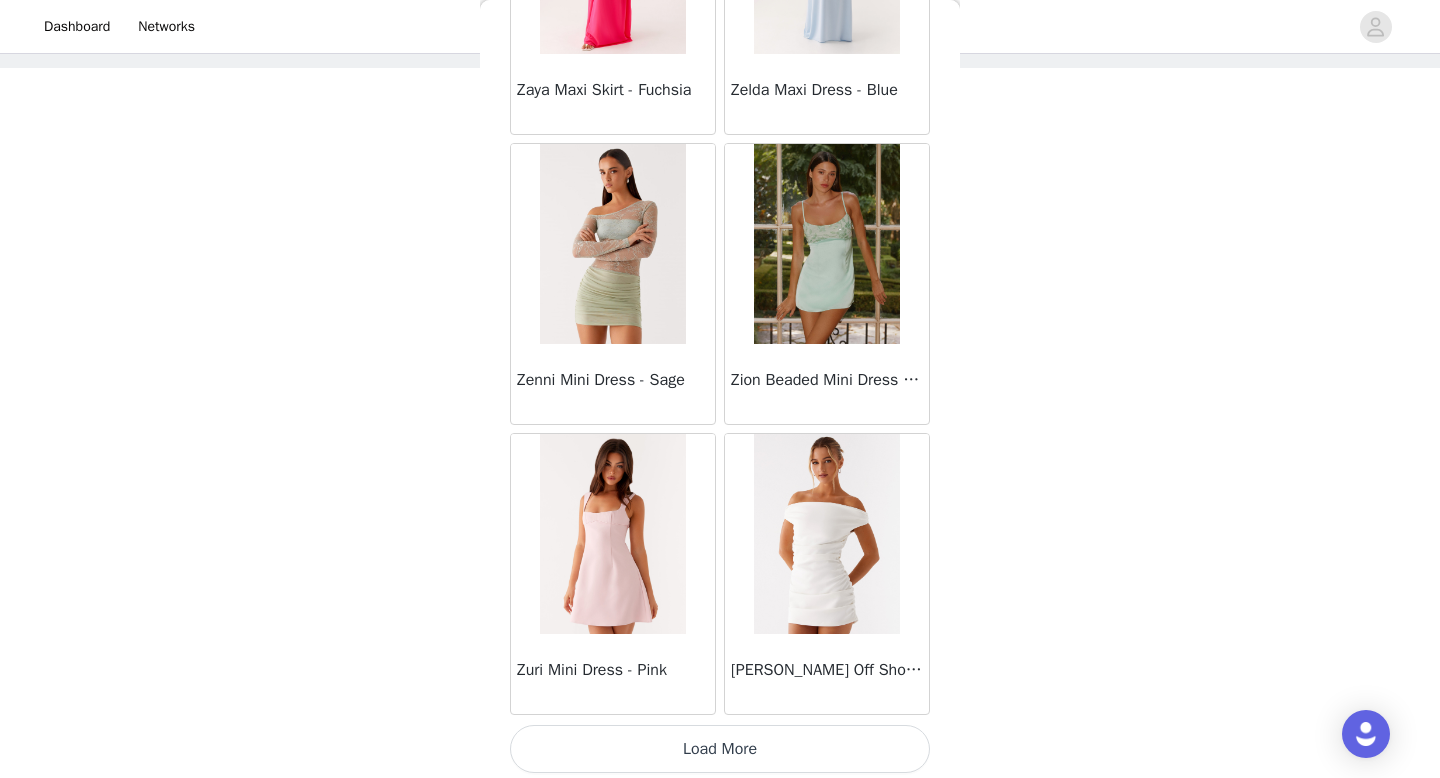 scroll, scrollTop: 60282, scrollLeft: 0, axis: vertical 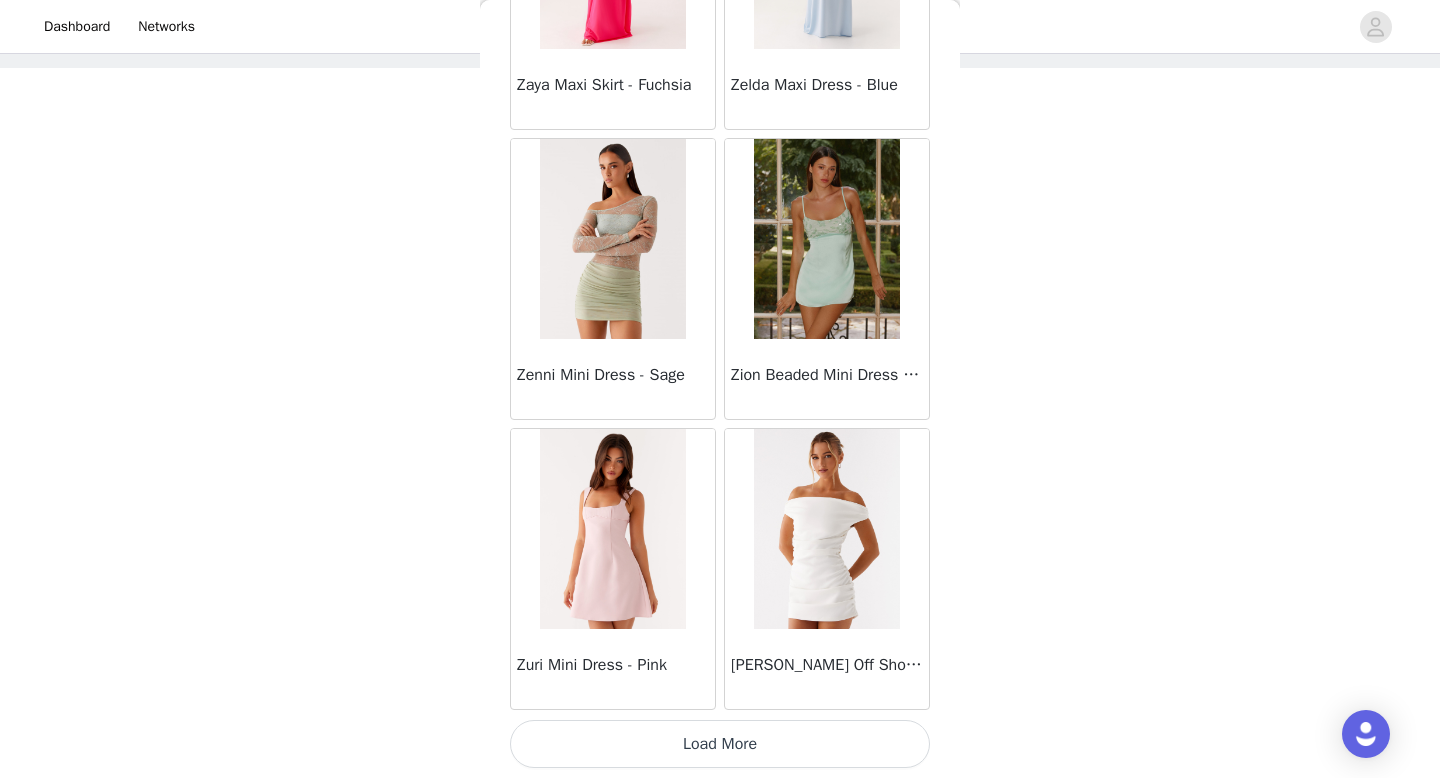 click on "Load More" at bounding box center (720, 744) 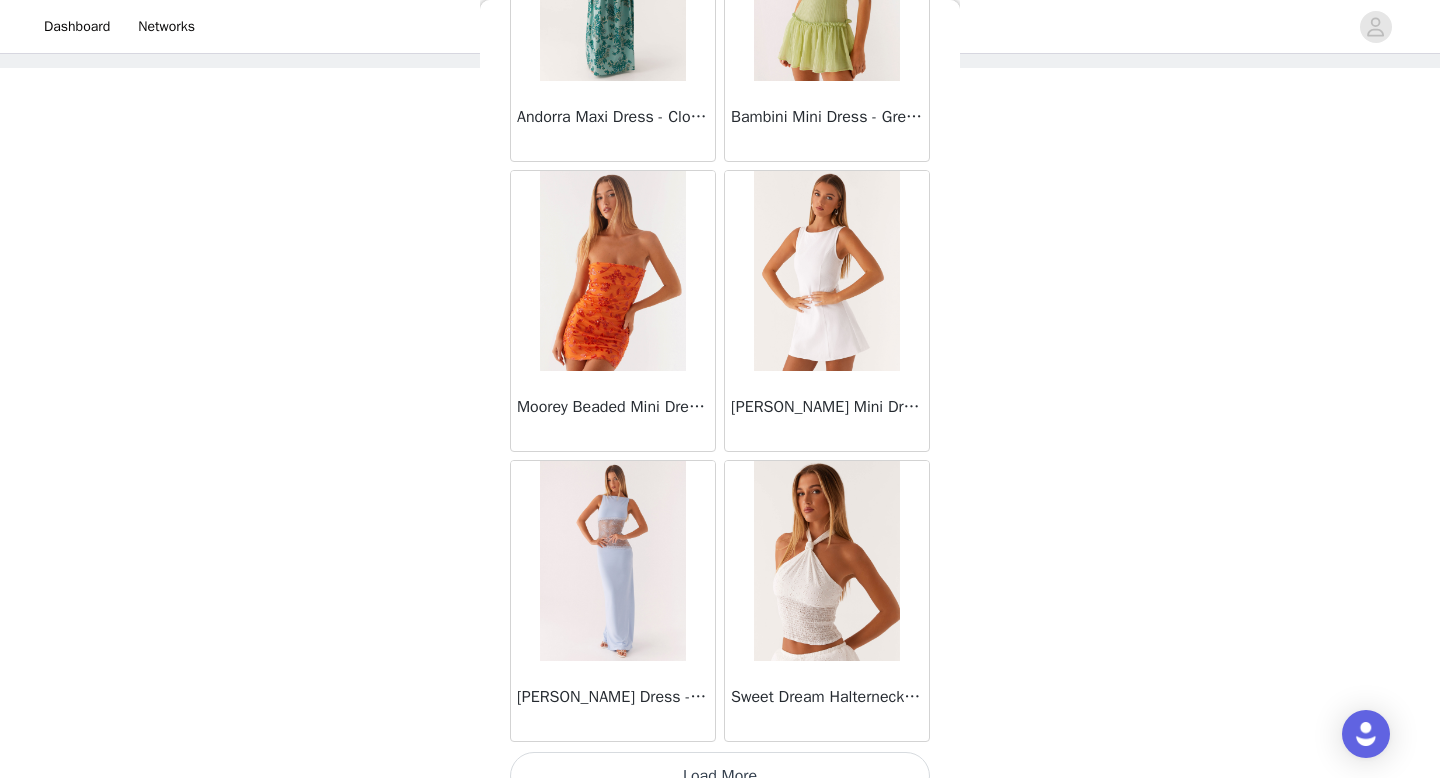 scroll, scrollTop: 63182, scrollLeft: 0, axis: vertical 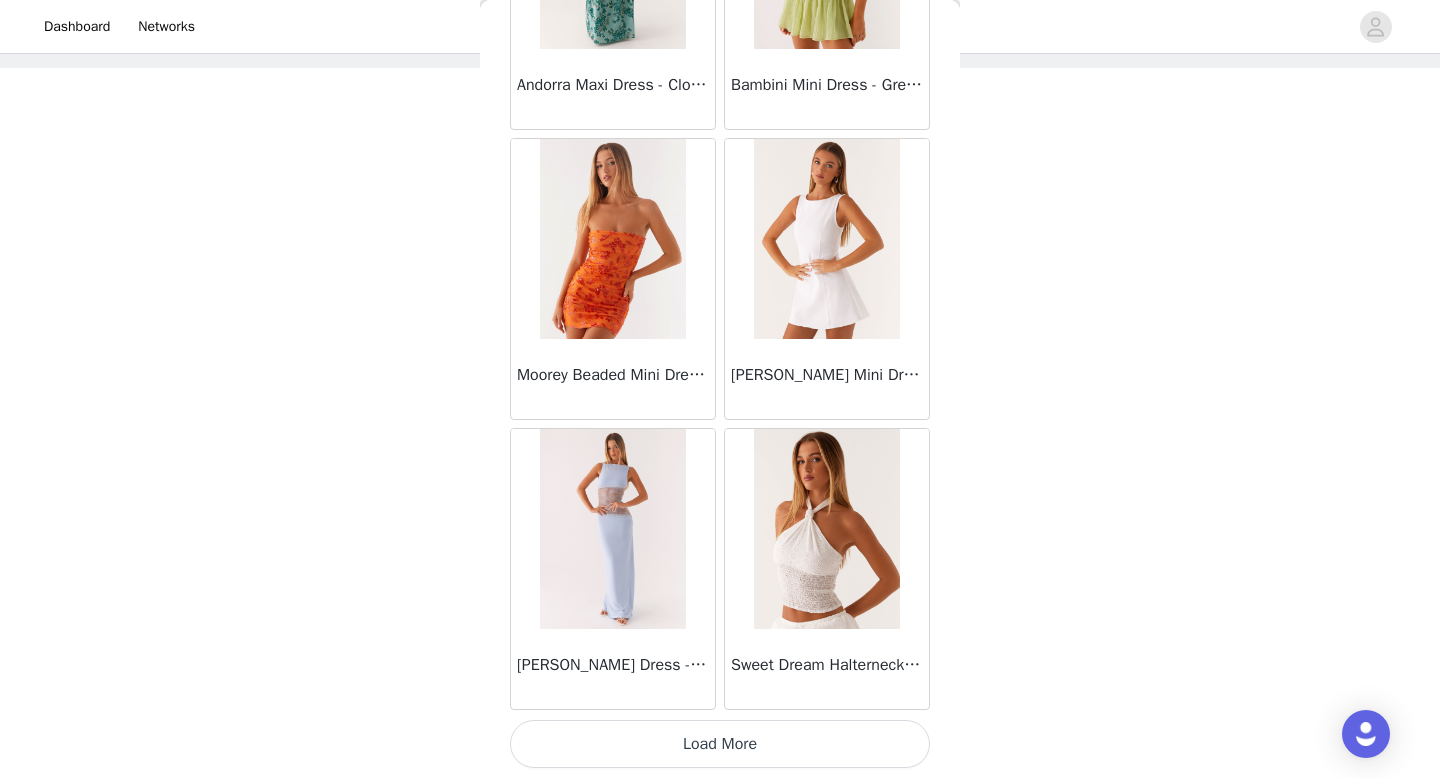 click on "Load More" at bounding box center [720, 744] 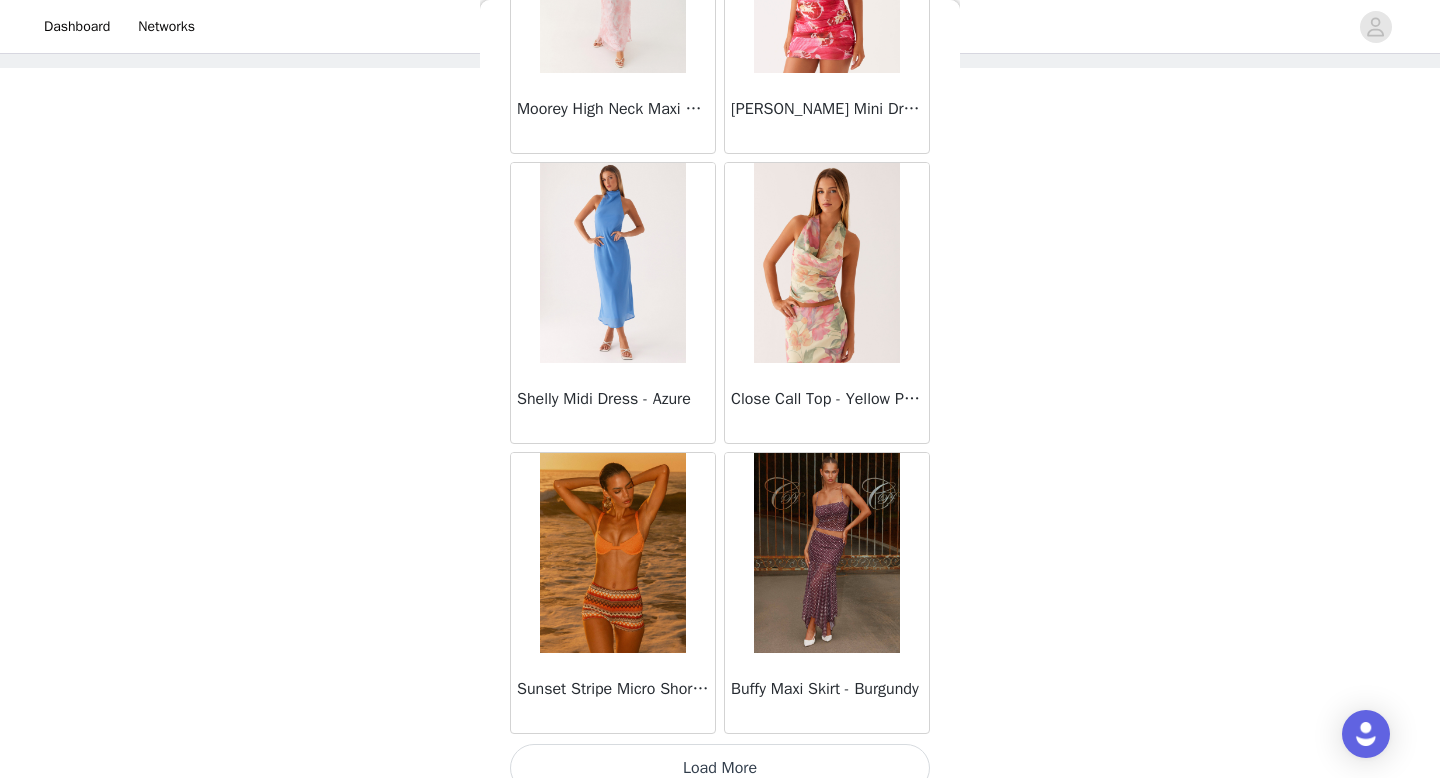 scroll, scrollTop: 66082, scrollLeft: 0, axis: vertical 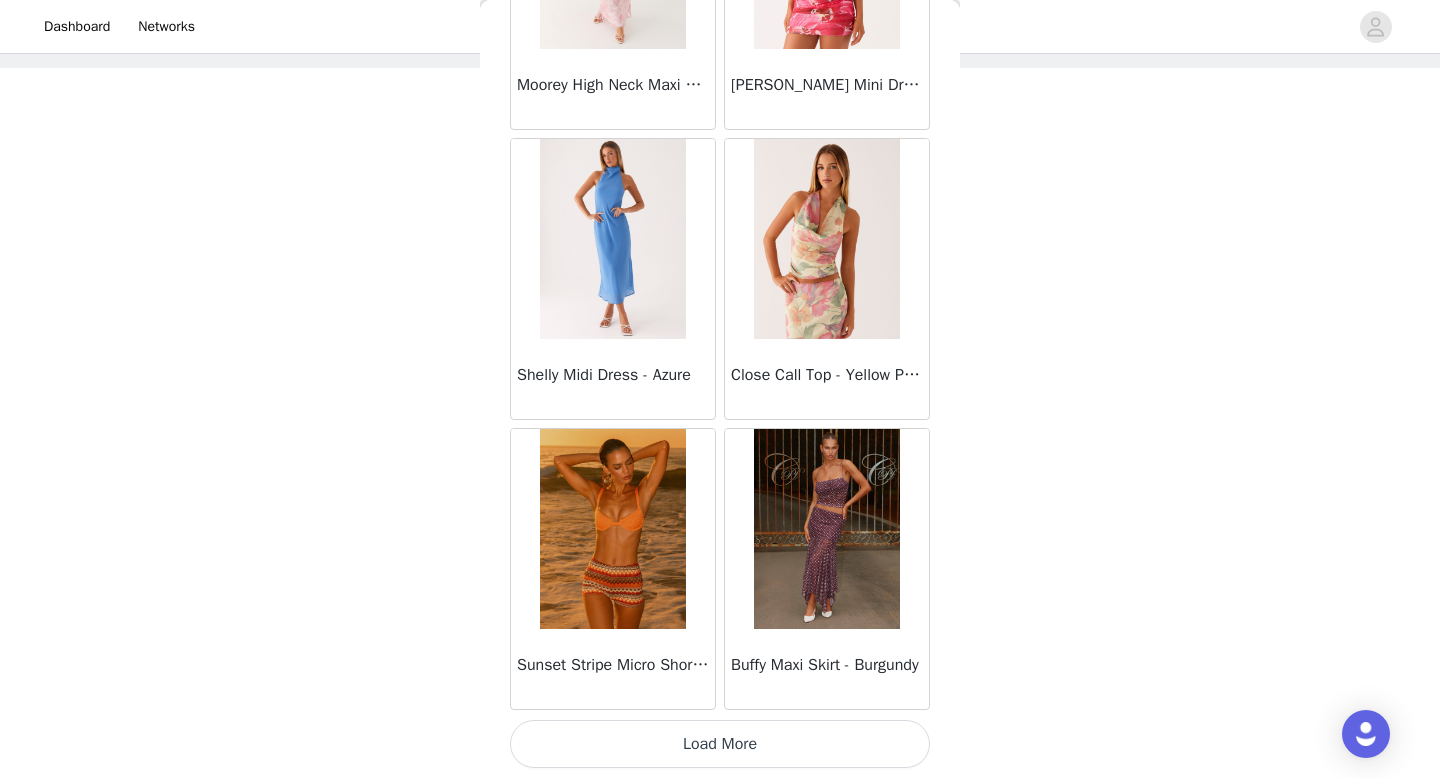 click on "Load More" at bounding box center (720, 744) 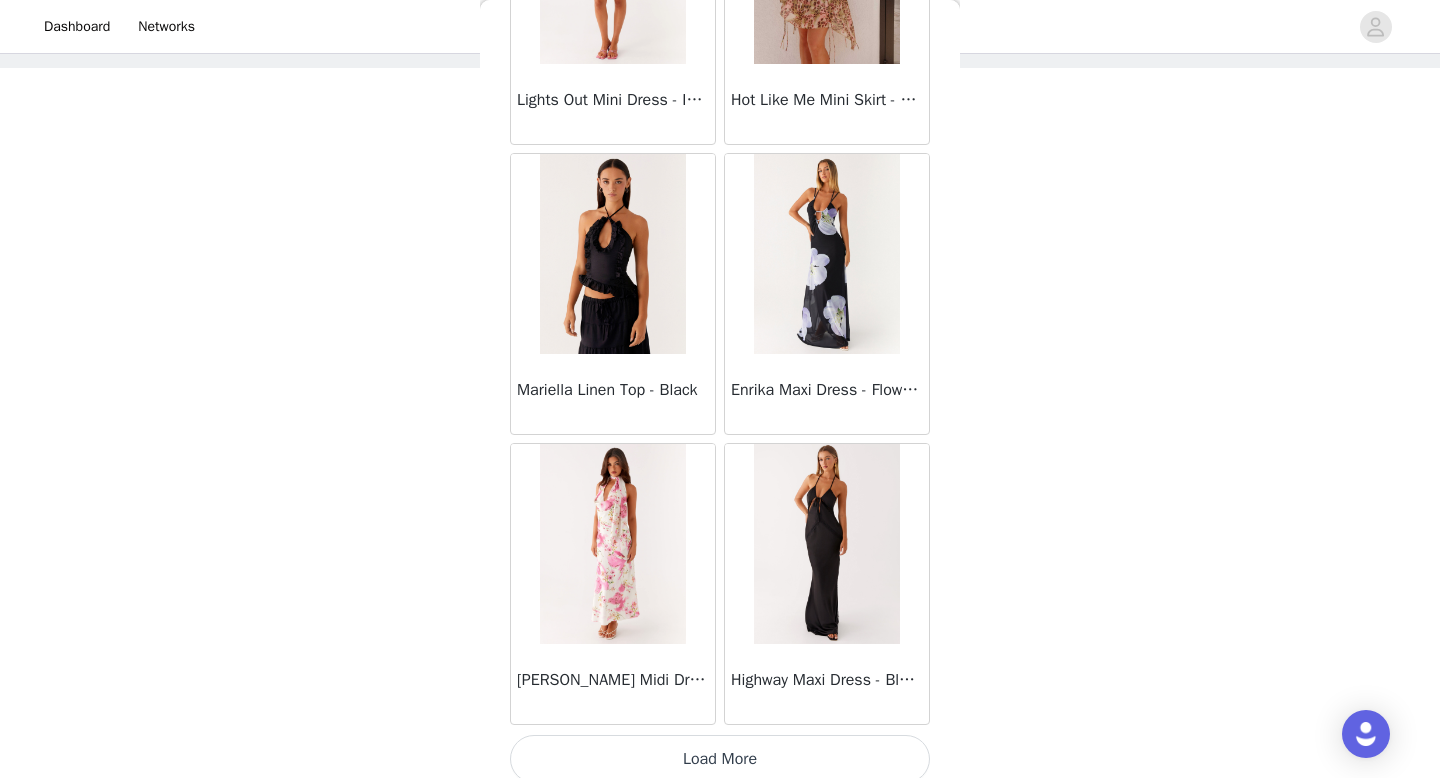 scroll, scrollTop: 68982, scrollLeft: 0, axis: vertical 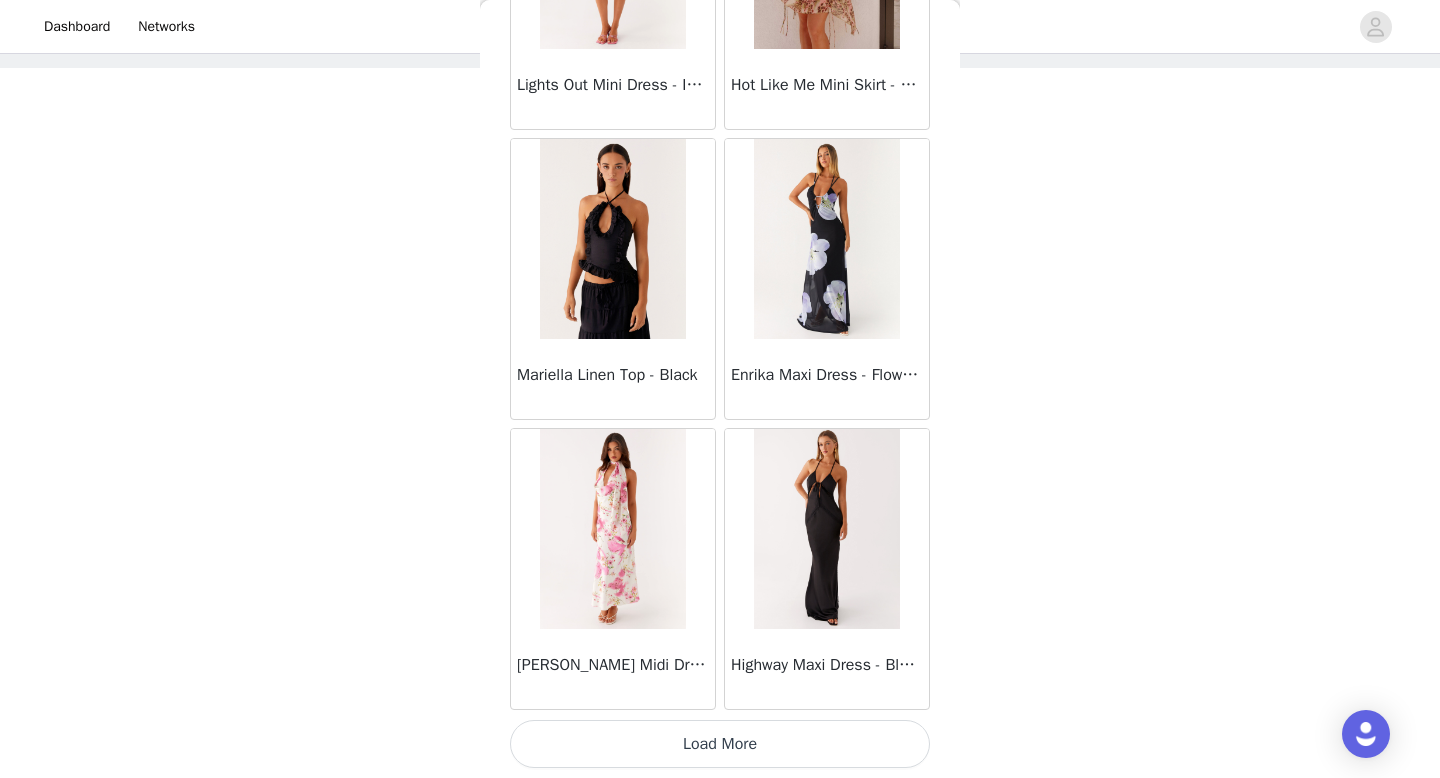 click on "Load More" at bounding box center (720, 744) 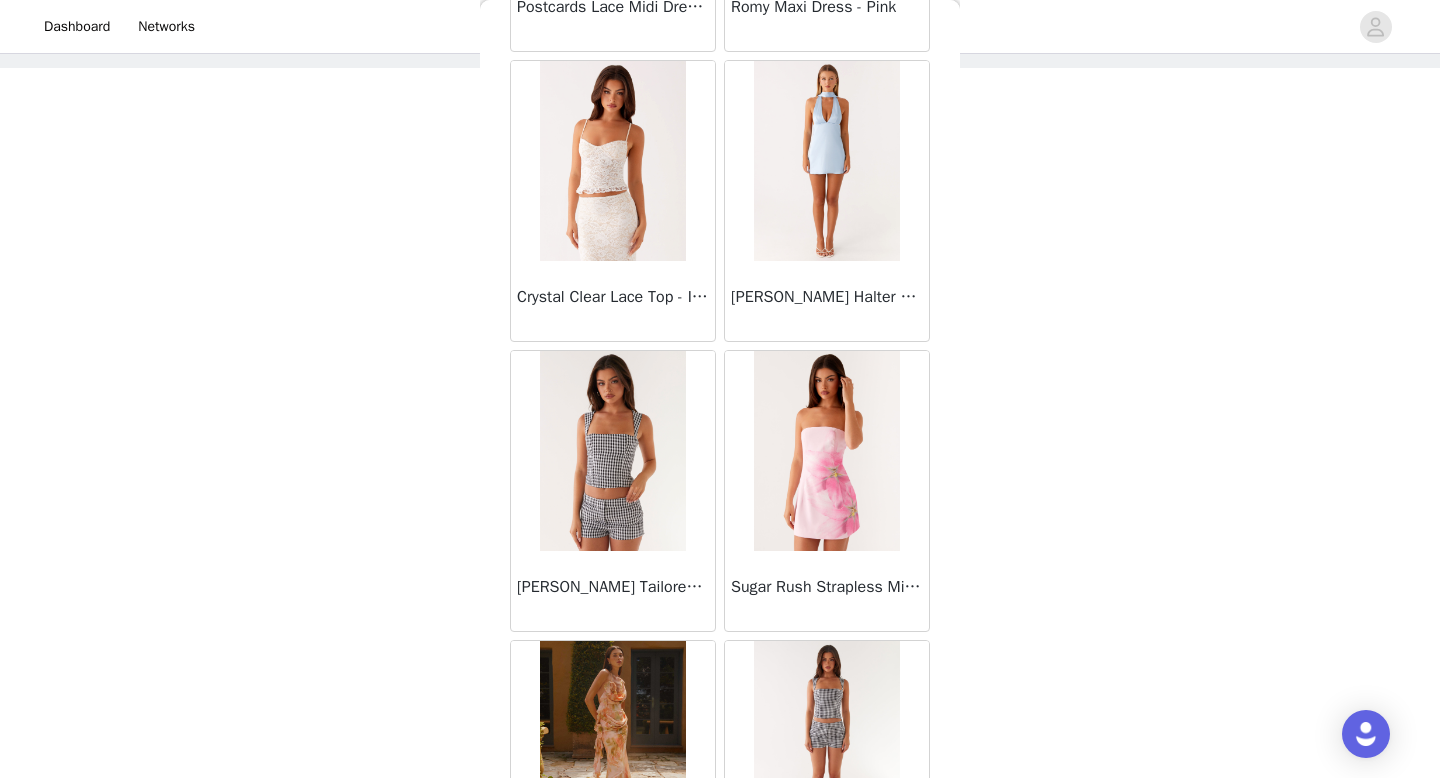 scroll, scrollTop: 71382, scrollLeft: 0, axis: vertical 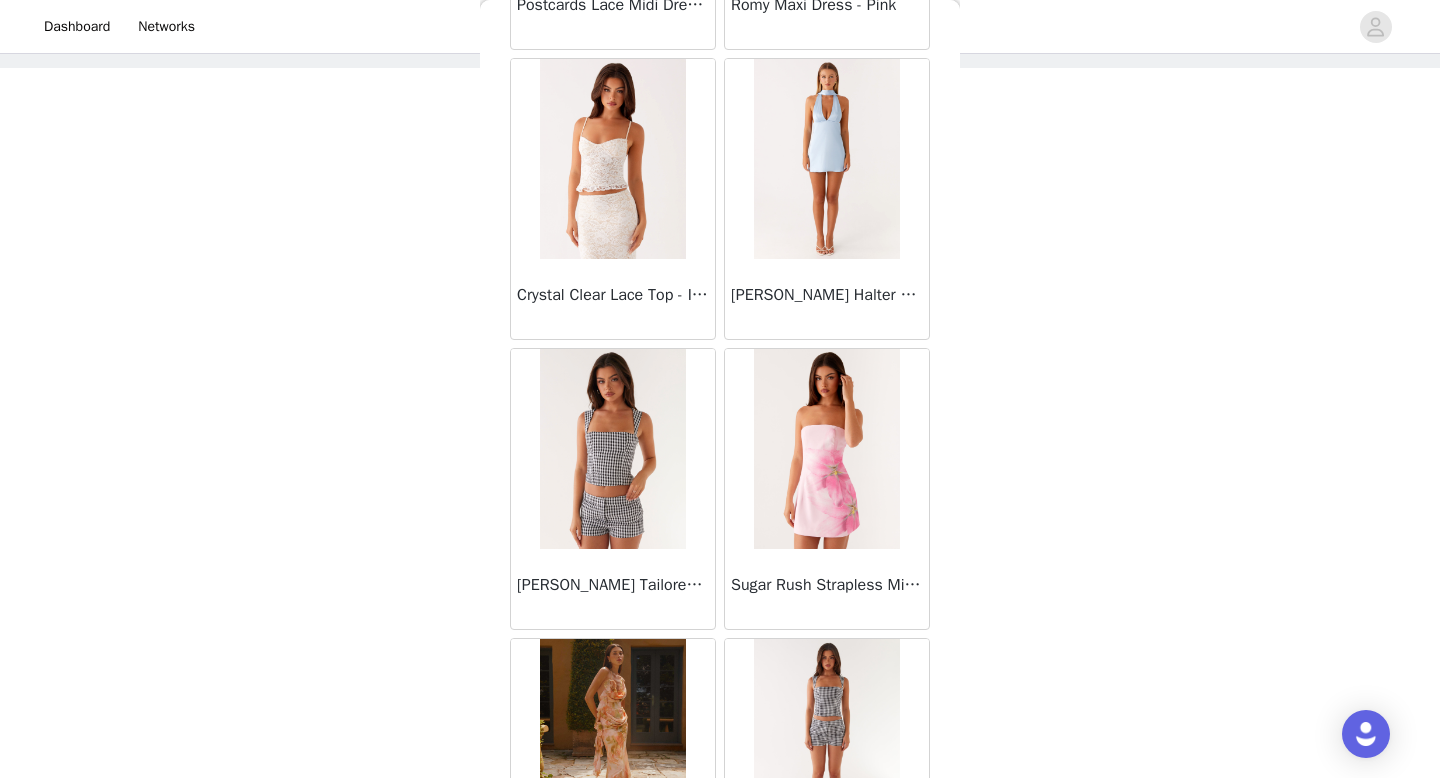 click at bounding box center [612, 449] 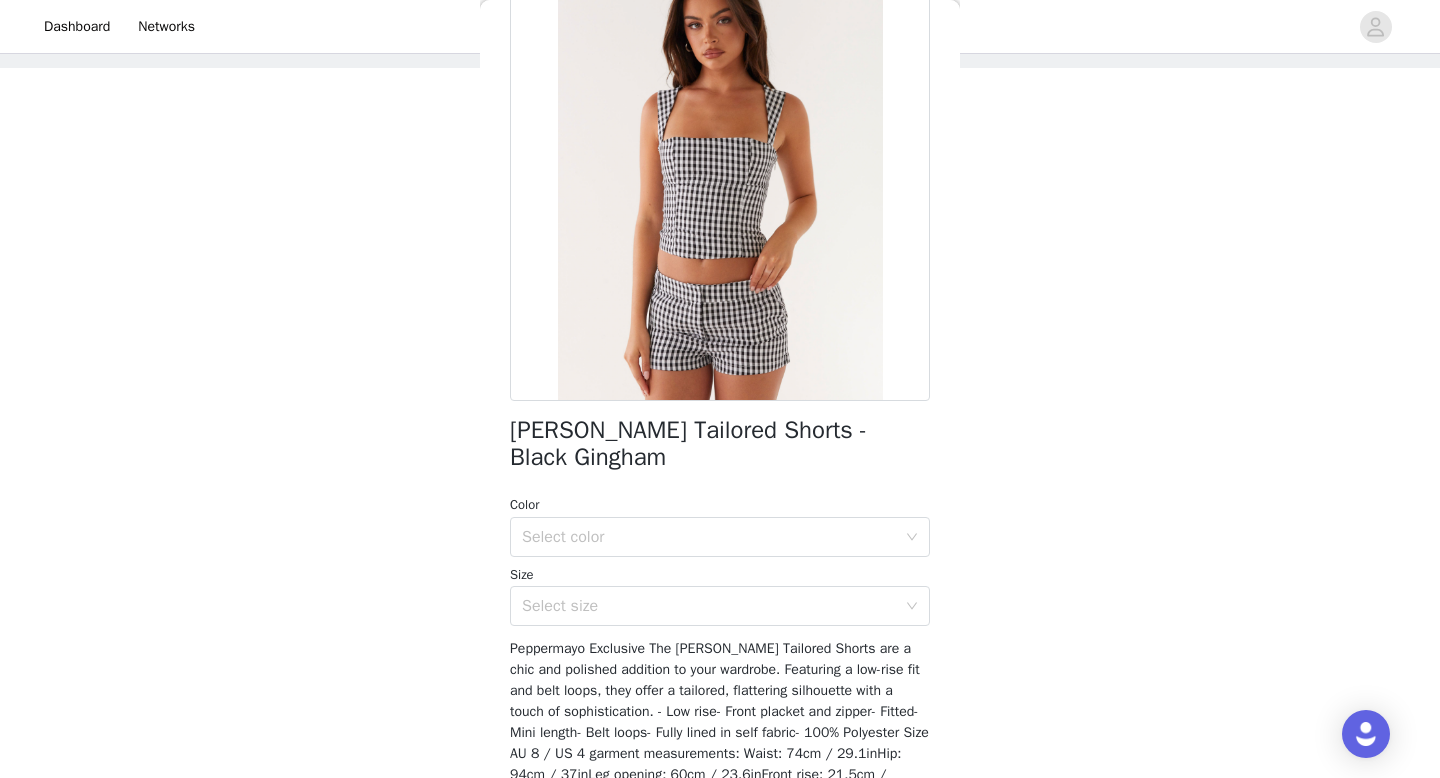 scroll, scrollTop: 192, scrollLeft: 0, axis: vertical 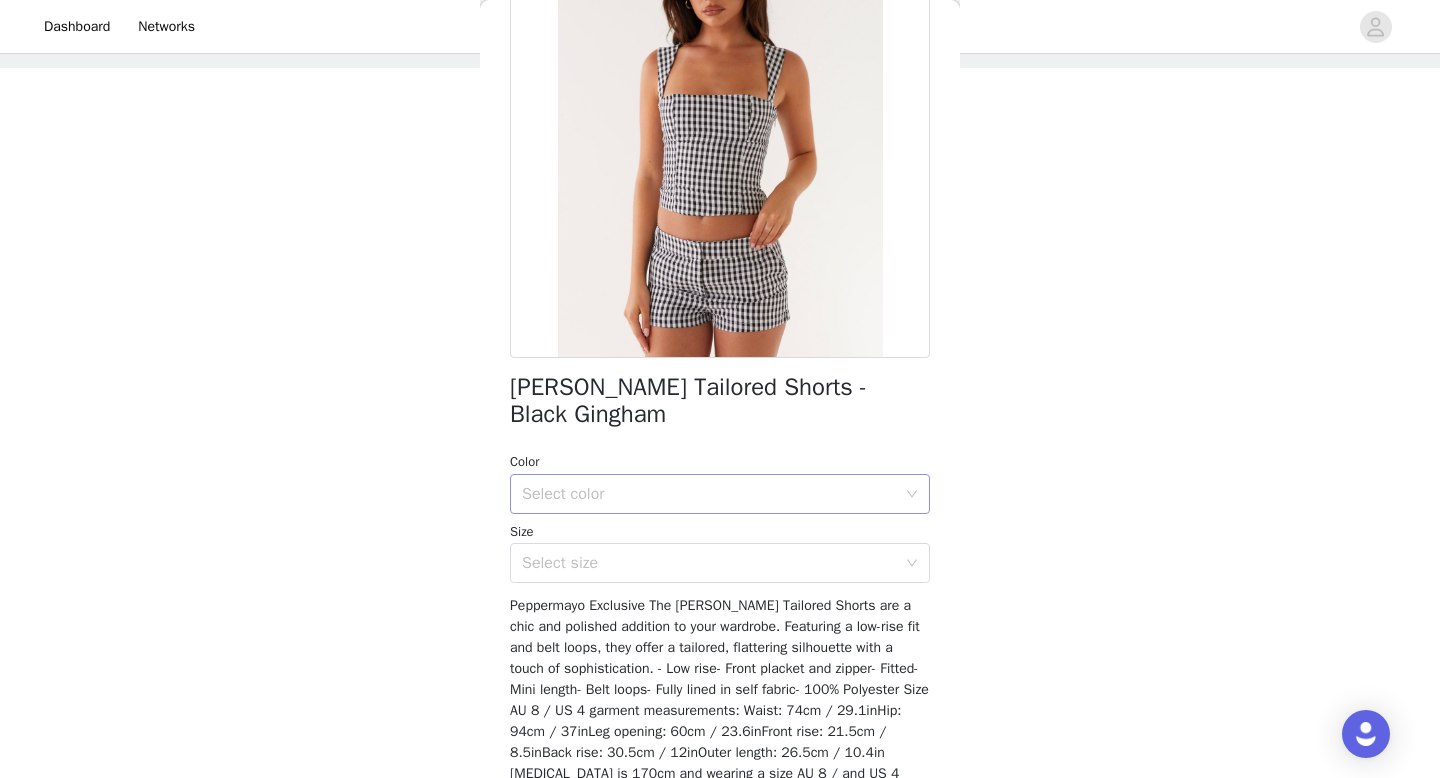 click on "Select color" at bounding box center [709, 494] 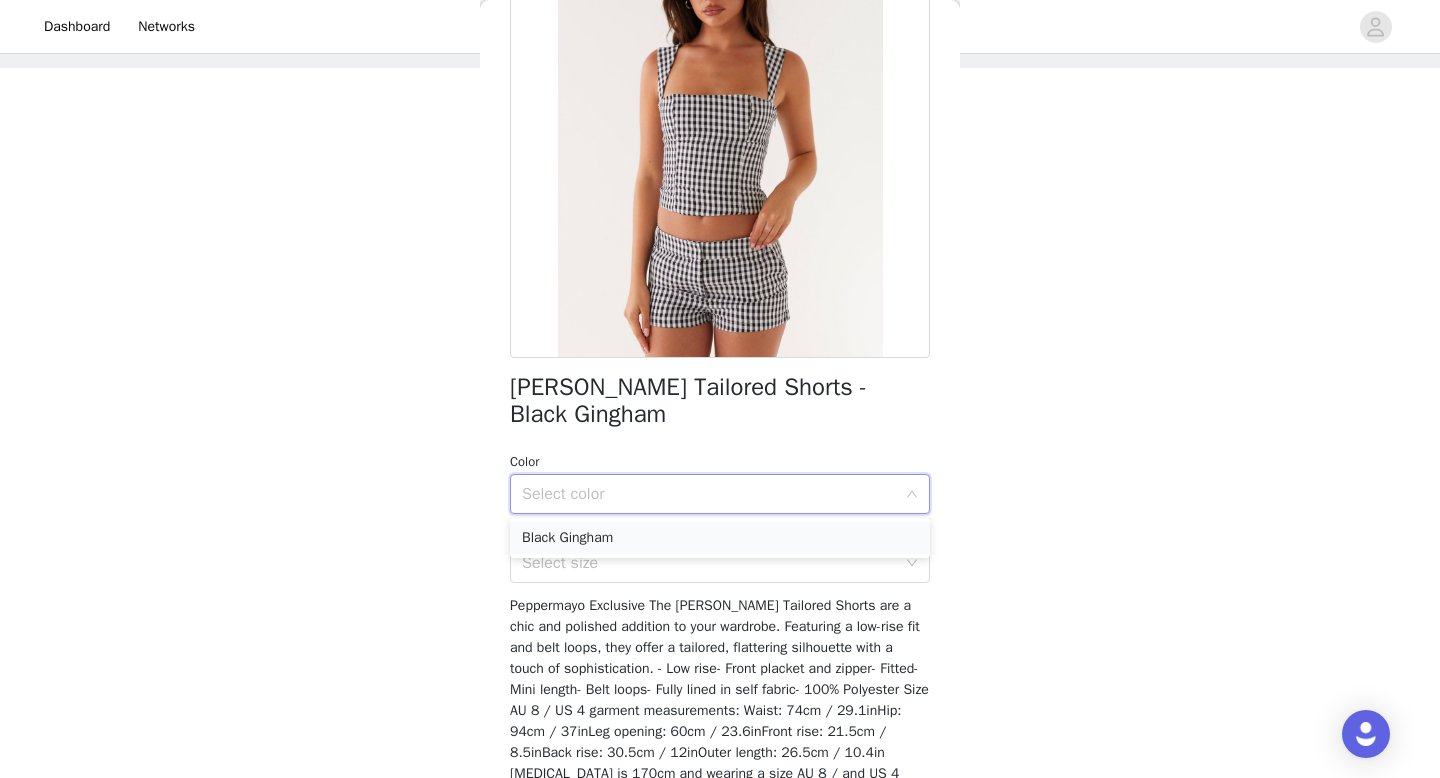 click on "Black Gingham" at bounding box center (720, 538) 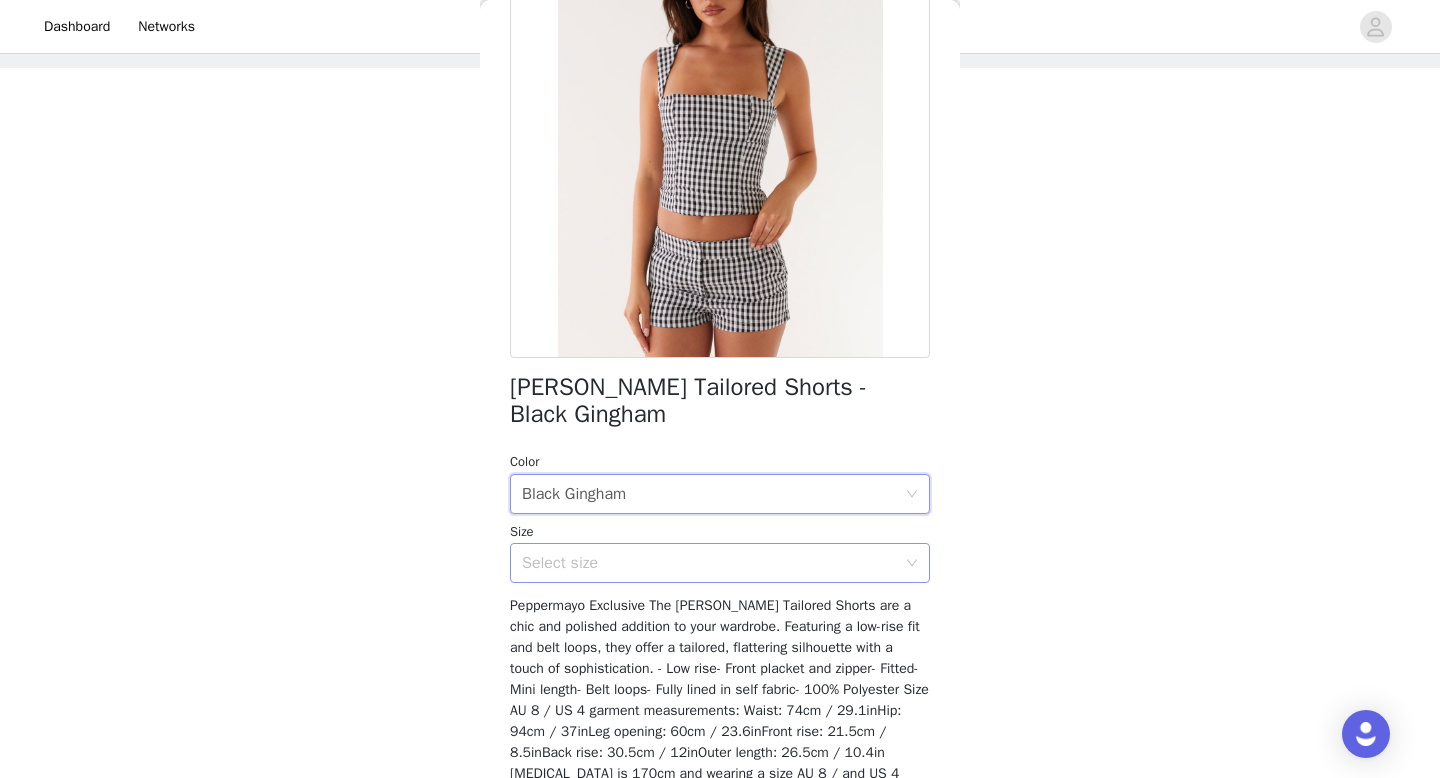 click on "Select size" at bounding box center [709, 563] 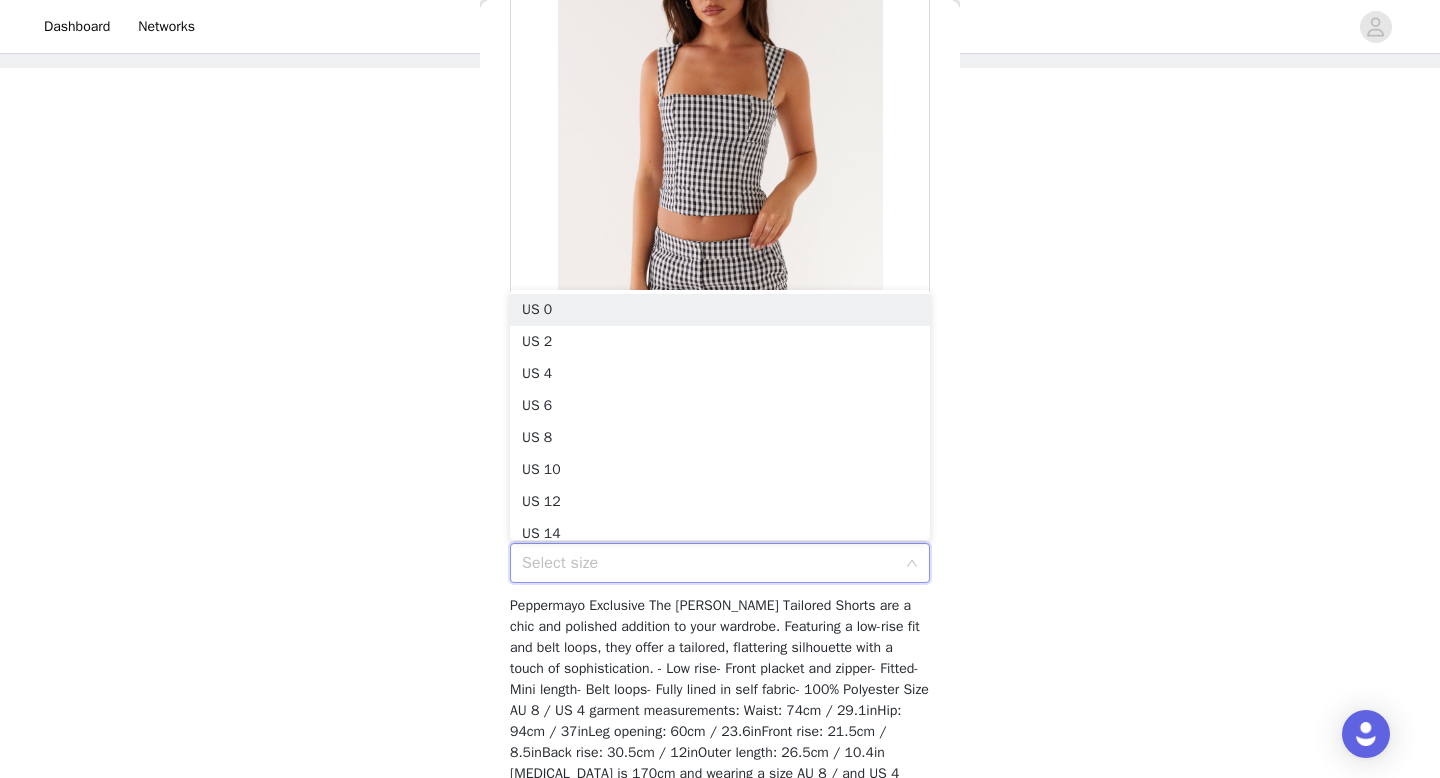 click on "Select size" at bounding box center (709, 563) 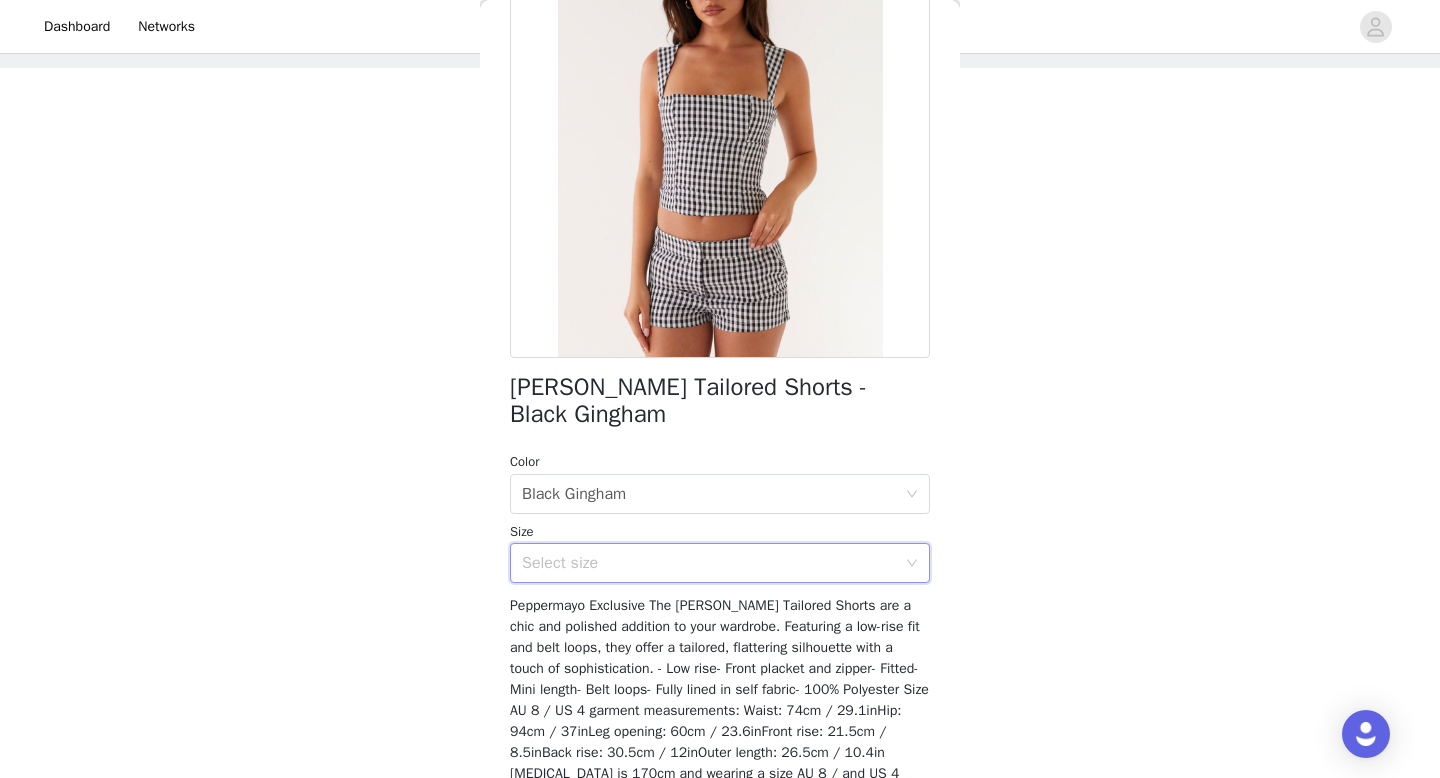 click on "Select size" at bounding box center [709, 563] 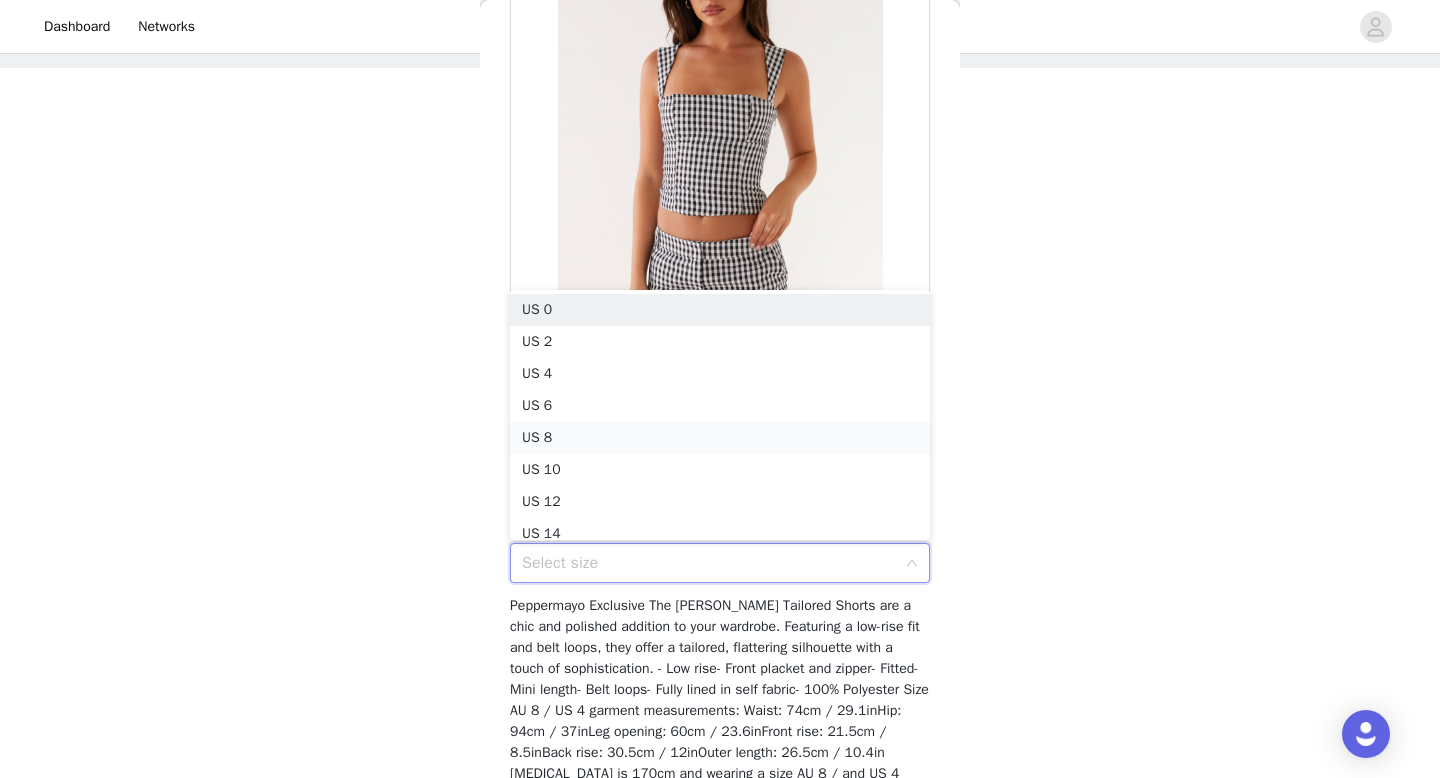 scroll, scrollTop: 10, scrollLeft: 0, axis: vertical 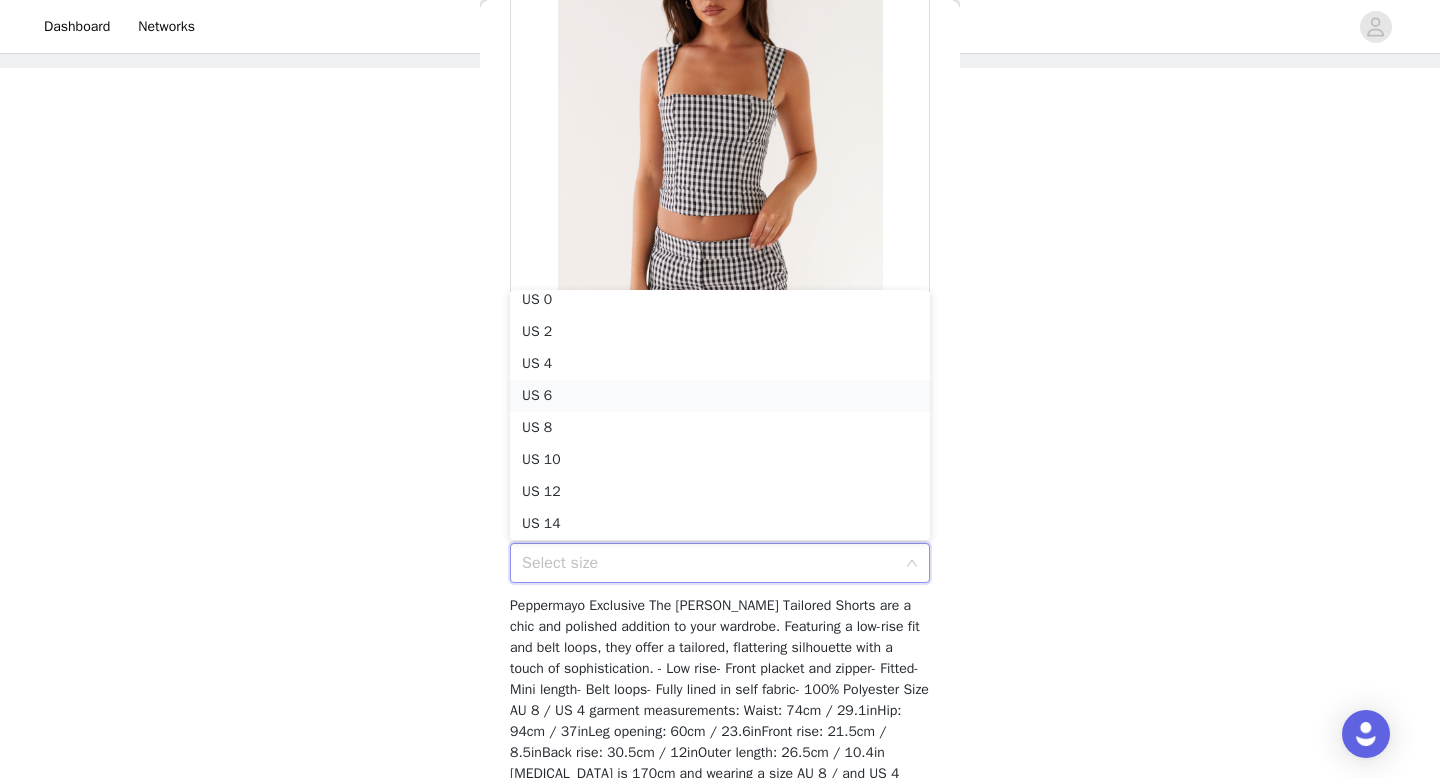 click on "US 6" at bounding box center (720, 396) 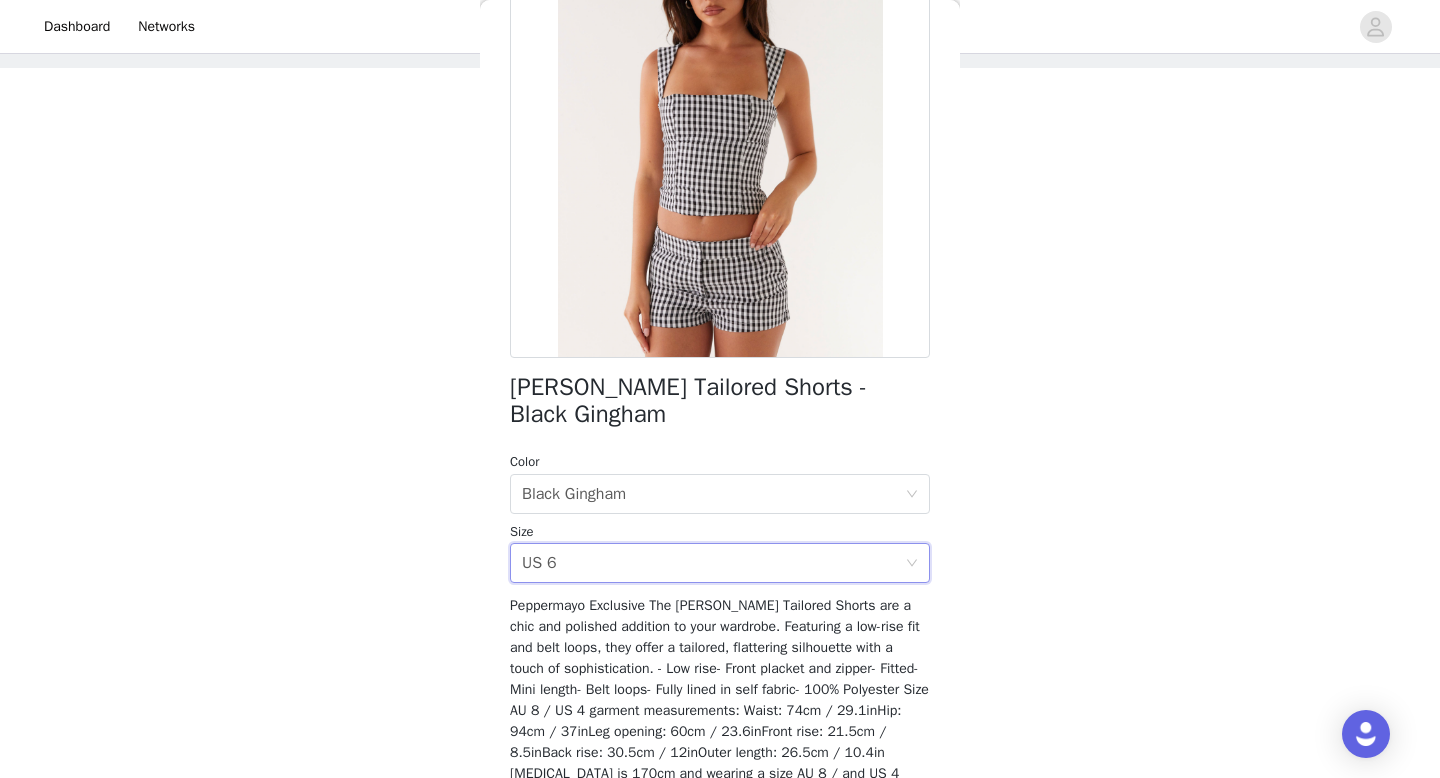 scroll, scrollTop: 282, scrollLeft: 0, axis: vertical 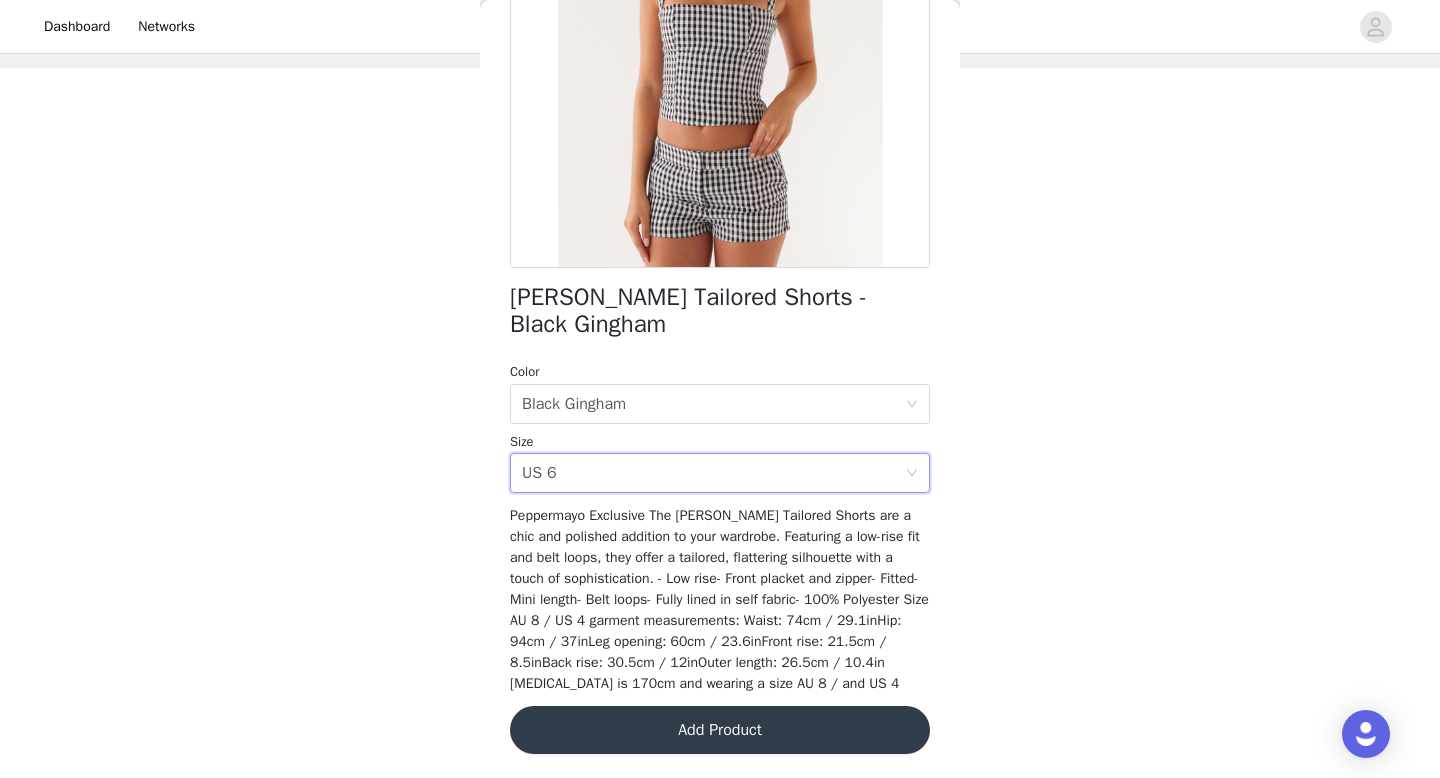 click on "[PERSON_NAME] Tailored Shorts - Black Gingham               Color   Select color Black Gingham Size   Select size US 6   Peppermayo Exclusive The [PERSON_NAME] Tailored Shorts are a chic and polished addition to your wardrobe. Featuring a low-rise fit and belt loops, they offer a tailored, flattering silhouette with a touch of sophistication. - Low rise- Front placket and zipper- Fitted- Mini length- Belt loops- Fully lined in self fabric- 100% Polyester Size AU 8 / US 4 garment measurements: Waist: 74cm / 29.1inHip: 94cm / 37inLeg opening: 60cm / 23.6inFront rise: 21.5cm / 8.5inBack rise: 30.5cm / 12inOuter length: 26.5cm / 10.4in [MEDICAL_DATA] is 170cm and wearing a size AU 8 / and US 4   Add Product" at bounding box center (720, 298) 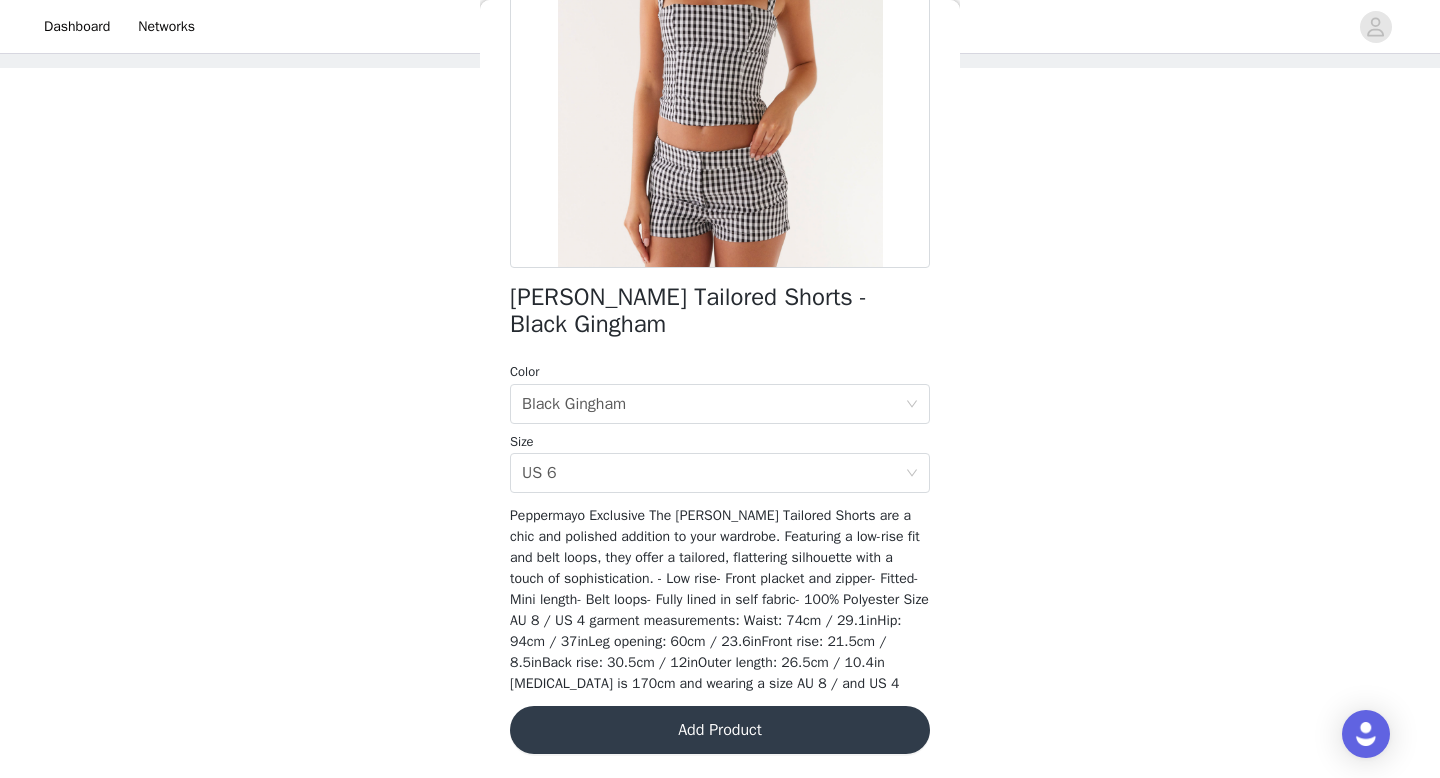 click on "Add Product" at bounding box center (720, 730) 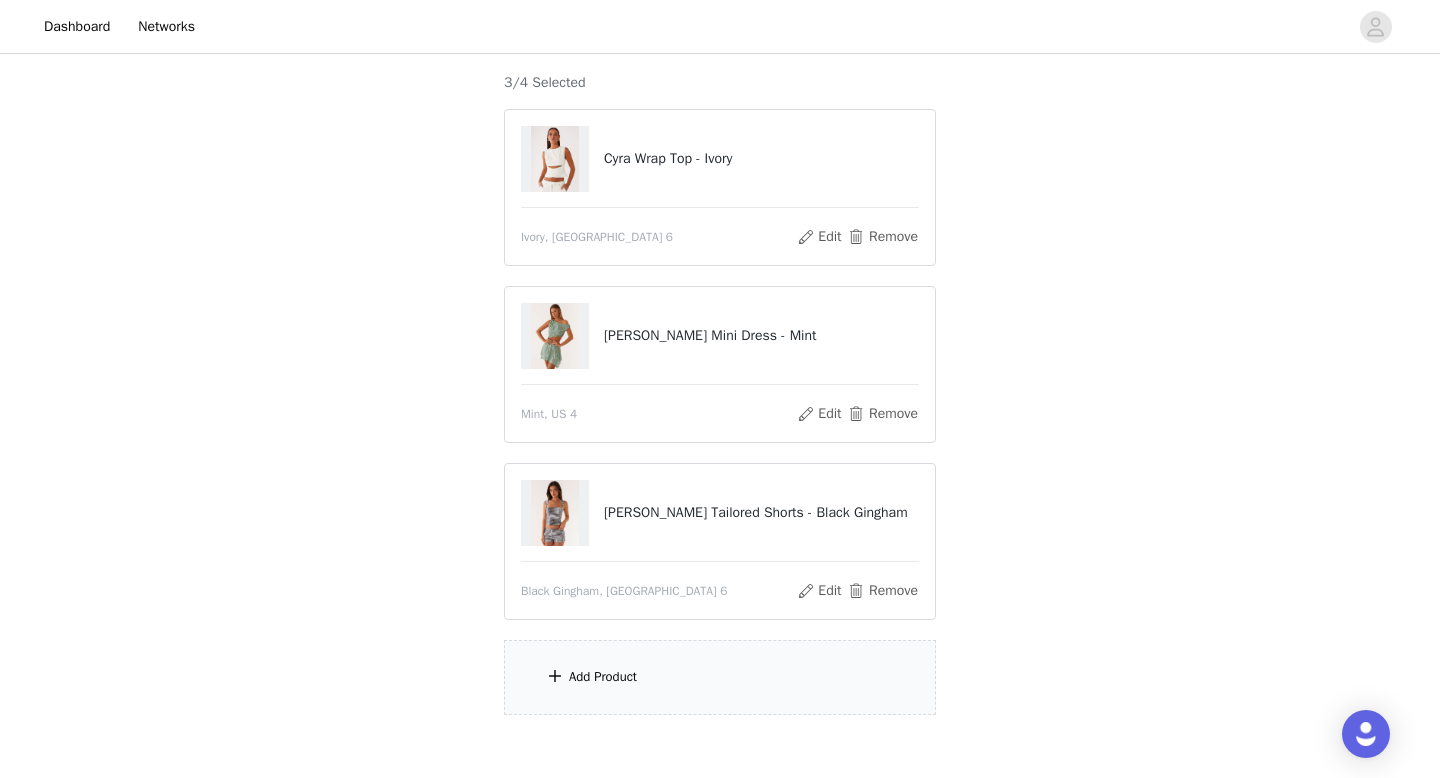 scroll, scrollTop: 271, scrollLeft: 0, axis: vertical 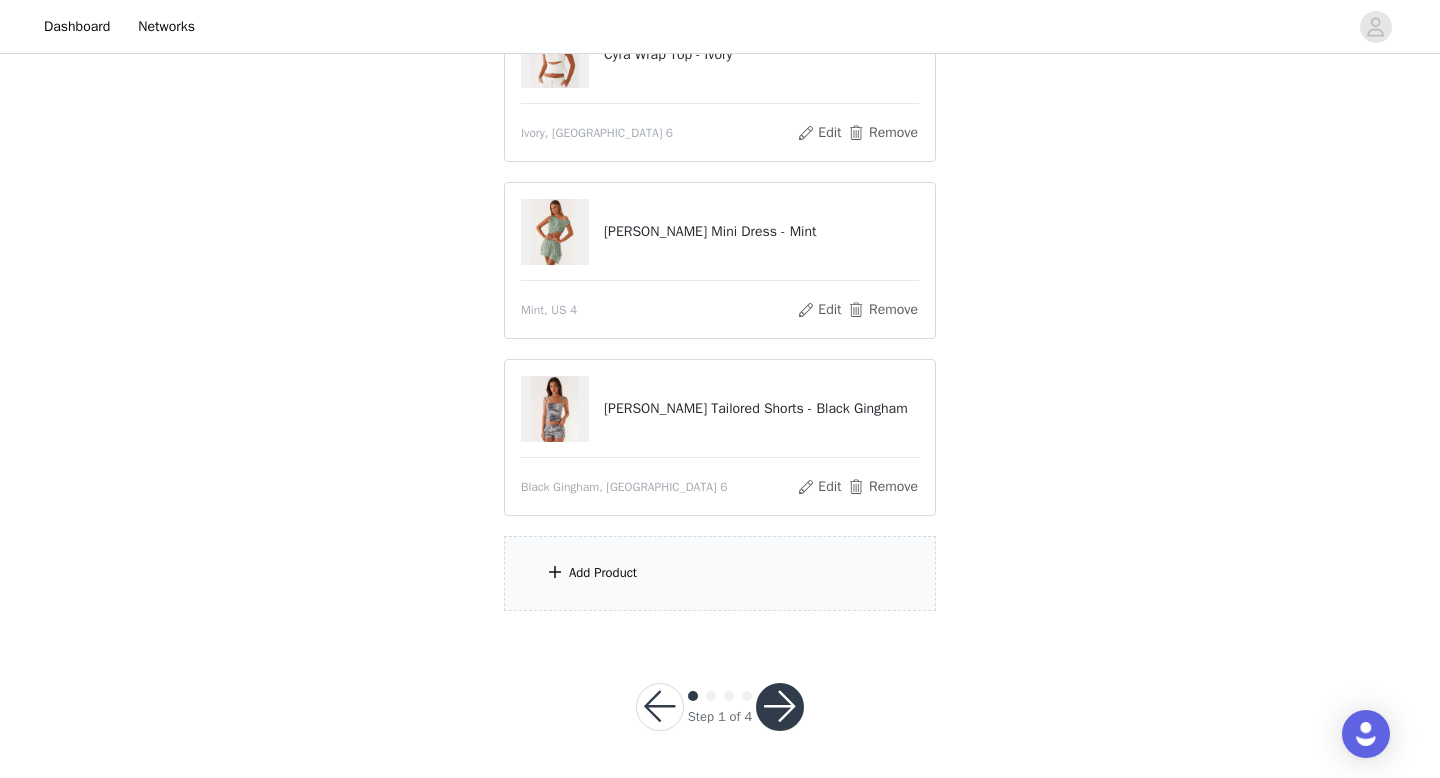 click on "Add Product" at bounding box center [720, 573] 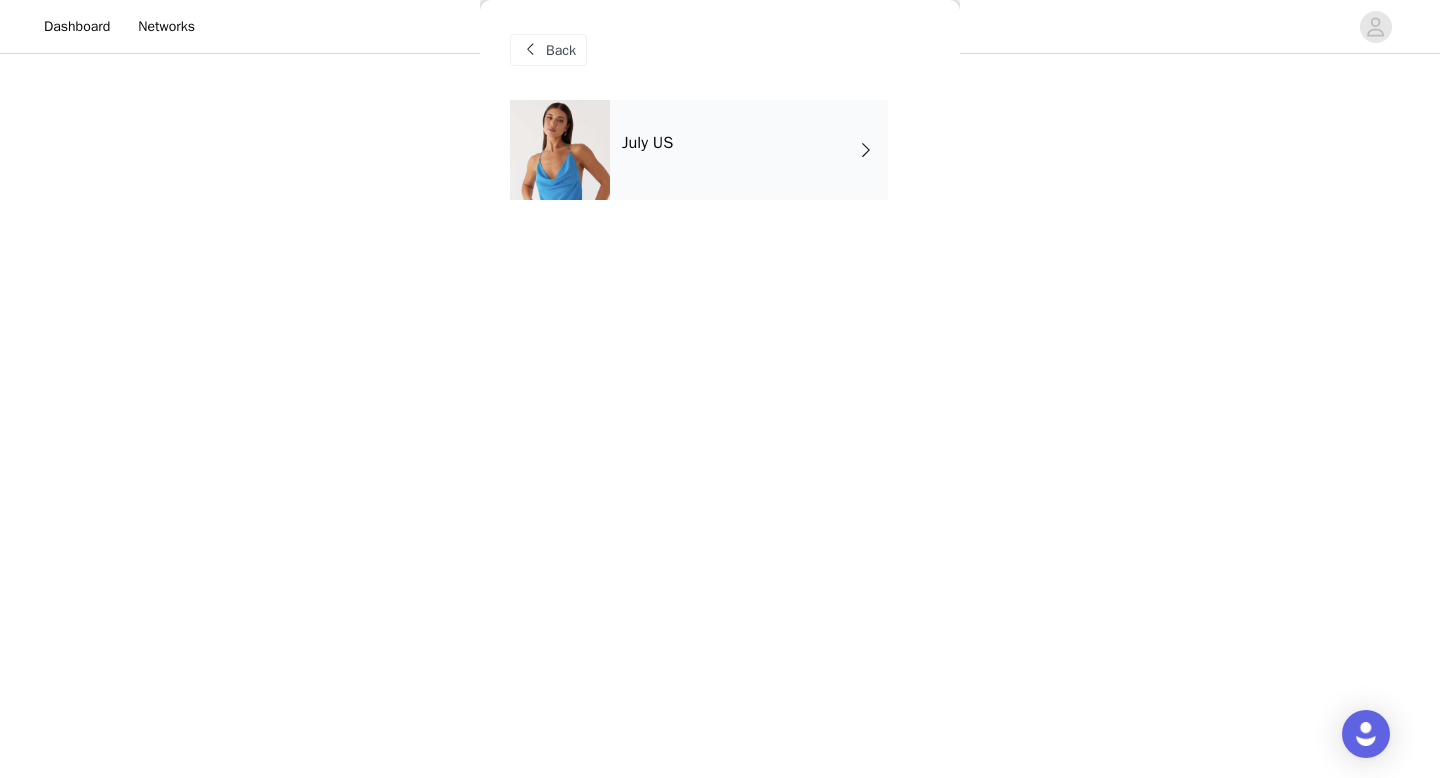 click on "July US" at bounding box center [749, 150] 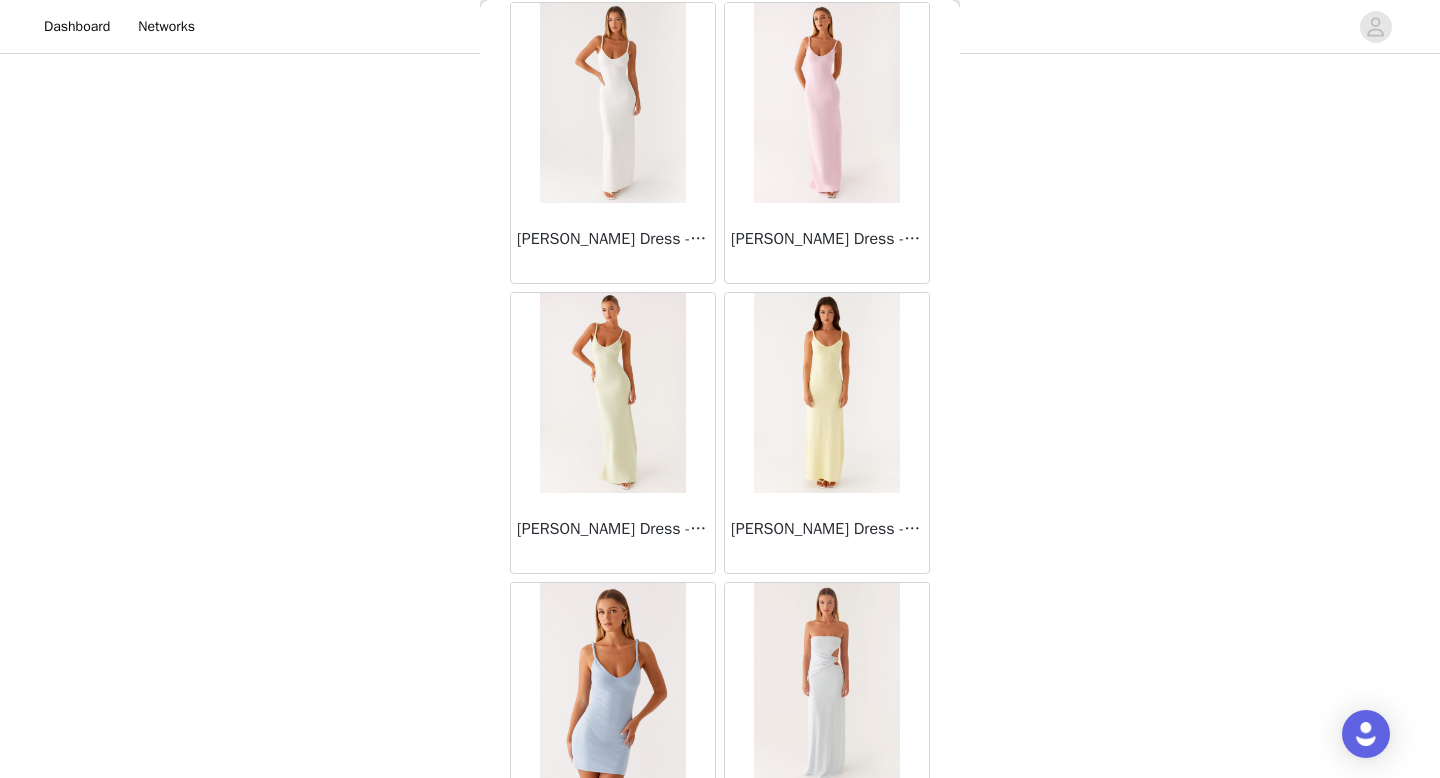 scroll, scrollTop: 2282, scrollLeft: 0, axis: vertical 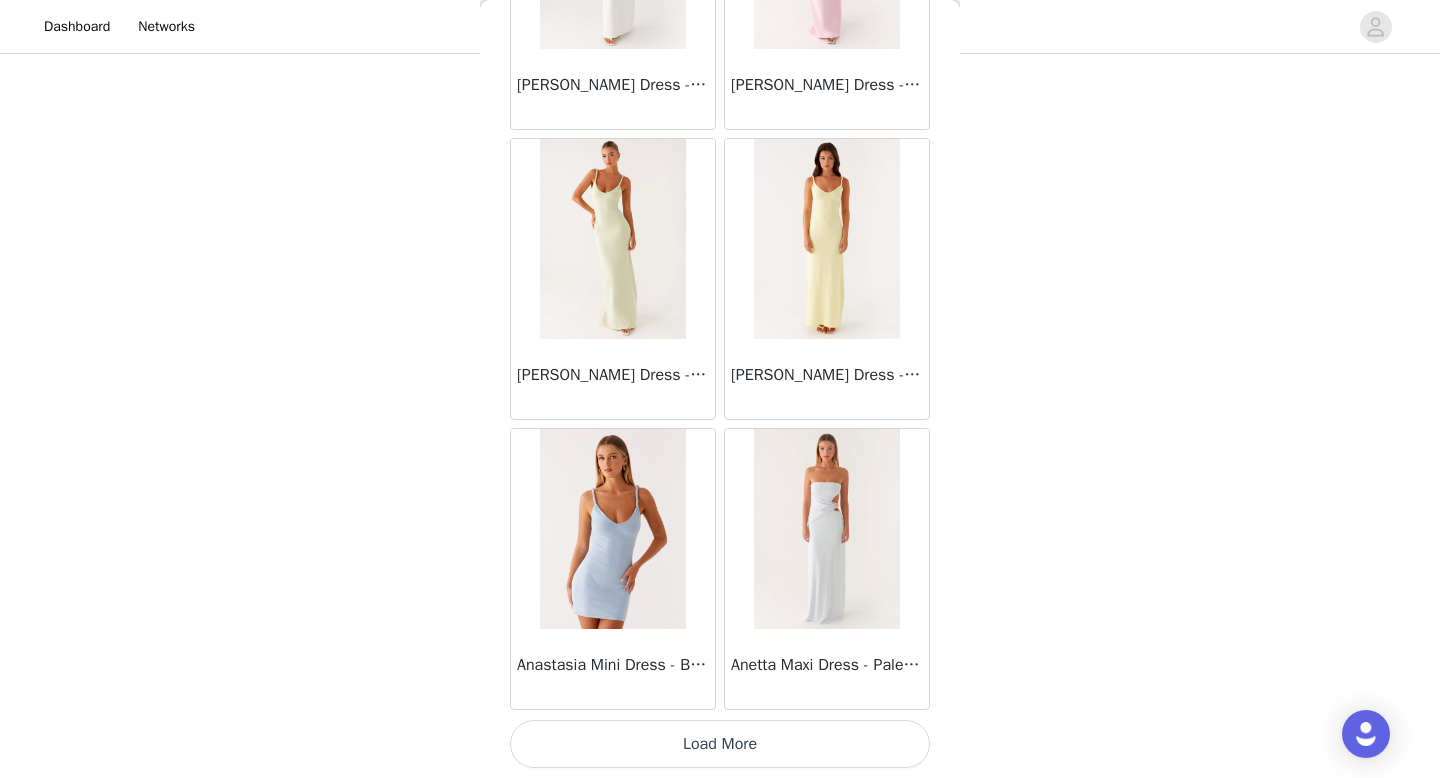 click on "Load More" at bounding box center [720, 744] 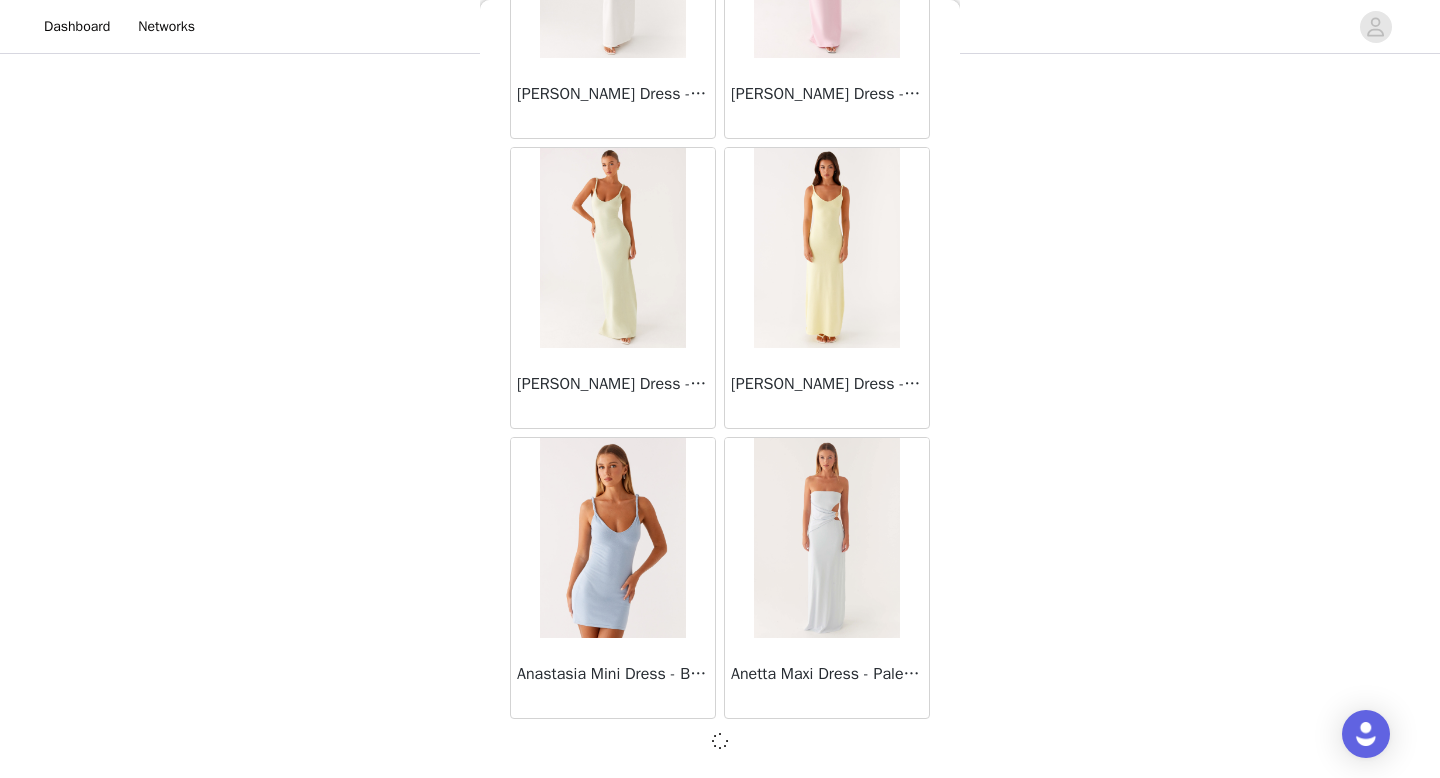 scroll, scrollTop: 2273, scrollLeft: 0, axis: vertical 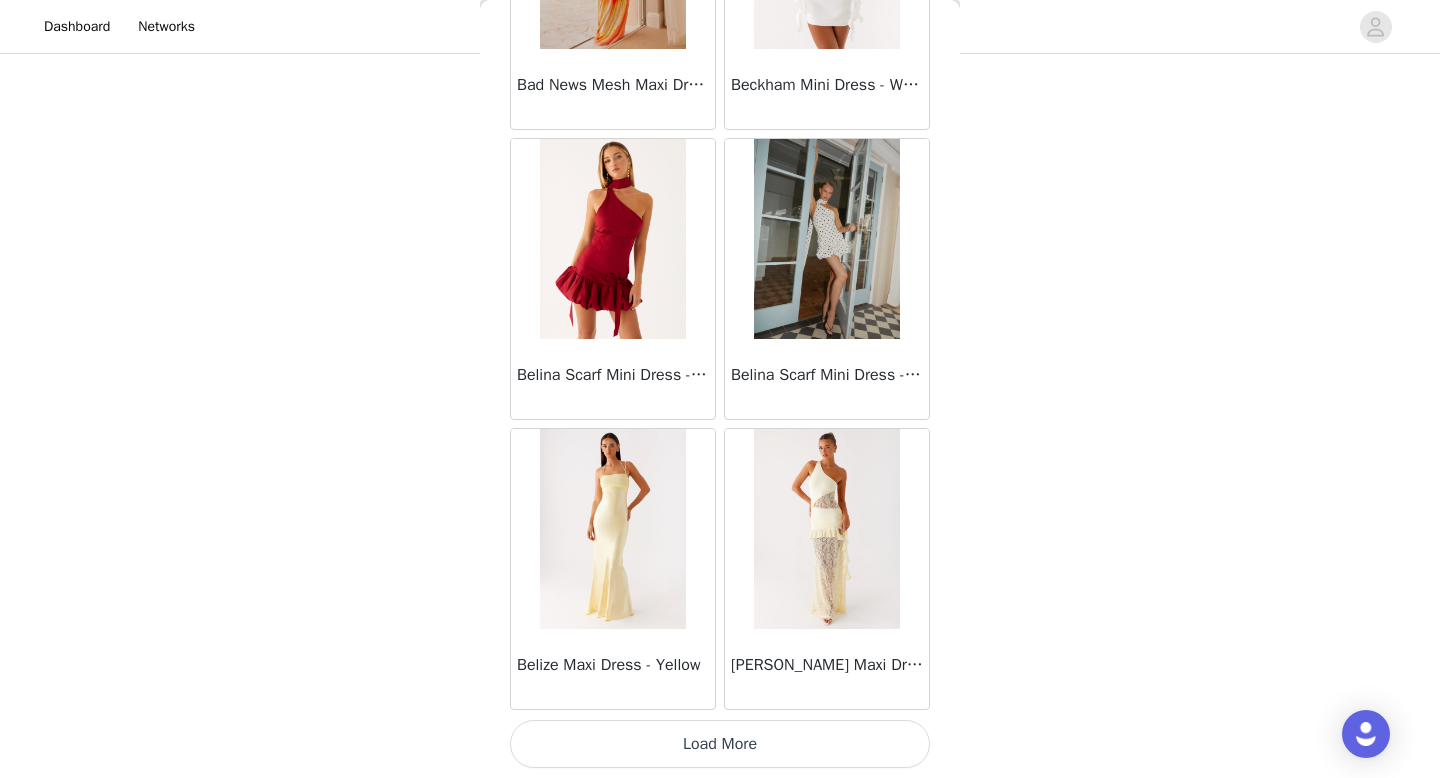 click on "Load More" at bounding box center (720, 744) 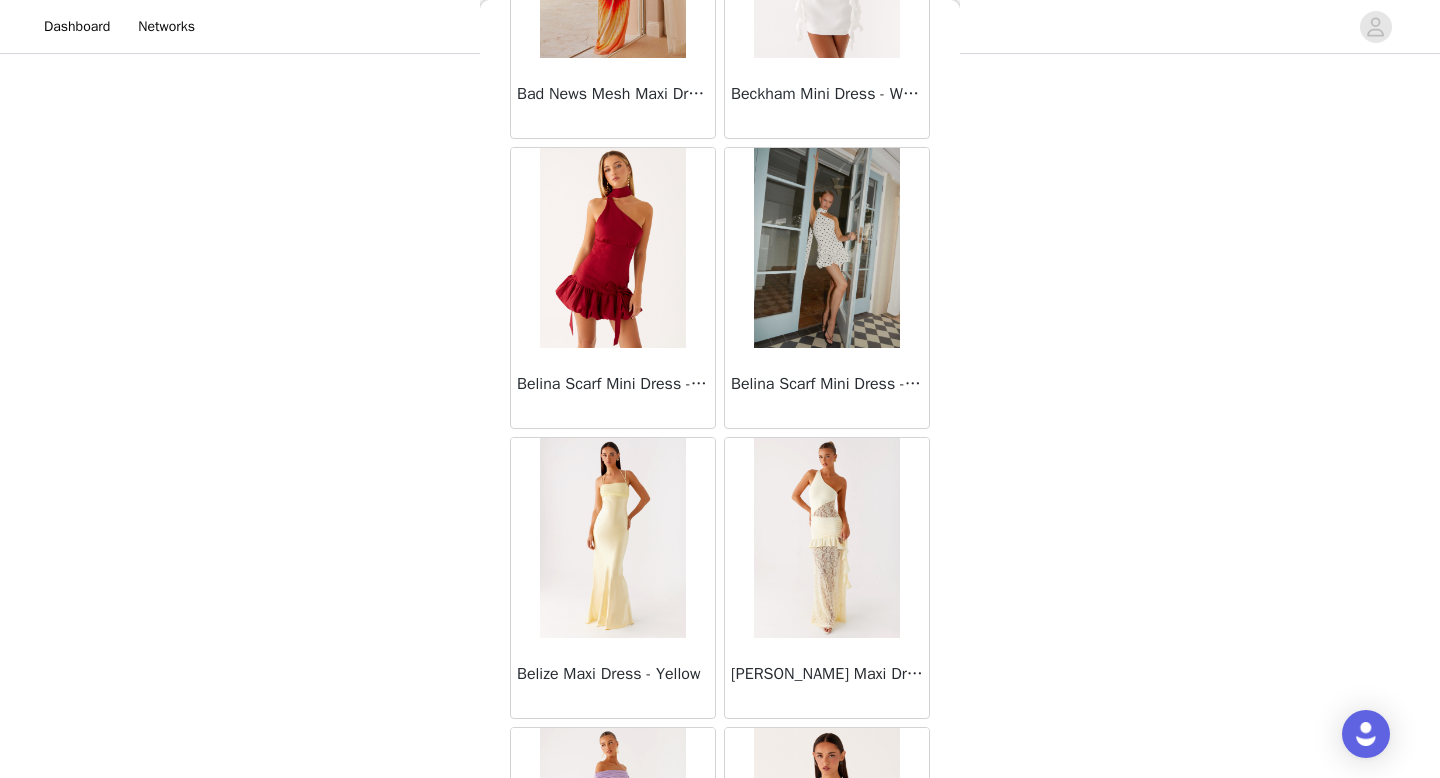 scroll, scrollTop: 5182, scrollLeft: 0, axis: vertical 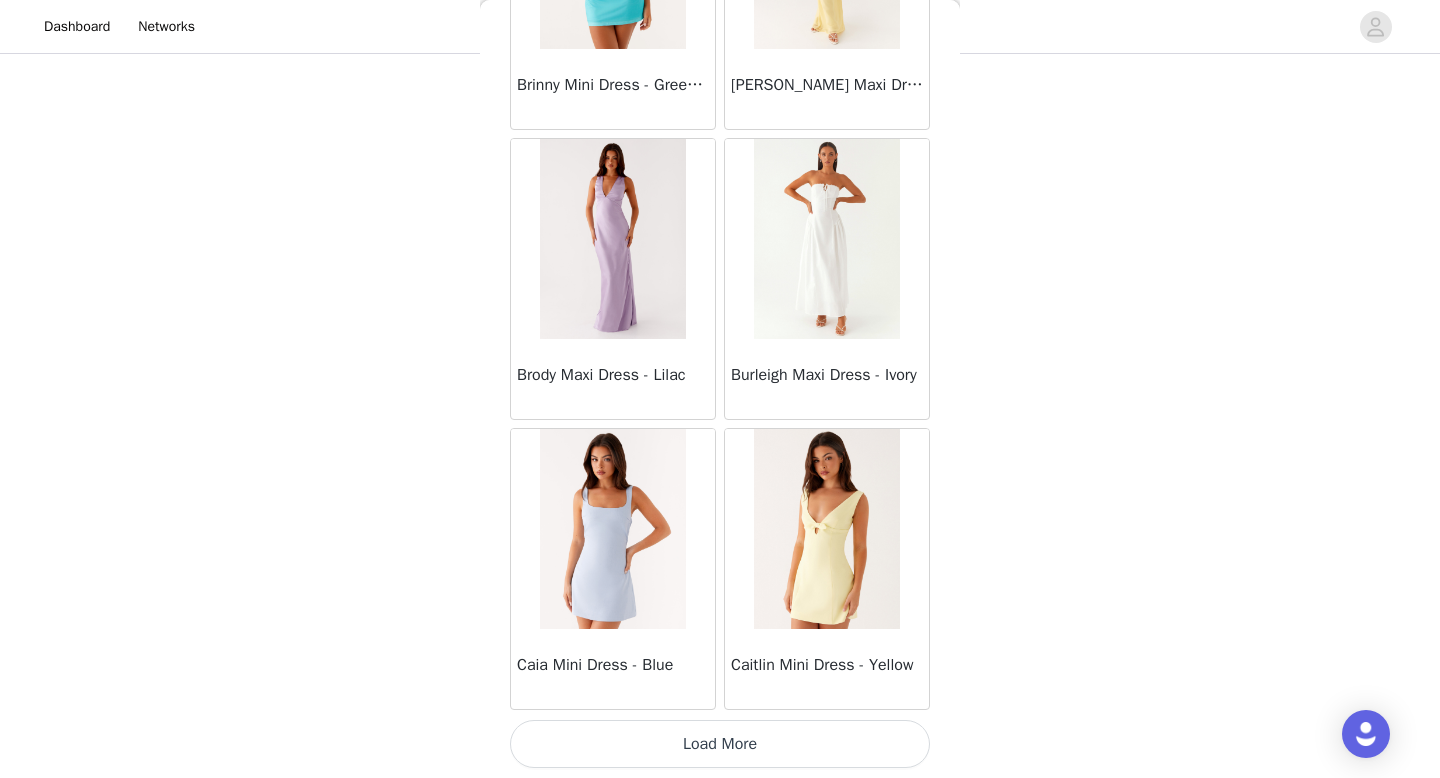 click on "Load More" at bounding box center [720, 744] 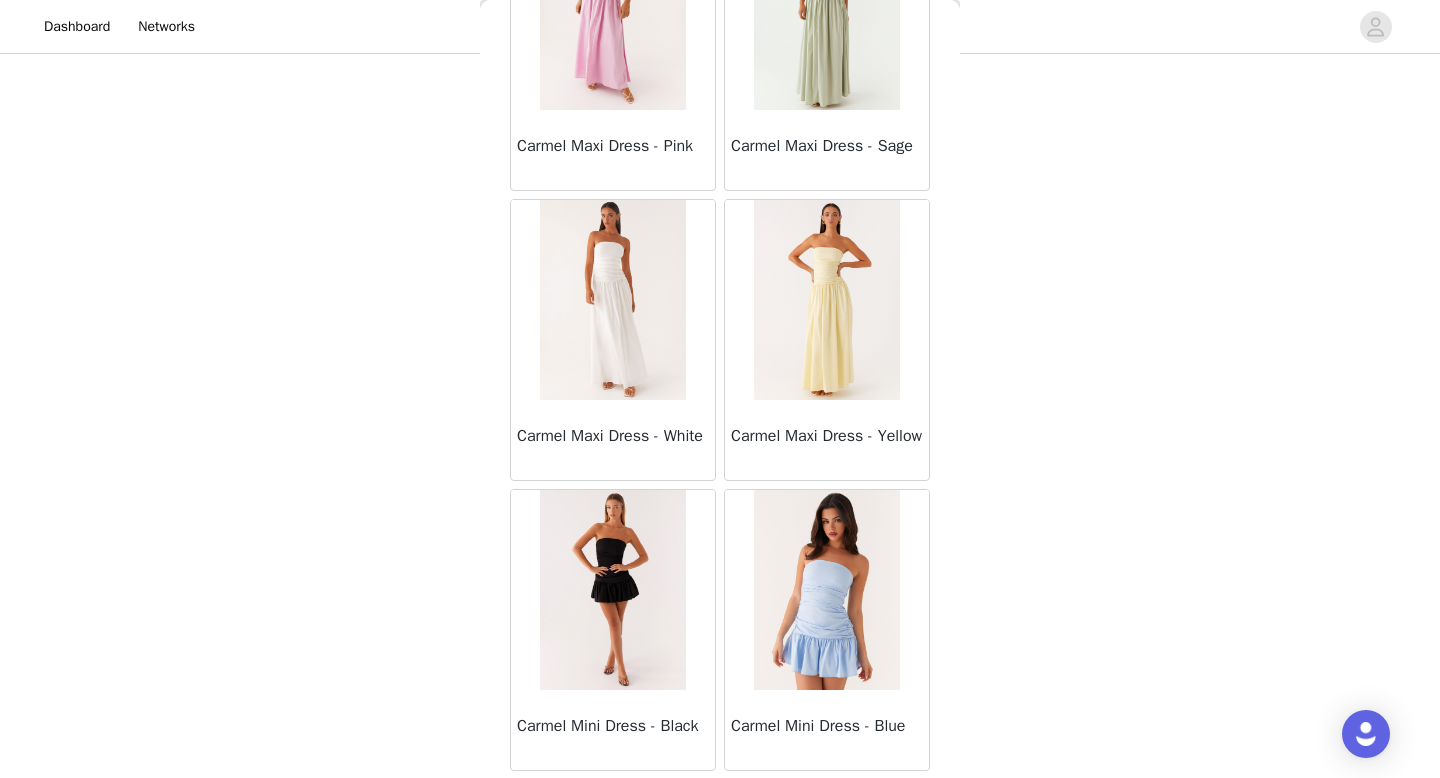scroll, scrollTop: 10982, scrollLeft: 0, axis: vertical 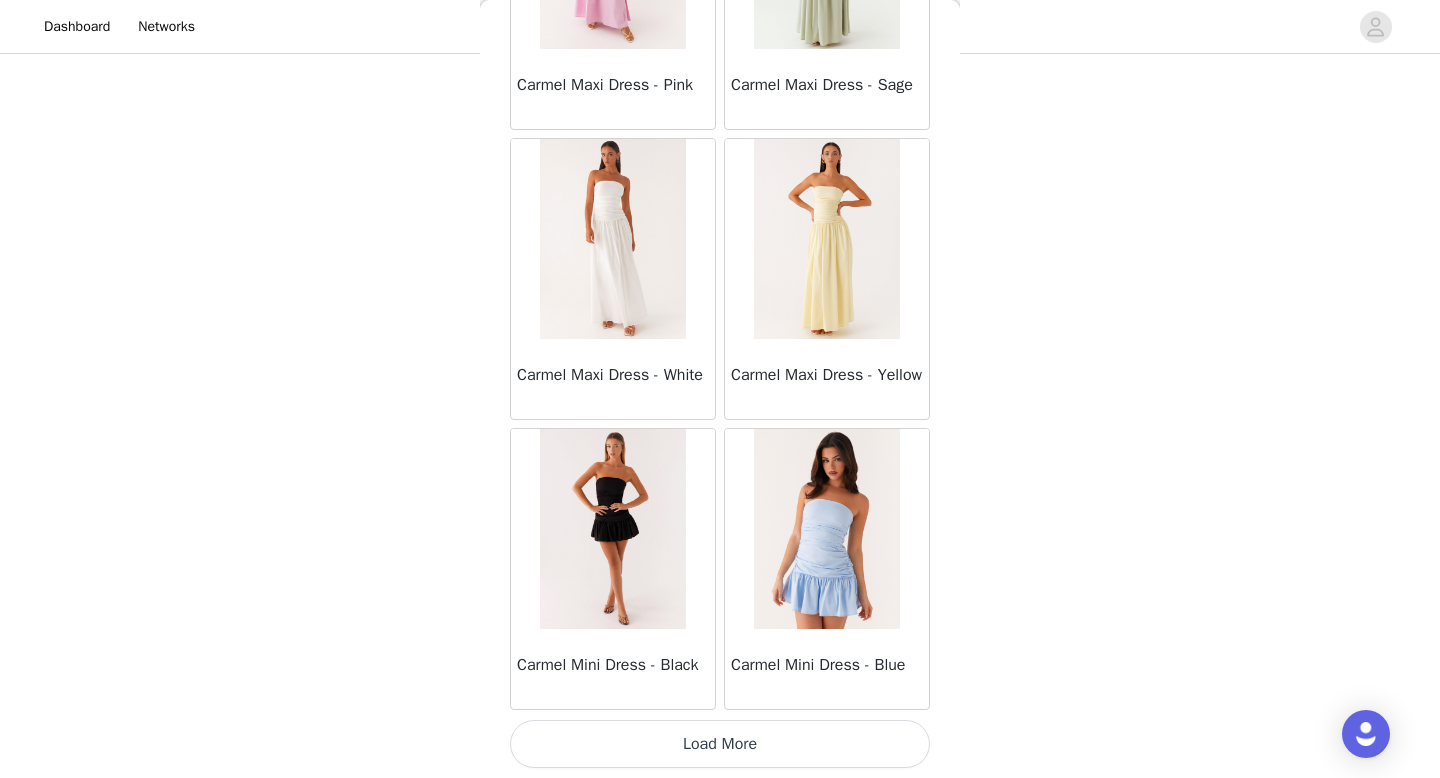 click on "Load More" at bounding box center (720, 744) 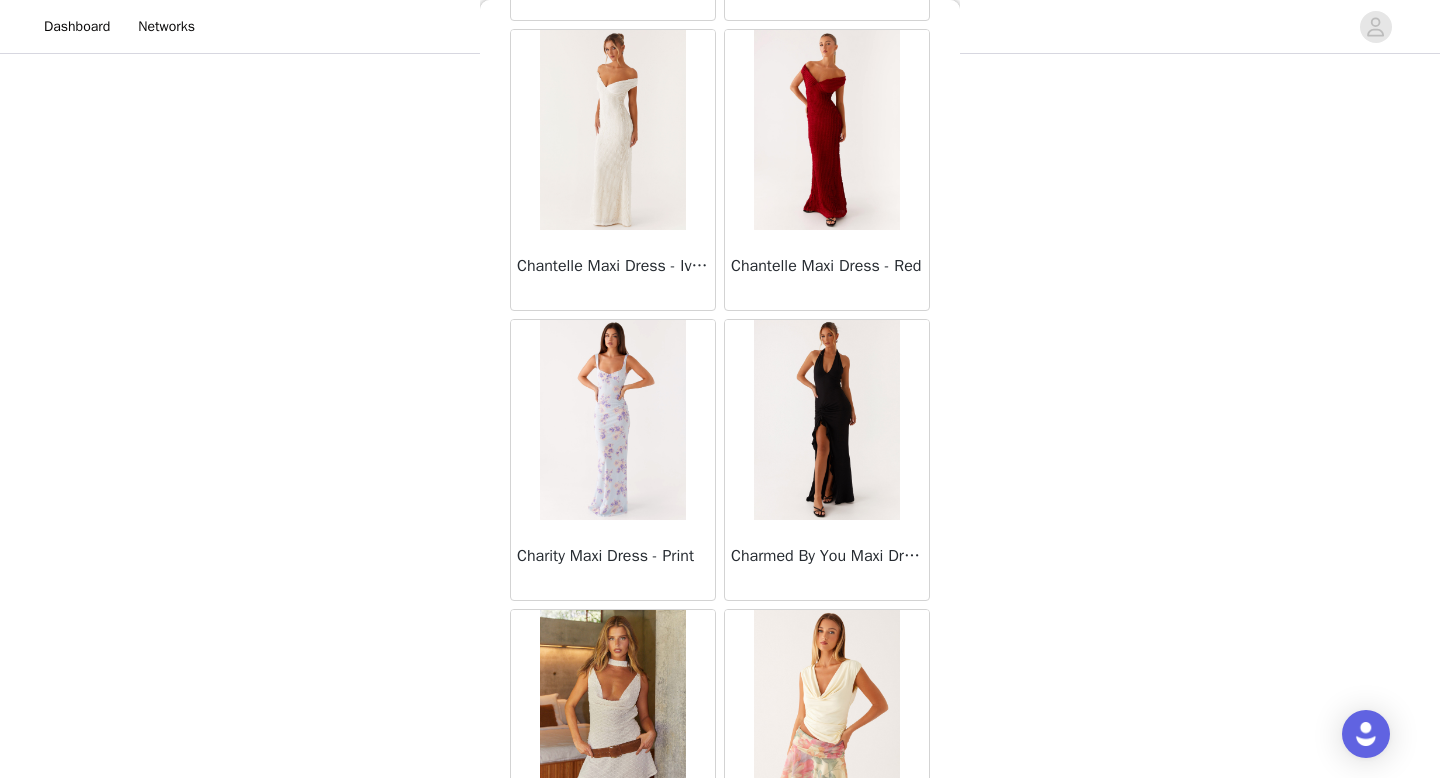scroll, scrollTop: 13882, scrollLeft: 0, axis: vertical 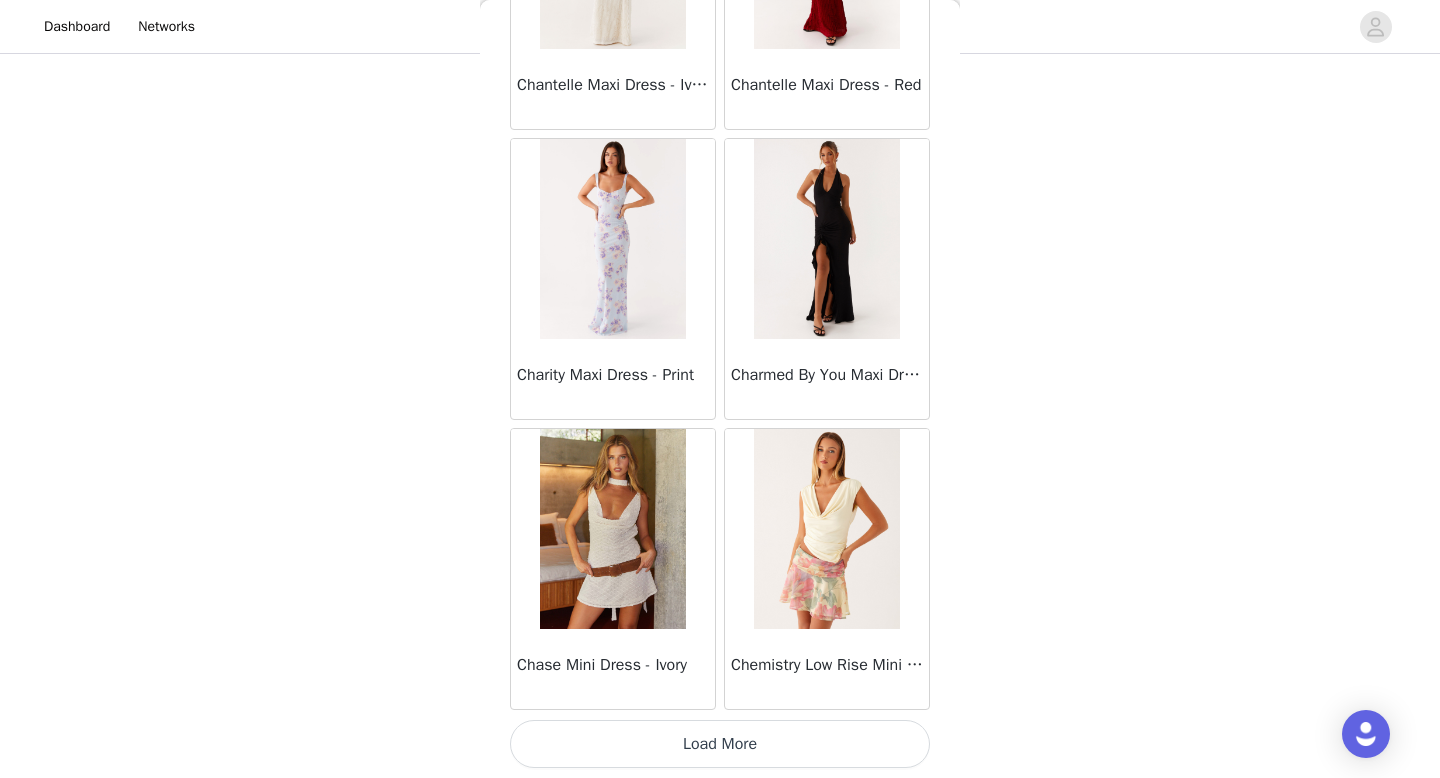 click on "Load More" at bounding box center (720, 744) 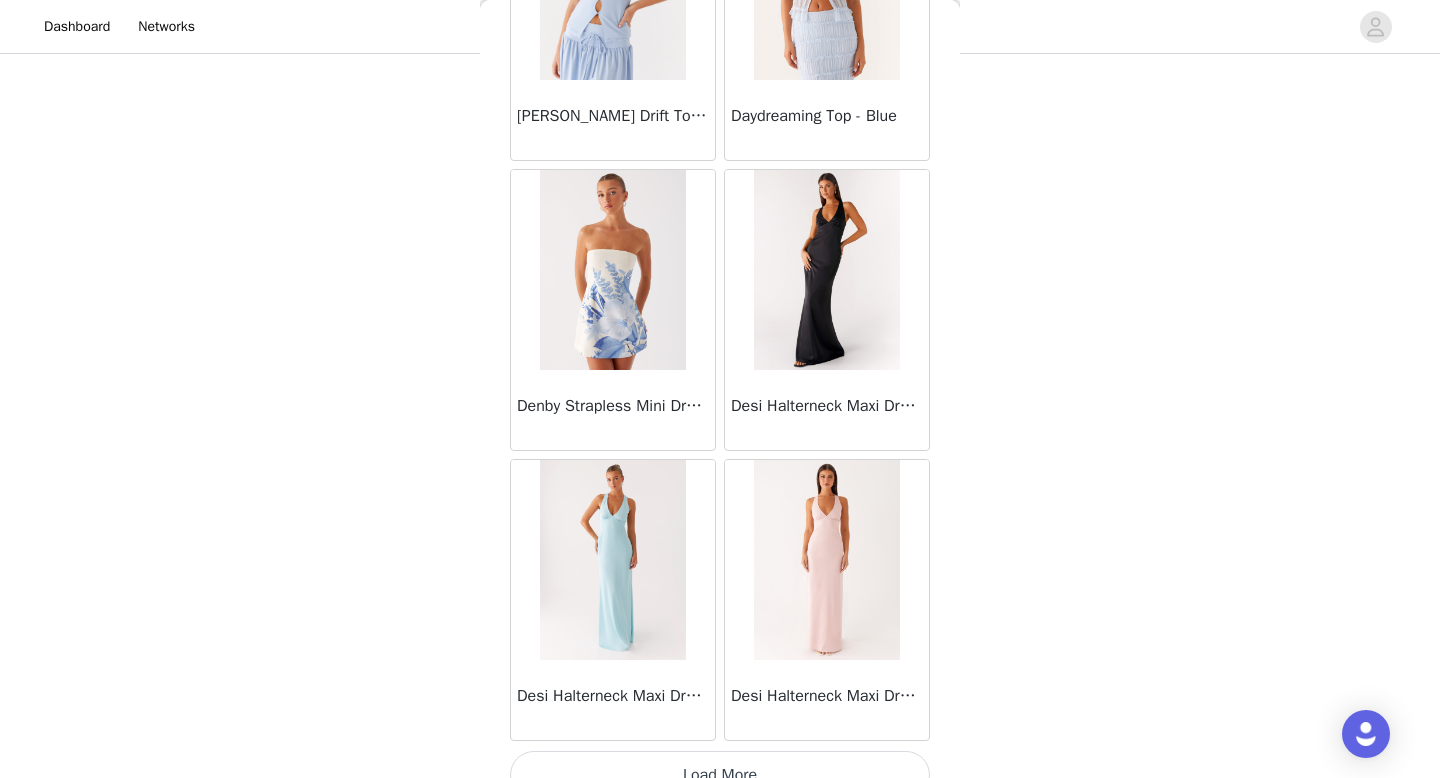 scroll, scrollTop: 16782, scrollLeft: 0, axis: vertical 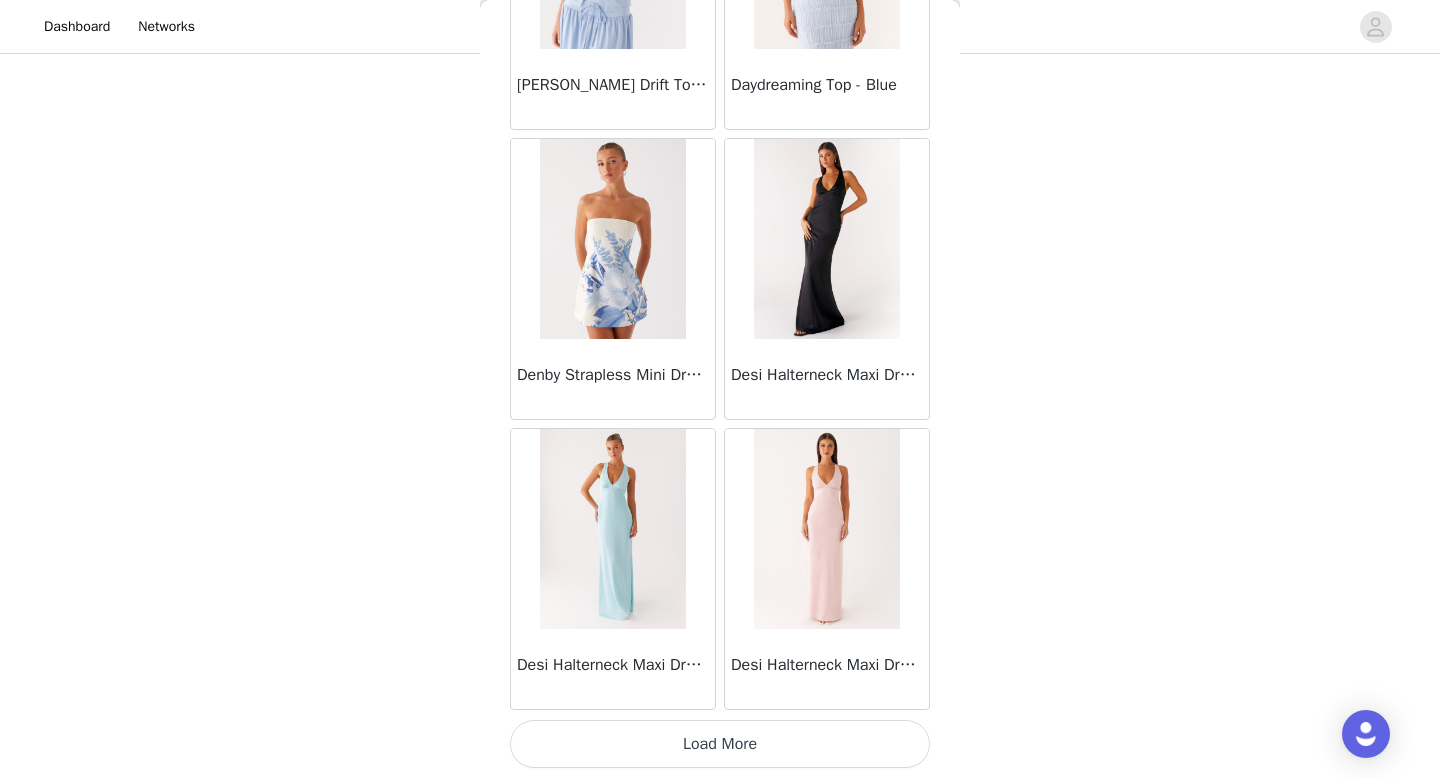 click on "Load More" at bounding box center (720, 744) 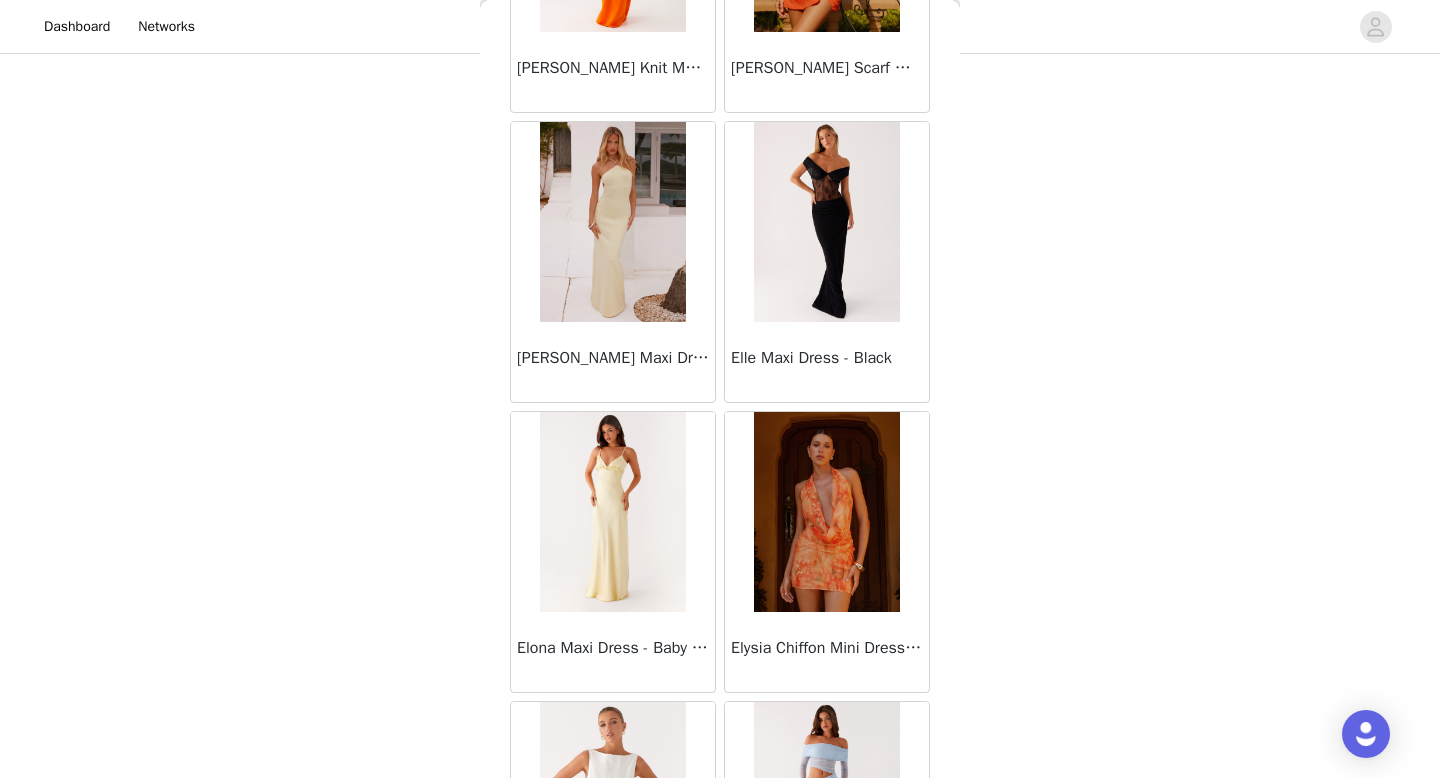 scroll, scrollTop: 19682, scrollLeft: 0, axis: vertical 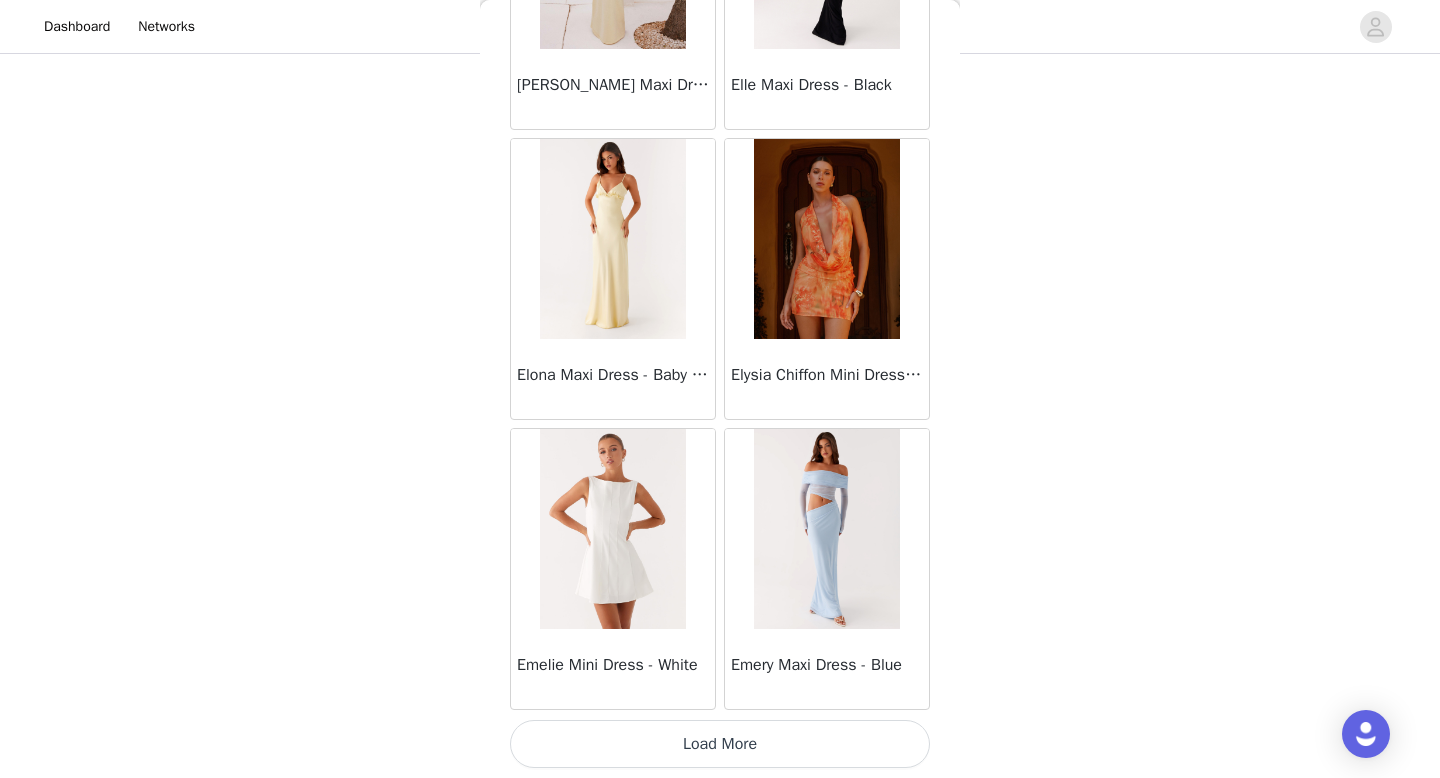 click on "Load More" at bounding box center [720, 744] 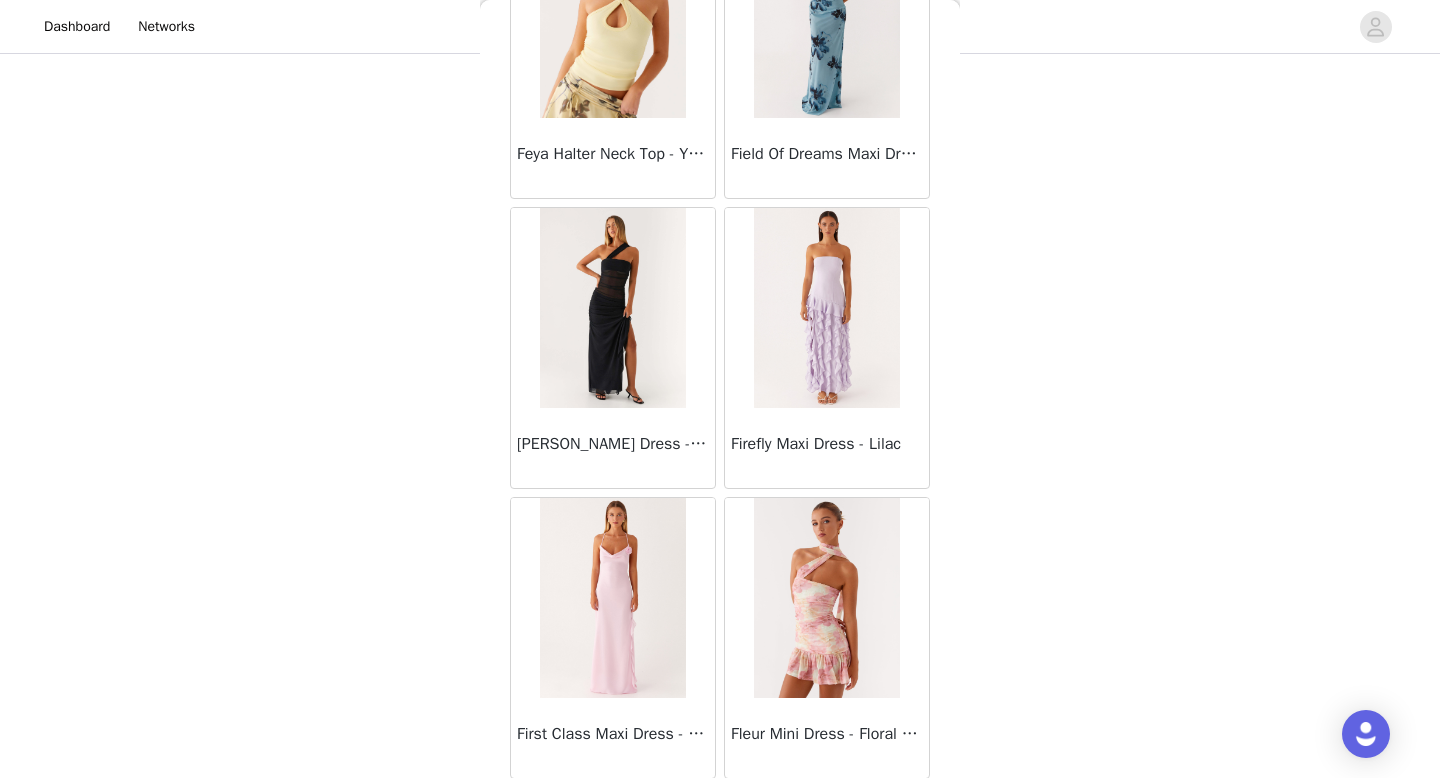 scroll, scrollTop: 22582, scrollLeft: 0, axis: vertical 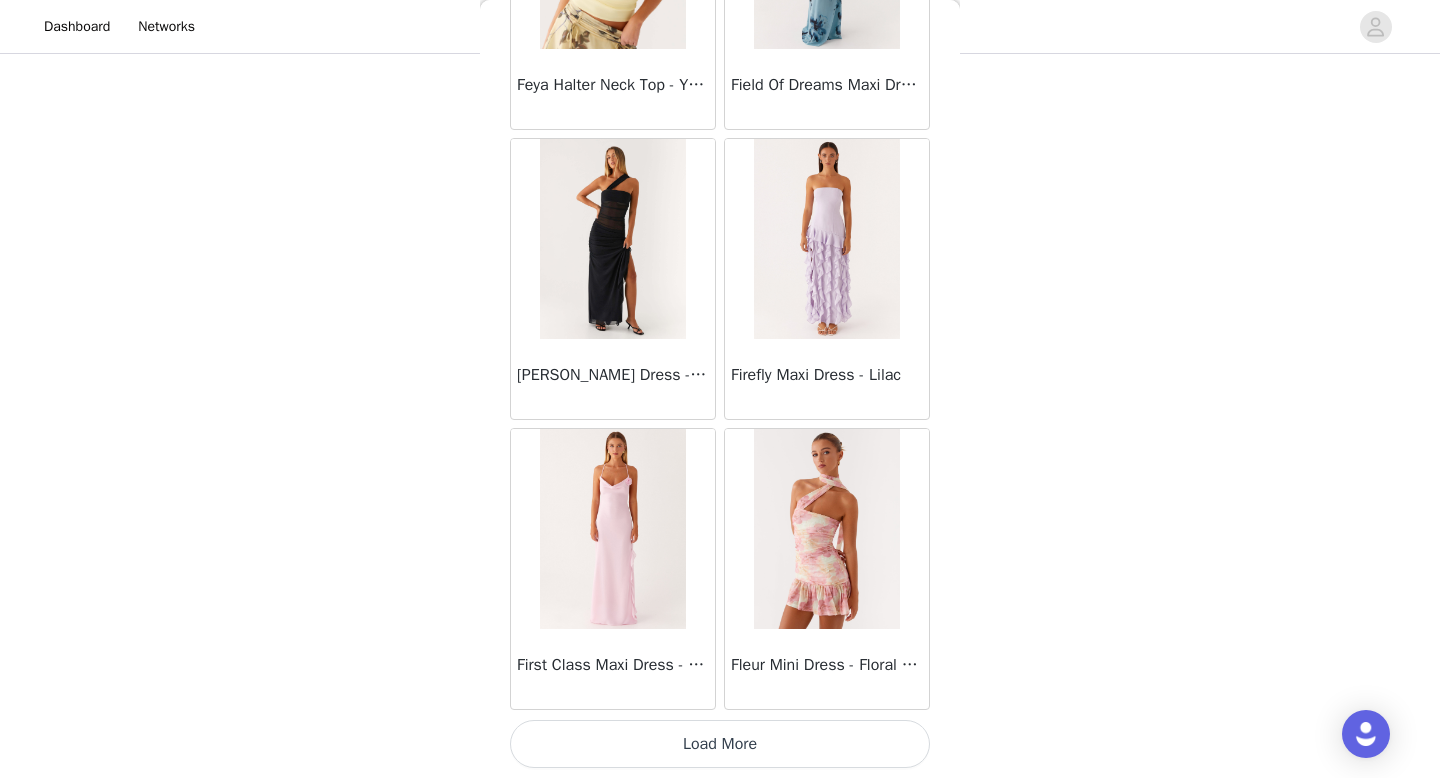 click on "Load More" at bounding box center (720, 744) 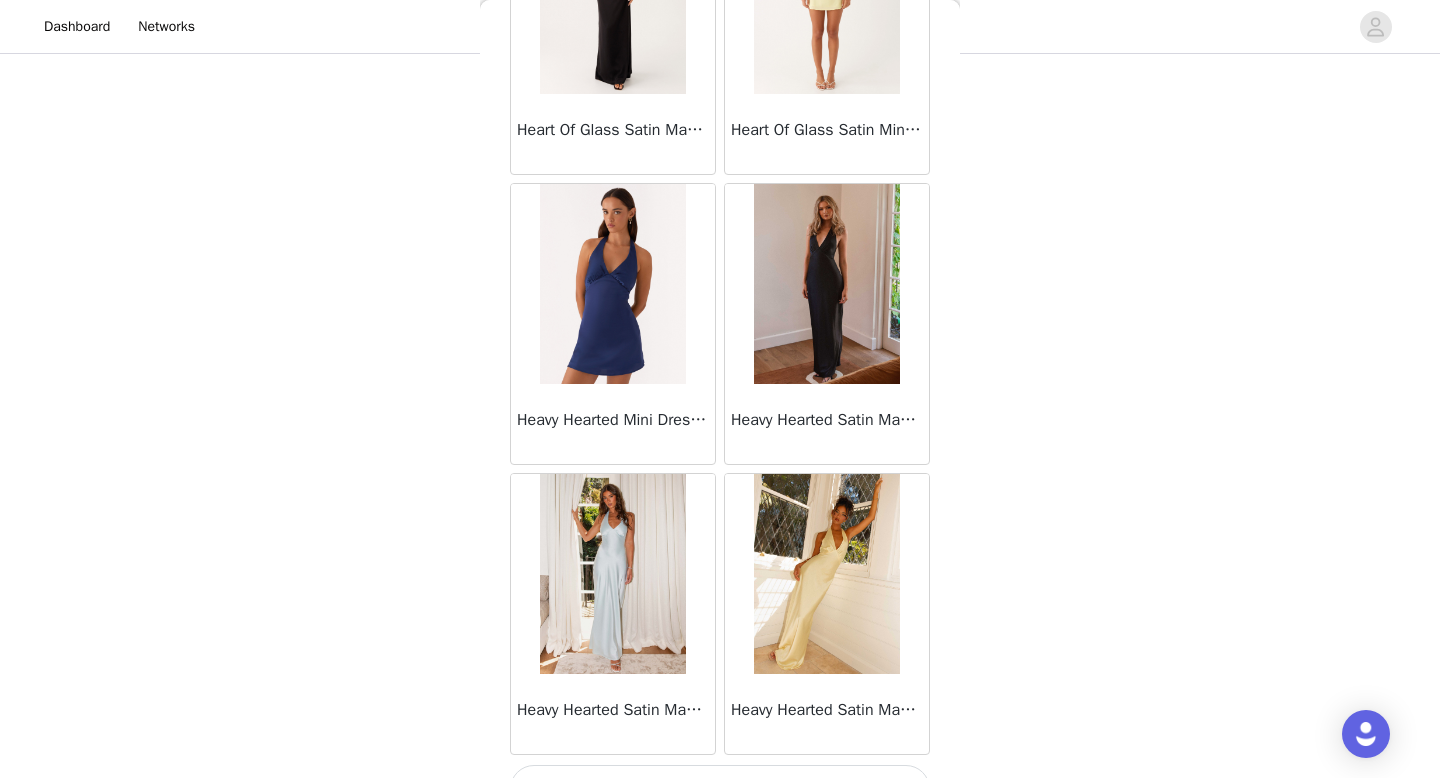 scroll, scrollTop: 25482, scrollLeft: 0, axis: vertical 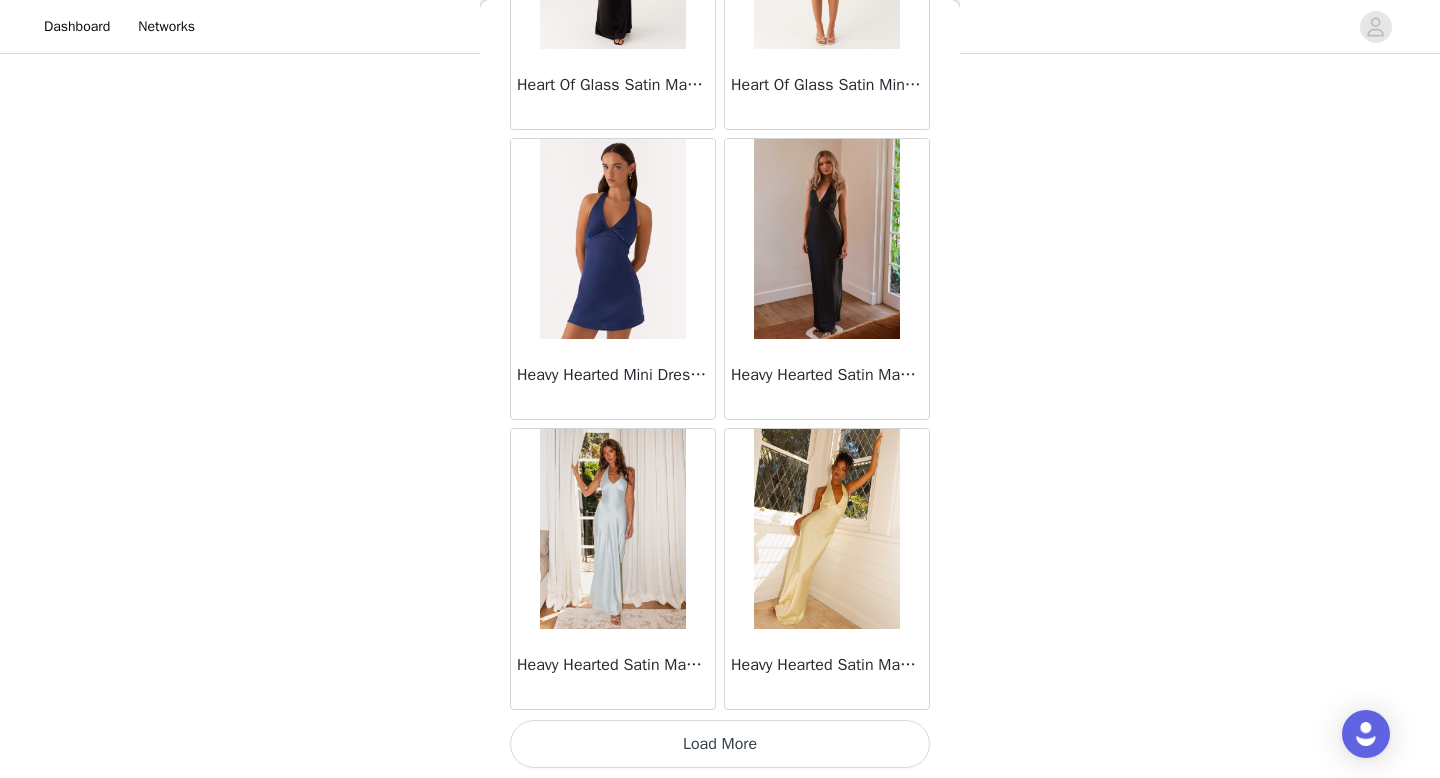 click on "Load More" at bounding box center [720, 744] 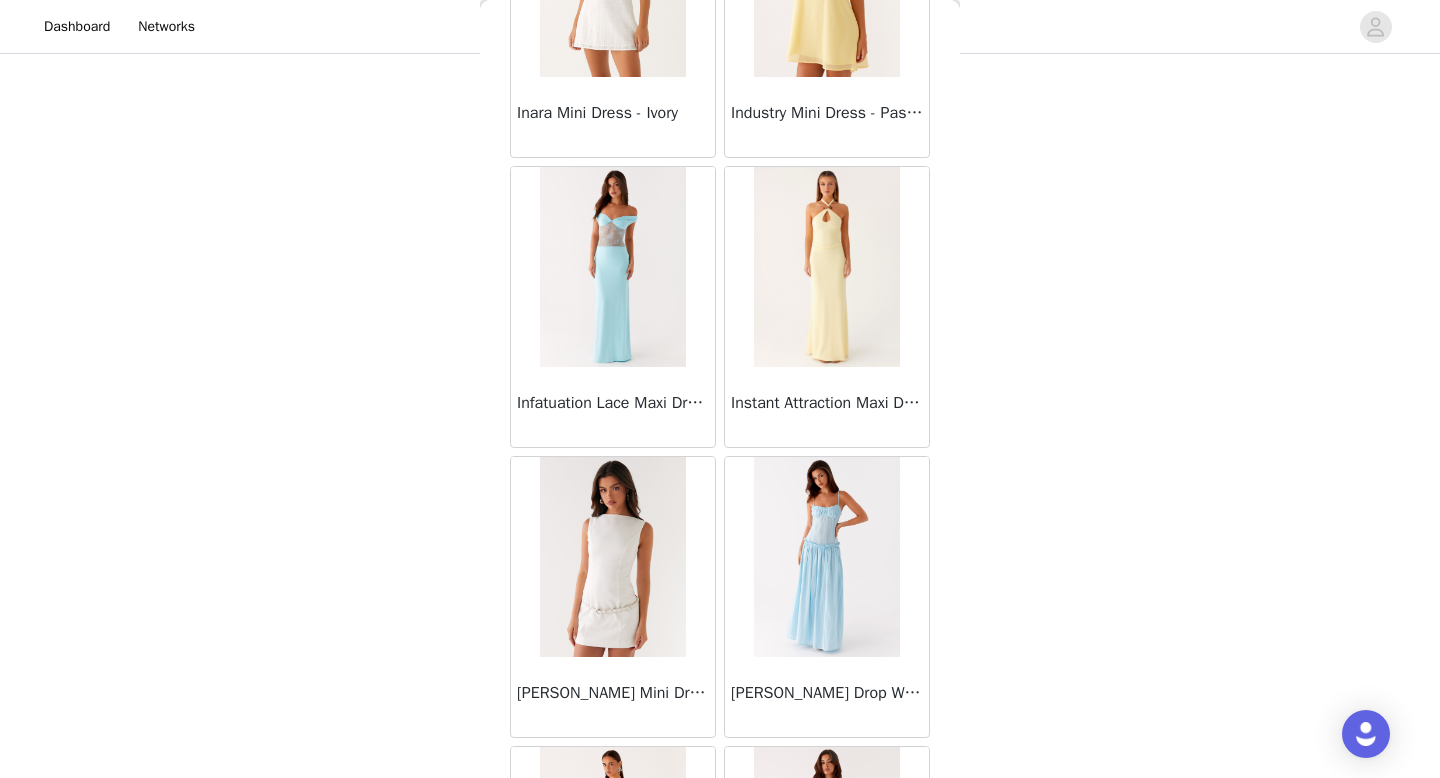 scroll, scrollTop: 28382, scrollLeft: 0, axis: vertical 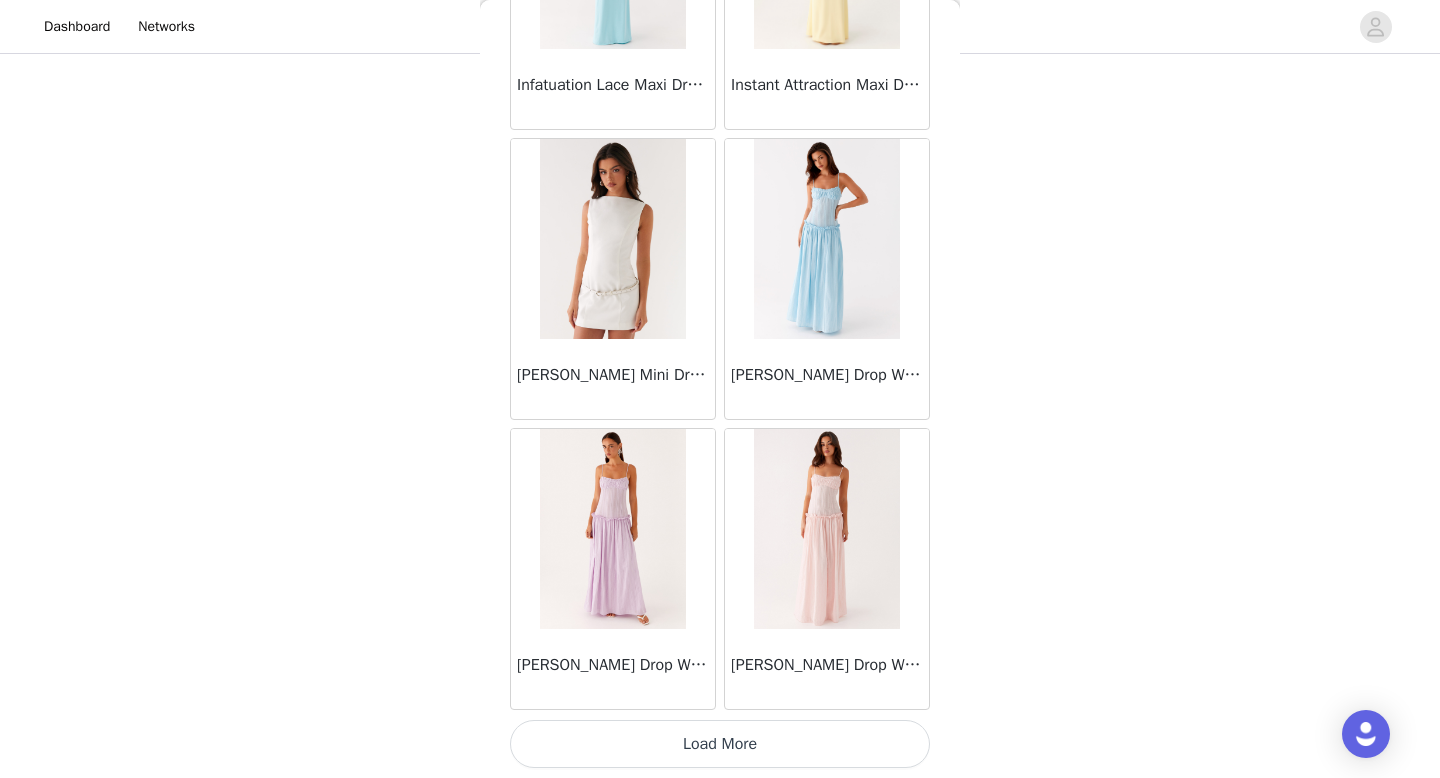 click on "Load More" at bounding box center [720, 744] 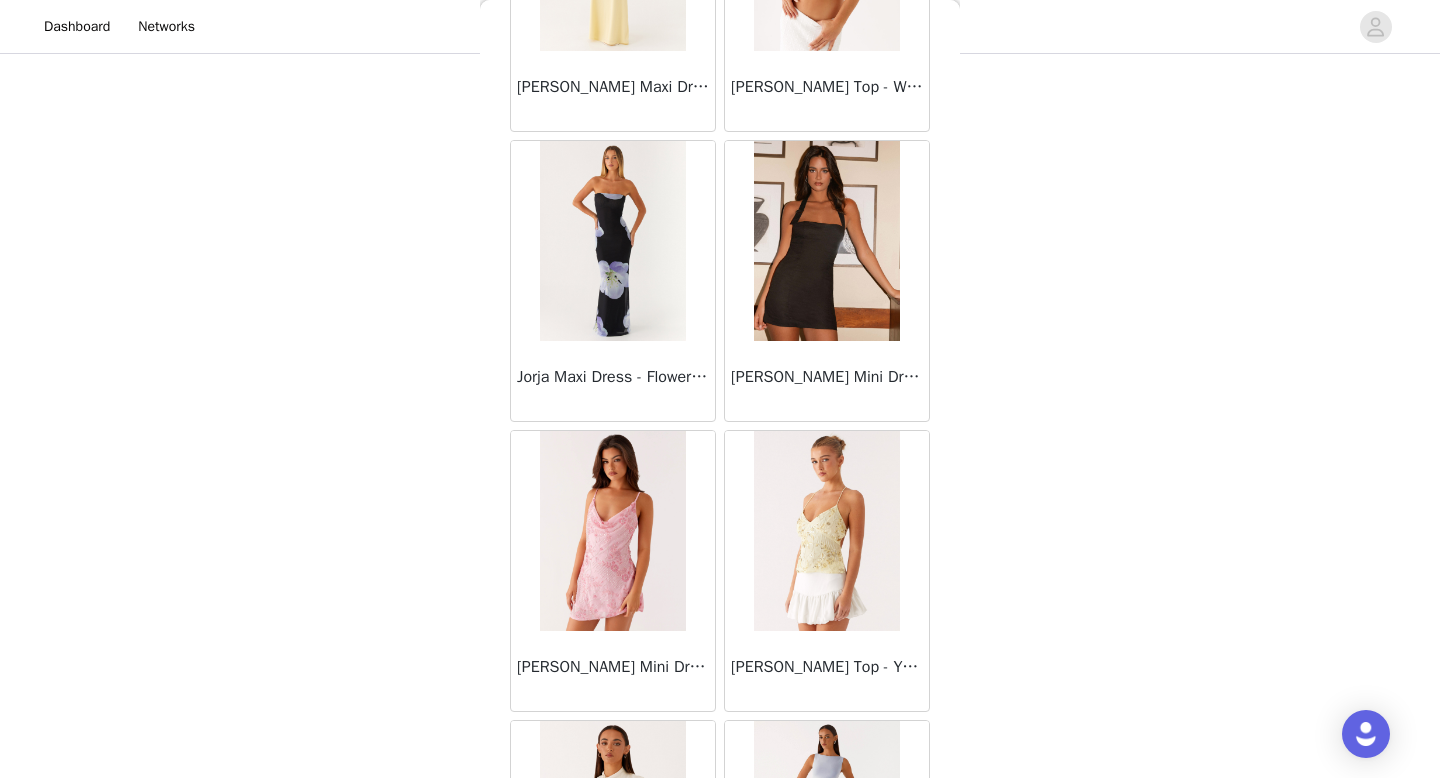 scroll, scrollTop: 31282, scrollLeft: 0, axis: vertical 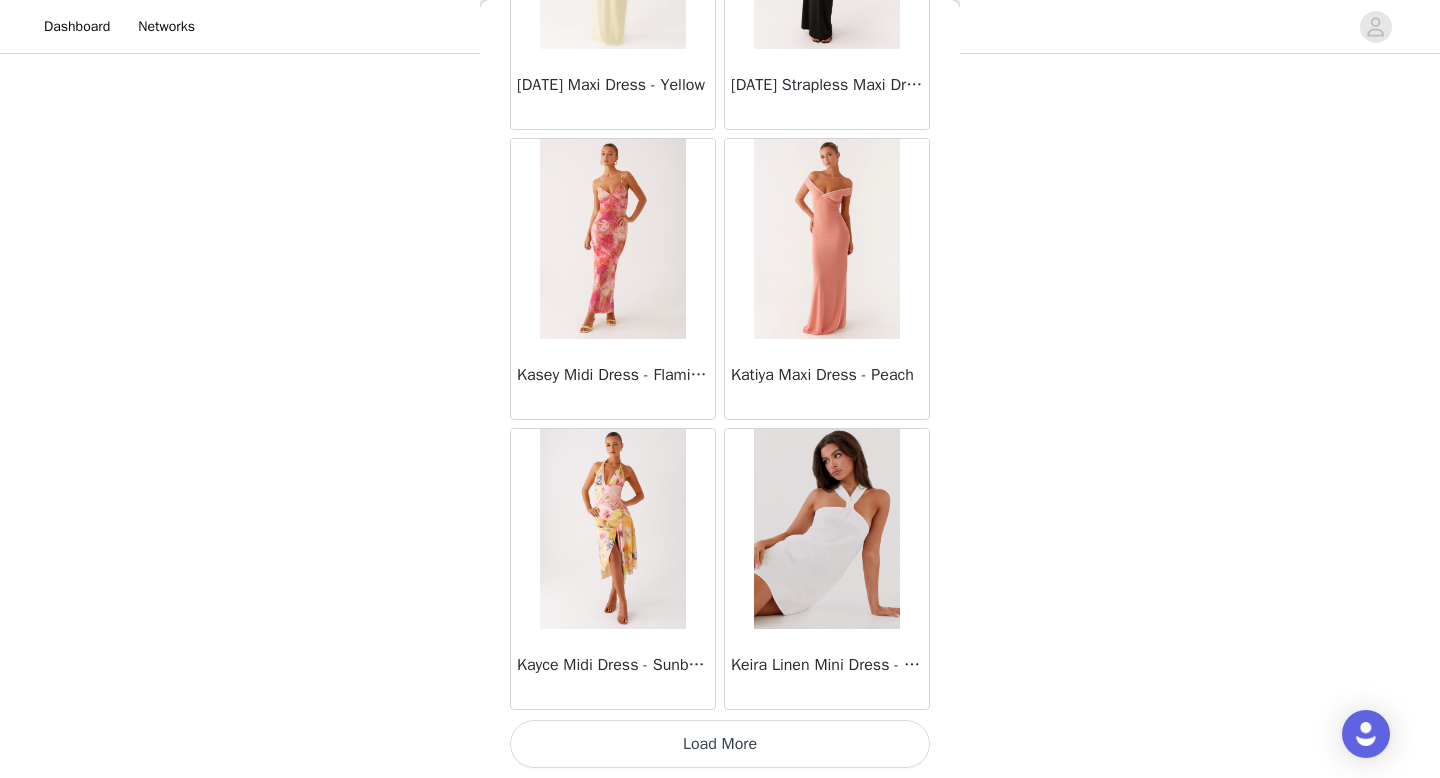 click on "Load More" at bounding box center [720, 744] 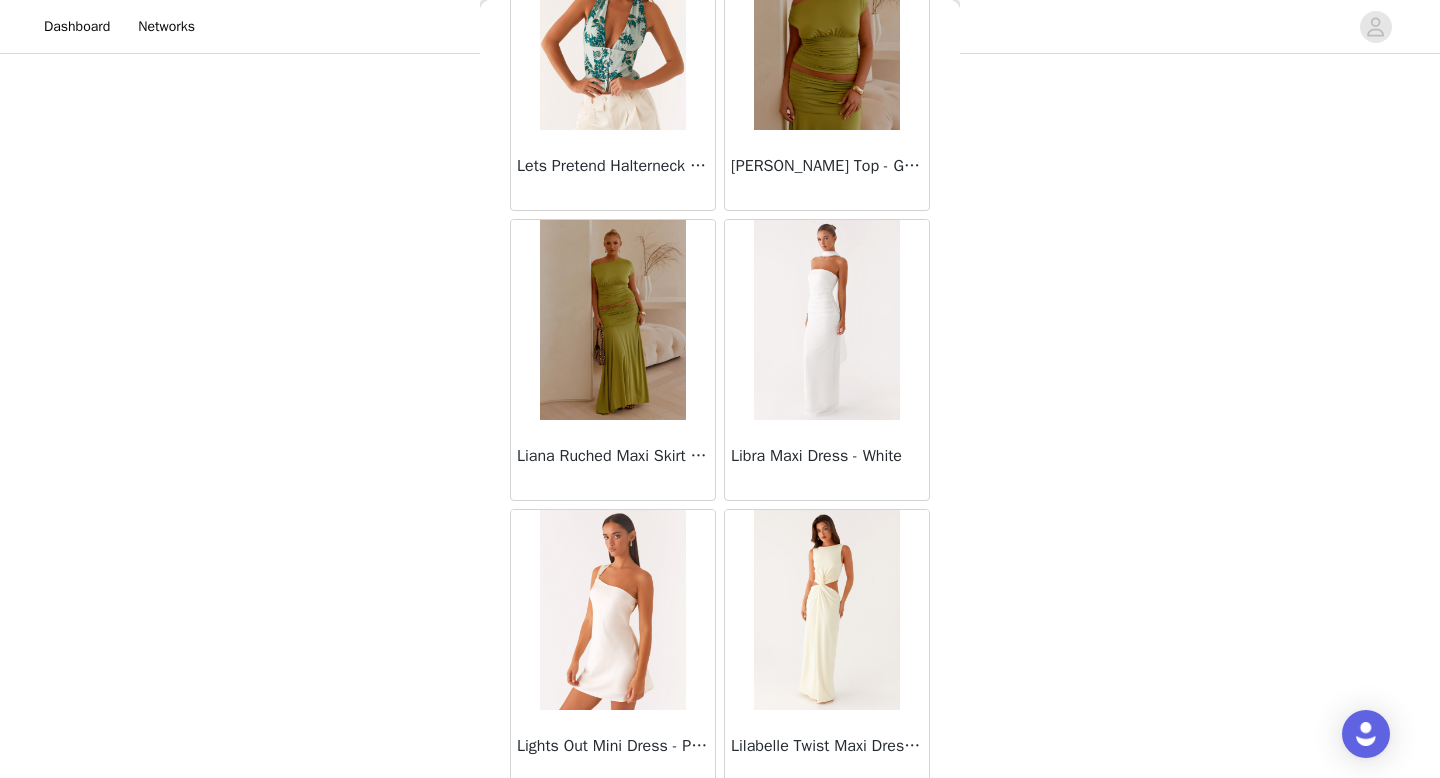 scroll, scrollTop: 34182, scrollLeft: 0, axis: vertical 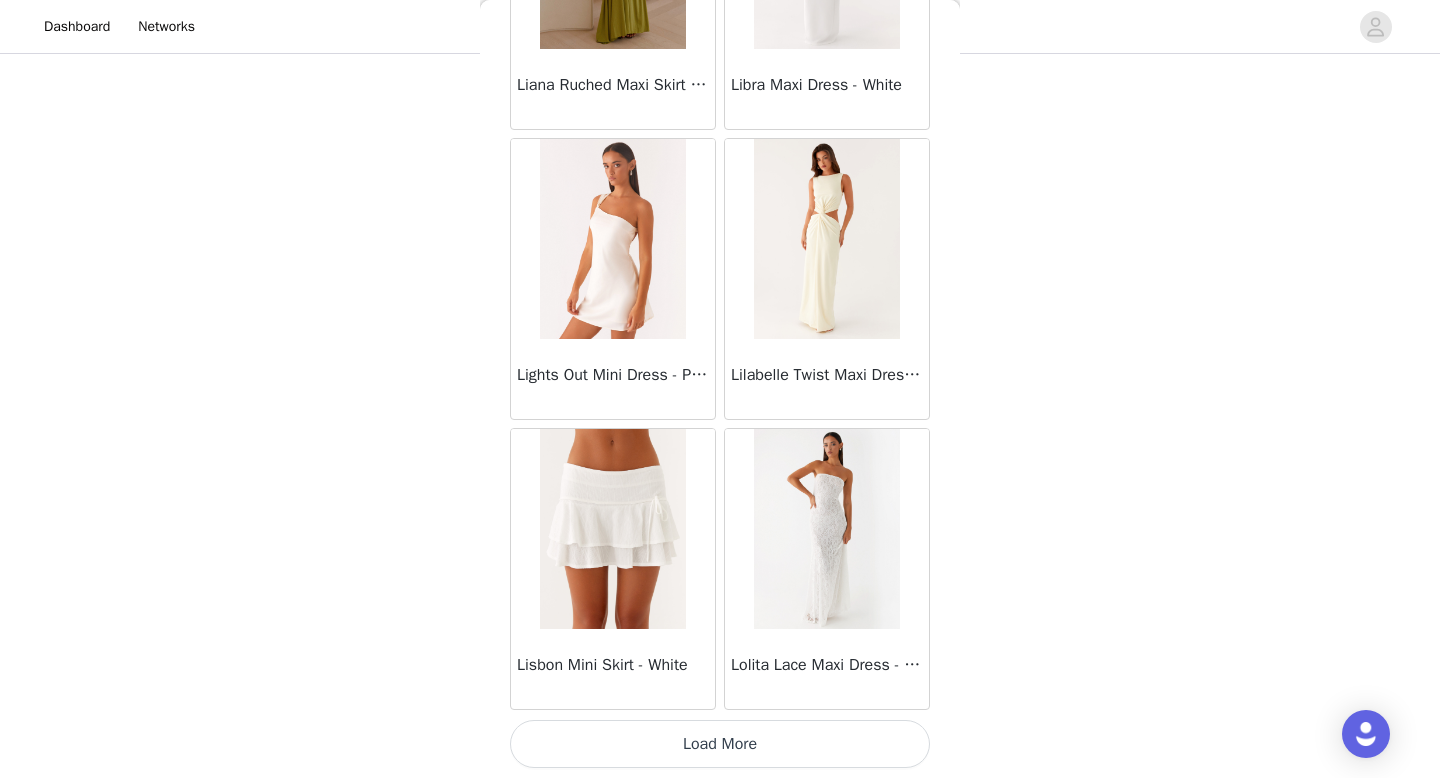 click on "Load More" at bounding box center (720, 744) 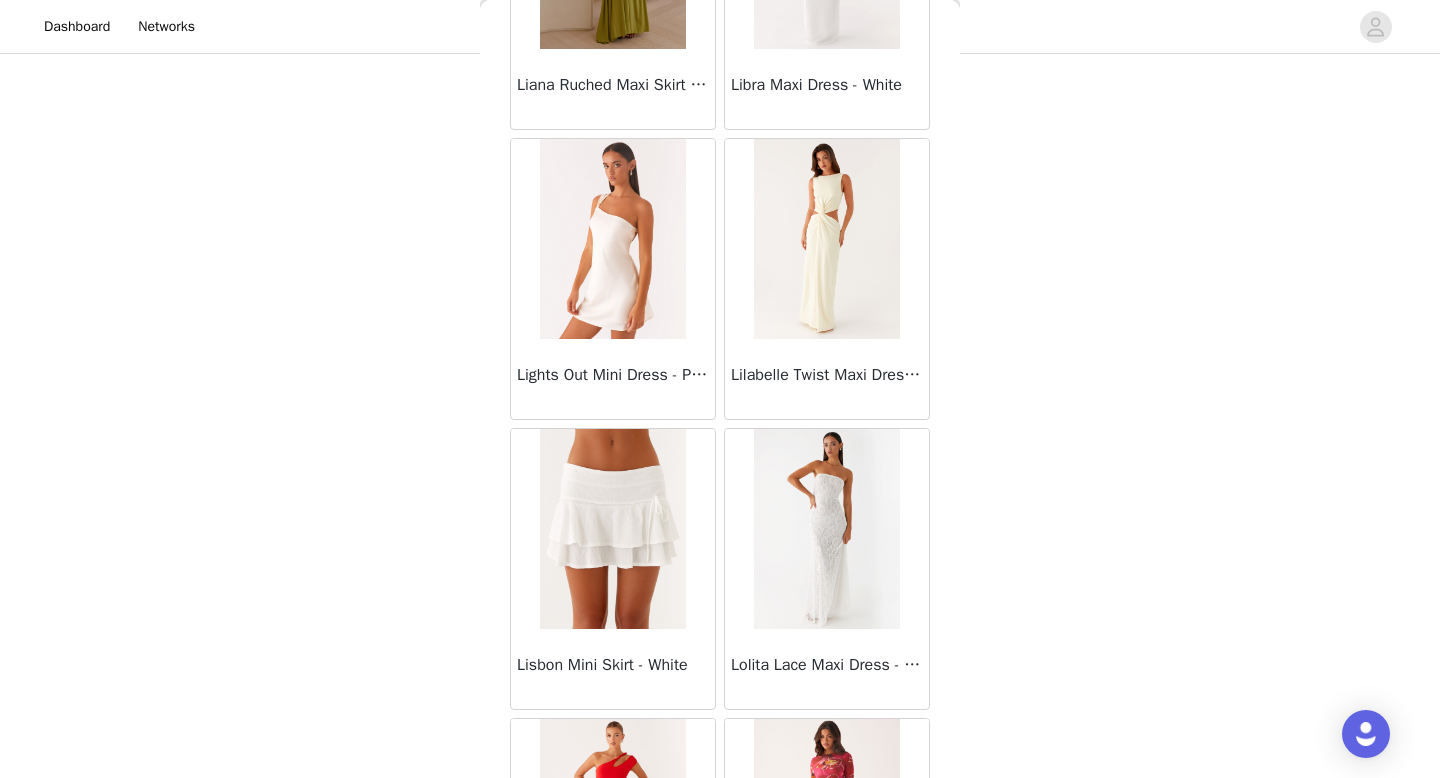 scroll, scrollTop: 37082, scrollLeft: 0, axis: vertical 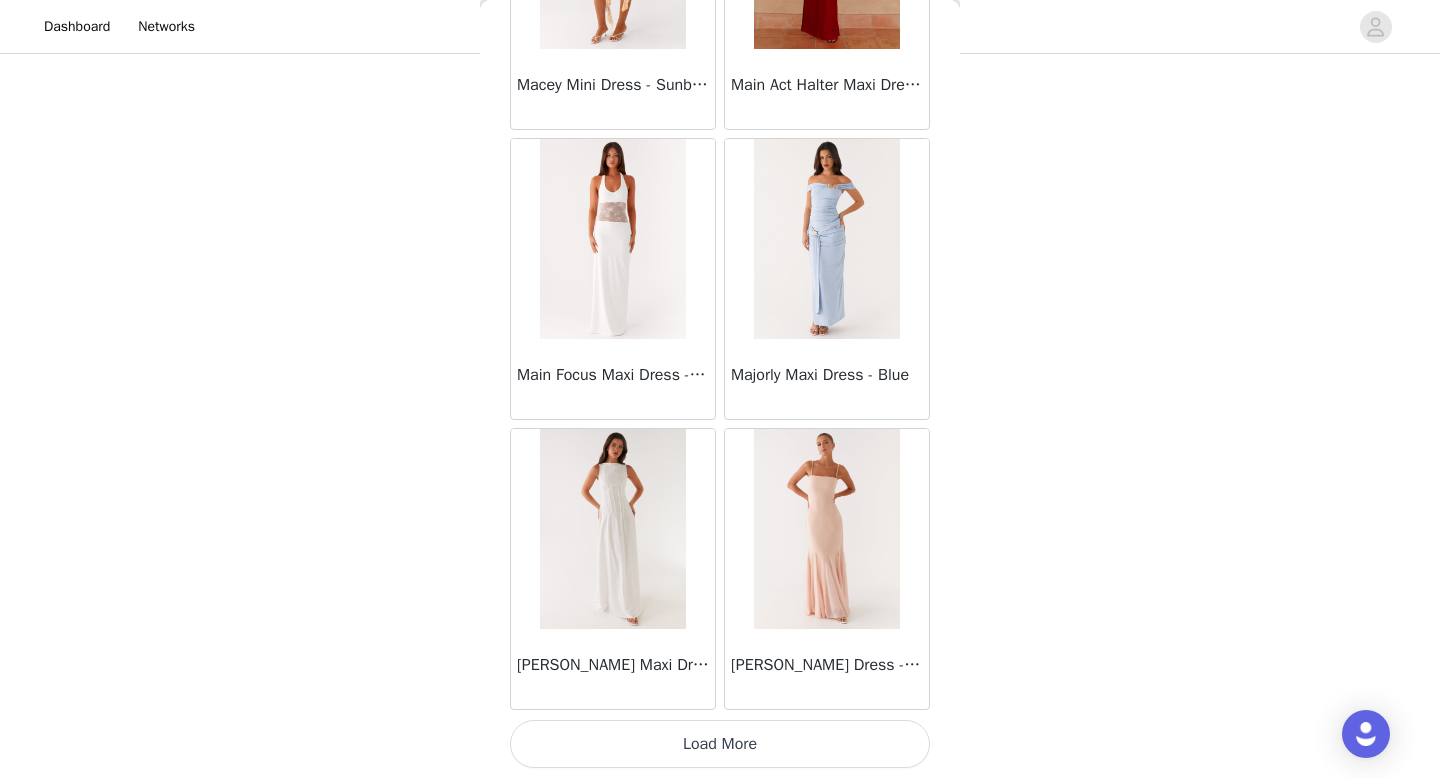 click on "Load More" at bounding box center (720, 744) 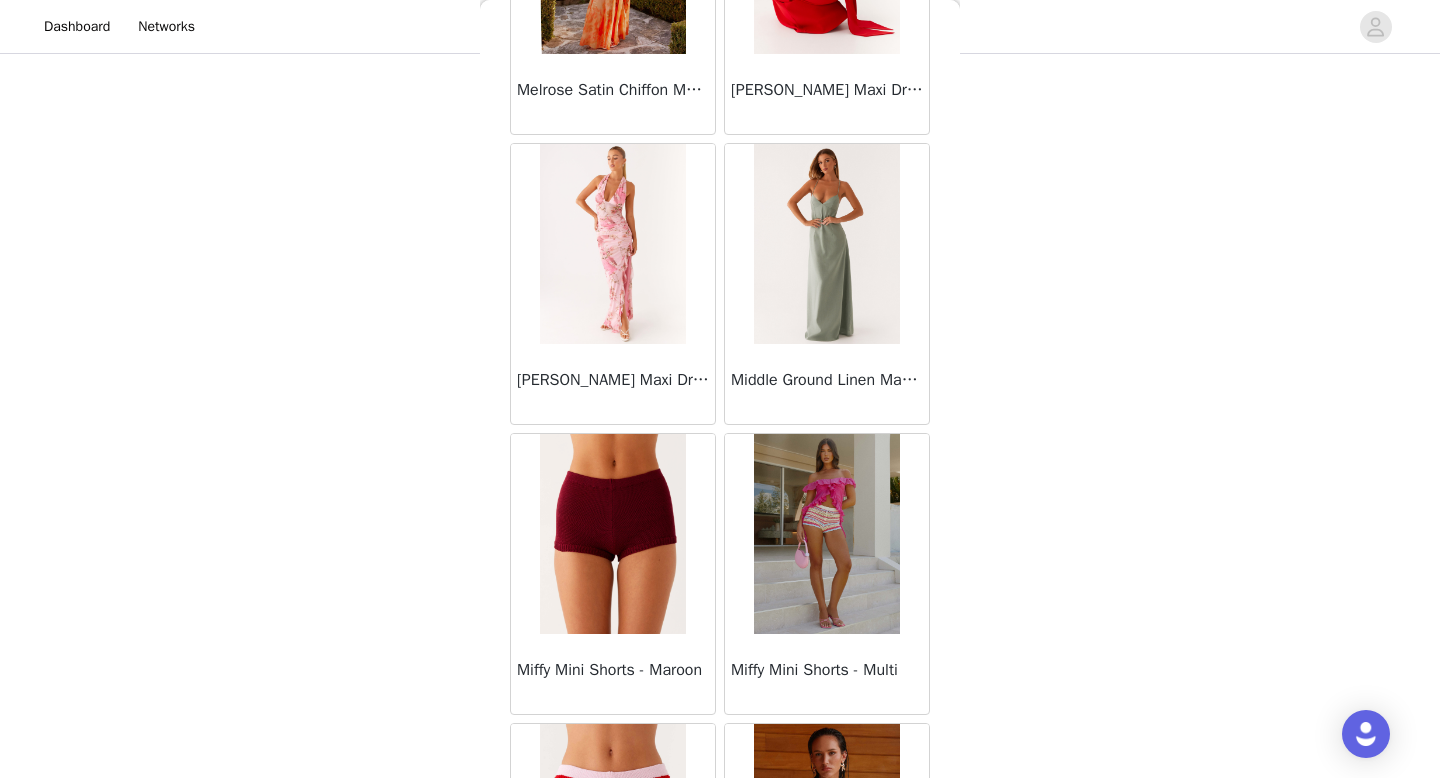 scroll, scrollTop: 39982, scrollLeft: 0, axis: vertical 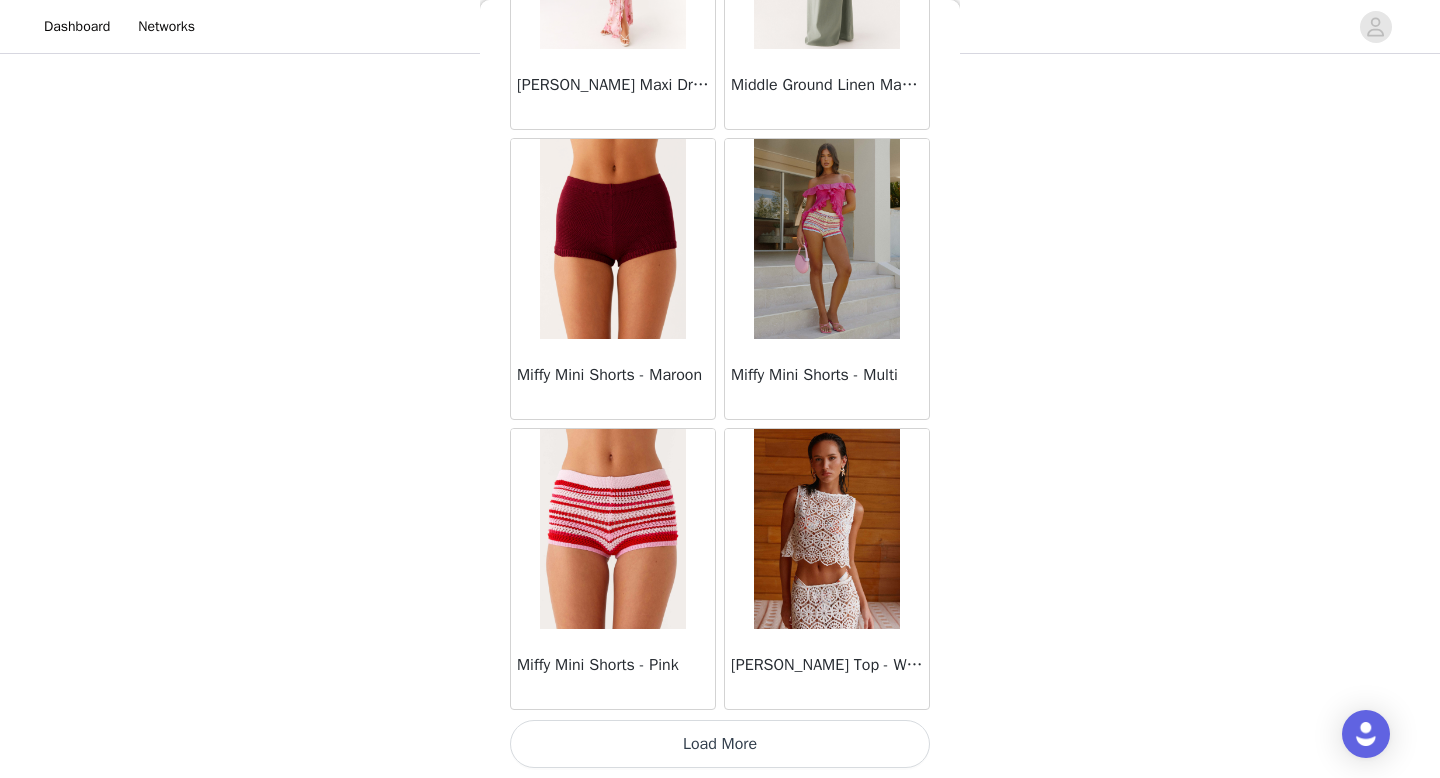 click on "Load More" at bounding box center [720, 744] 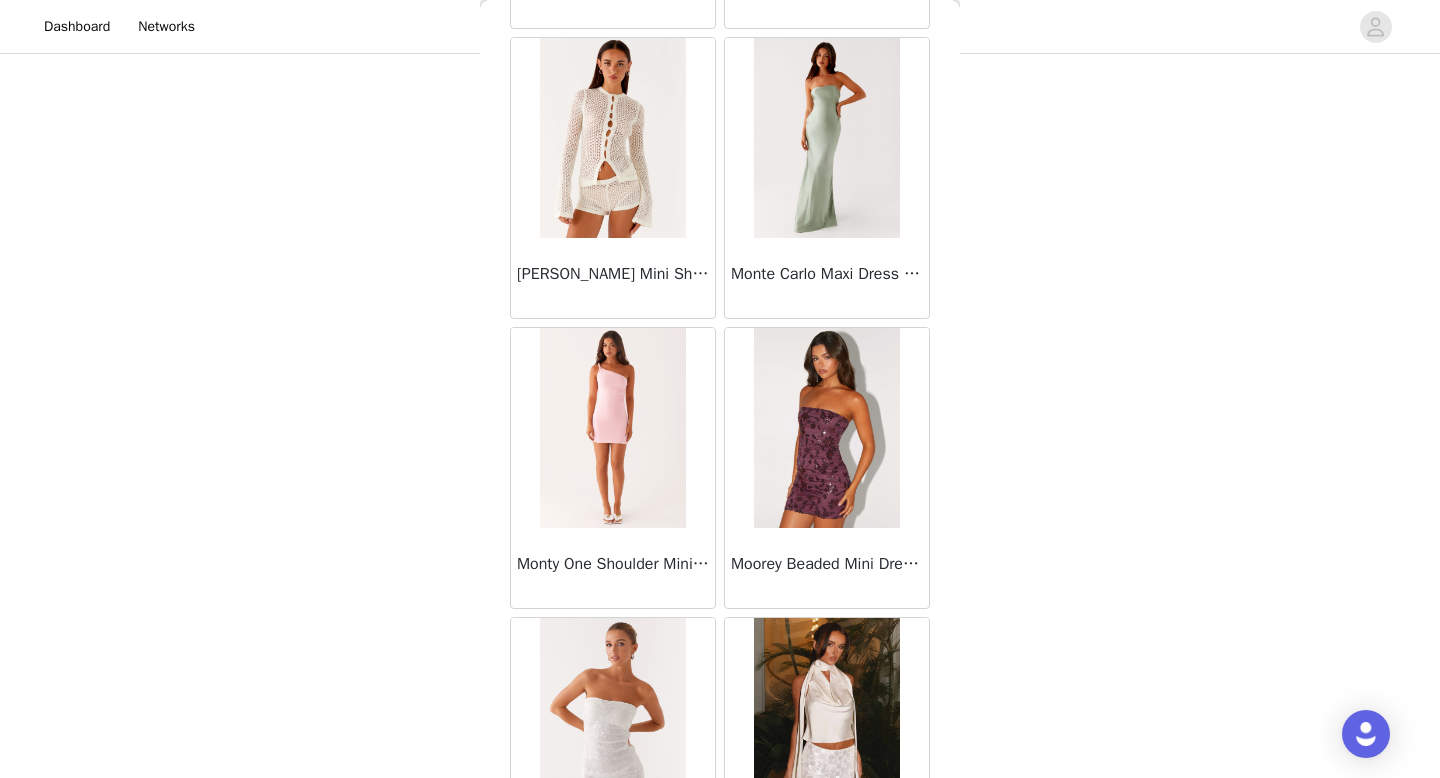 scroll, scrollTop: 42882, scrollLeft: 0, axis: vertical 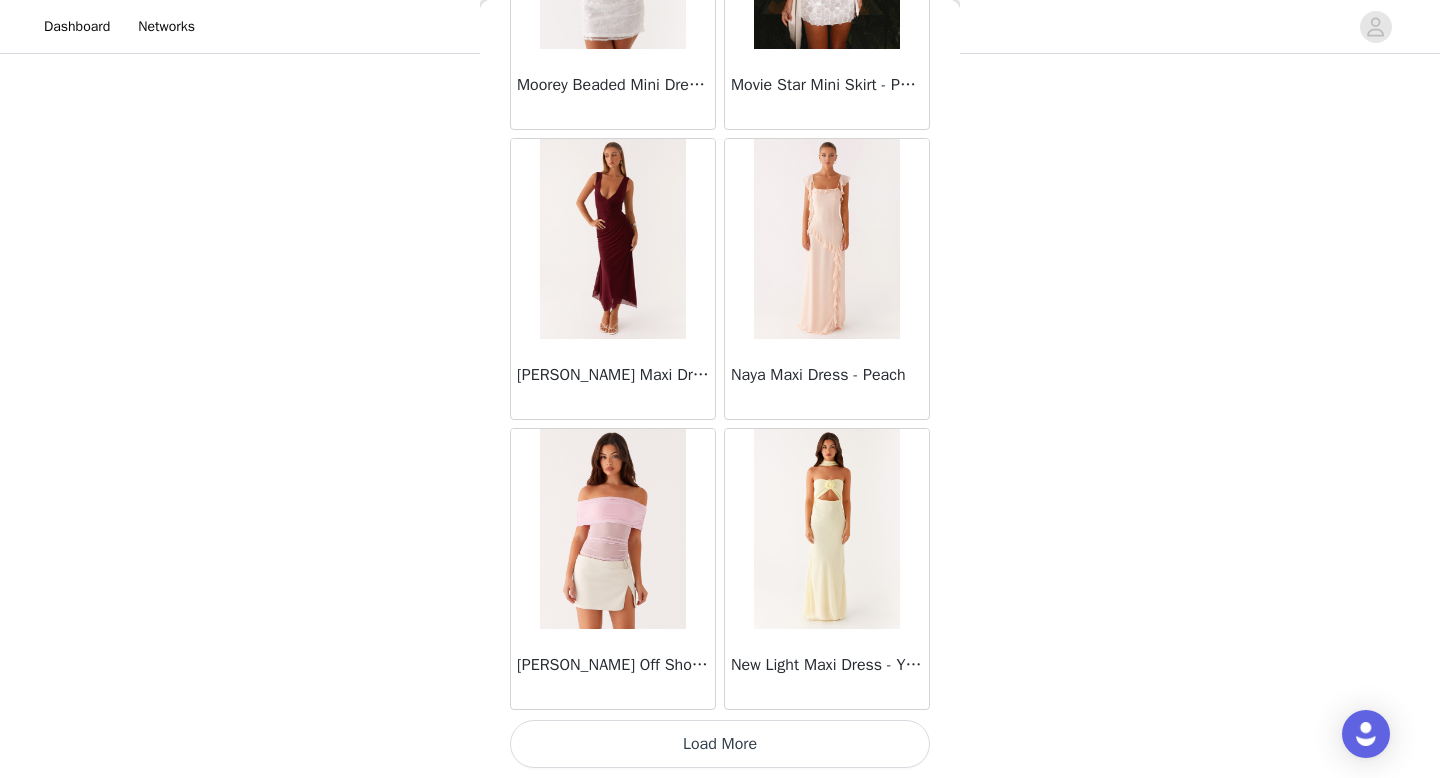click on "Load More" at bounding box center (720, 744) 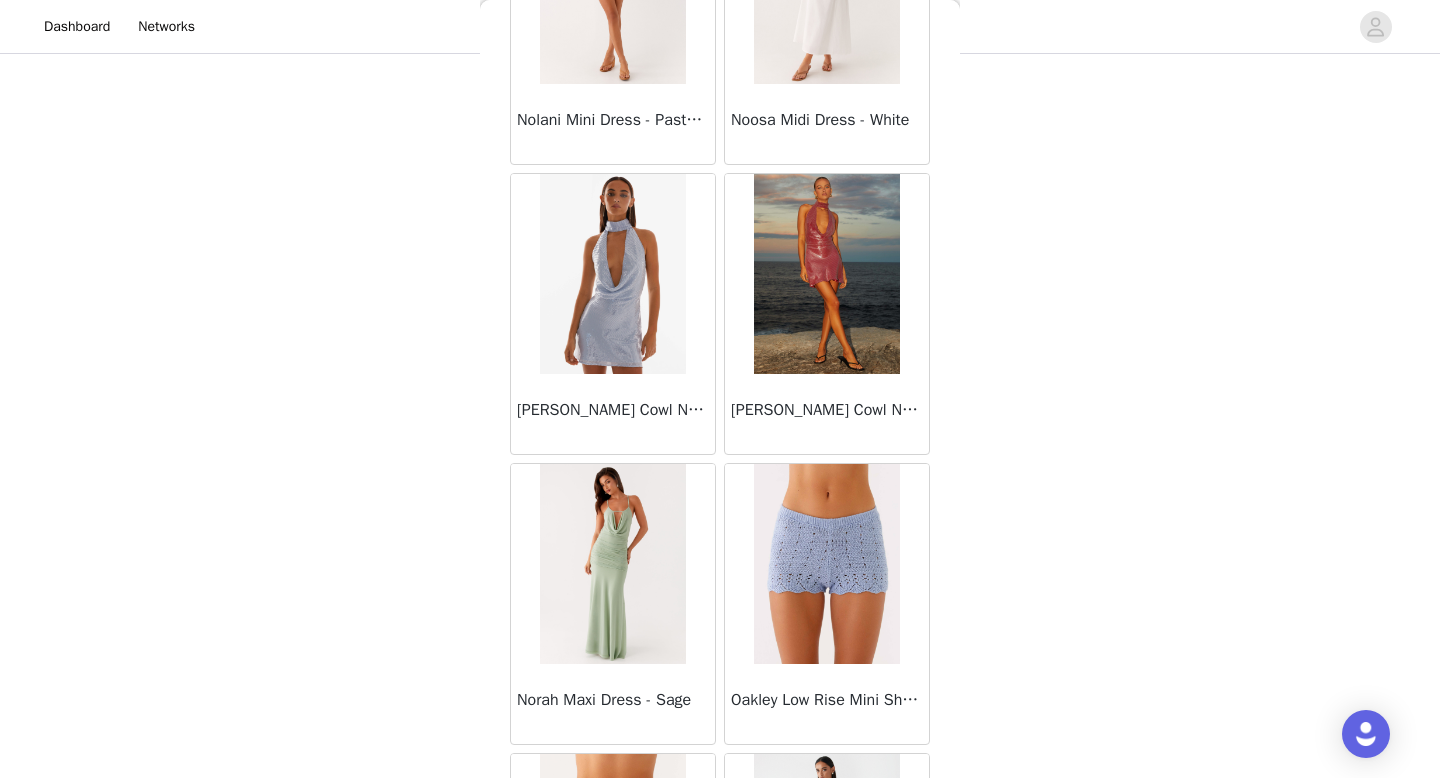 scroll, scrollTop: 45782, scrollLeft: 0, axis: vertical 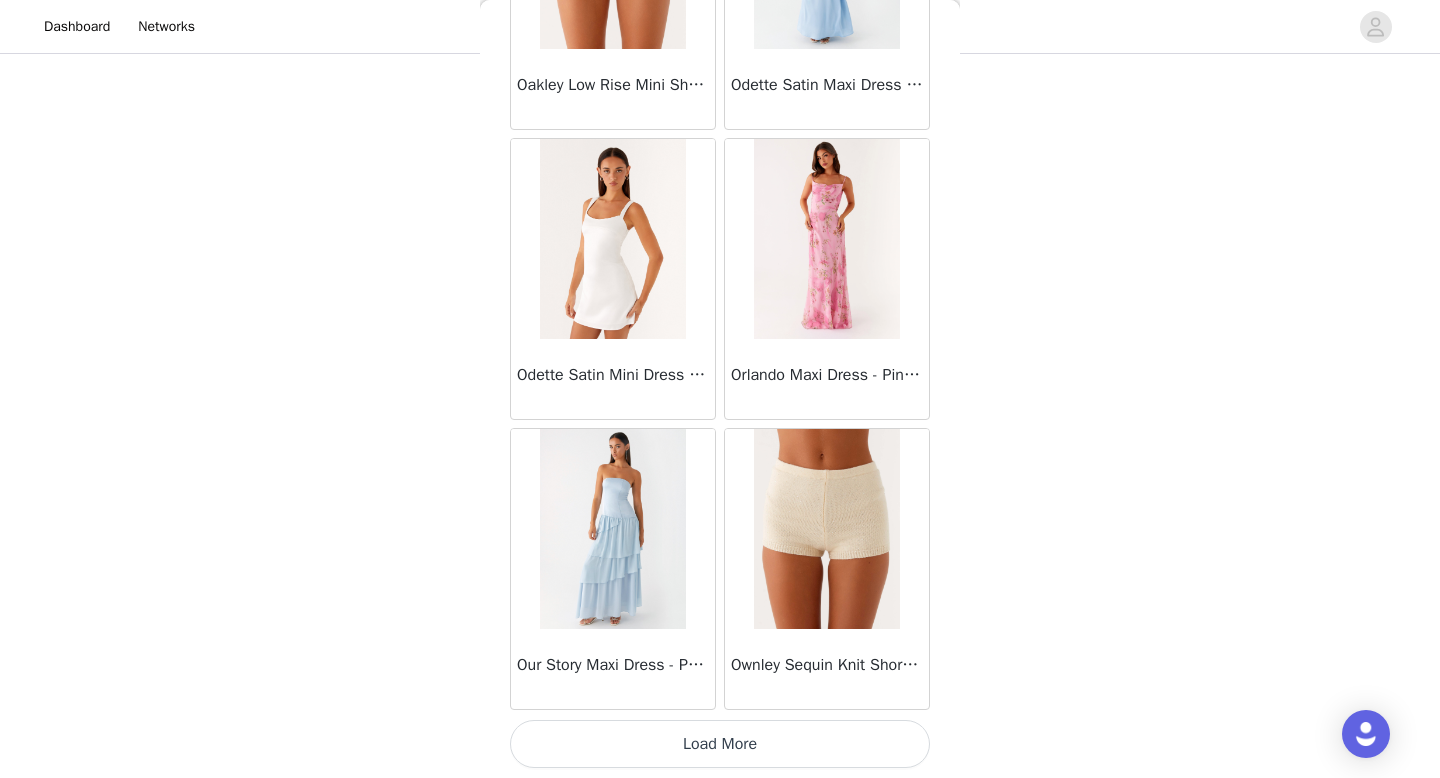 click on "Load More" at bounding box center [720, 744] 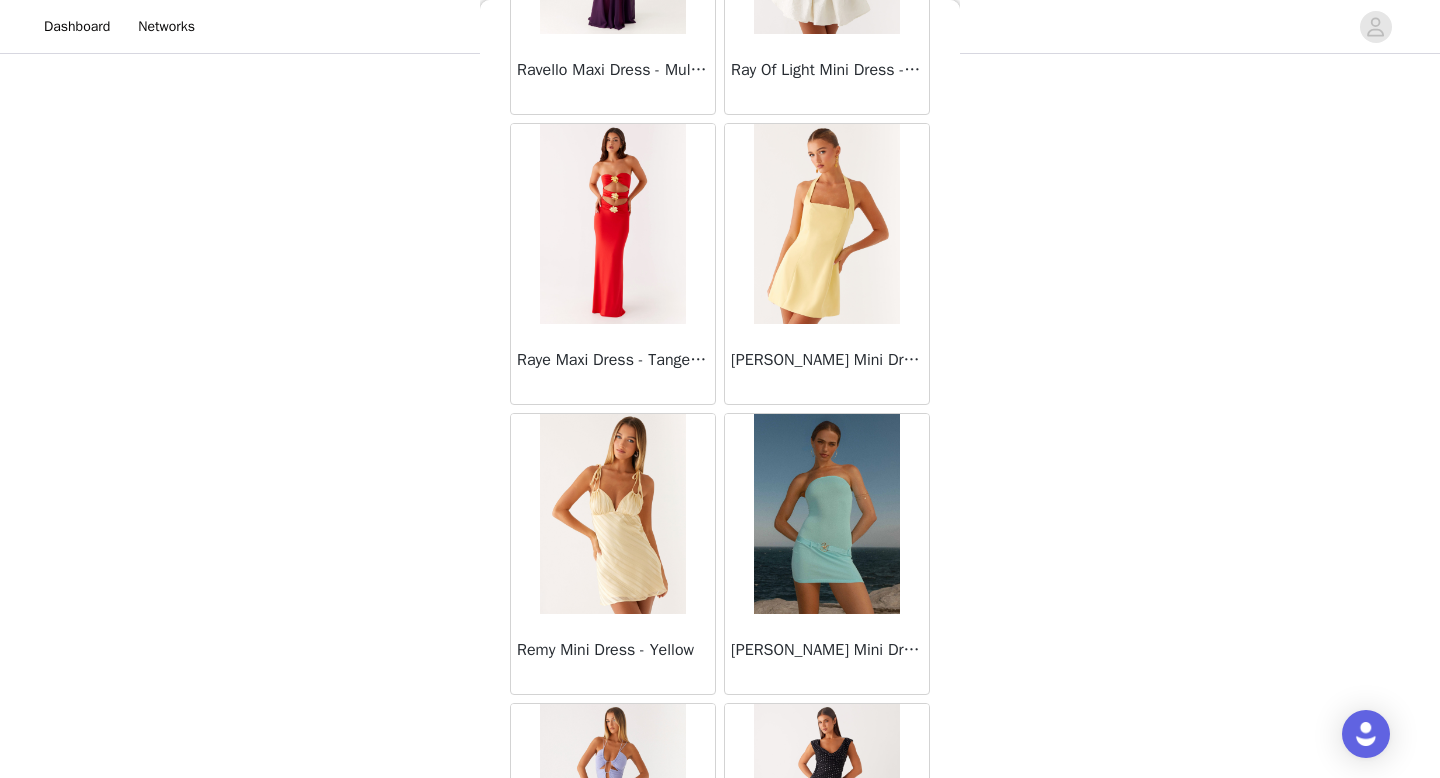 scroll, scrollTop: 48682, scrollLeft: 0, axis: vertical 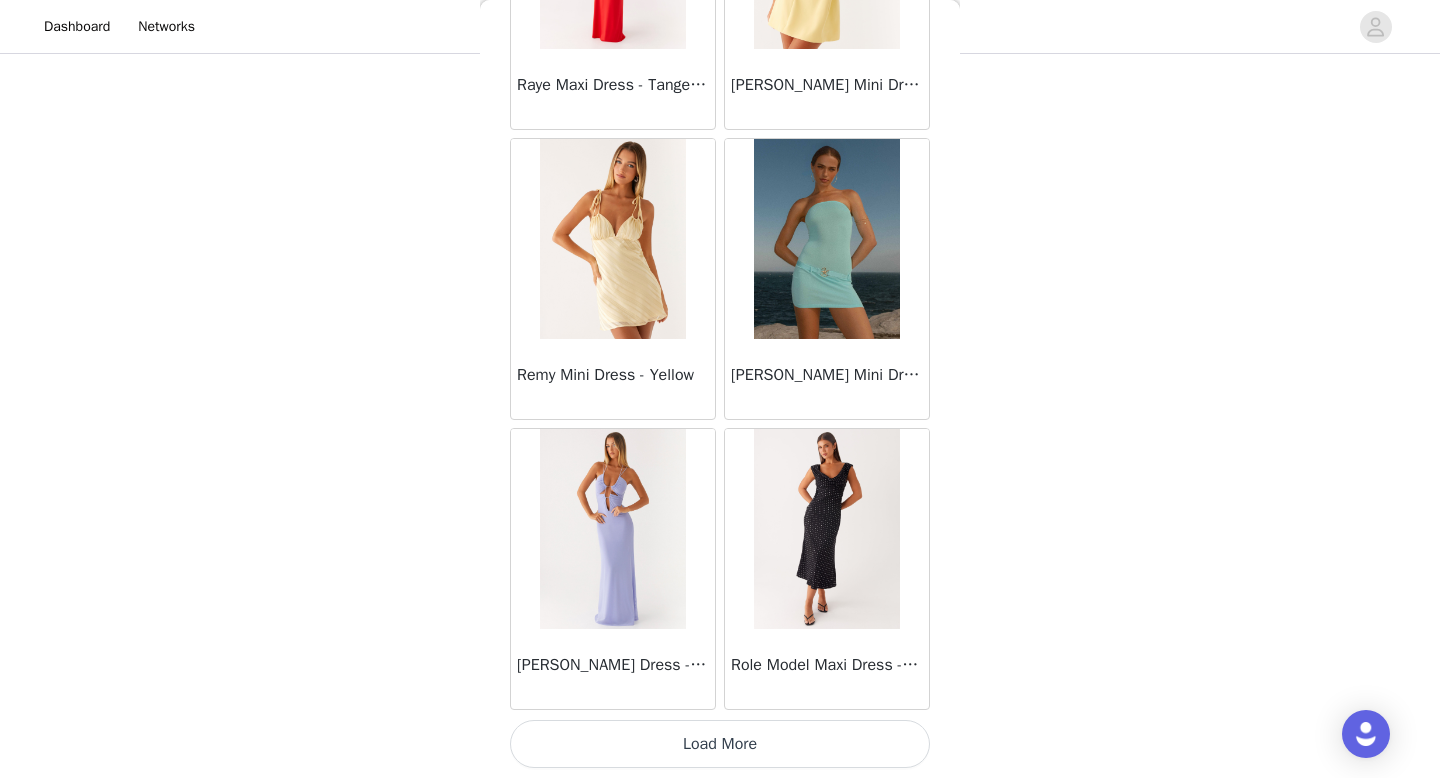 click on "Load More" at bounding box center [720, 744] 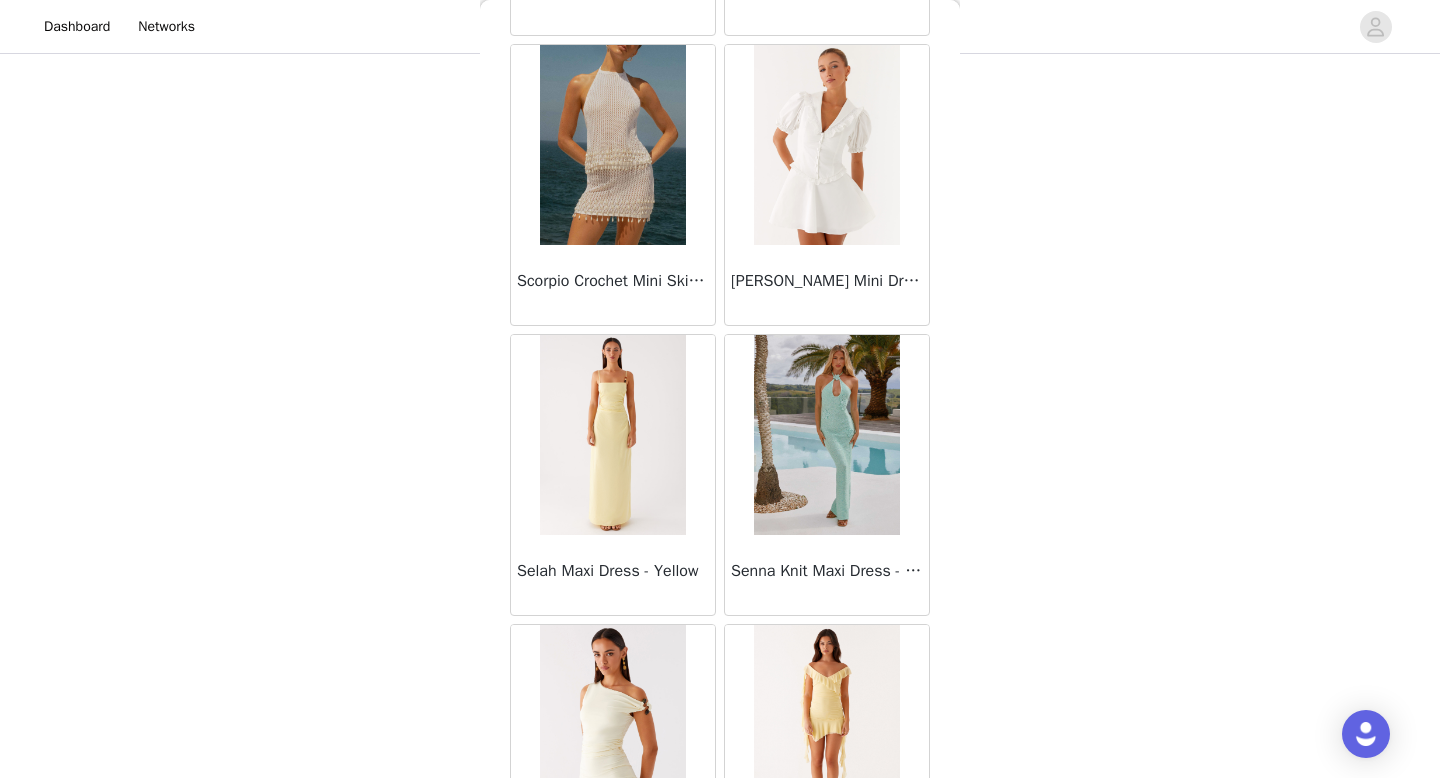 scroll, scrollTop: 51582, scrollLeft: 0, axis: vertical 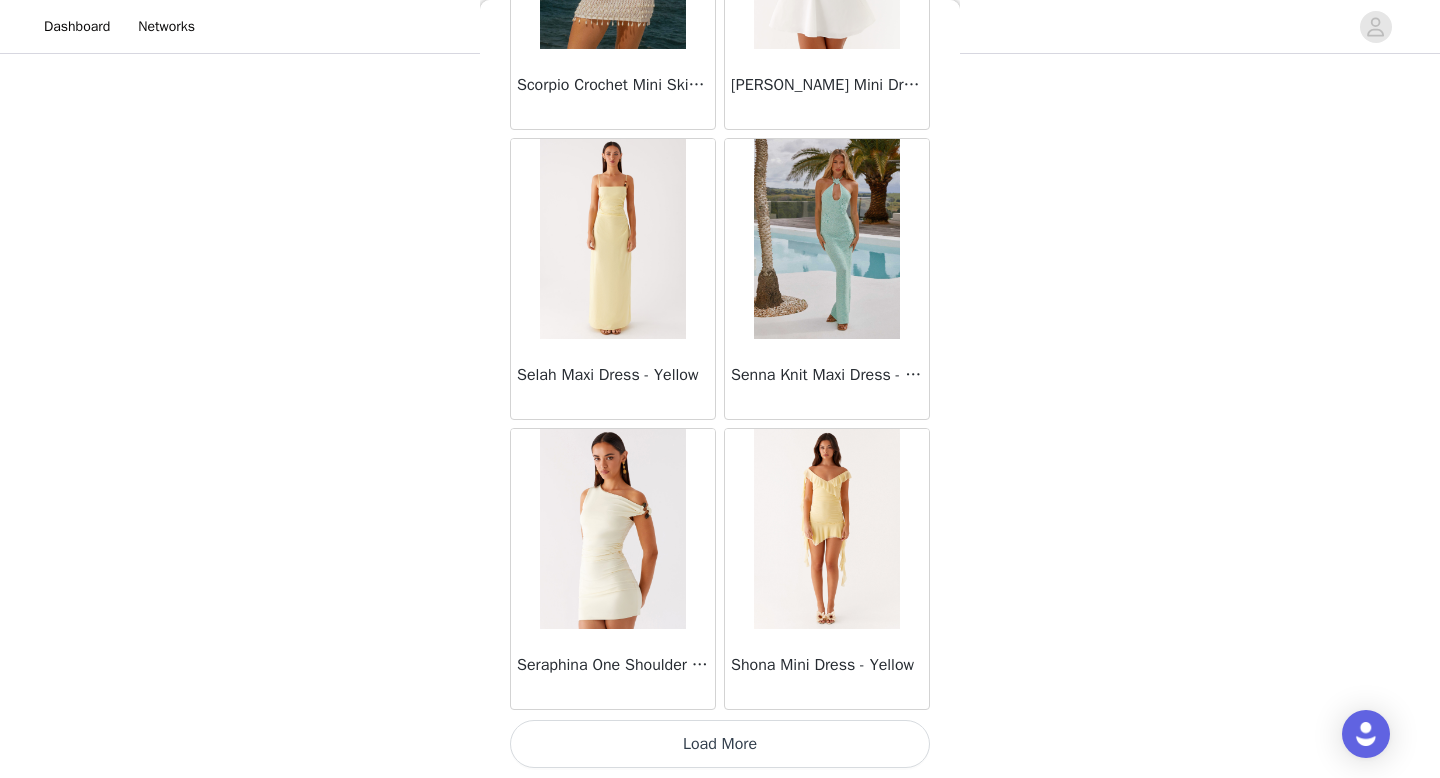 click on "Load More" at bounding box center (720, 744) 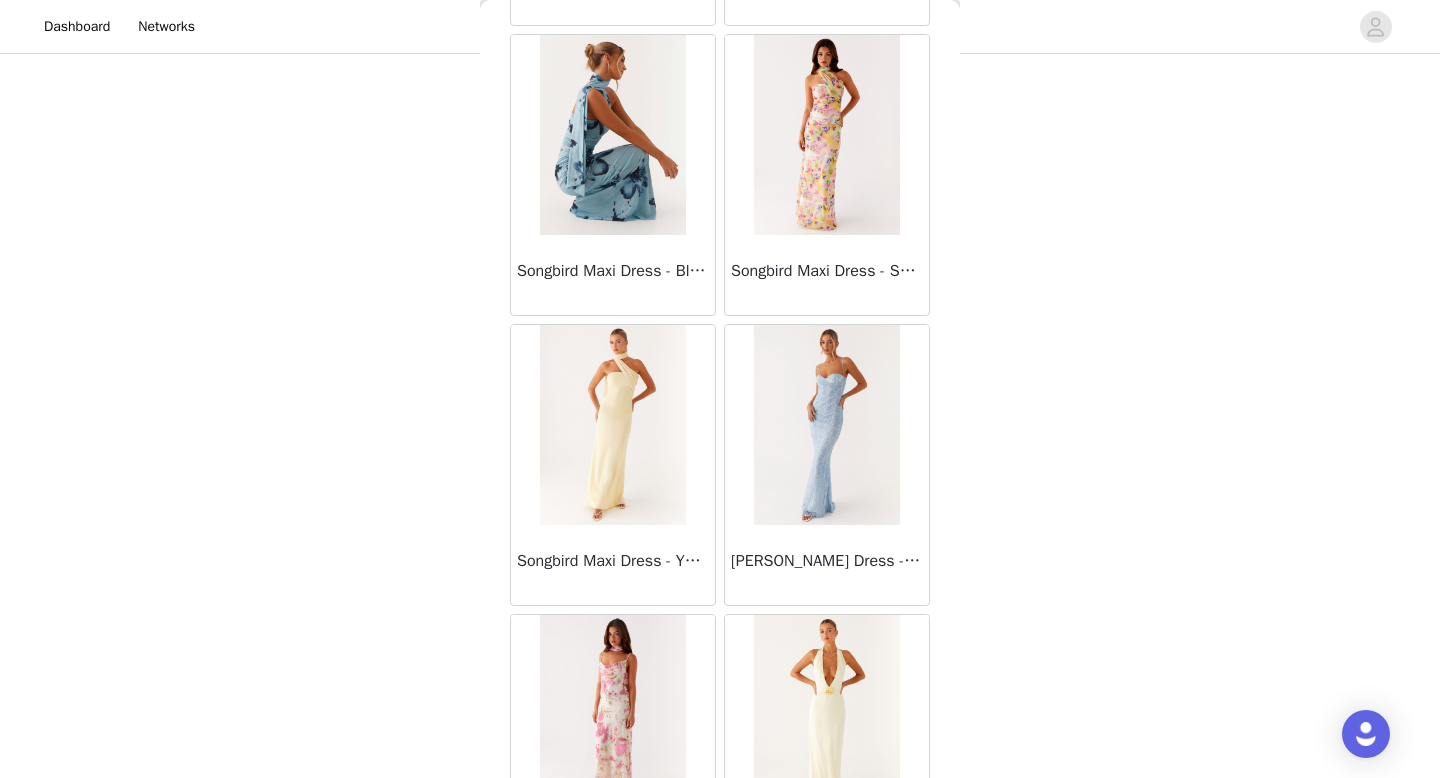 scroll, scrollTop: 54482, scrollLeft: 0, axis: vertical 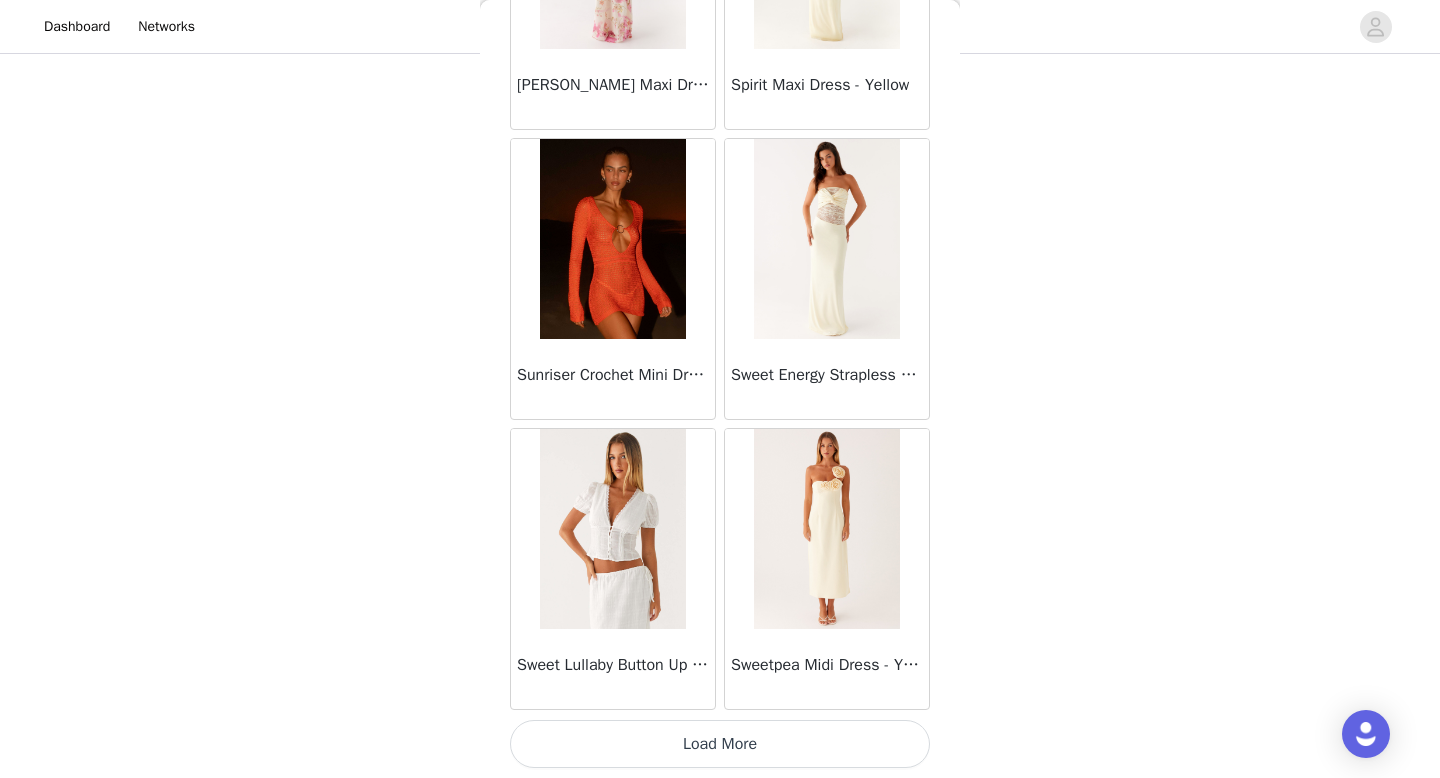 click on "Load More" at bounding box center (720, 744) 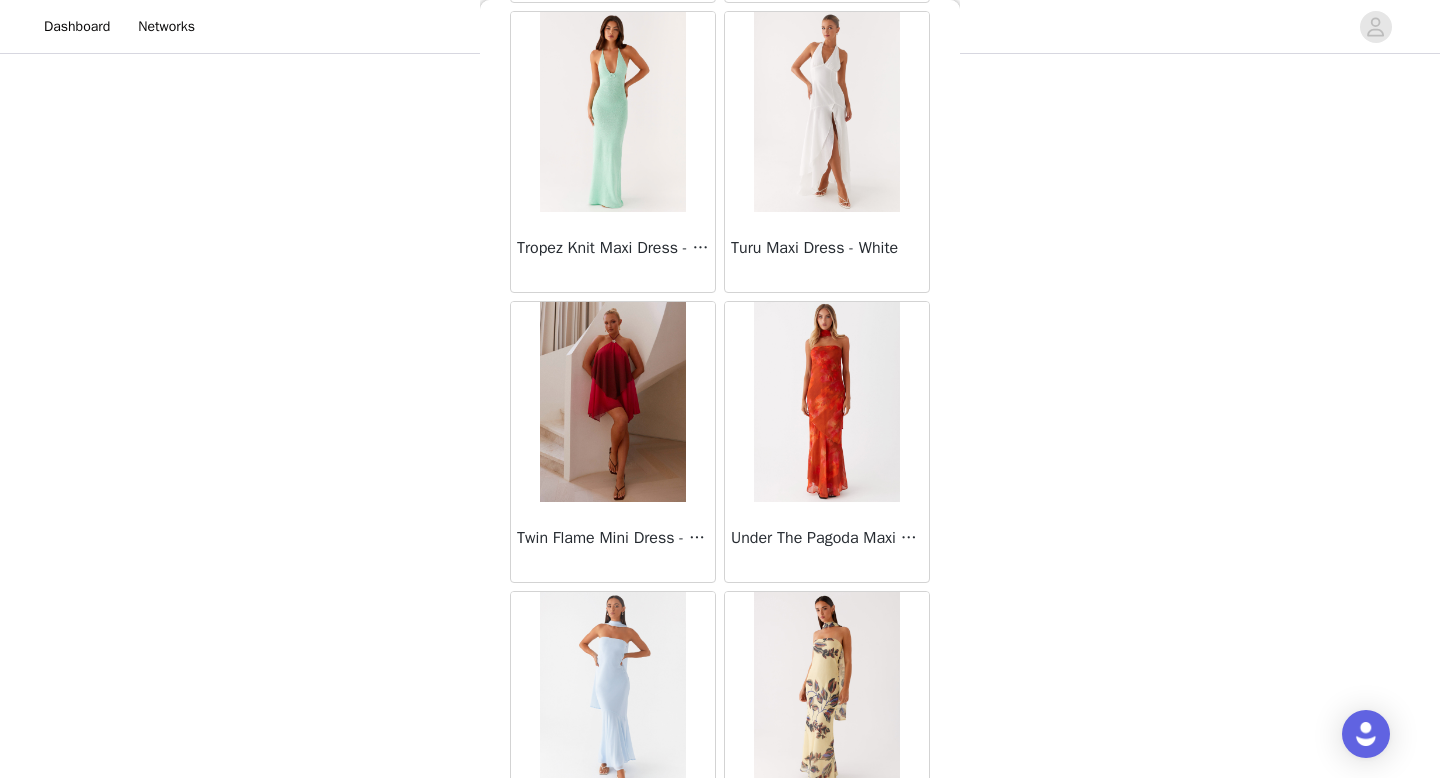 scroll, scrollTop: 57382, scrollLeft: 0, axis: vertical 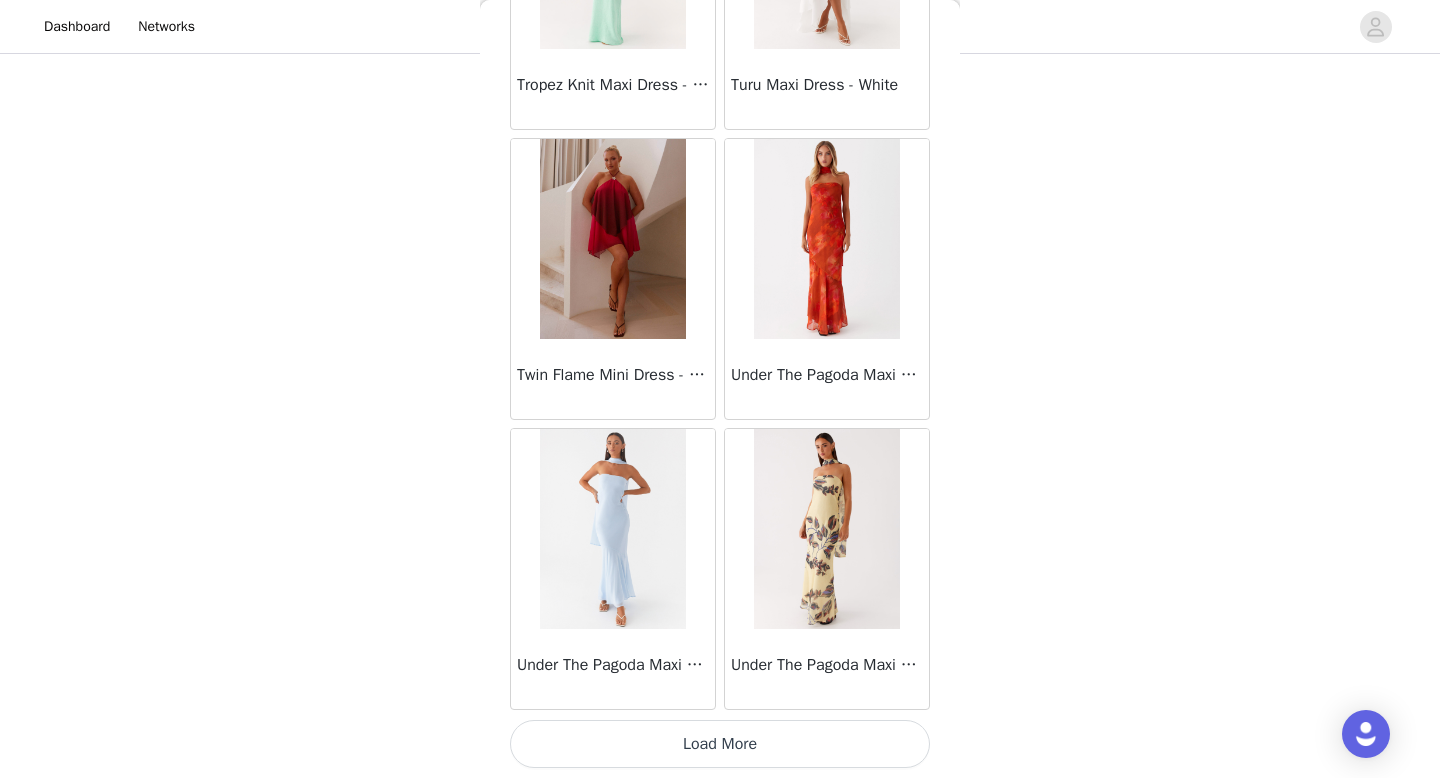 click on "Load More" at bounding box center (720, 744) 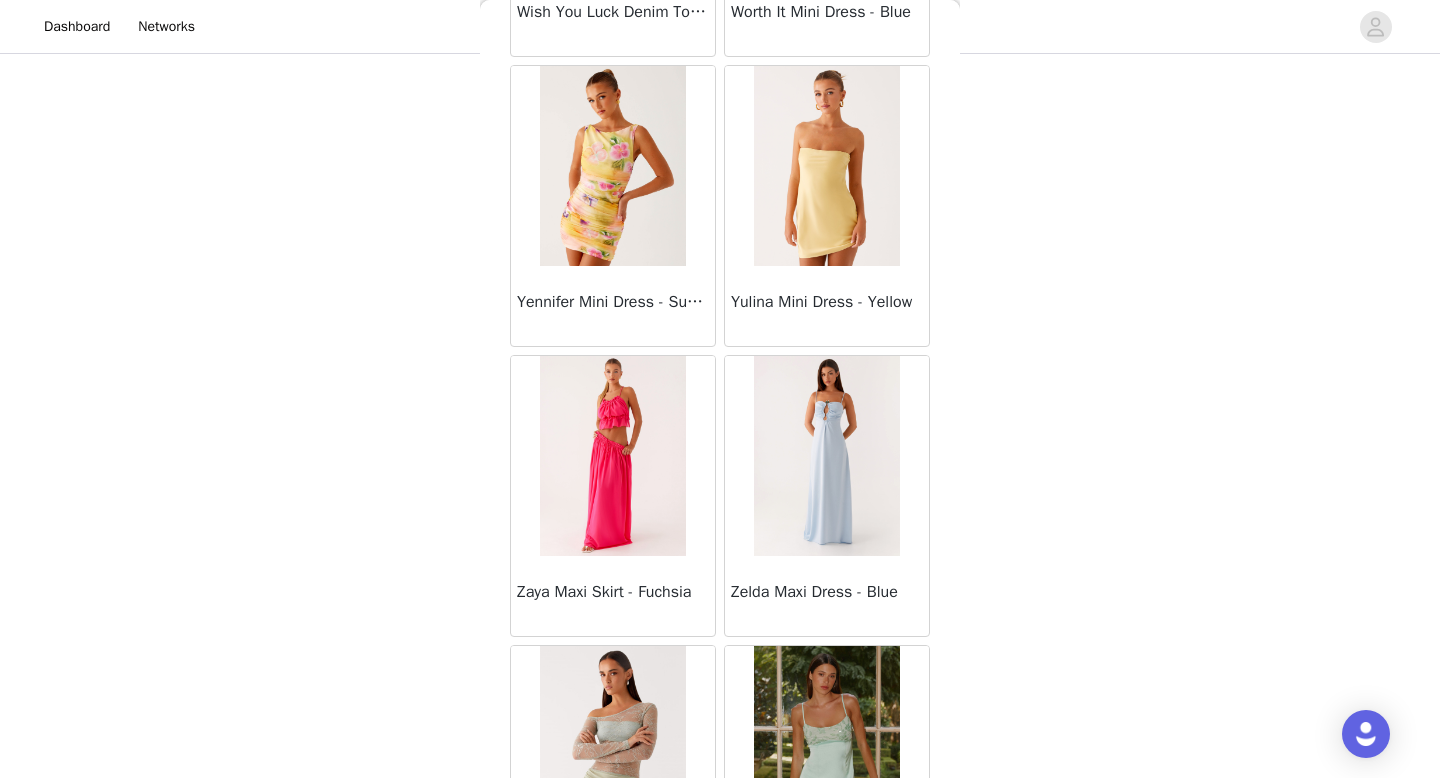 scroll, scrollTop: 60282, scrollLeft: 0, axis: vertical 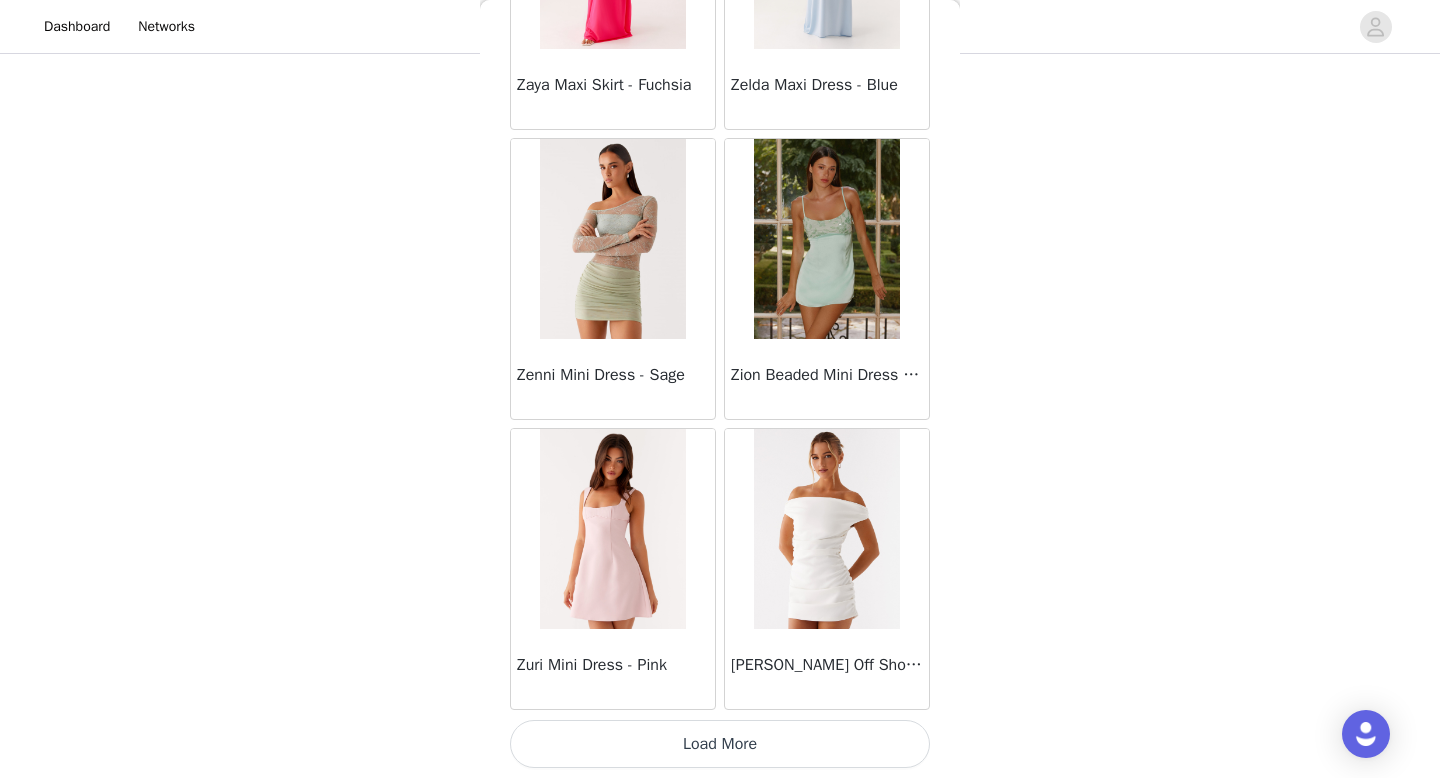 click on "Load More" at bounding box center [720, 744] 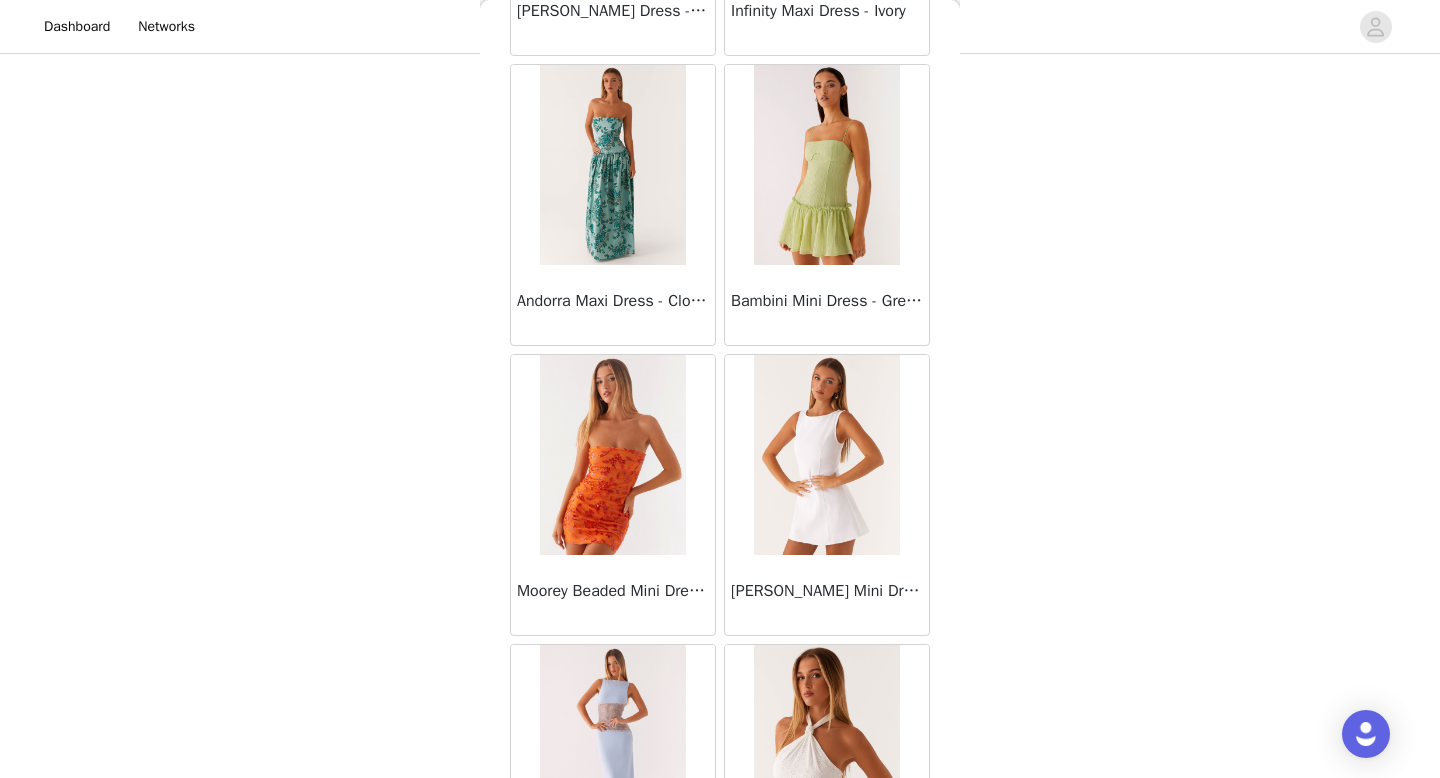 scroll, scrollTop: 63182, scrollLeft: 0, axis: vertical 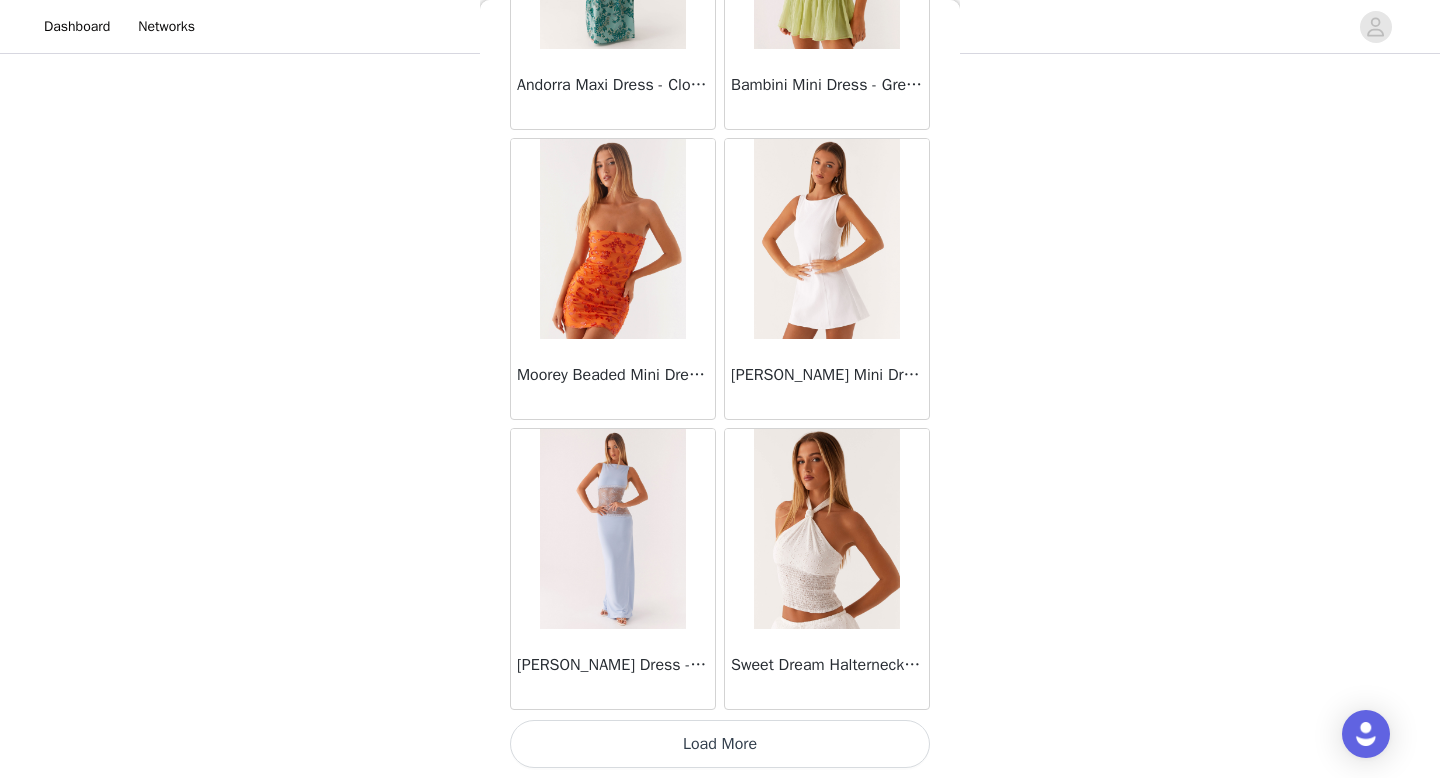 click on "Load More" at bounding box center [720, 744] 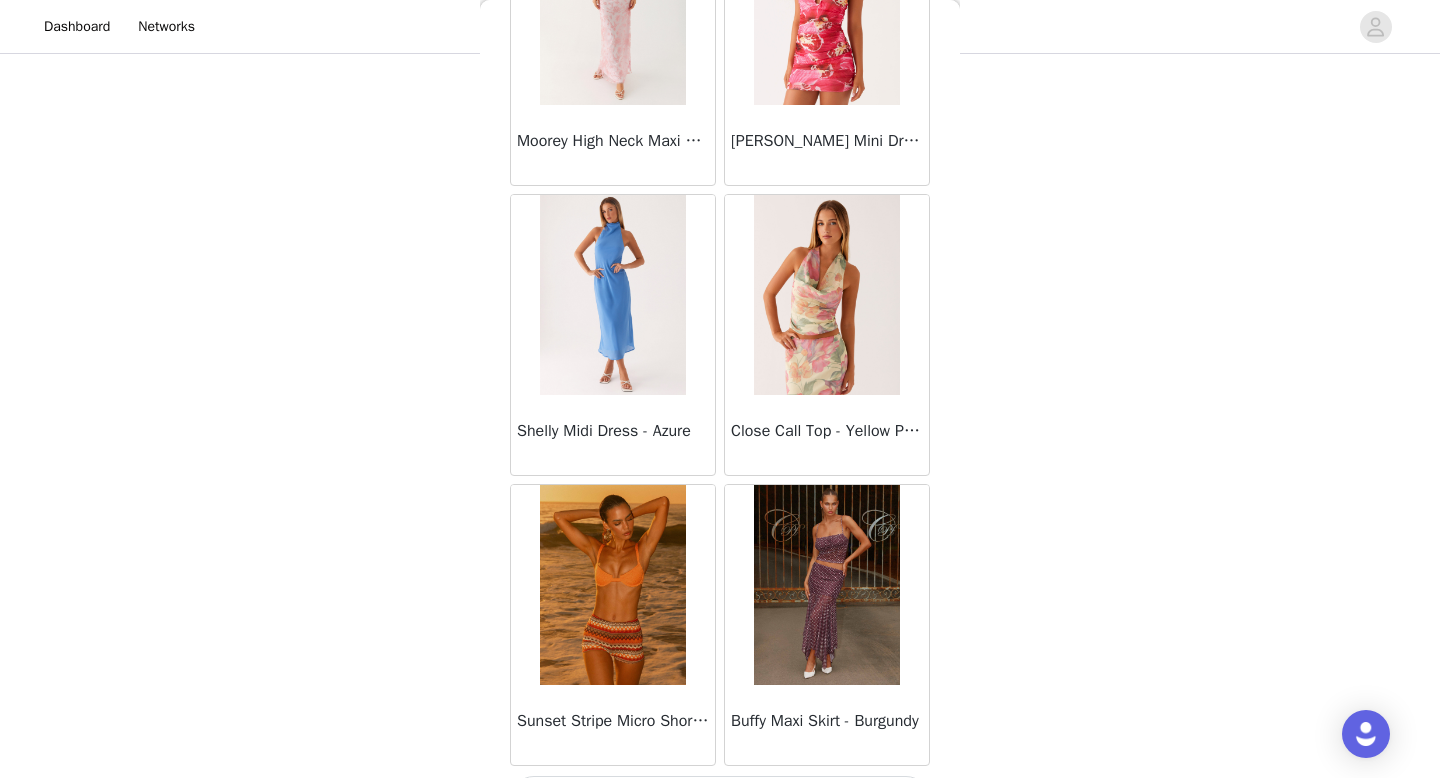 scroll, scrollTop: 66082, scrollLeft: 0, axis: vertical 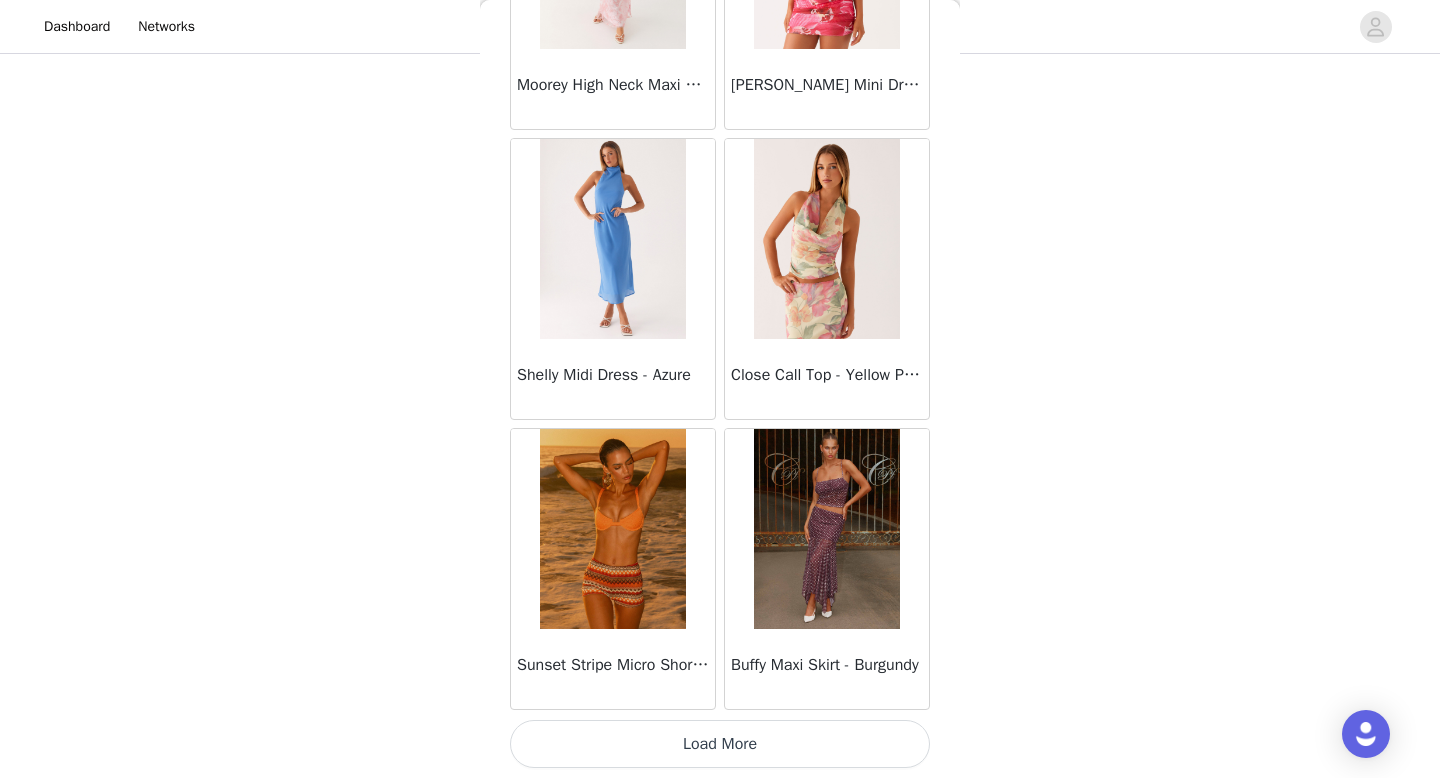 click on "Load More" at bounding box center [720, 744] 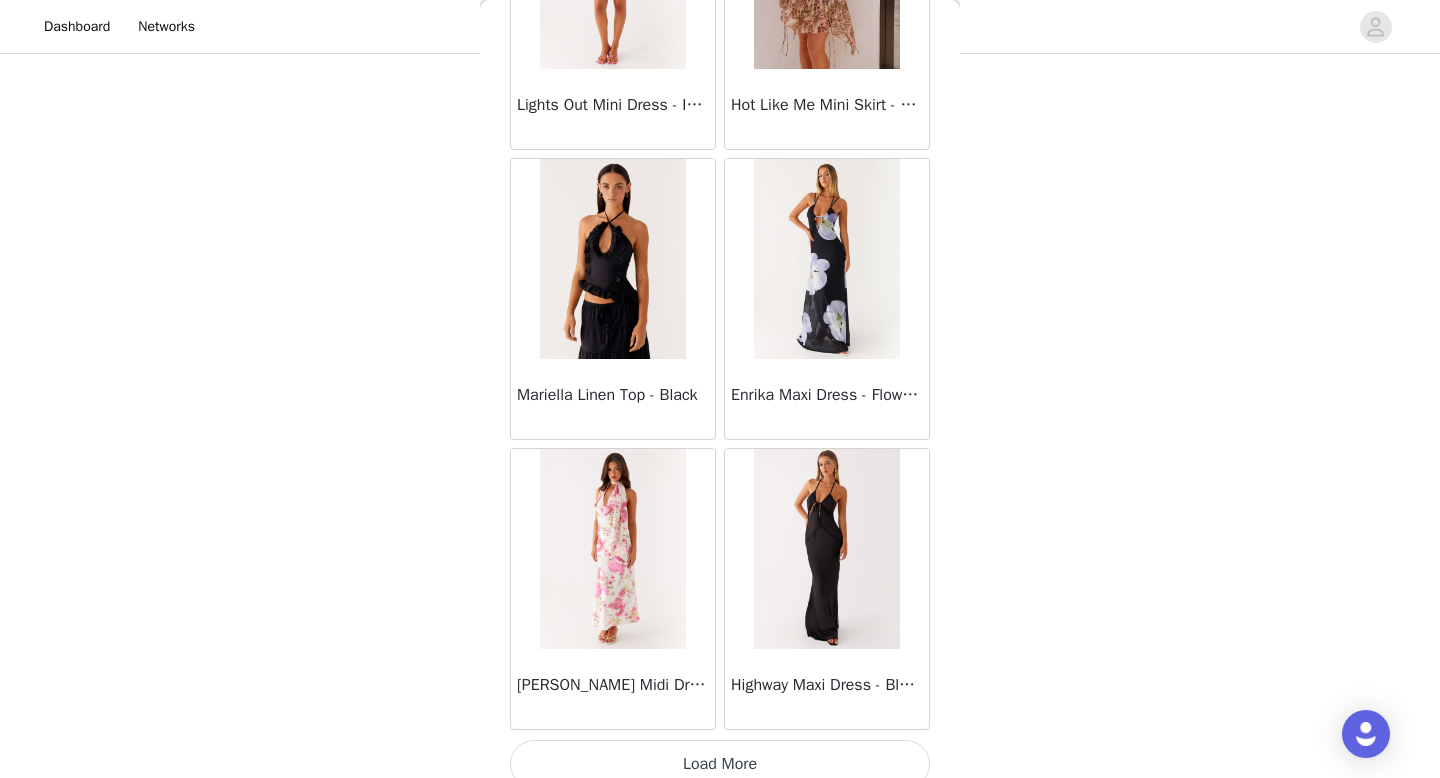 scroll, scrollTop: 68982, scrollLeft: 0, axis: vertical 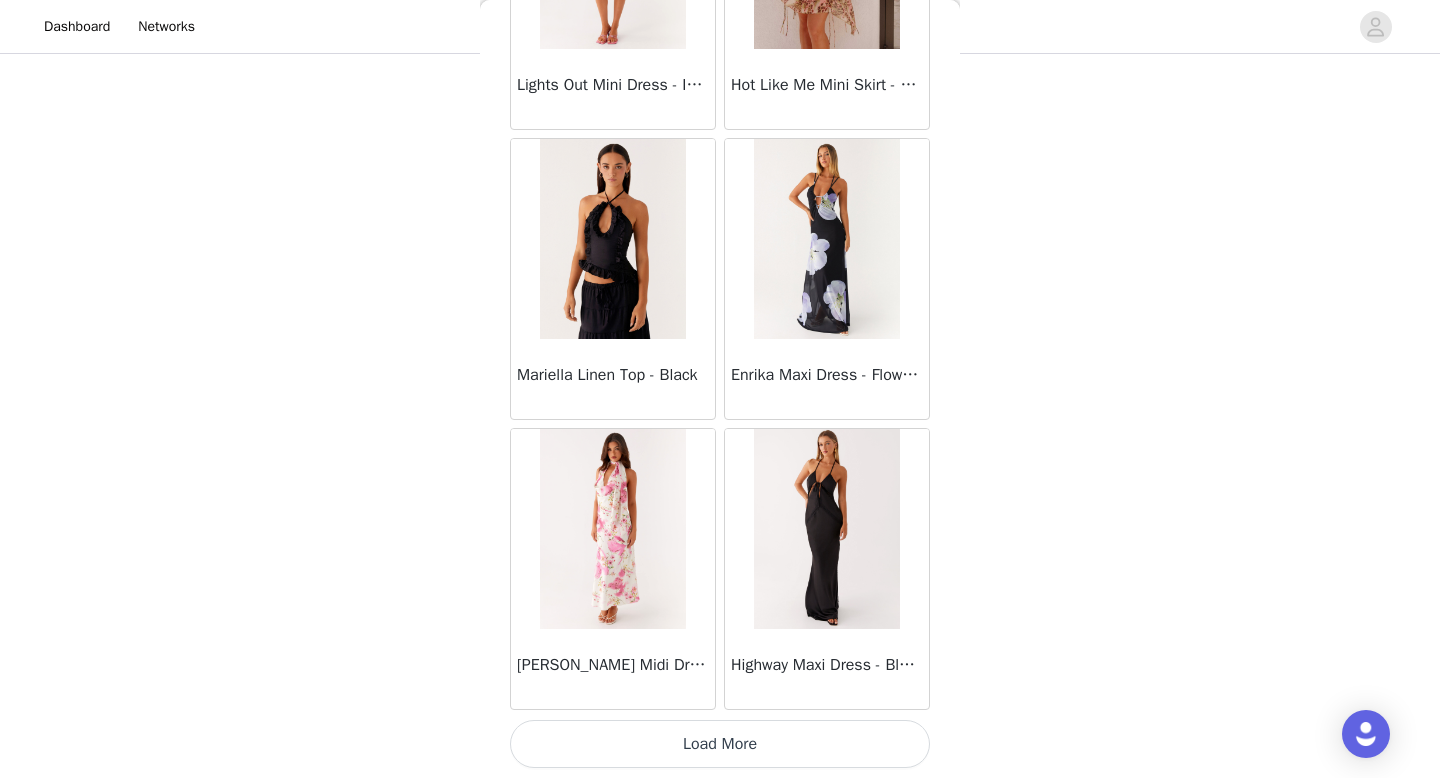 click on "Load More" at bounding box center [720, 744] 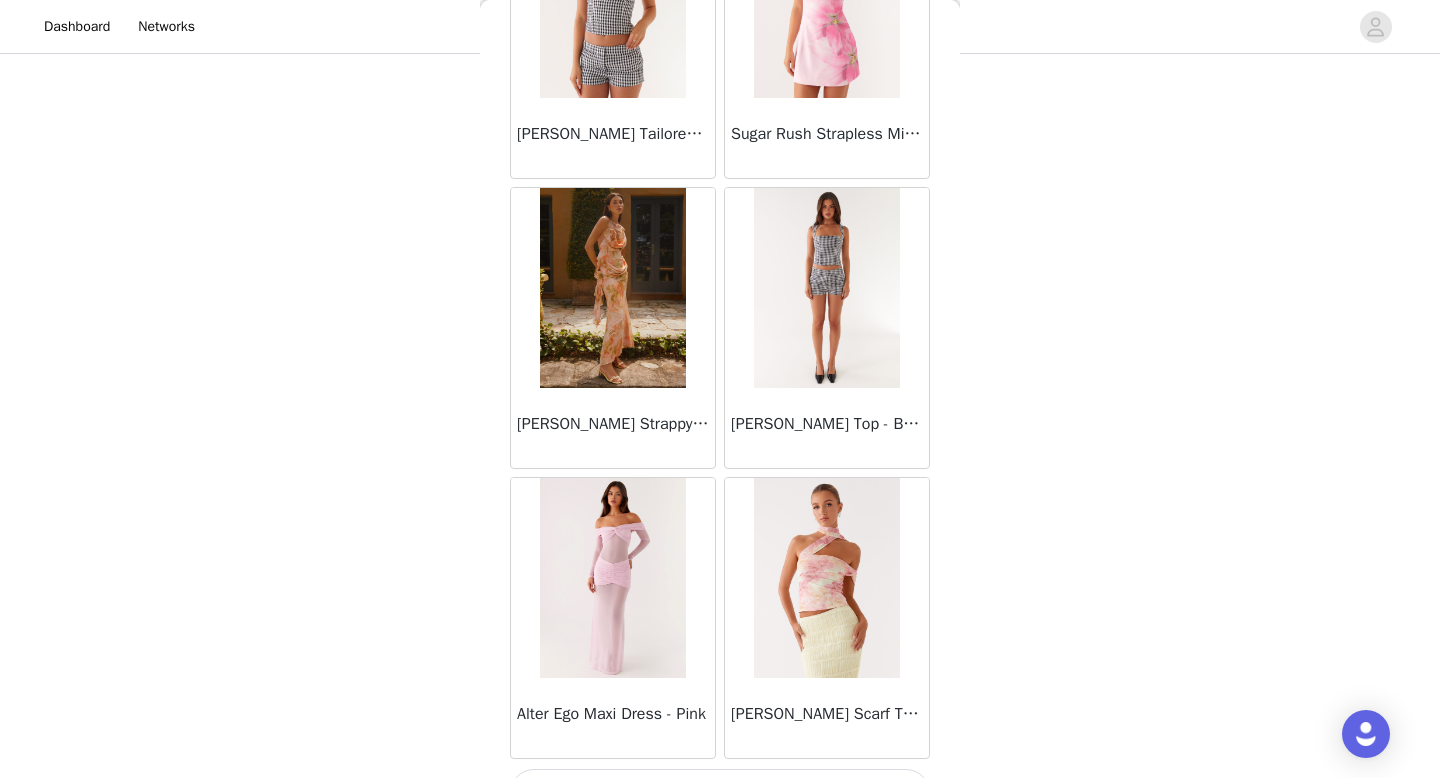 scroll, scrollTop: 71882, scrollLeft: 0, axis: vertical 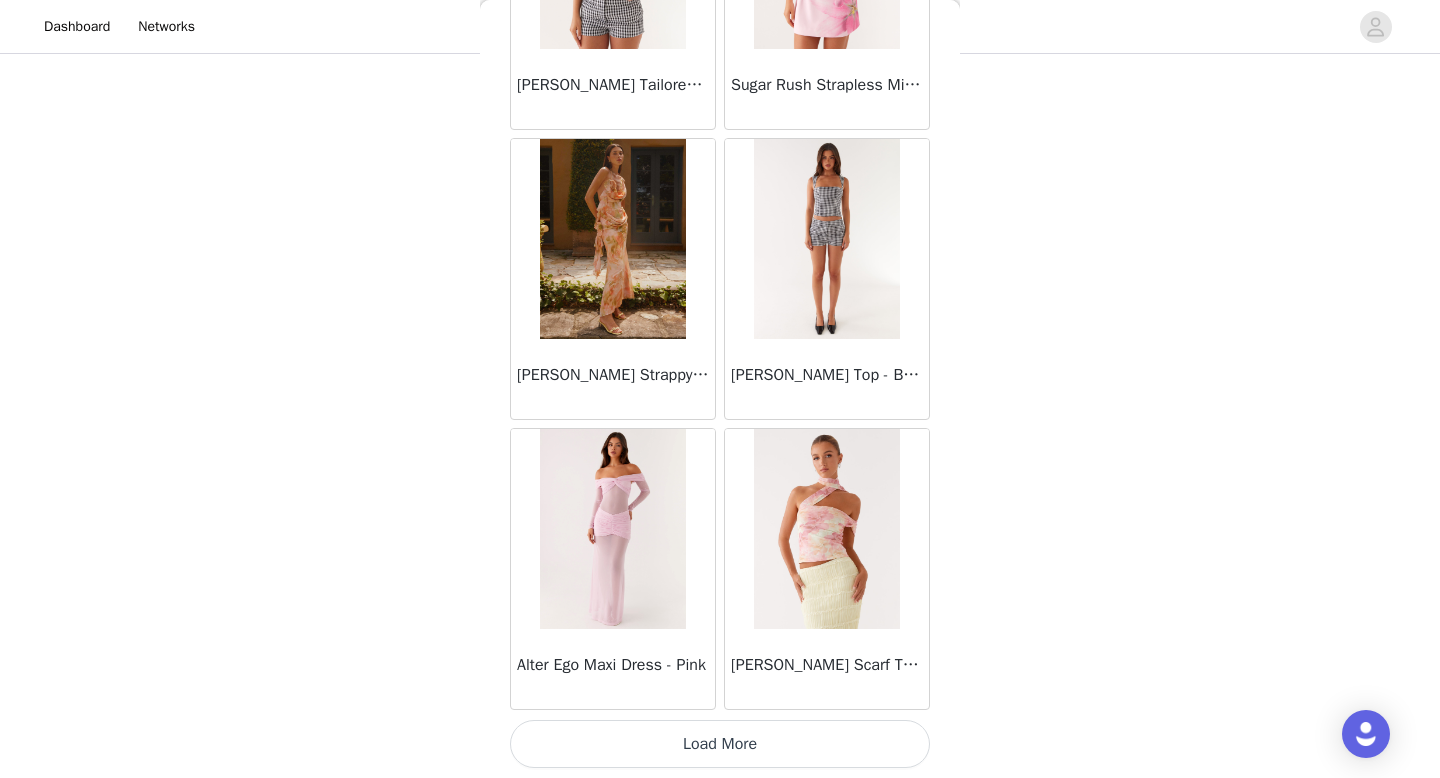 click on "Load More" at bounding box center [720, 744] 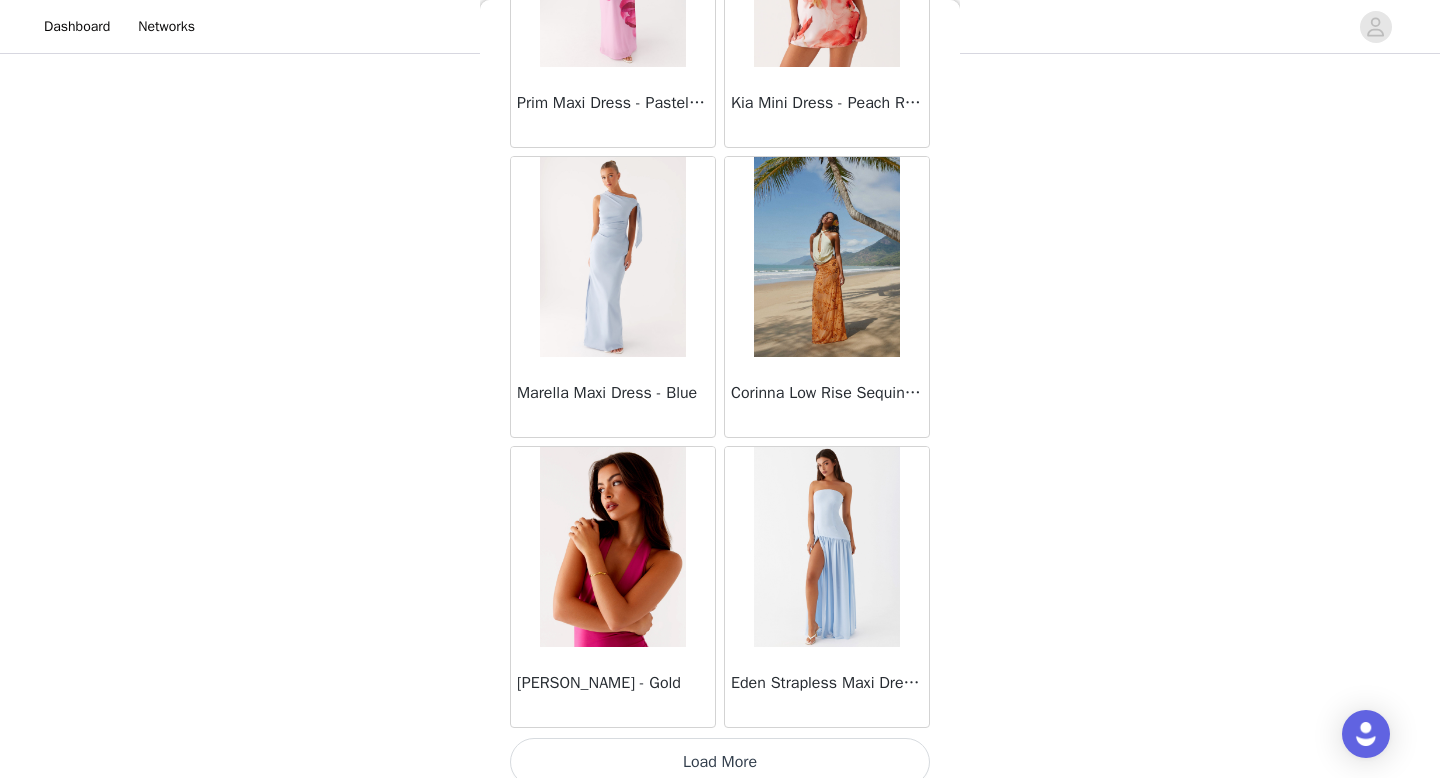 scroll, scrollTop: 74782, scrollLeft: 0, axis: vertical 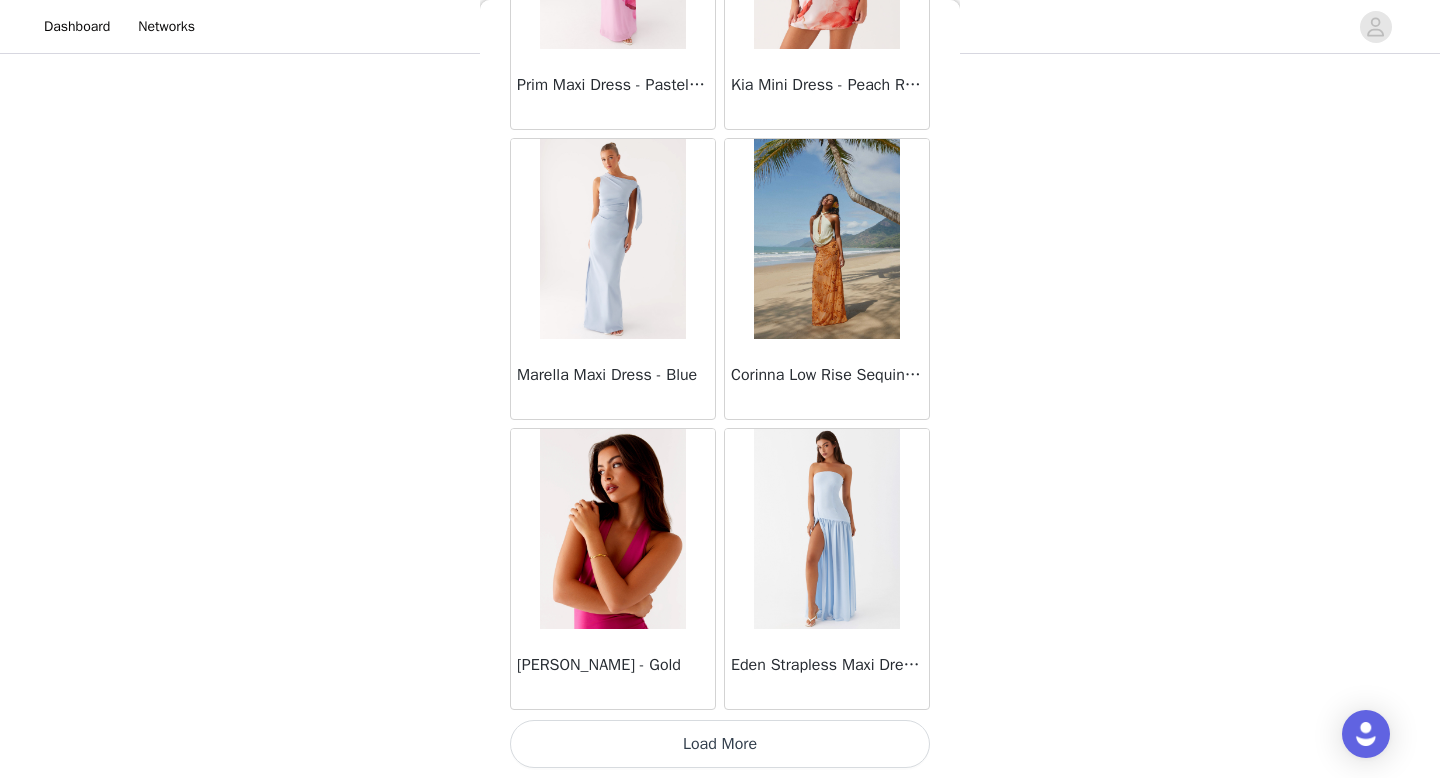 click on "Load More" at bounding box center (720, 744) 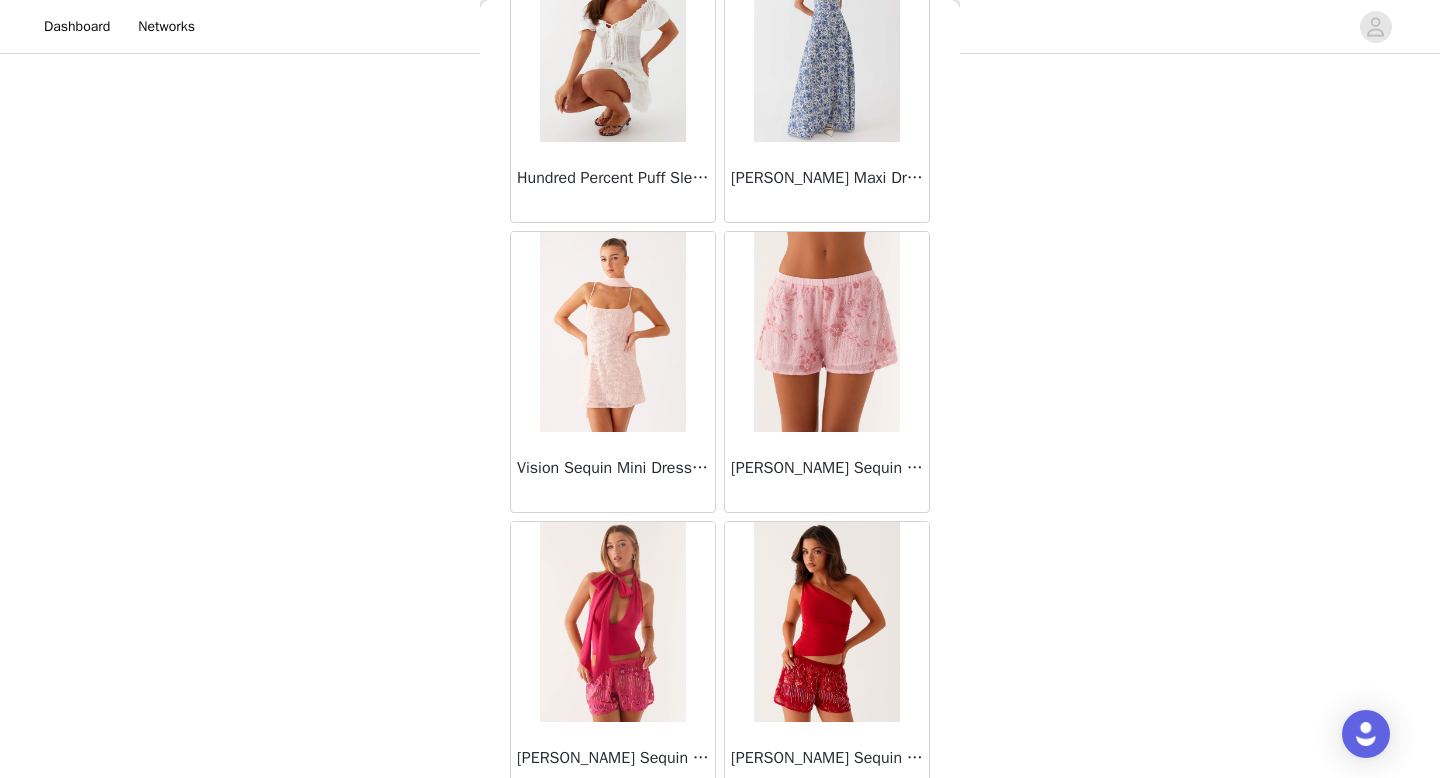 scroll, scrollTop: 77682, scrollLeft: 0, axis: vertical 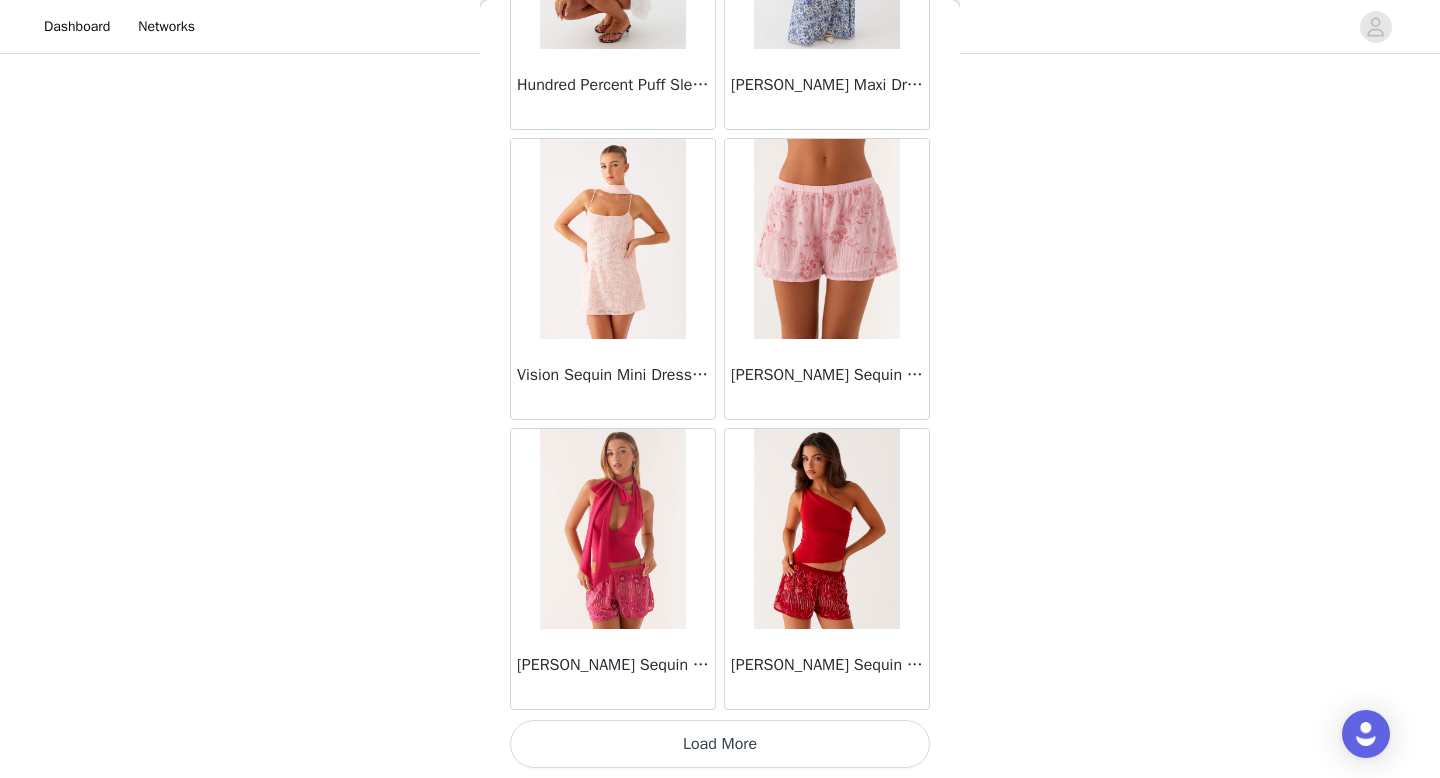 click on "Load More" at bounding box center [720, 744] 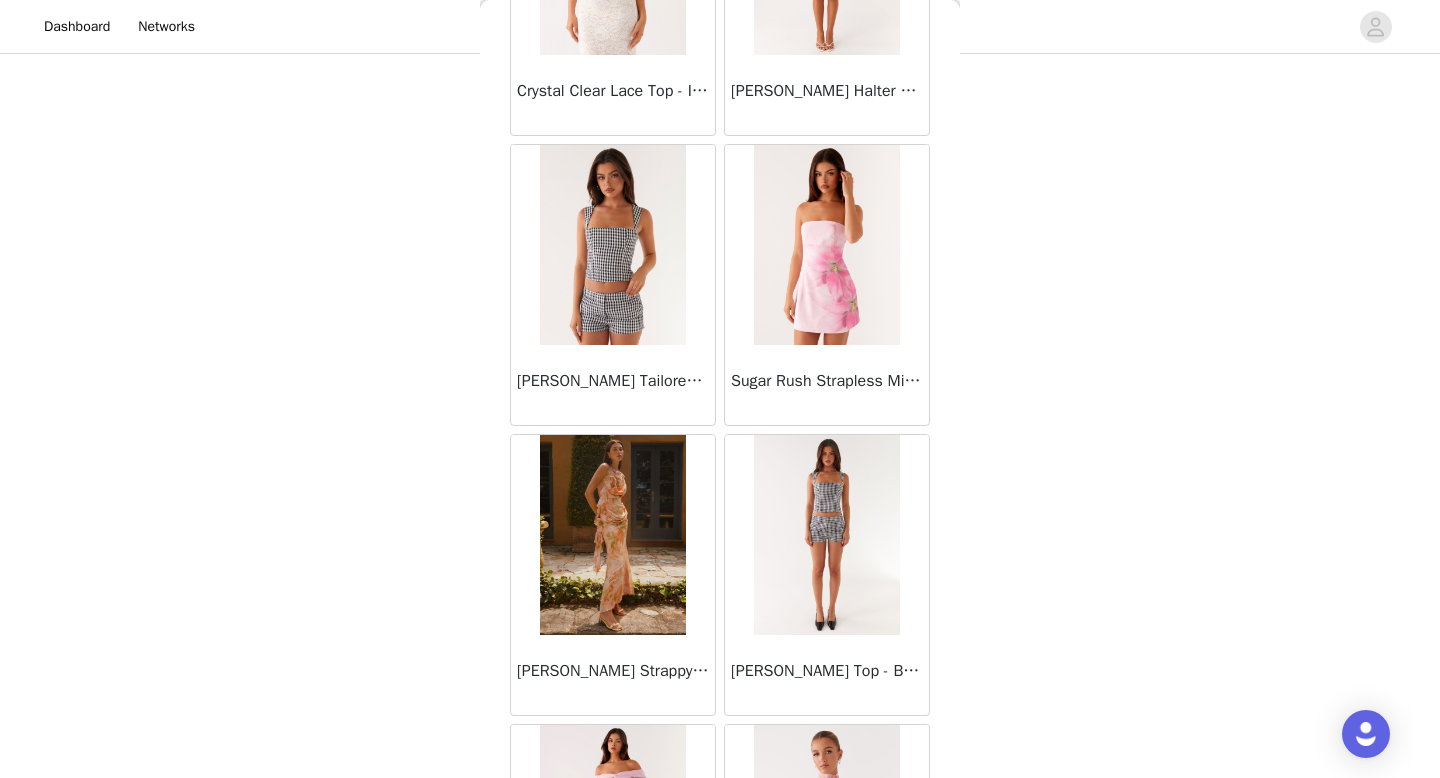 scroll, scrollTop: 71599, scrollLeft: 0, axis: vertical 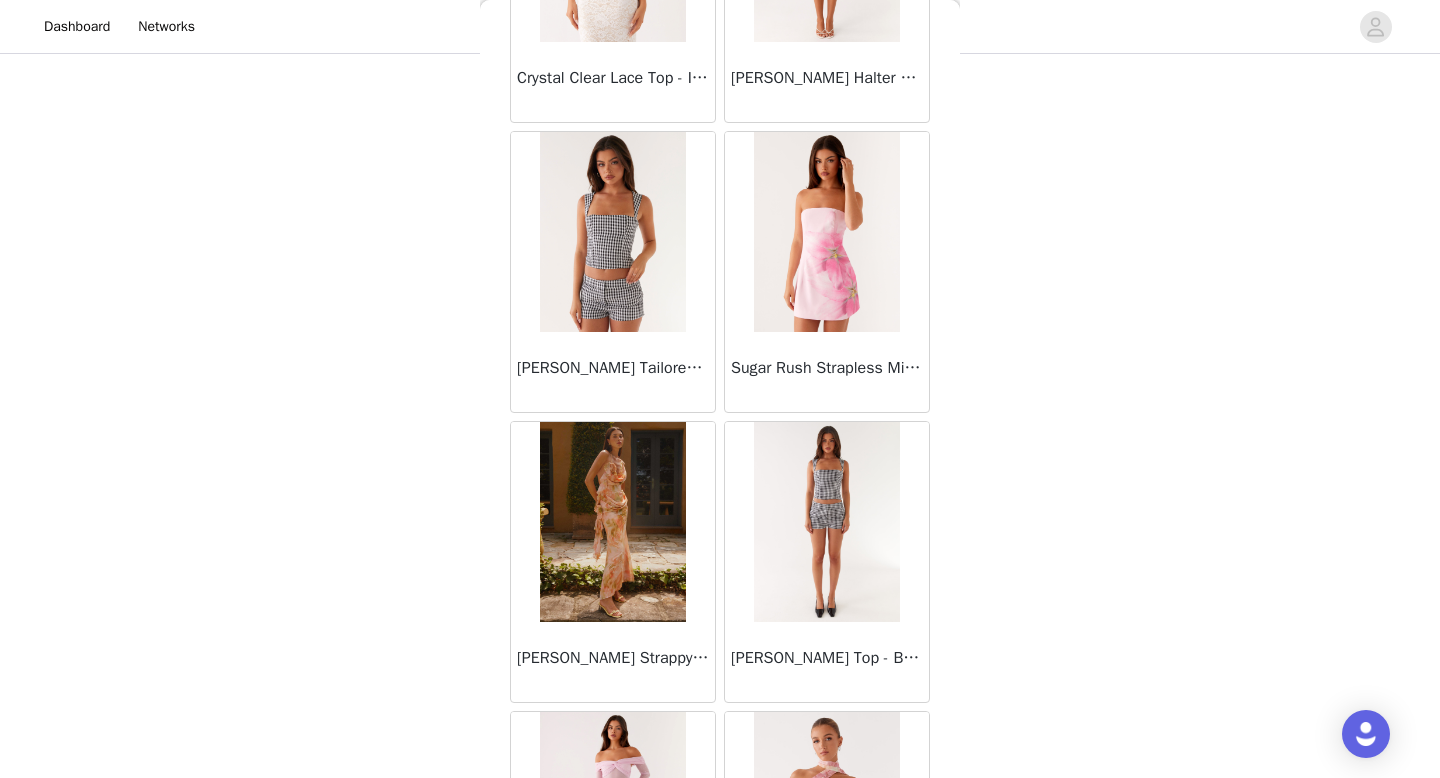 click at bounding box center (826, 522) 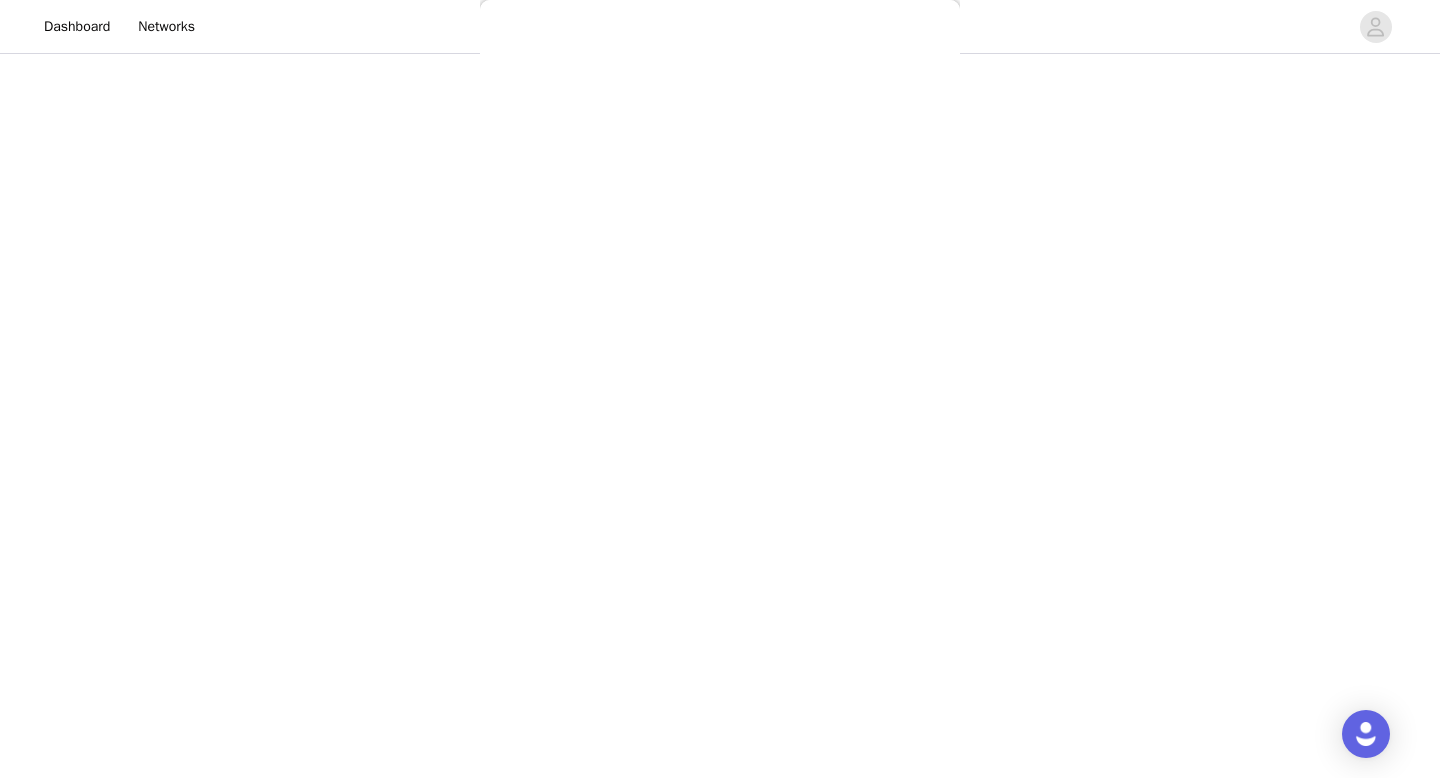scroll, scrollTop: 234, scrollLeft: 0, axis: vertical 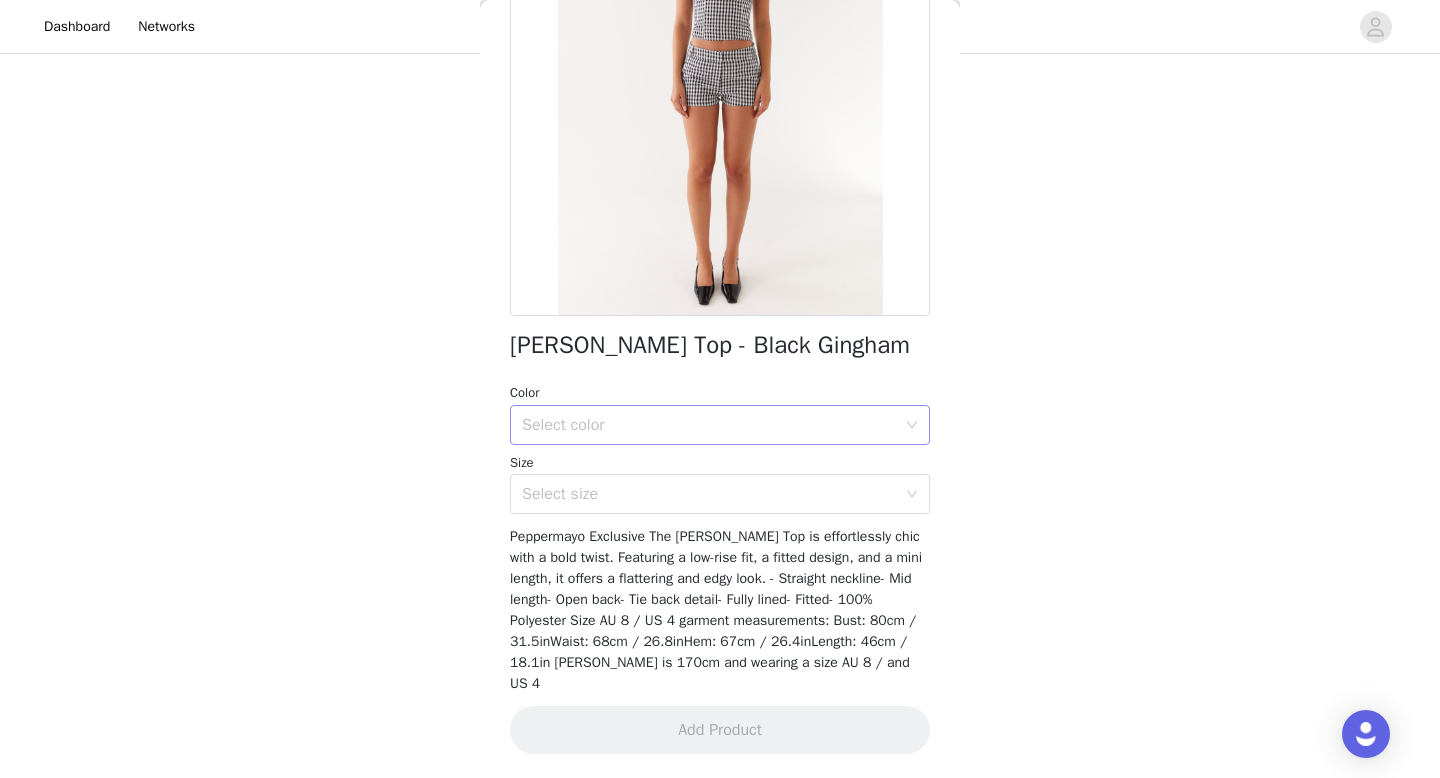 click on "Select color" at bounding box center (709, 425) 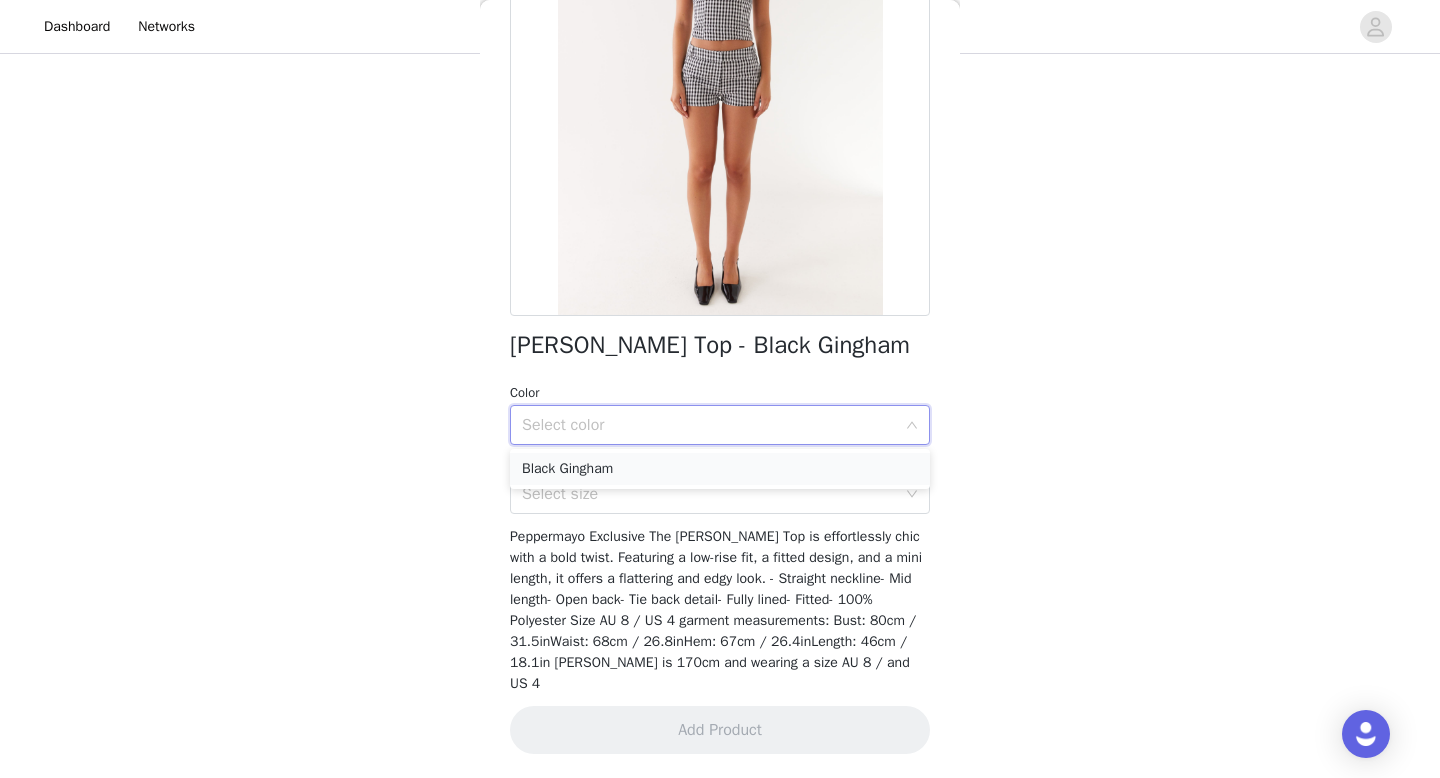 click on "Black Gingham" at bounding box center [720, 469] 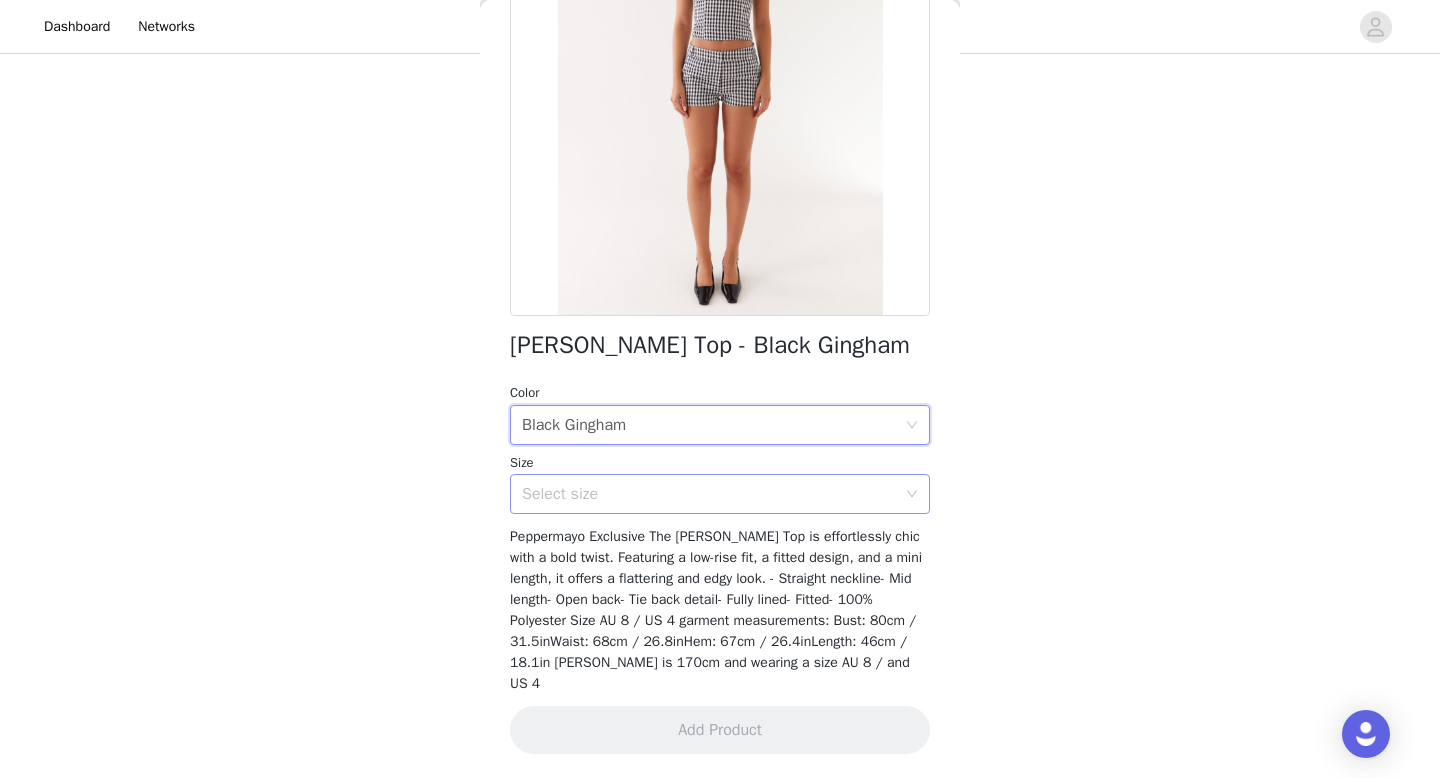 click on "Select size" at bounding box center [709, 494] 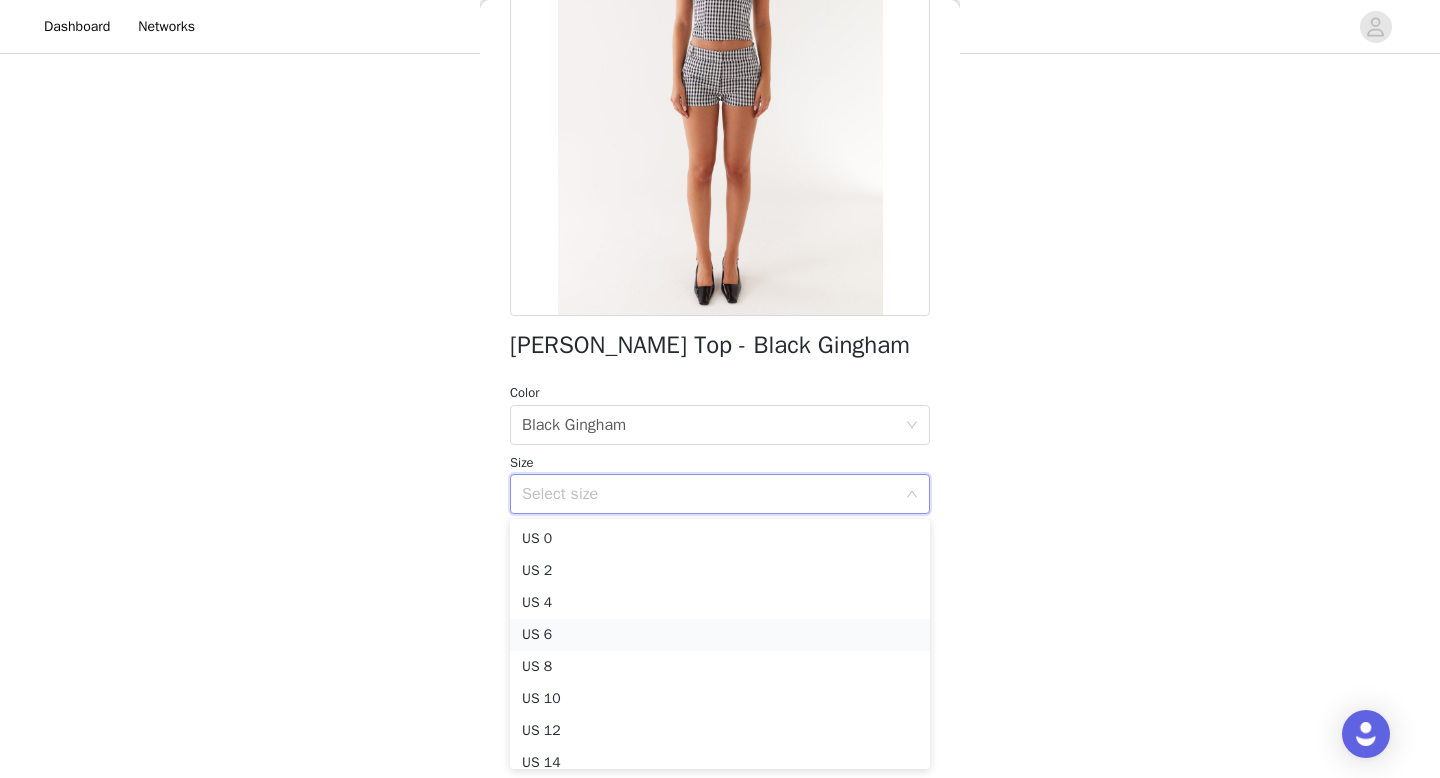 click on "US 6" at bounding box center [720, 635] 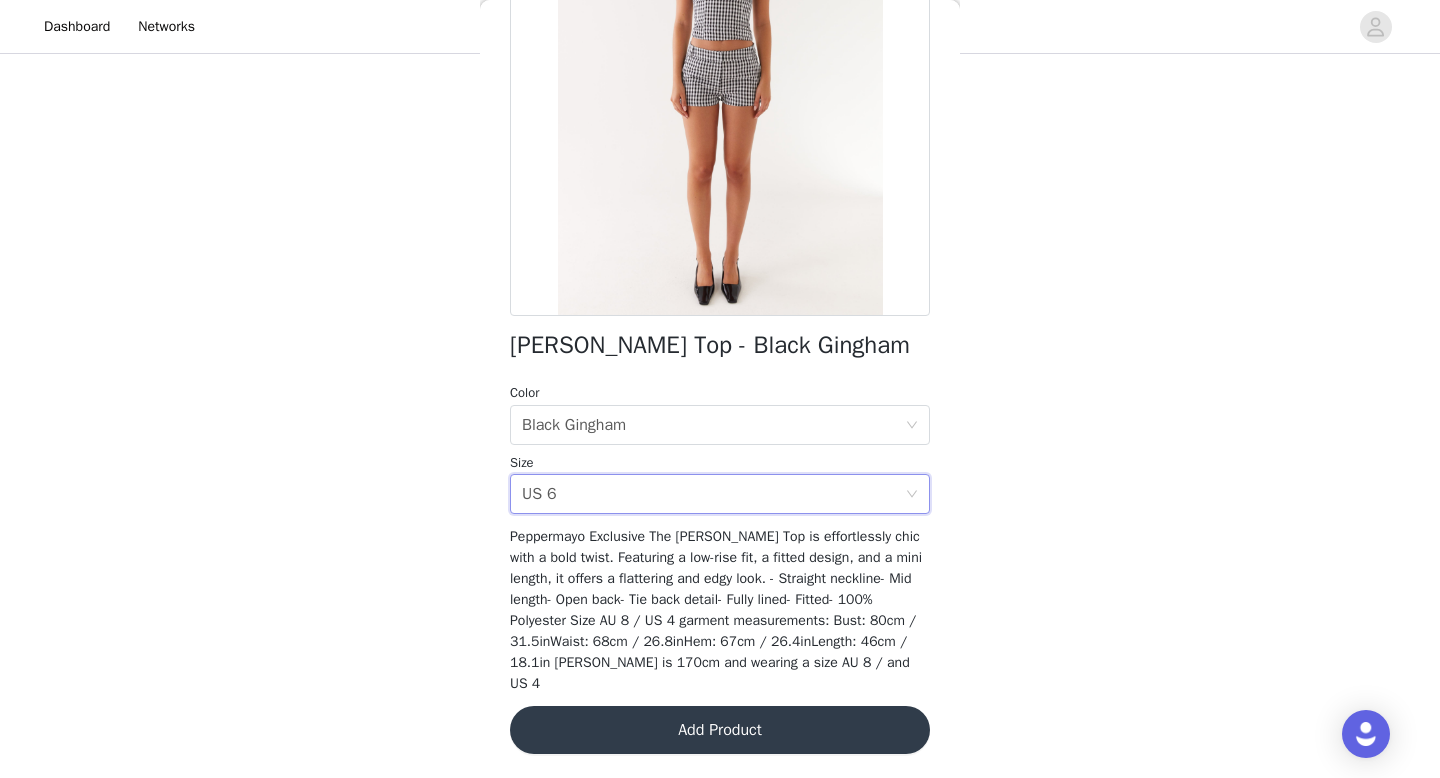 click on "Add Product" at bounding box center [720, 730] 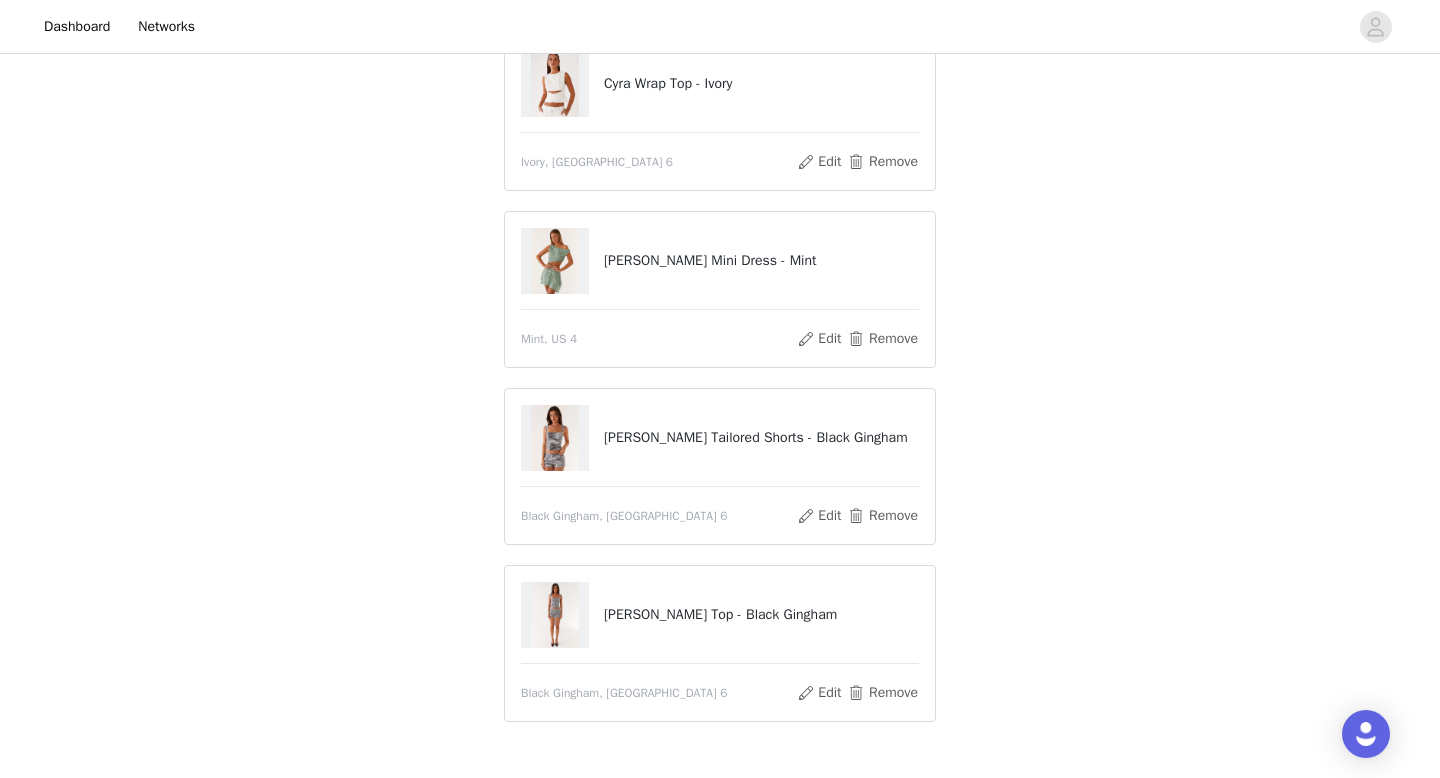 scroll, scrollTop: 319, scrollLeft: 0, axis: vertical 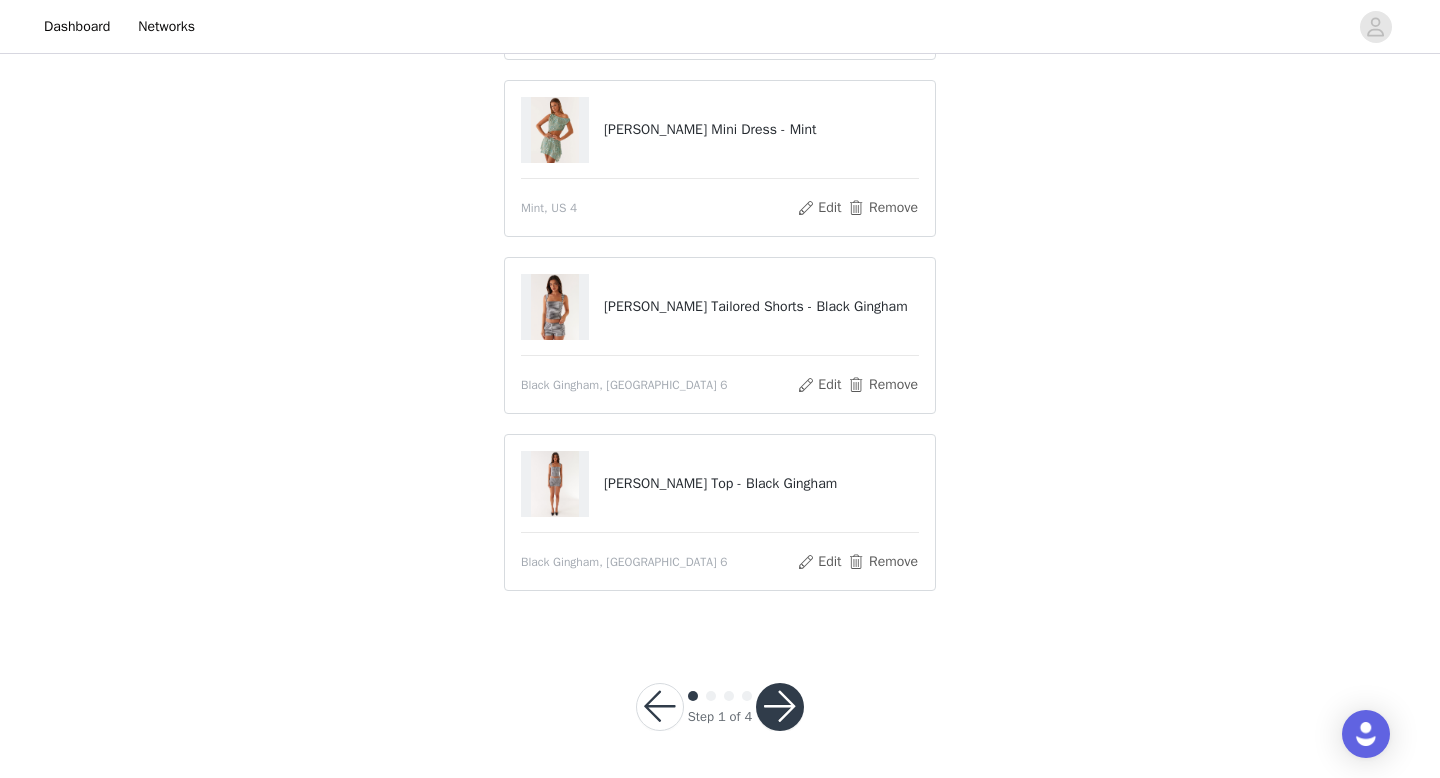 click at bounding box center (780, 707) 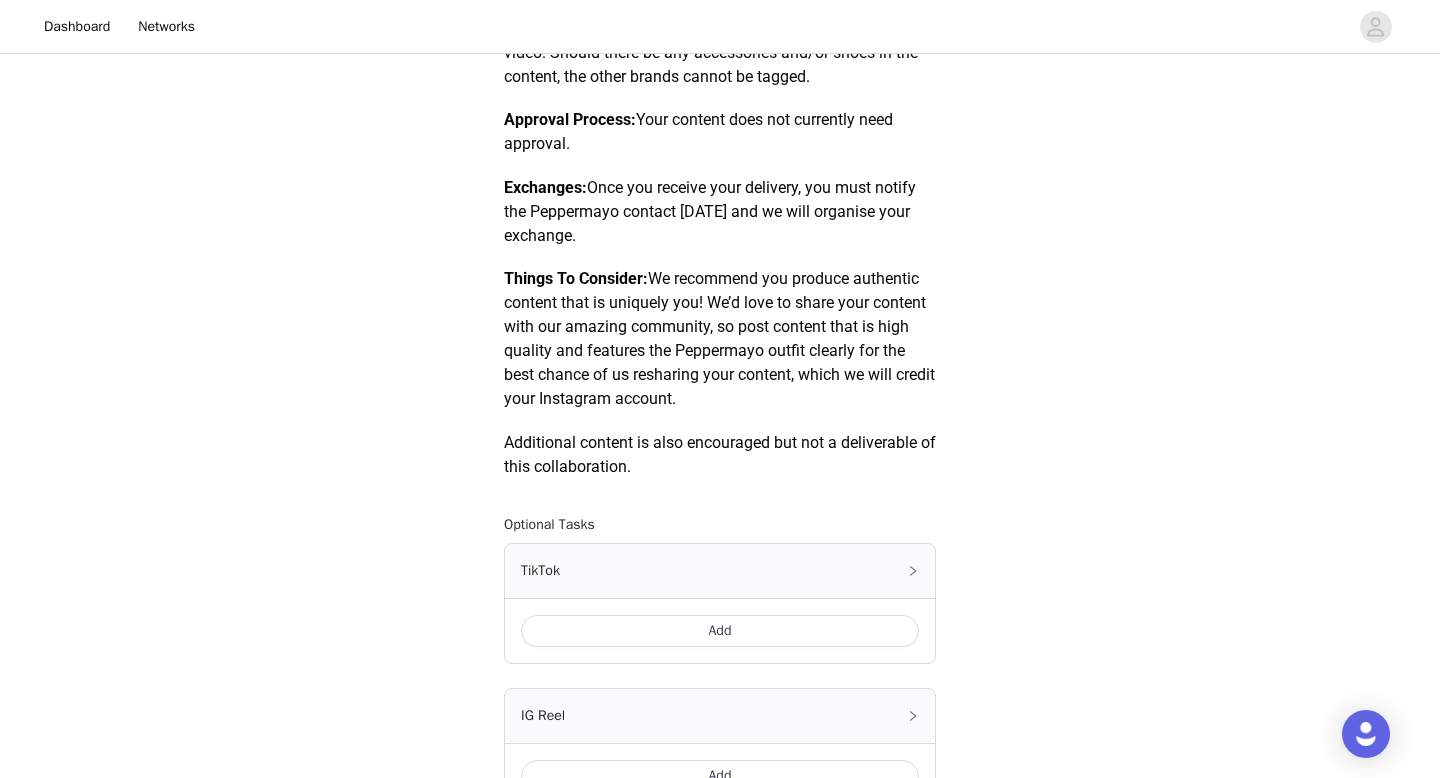 scroll, scrollTop: 1066, scrollLeft: 0, axis: vertical 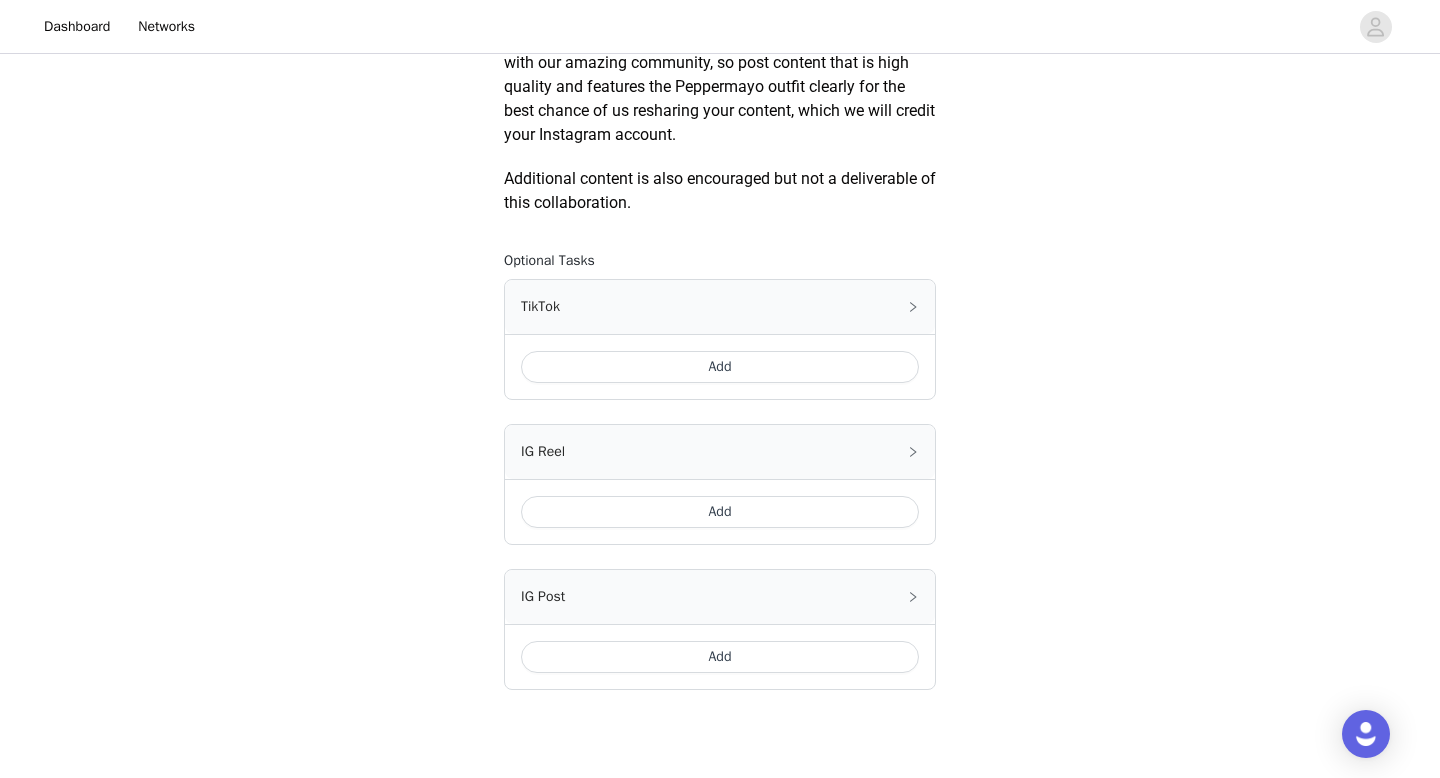 click on "Add" at bounding box center [720, 367] 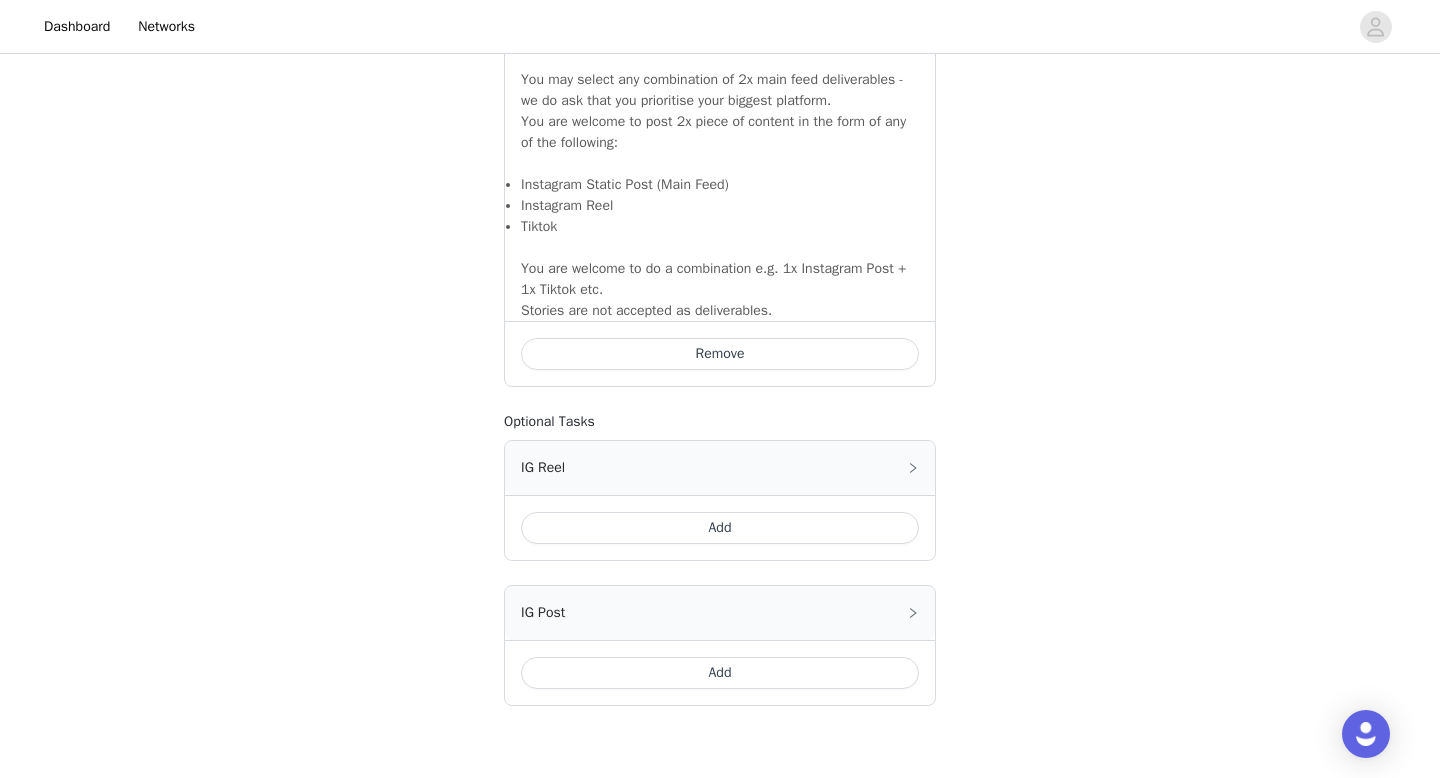 scroll, scrollTop: 1420, scrollLeft: 0, axis: vertical 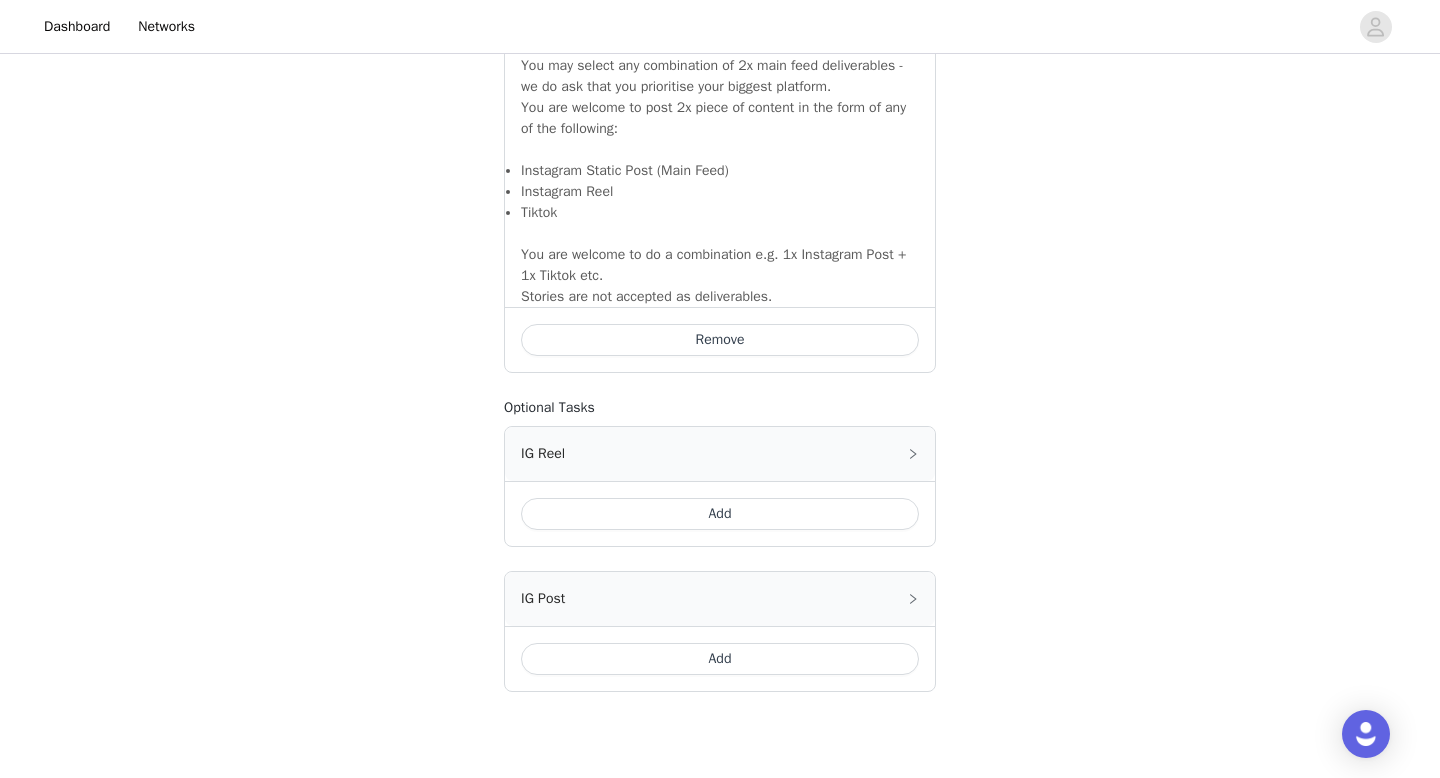 click on "Add" at bounding box center [720, 659] 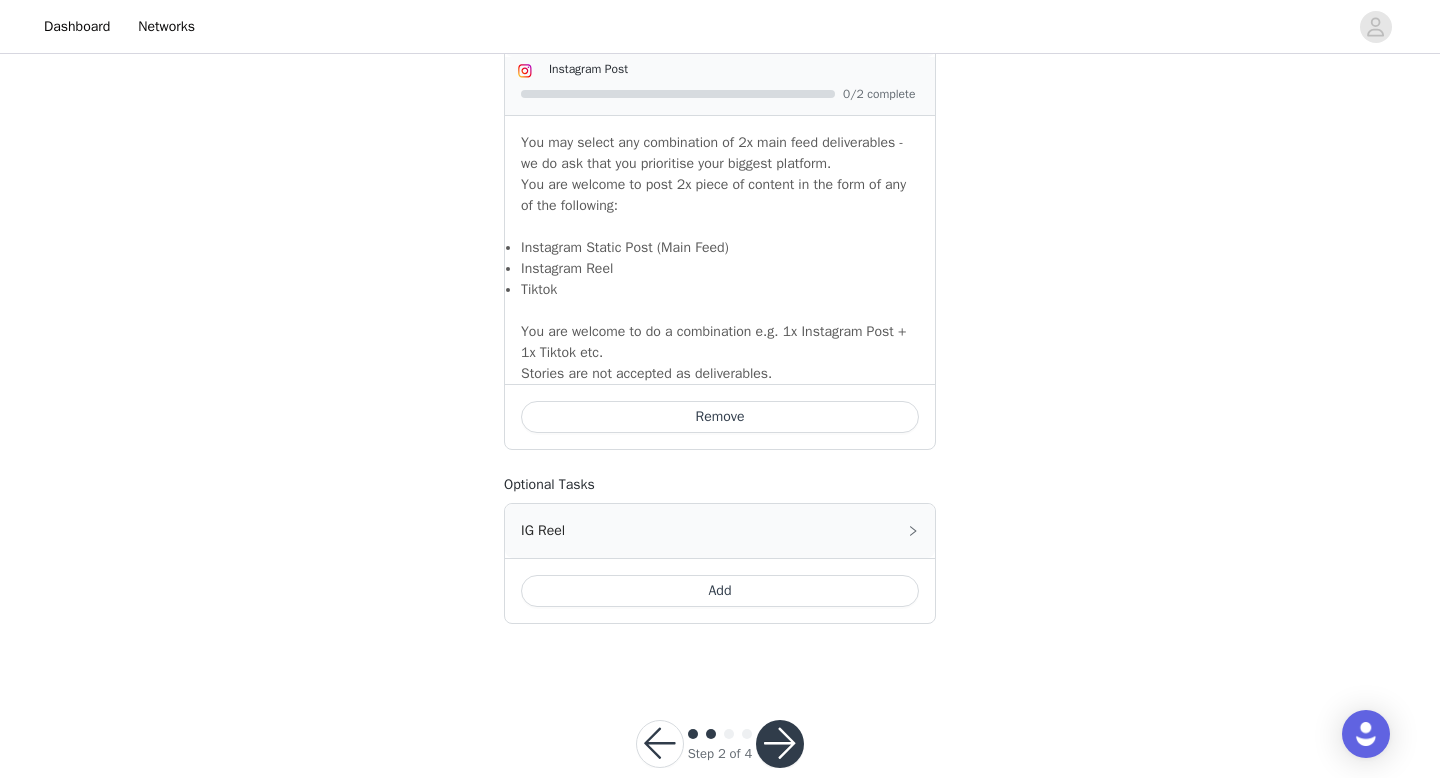 scroll, scrollTop: 1853, scrollLeft: 0, axis: vertical 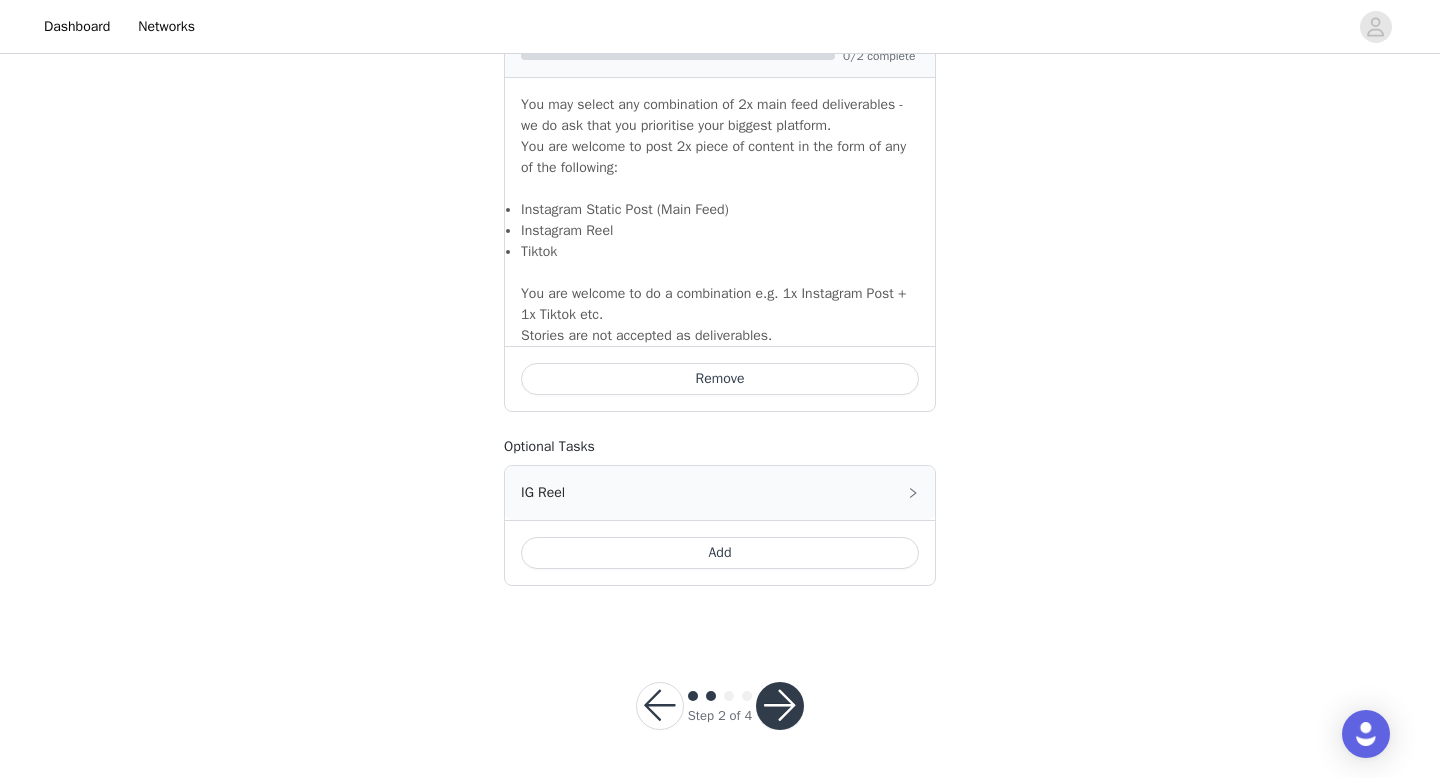 click at bounding box center (780, 706) 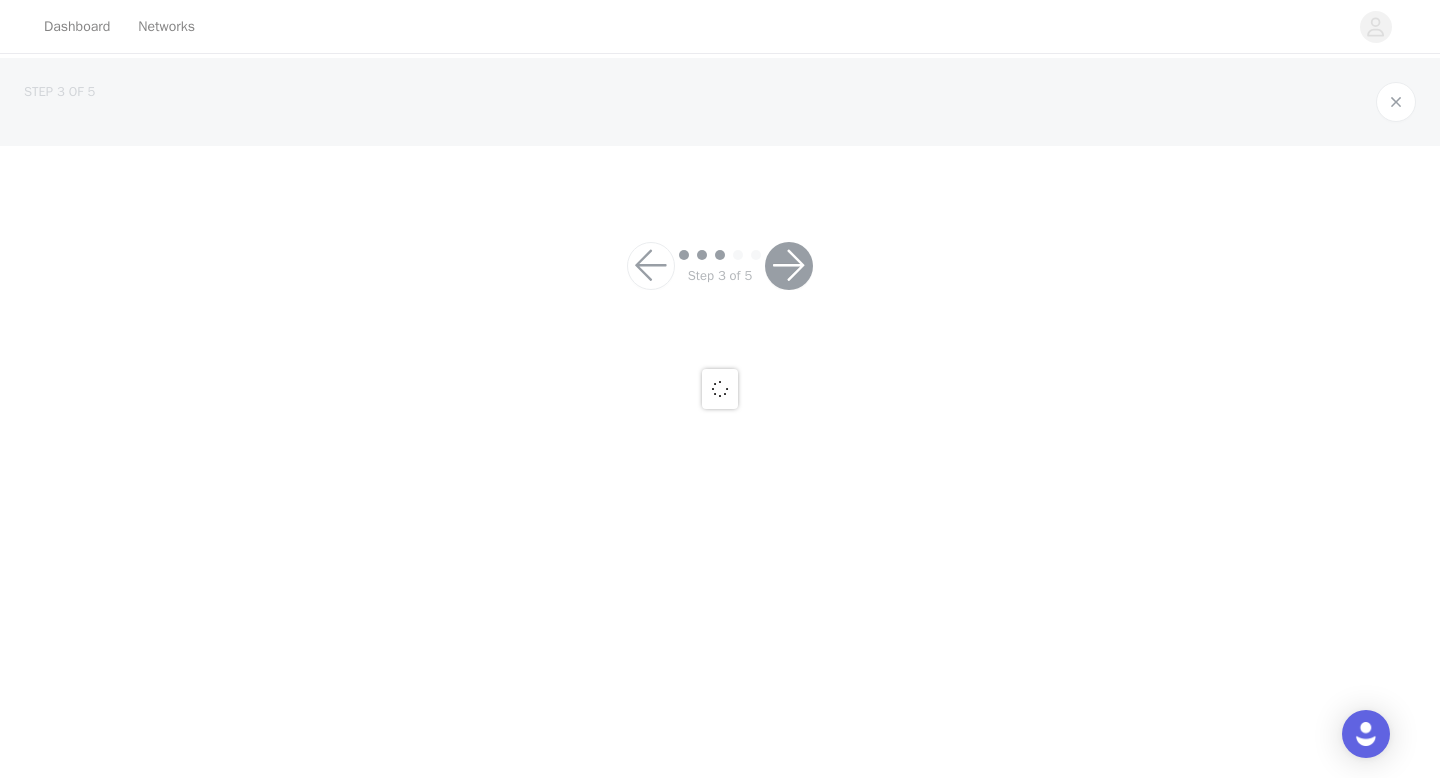 scroll, scrollTop: 0, scrollLeft: 0, axis: both 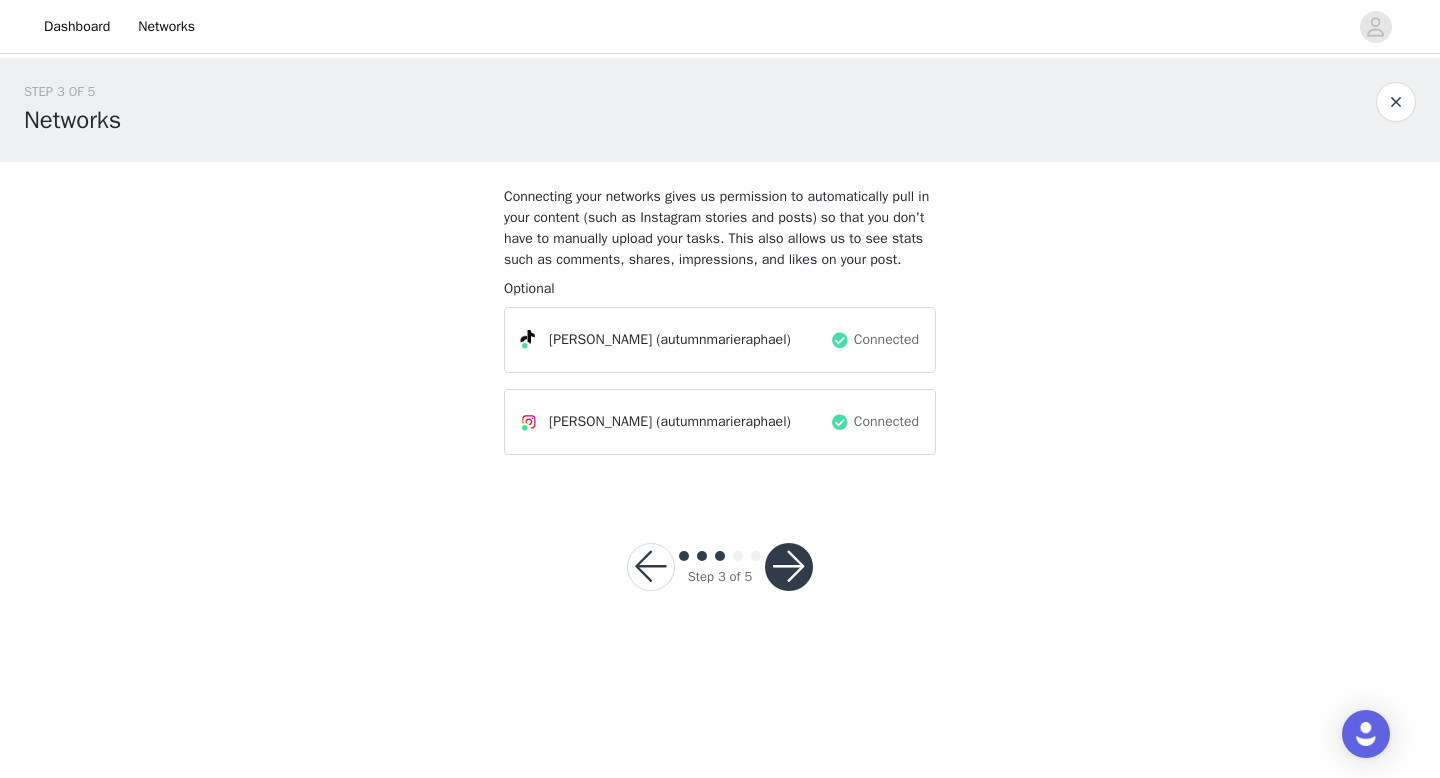 click at bounding box center [789, 567] 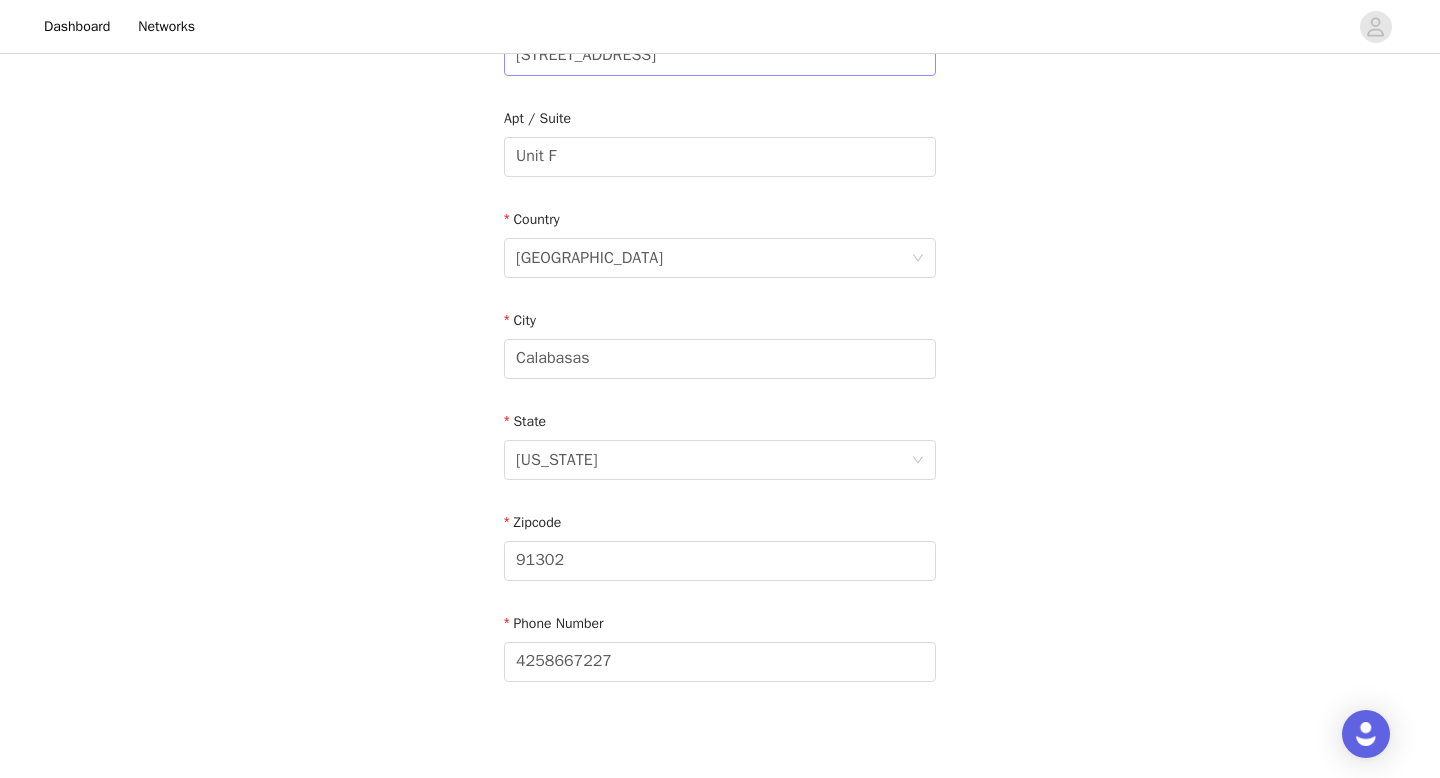 scroll, scrollTop: 585, scrollLeft: 0, axis: vertical 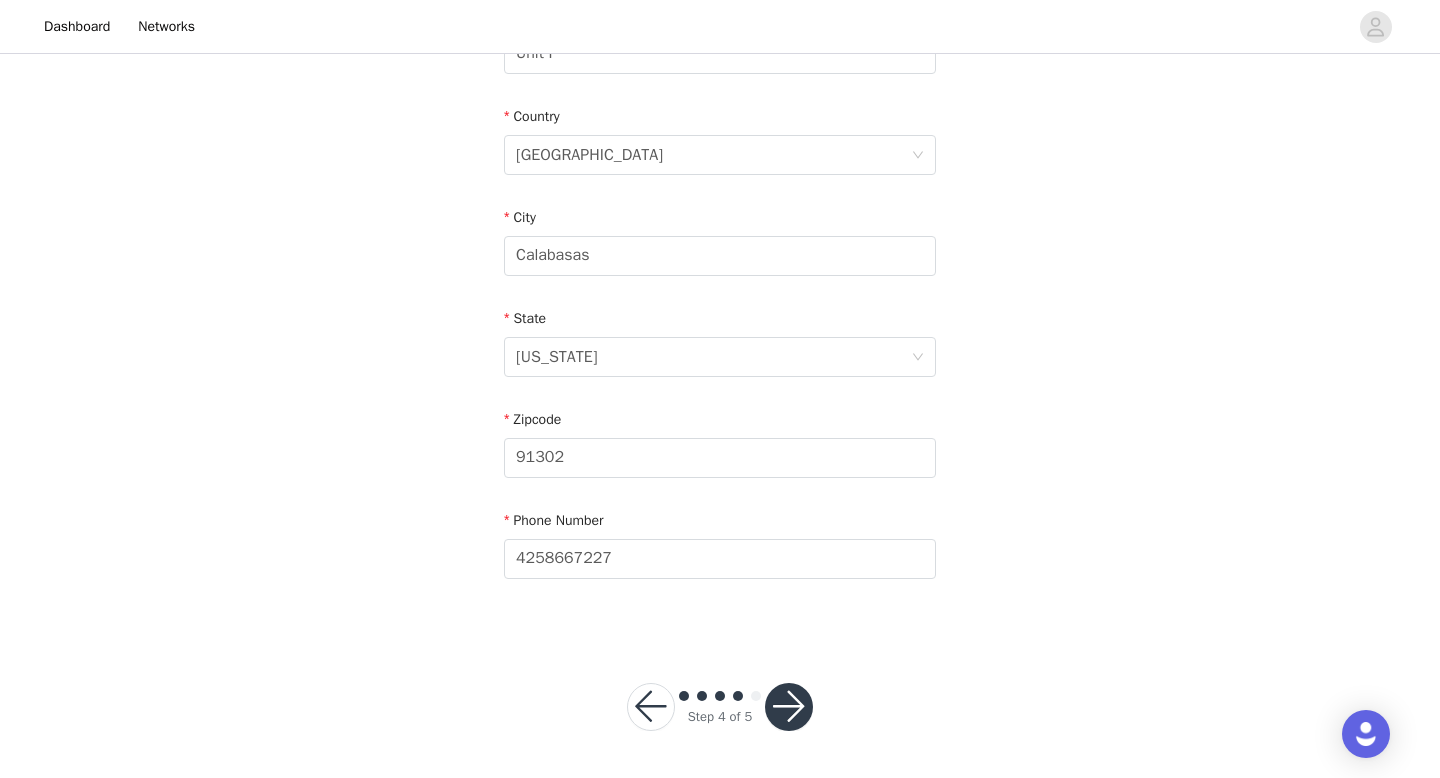 click at bounding box center [789, 707] 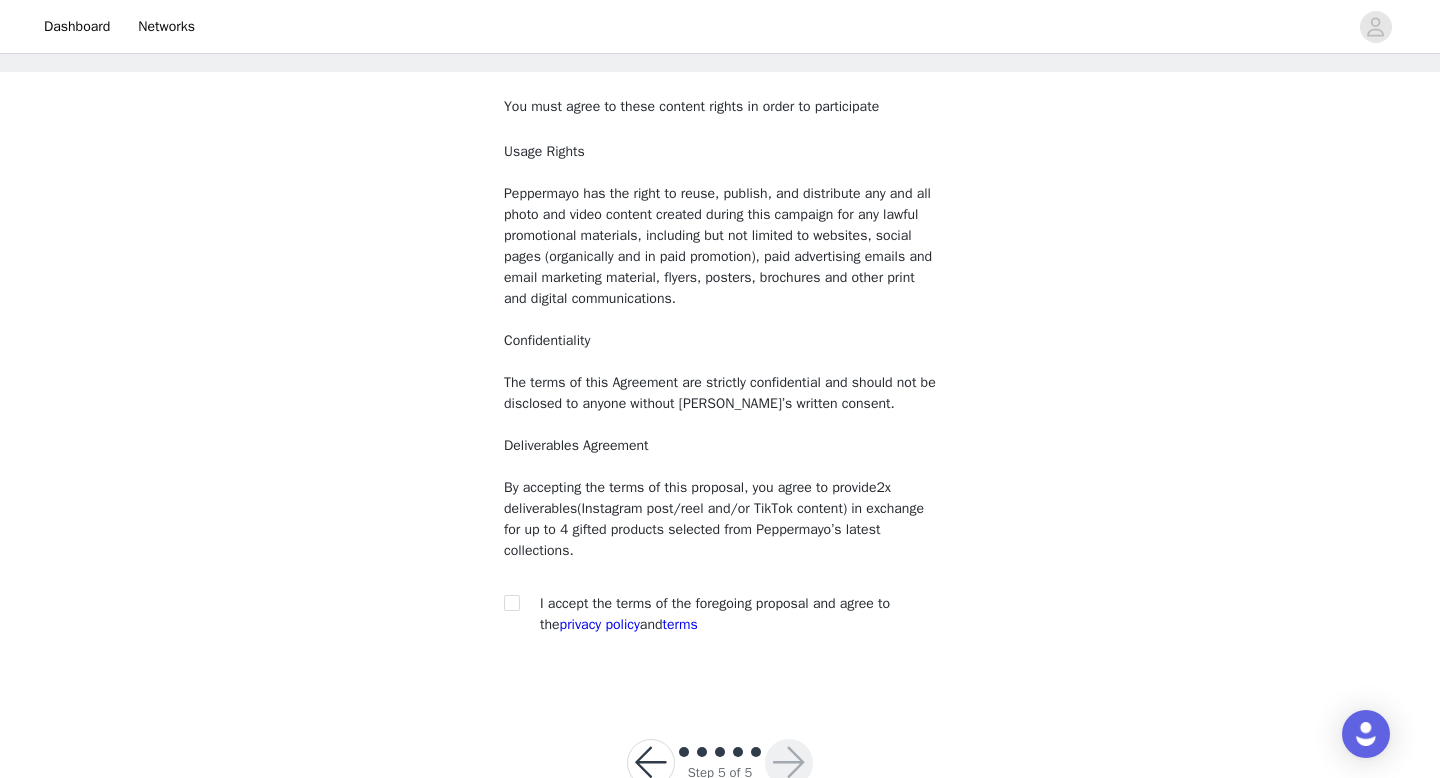 scroll, scrollTop: 146, scrollLeft: 0, axis: vertical 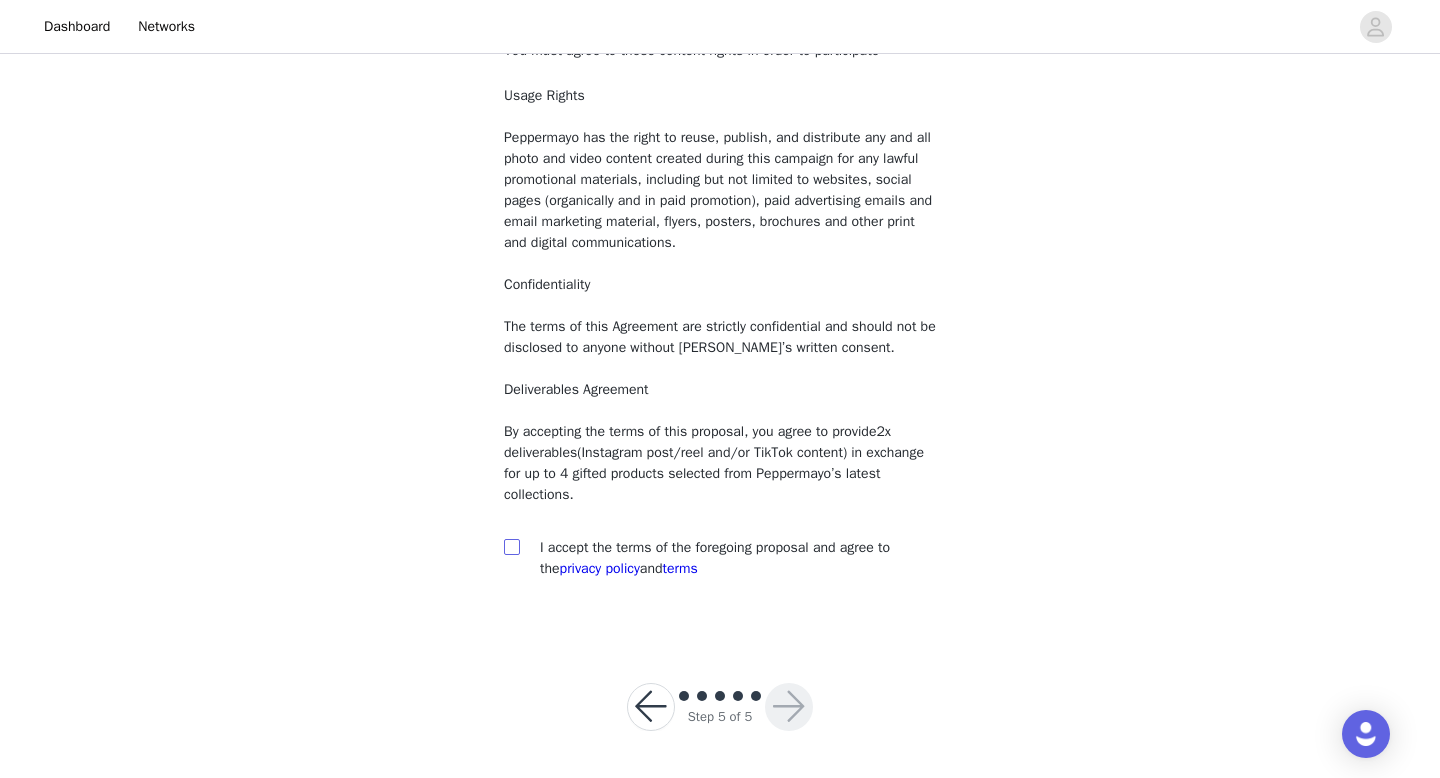 click at bounding box center (511, 546) 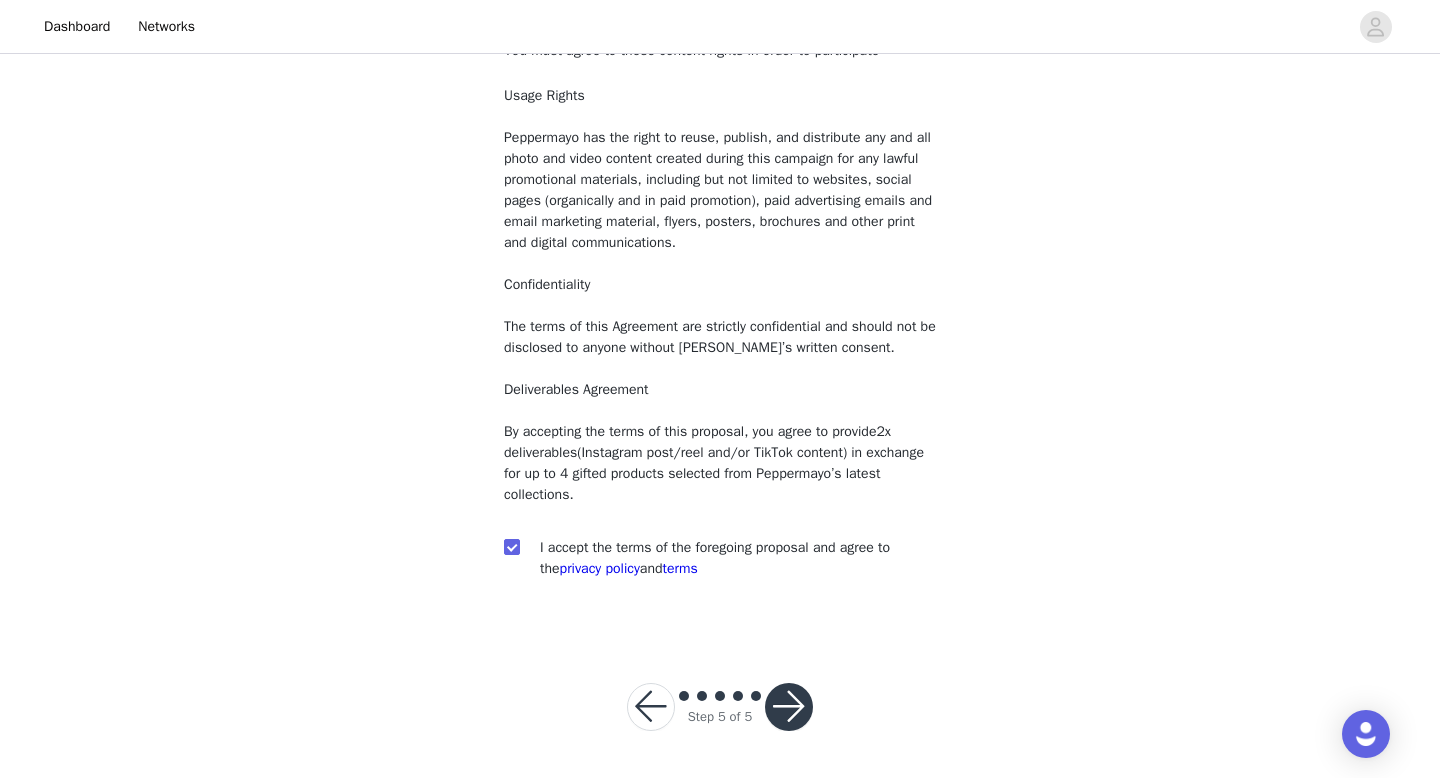 click at bounding box center (789, 707) 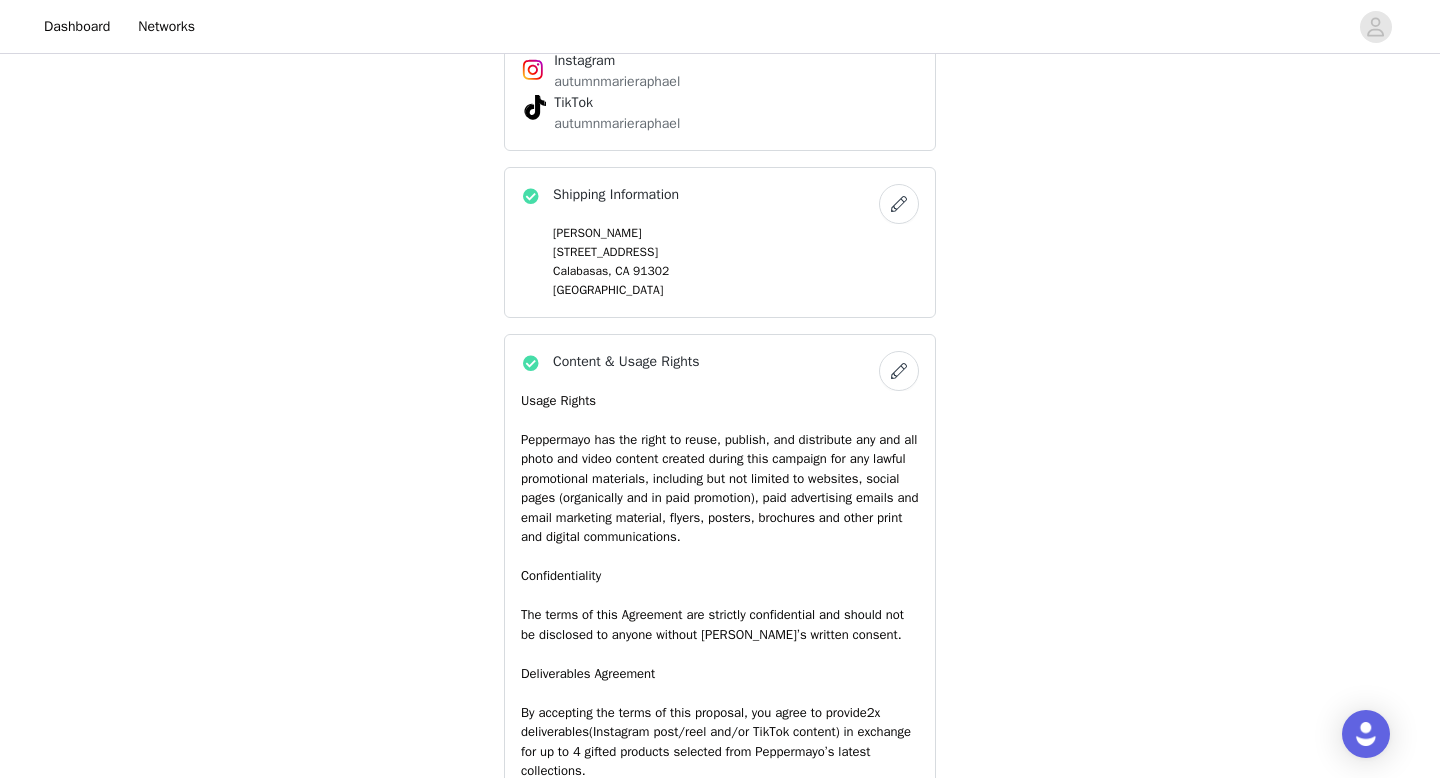 scroll, scrollTop: 1726, scrollLeft: 0, axis: vertical 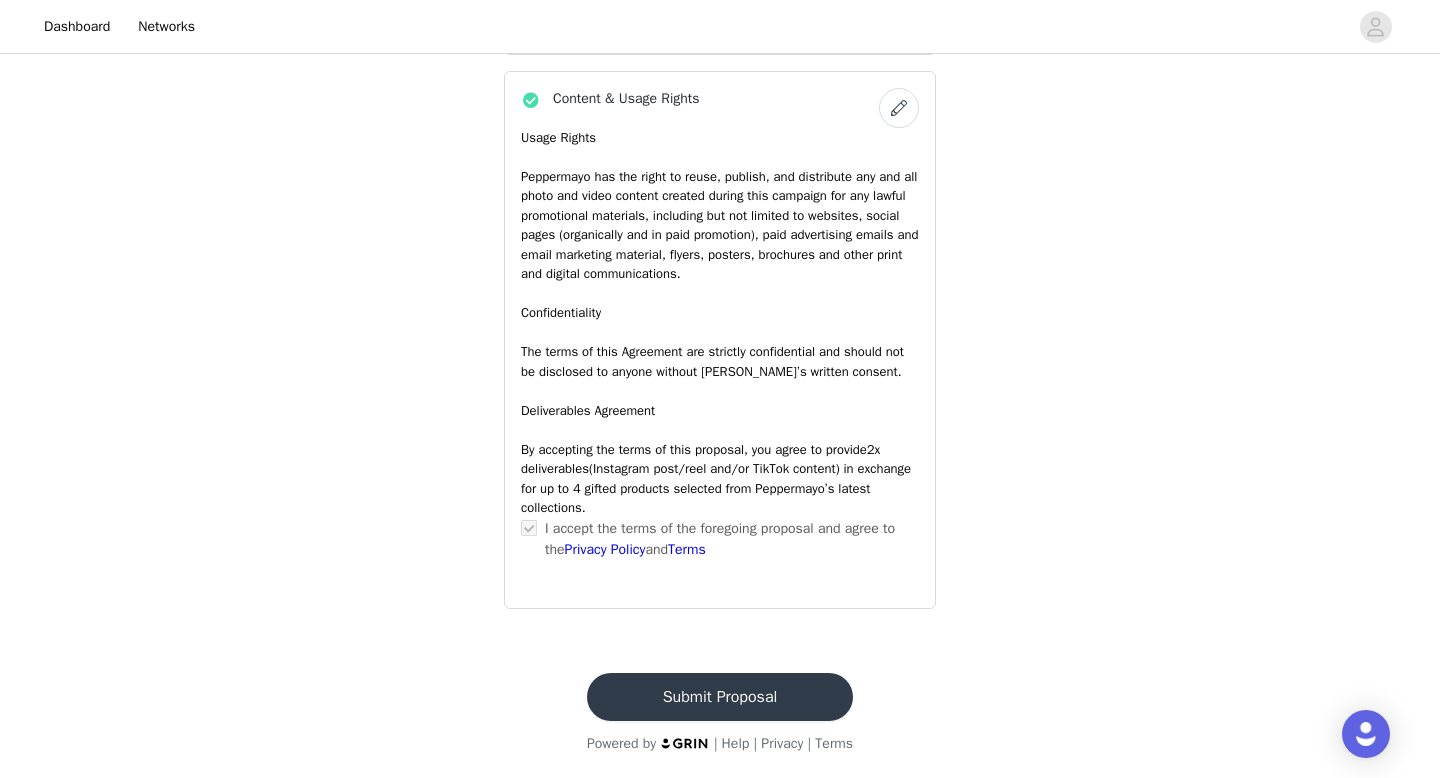 click on "Submit Proposal" at bounding box center (720, 697) 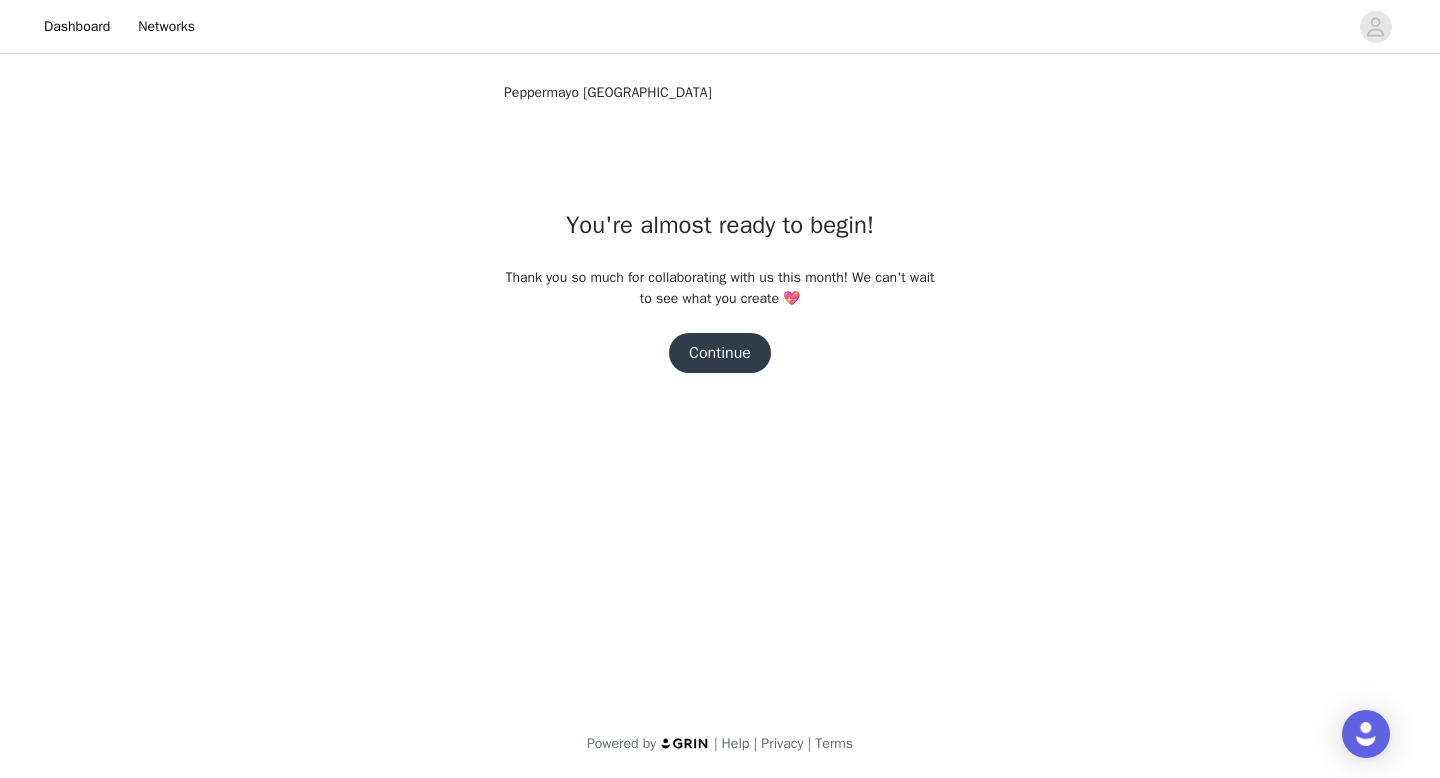 scroll, scrollTop: 0, scrollLeft: 0, axis: both 